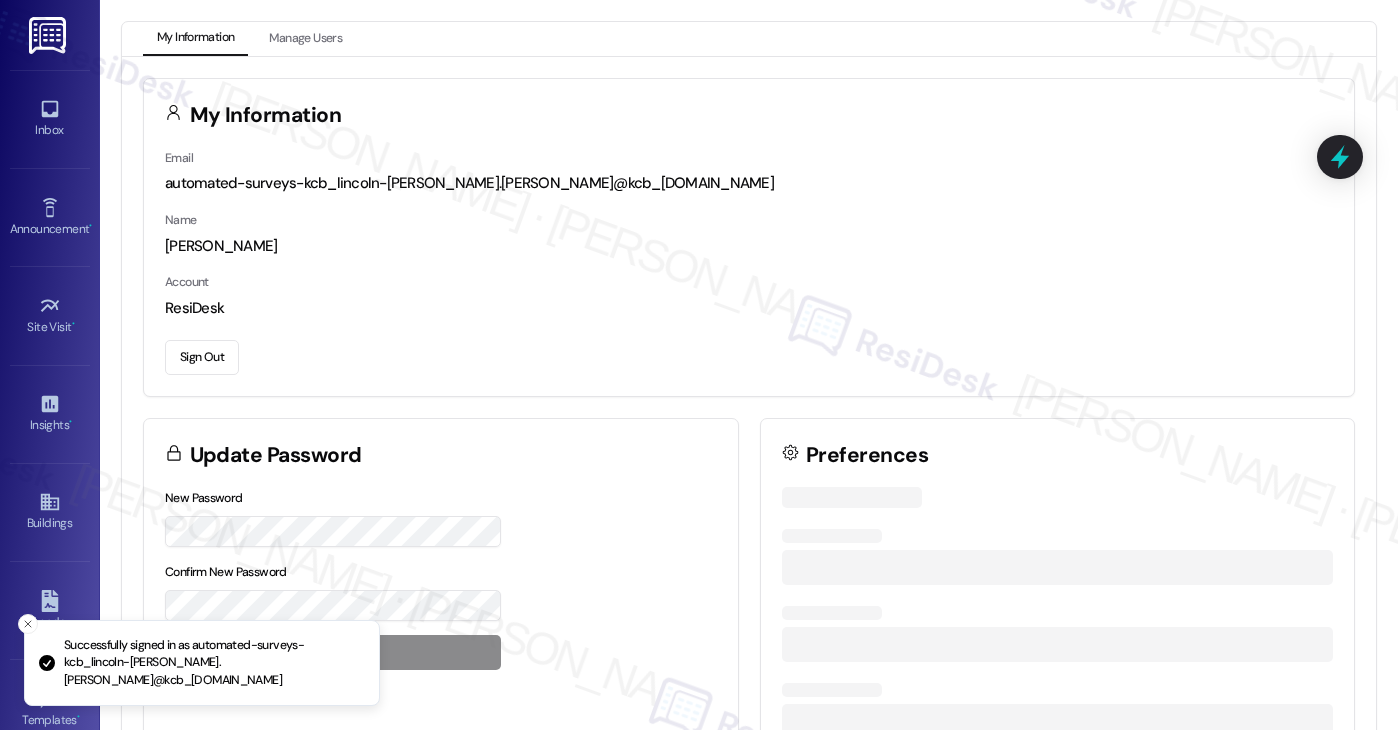 scroll, scrollTop: 0, scrollLeft: 0, axis: both 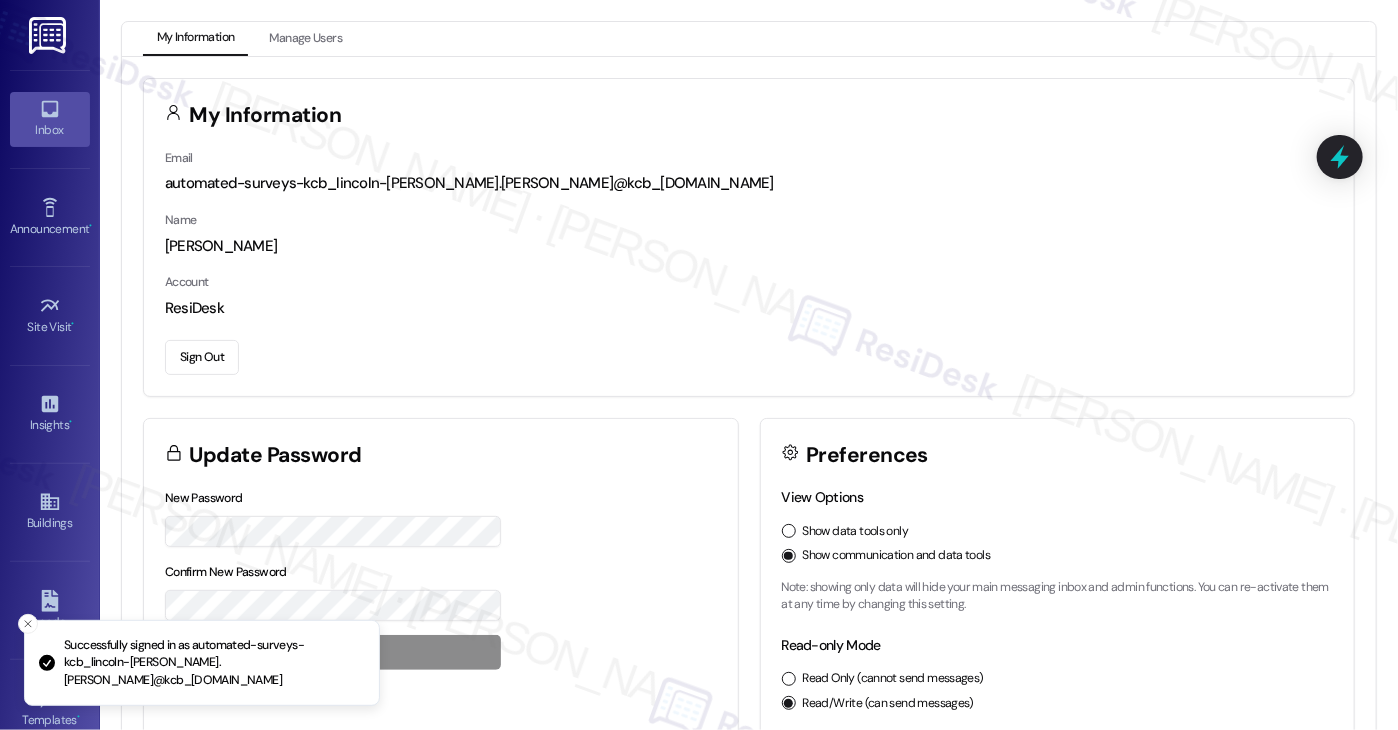 click on "Inbox" at bounding box center (50, 130) 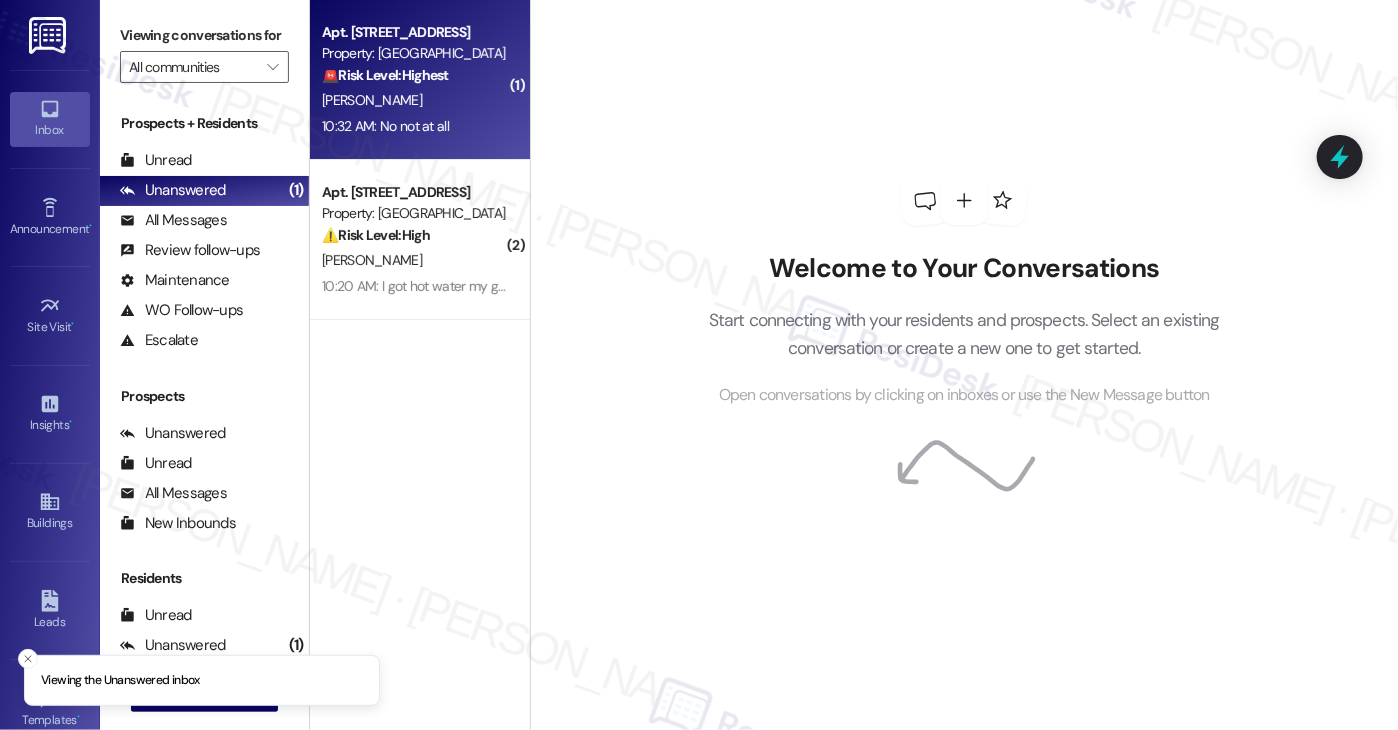 click on "[PERSON_NAME]" at bounding box center [414, 100] 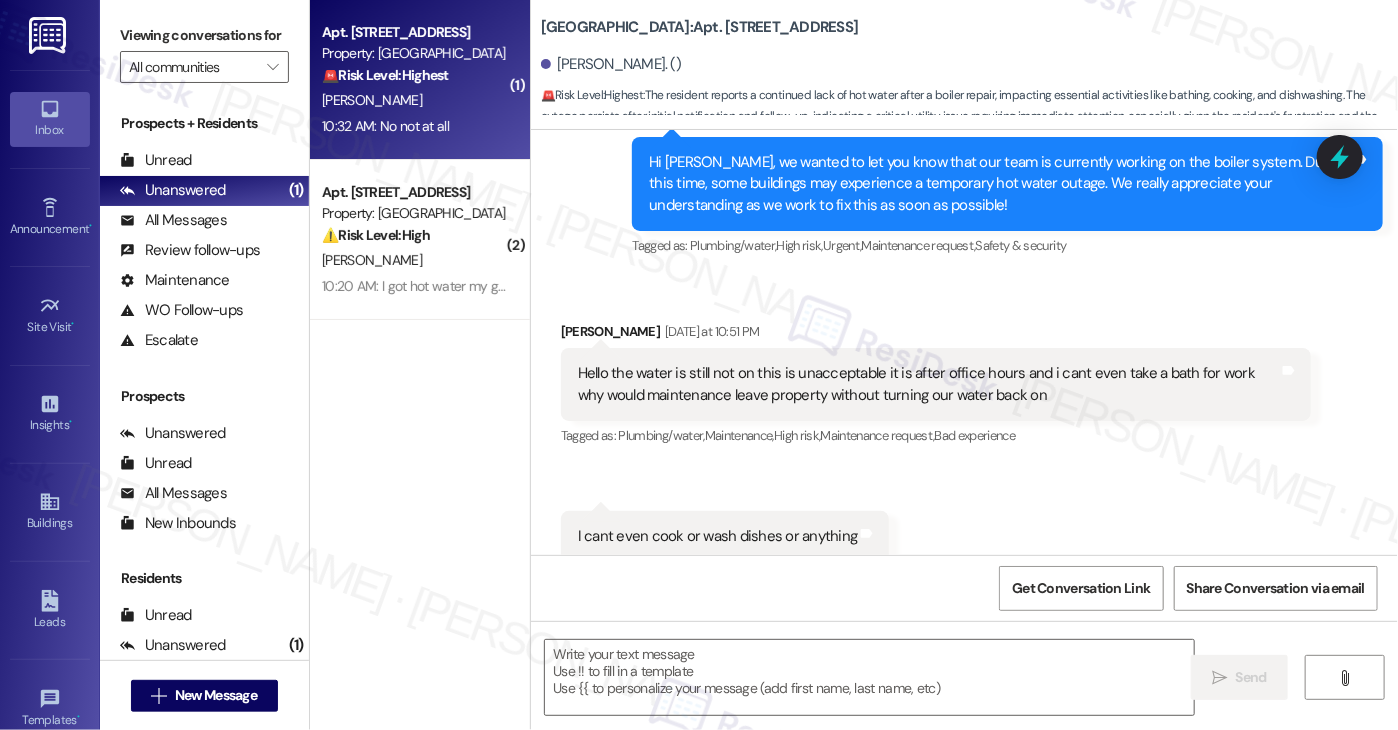 scroll, scrollTop: 9129, scrollLeft: 0, axis: vertical 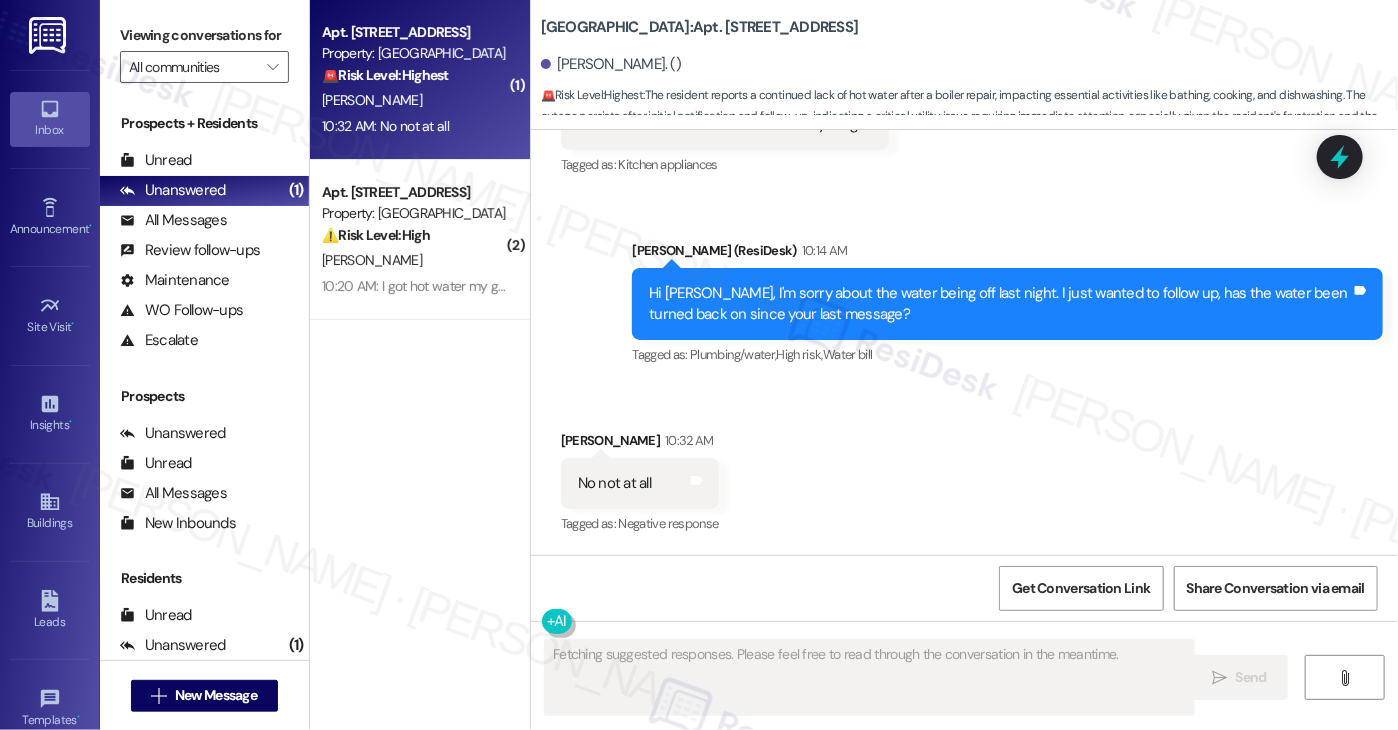 click on "Hi [PERSON_NAME], I'm sorry about the water being off last night. I just wanted to follow up, has the water been turned back on since your last message?" at bounding box center (1000, 304) 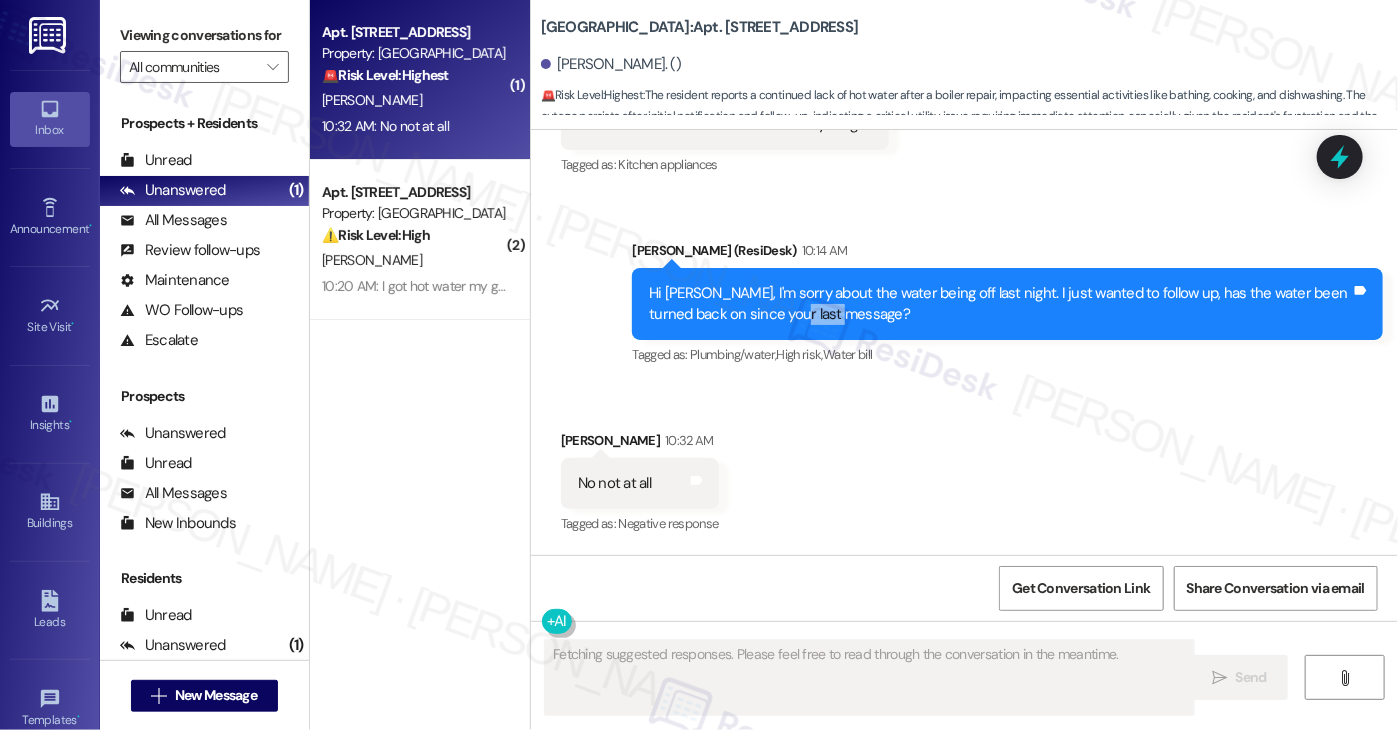 click on "Hi [PERSON_NAME], I'm sorry about the water being off last night. I just wanted to follow up, has the water been turned back on since your last message?" at bounding box center (1000, 304) 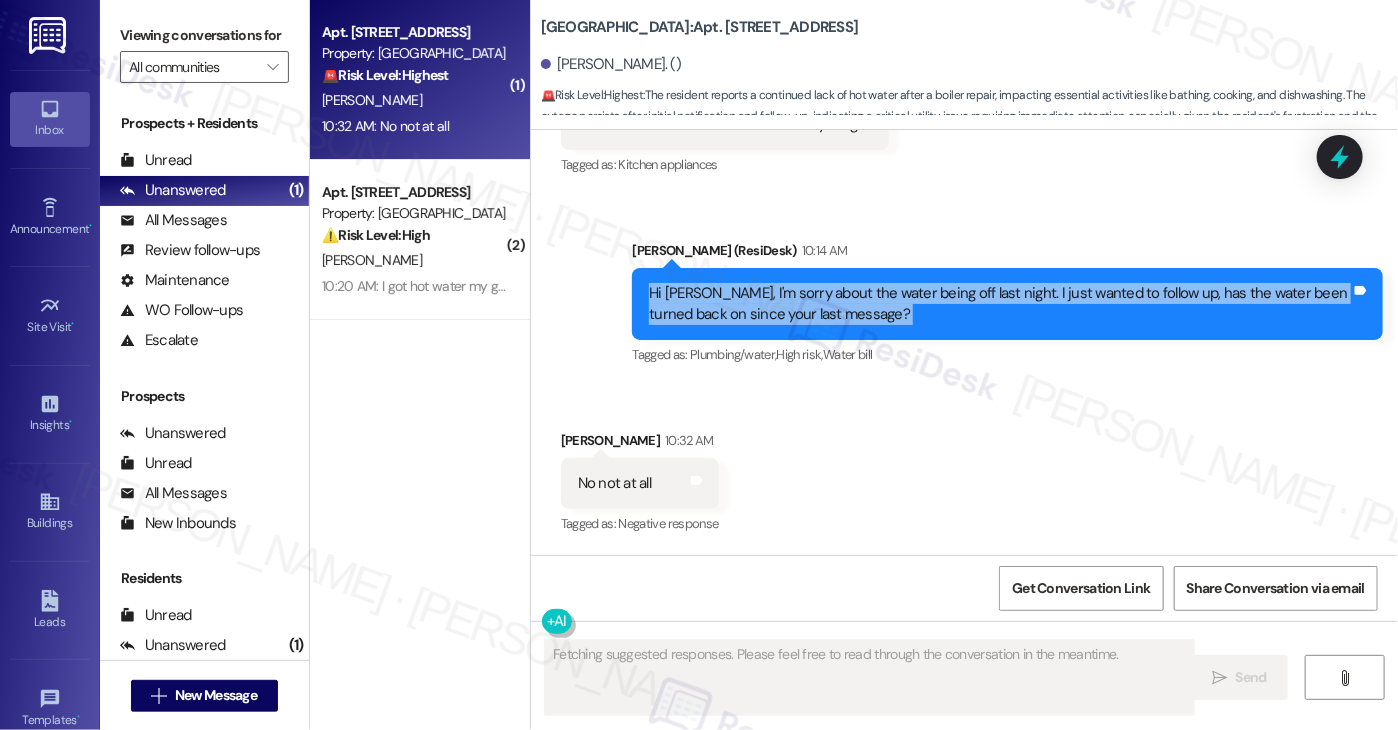 click on "Hi [PERSON_NAME], I'm sorry about the water being off last night. I just wanted to follow up, has the water been turned back on since your last message?" at bounding box center [1000, 304] 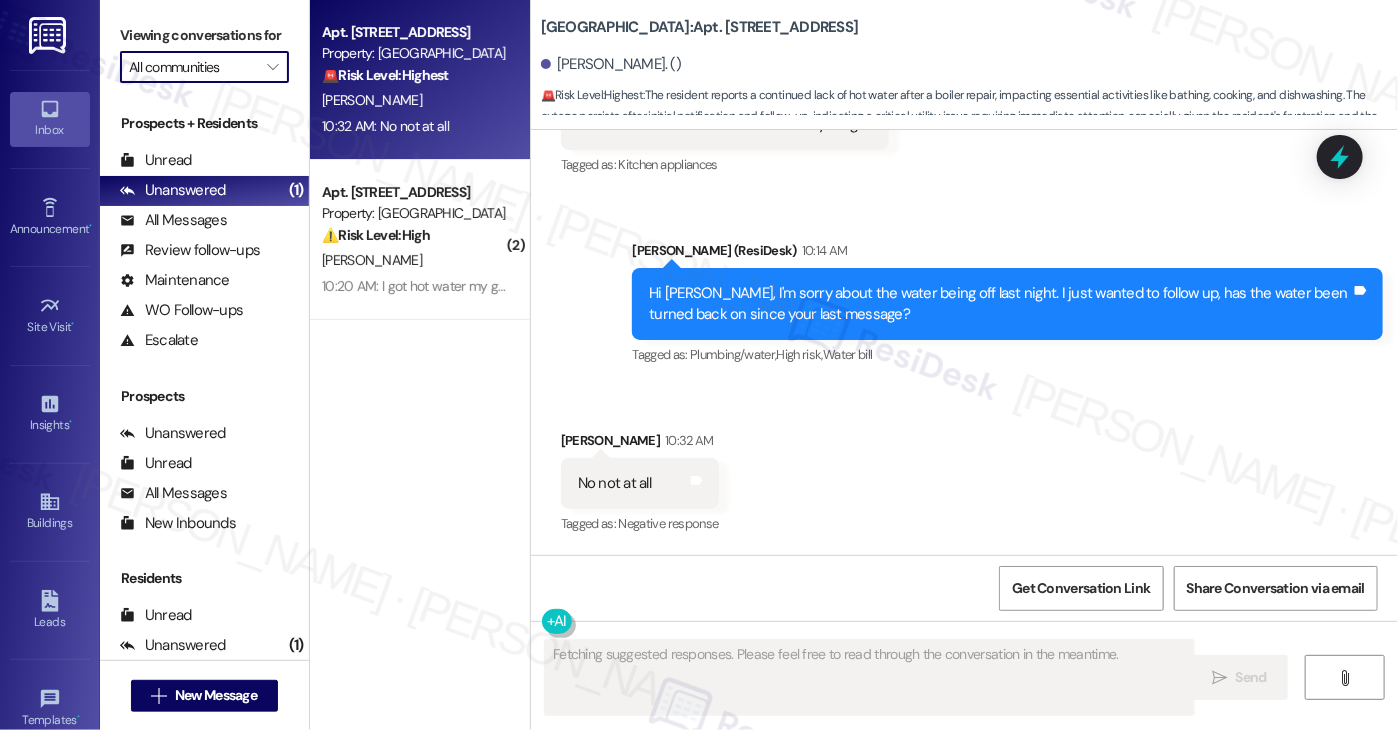 click on "All communities" at bounding box center [193, 67] 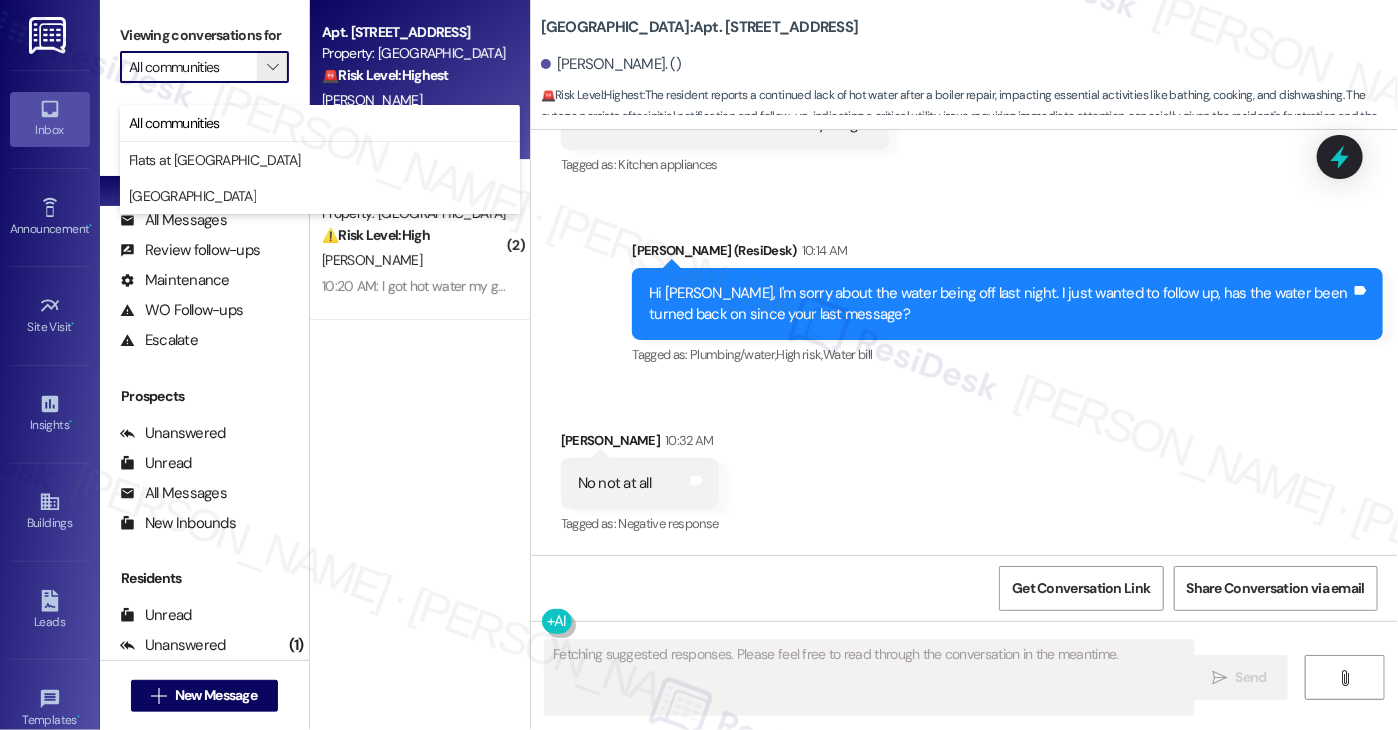 click on "Tagged as:   Kitchen appliances Click to highlight conversations about Kitchen appliances" at bounding box center [725, 164] 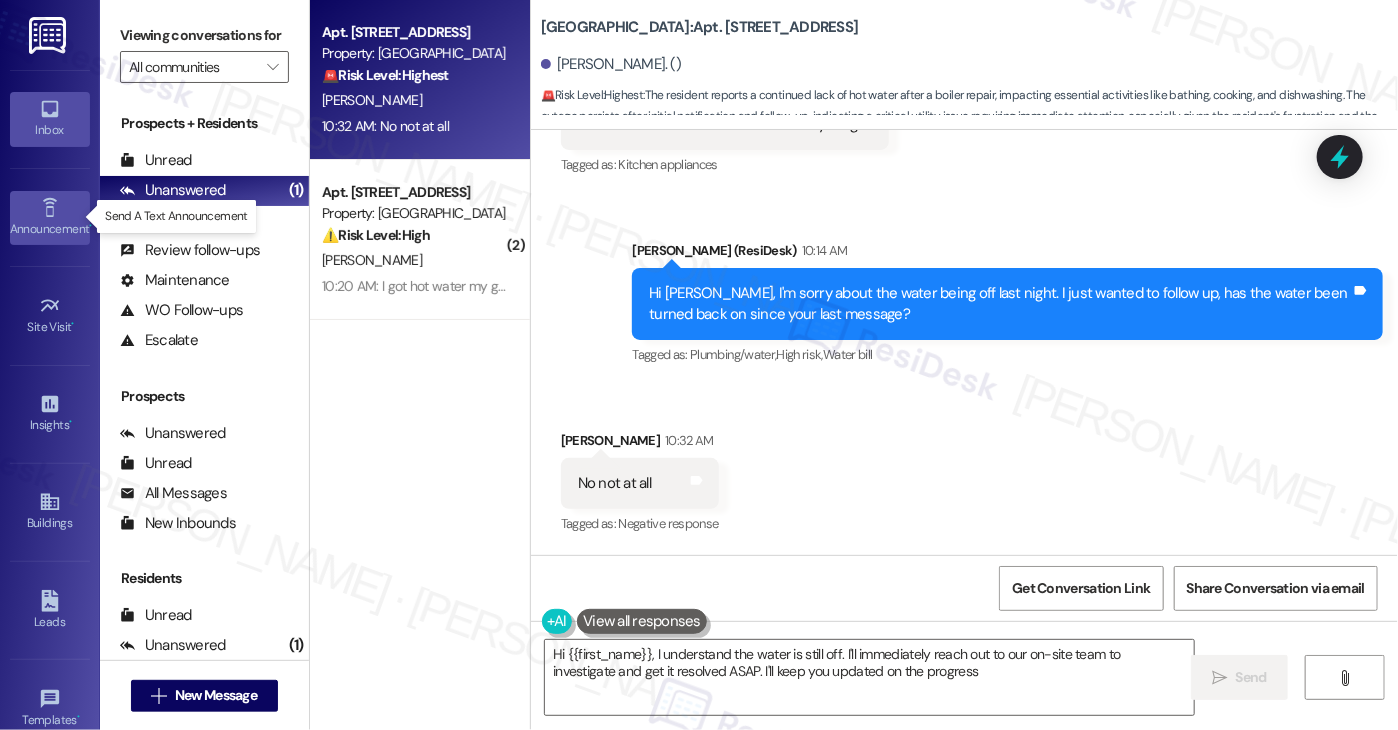 type on "Hi {{first_name}}, I understand the water is still off. I'll immediately reach out to our on-site team to investigate and get it resolved ASAP. I'll keep you updated on the progress." 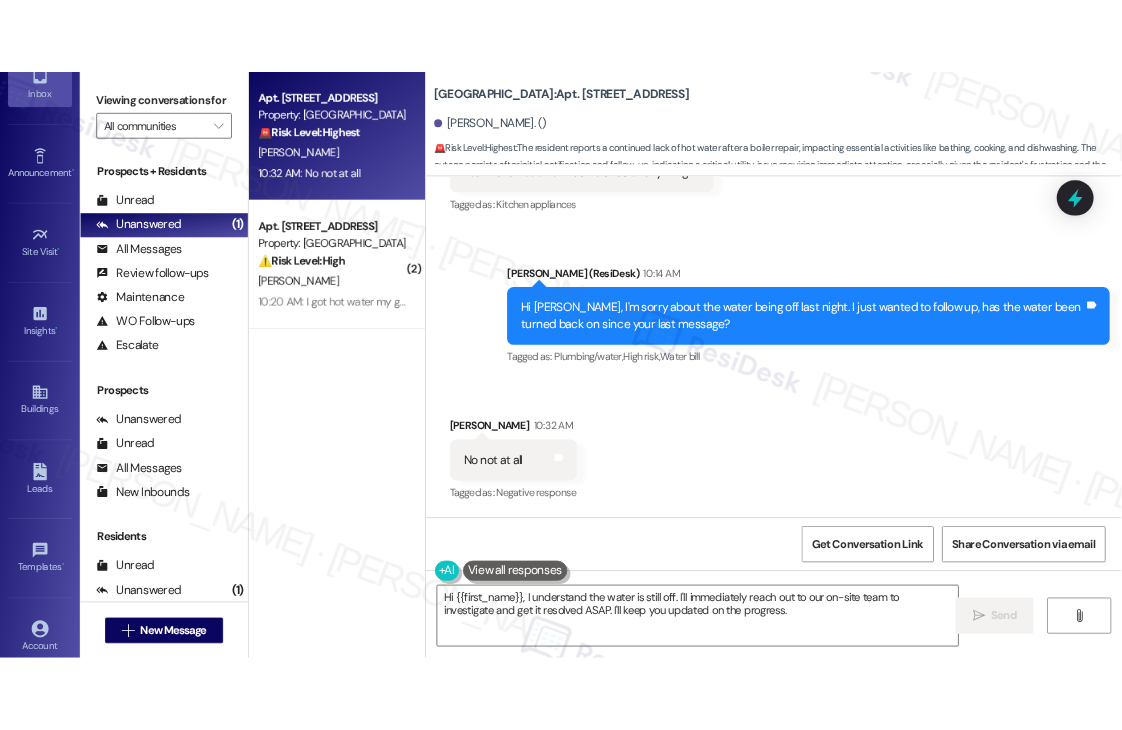 scroll, scrollTop: 218, scrollLeft: 0, axis: vertical 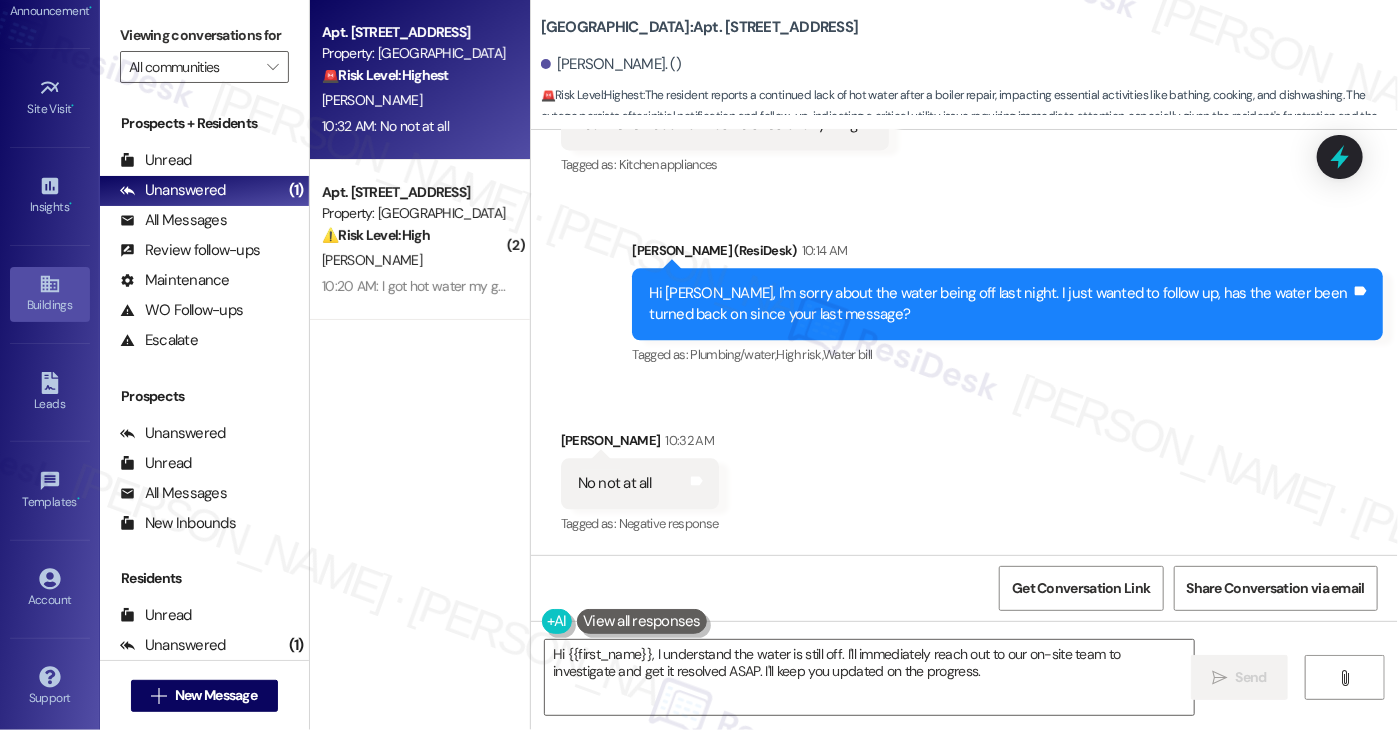 click on "Buildings" at bounding box center (50, 294) 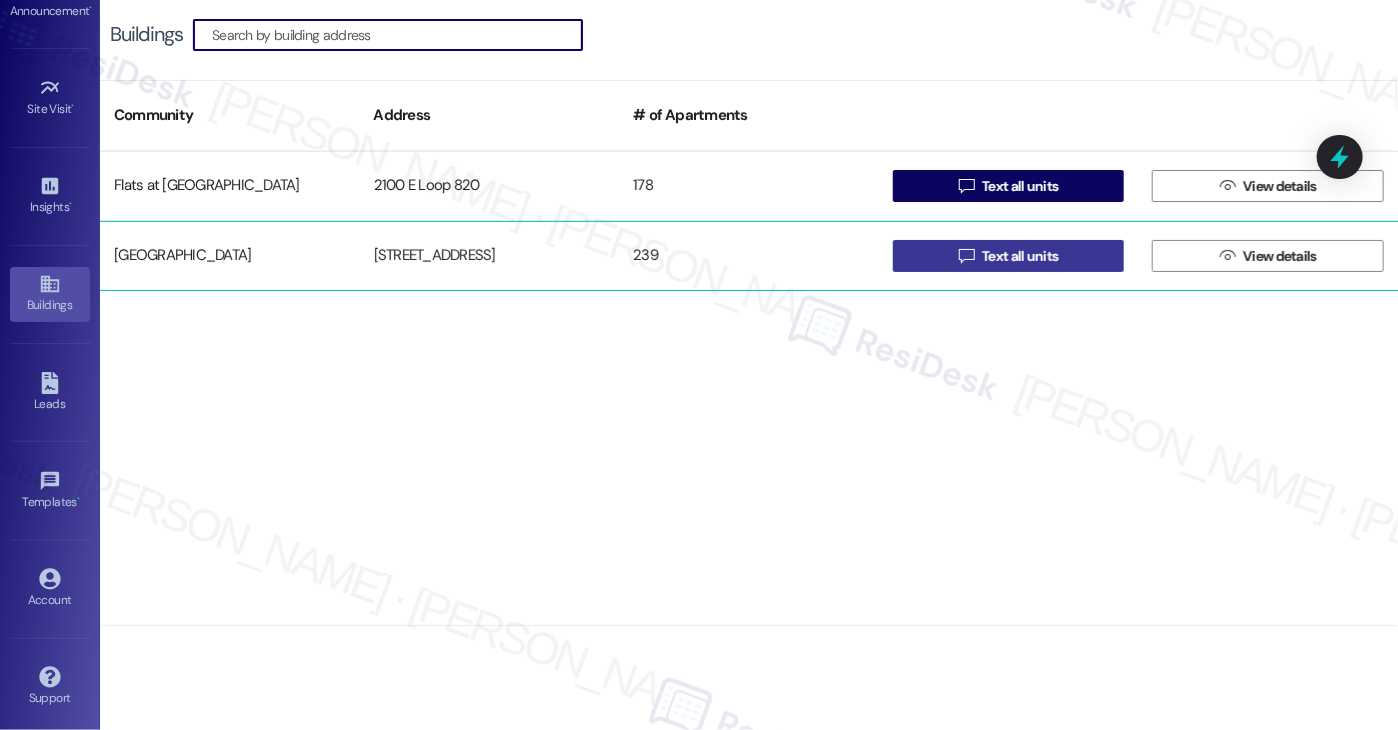click on "Text all units" at bounding box center [1020, 256] 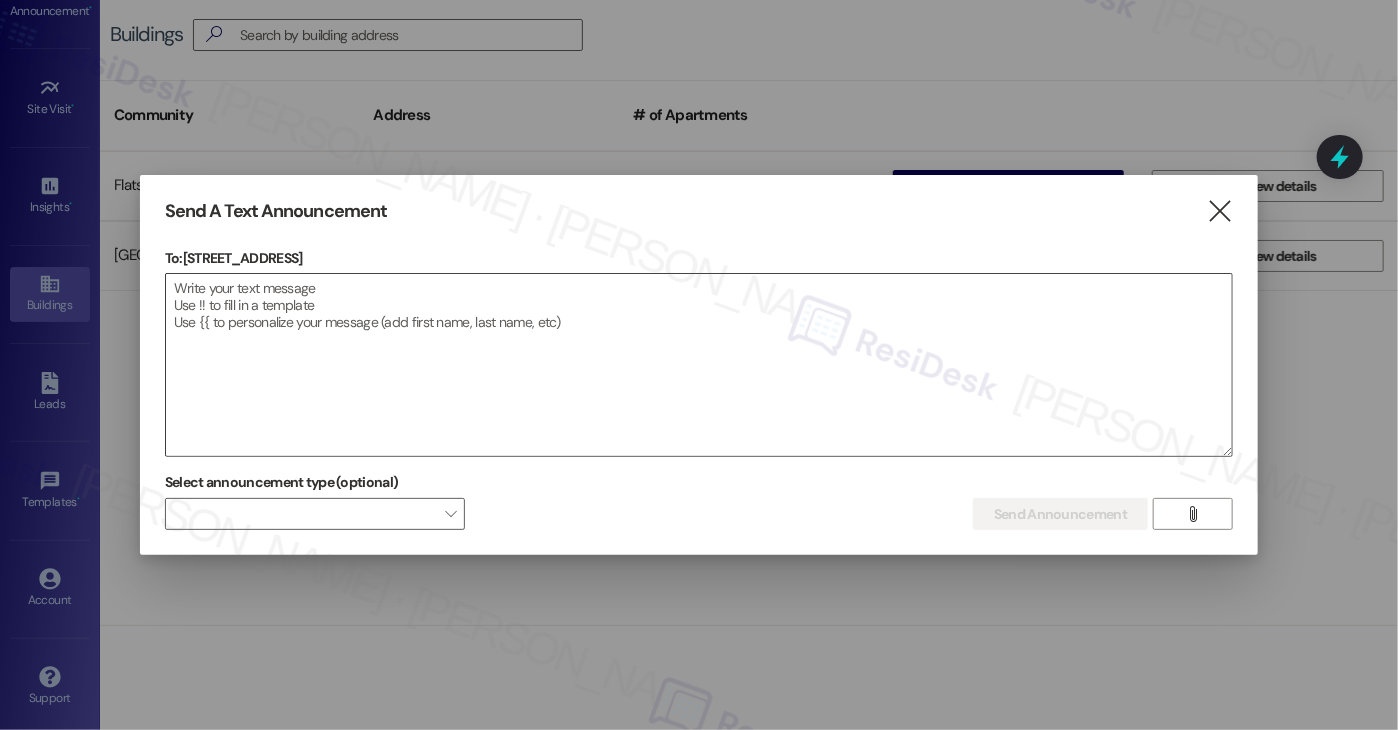 click at bounding box center [699, 365] 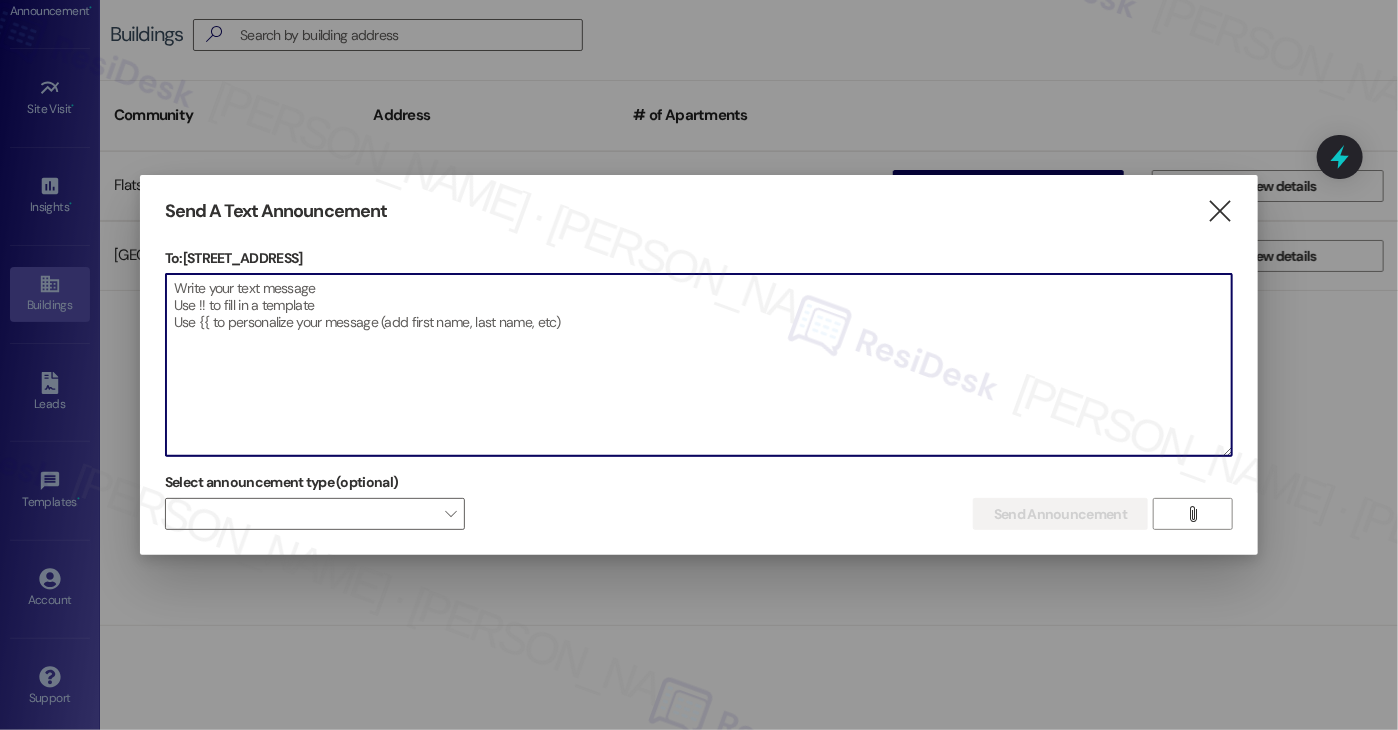 paste on "Hi {{first_name}}!
We’re aware that the hot water is currently out. Our maintenance team is actively working on the issue, and we expect it to be resolved by the end of the day. We appreciate your patience and understanding!" 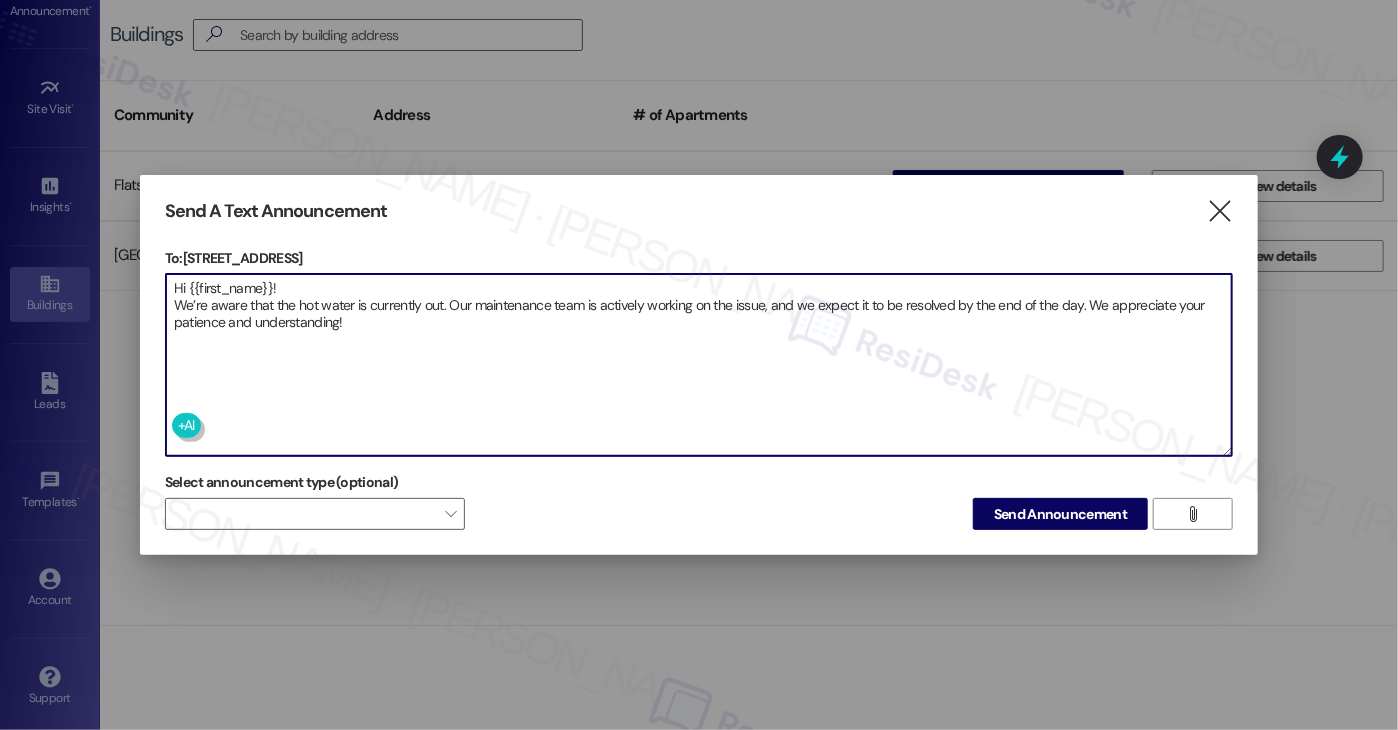 click on "Hi {{first_name}}!
We’re aware that the hot water is currently out. Our maintenance team is actively working on the issue, and we expect it to be resolved by the end of the day. We appreciate your patience and understanding!" at bounding box center (699, 365) 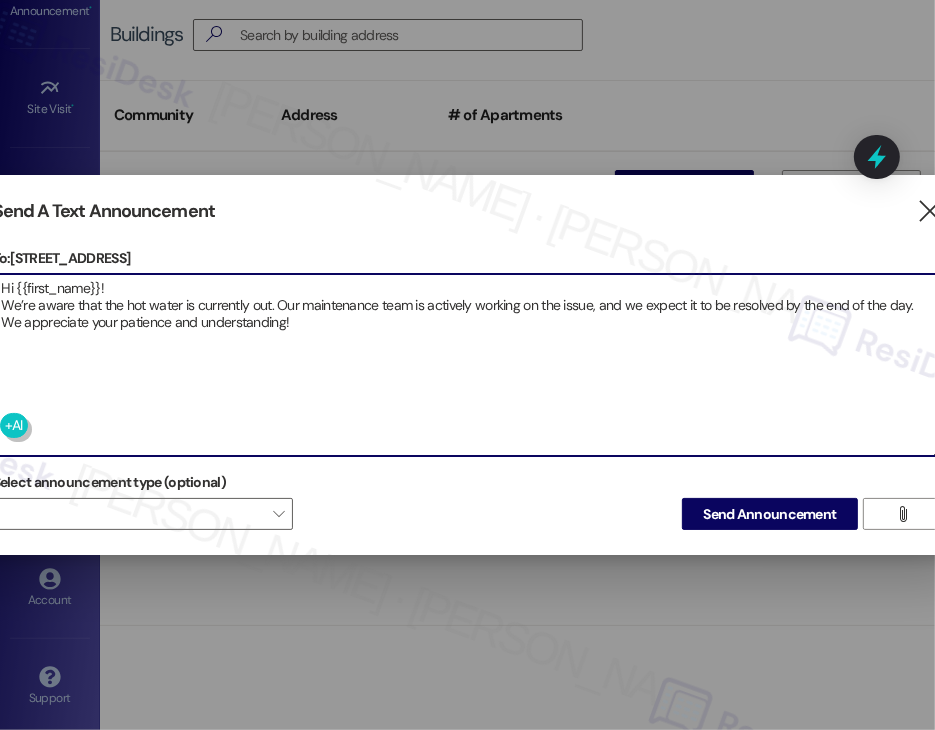 type on "Hi {{first_name}}!
We’re aware that the hot water is currently out. Our maintenance team is actively working on the issue, and we expect it to be resolved by the end of the day. We appreciate your patience and understanding!" 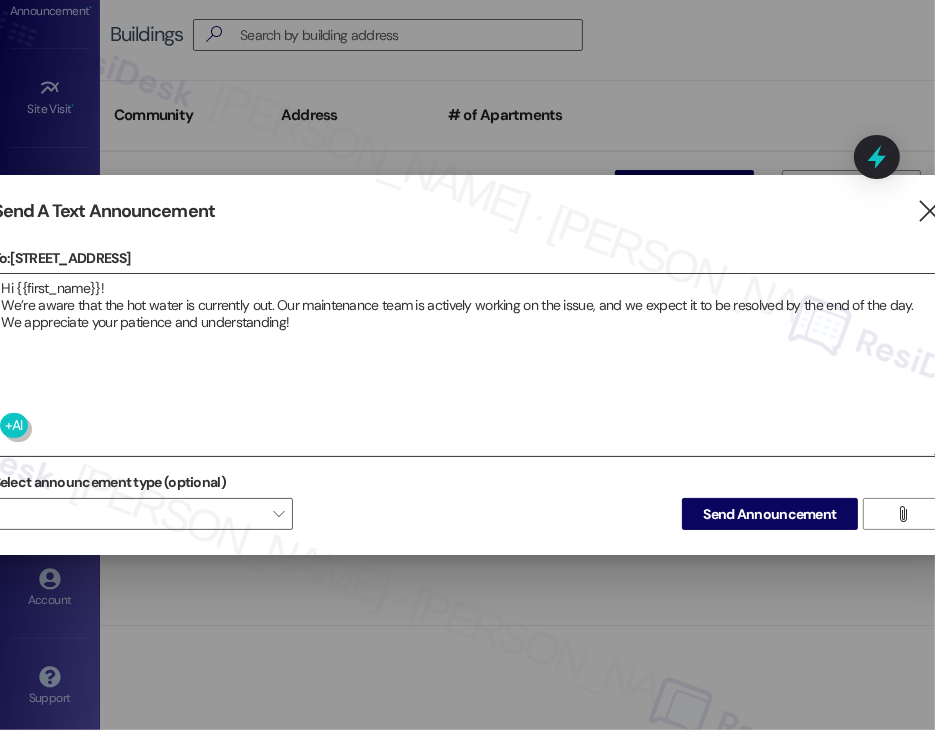 click on "Hi {{first_name}}!
We’re aware that the hot water is currently out. Our maintenance team is actively working on the issue, and we expect it to be resolved by the end of the day. We appreciate your patience and understanding!" at bounding box center (468, 365) 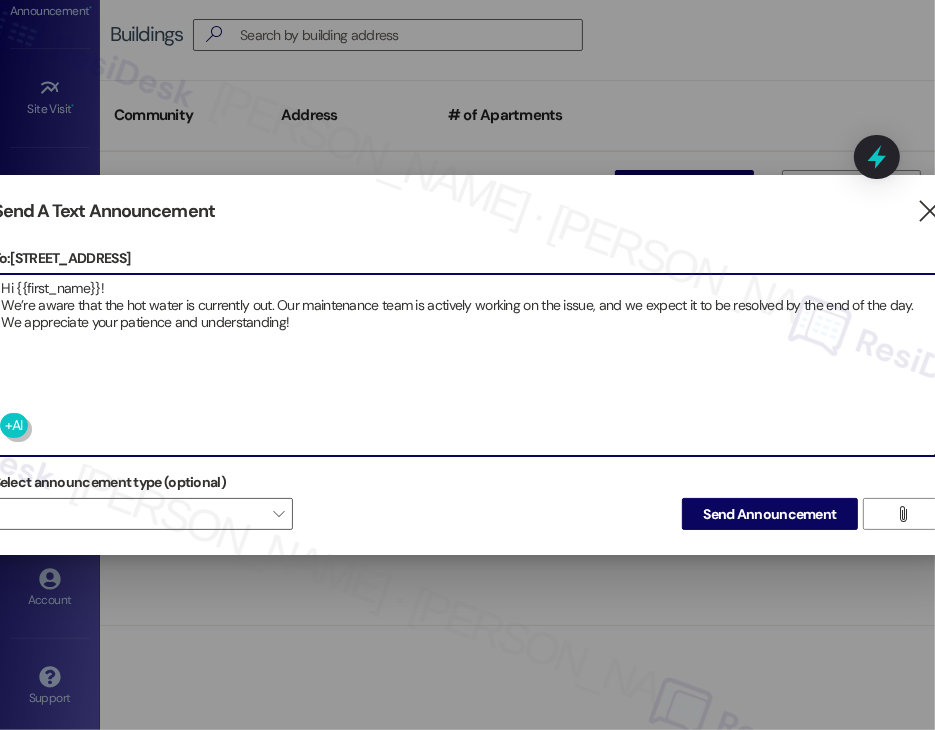 click on "Hi {{first_name}}!
We’re aware that the hot water is currently out. Our maintenance team is actively working on the issue, and we expect it to be resolved by the end of the day. We appreciate your patience and understanding!" at bounding box center [468, 365] 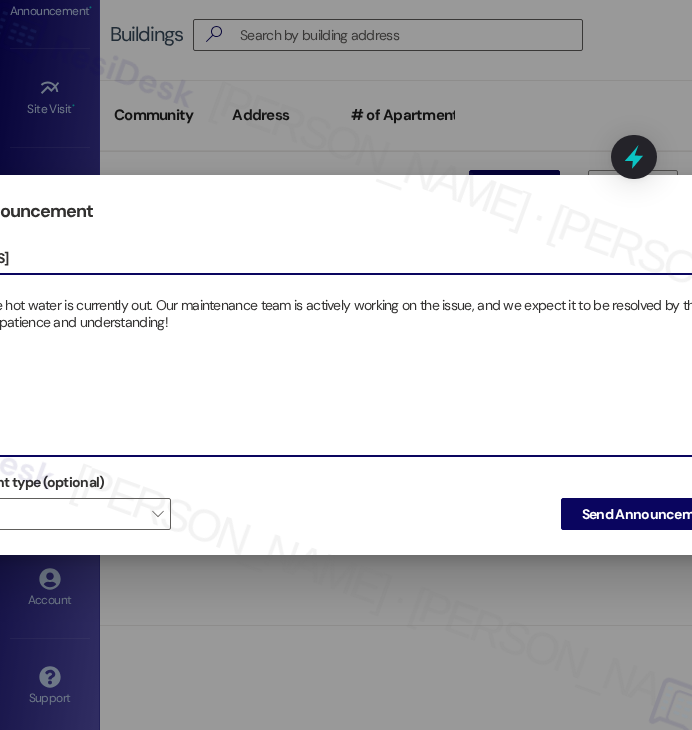 click on "Hi {{first_name}}!
We’re aware that the hot water is currently out. Our maintenance team is actively working on the issue, and we expect it to be resolved by the end of the day. We appreciate your patience and understanding!" at bounding box center (346, 365) 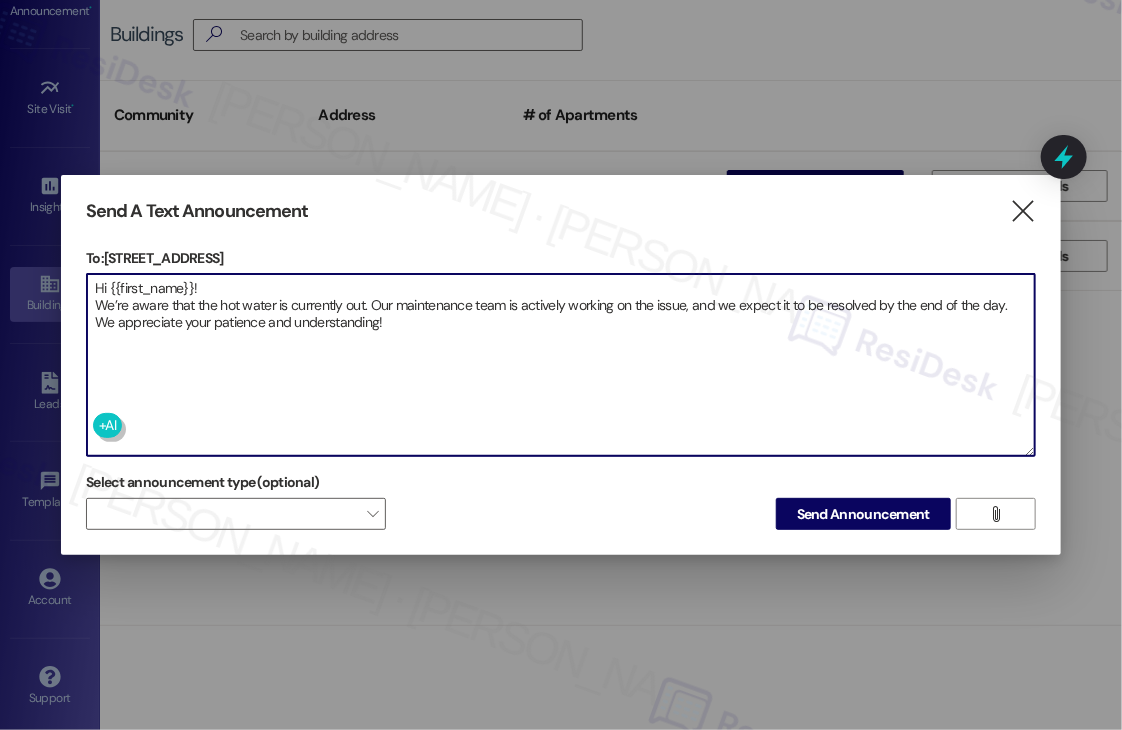 click on "Hi {{first_name}}!
We’re aware that the hot water is currently out. Our maintenance team is actively working on the issue, and we expect it to be resolved by the end of the day. We appreciate your patience and understanding!" at bounding box center [561, 365] 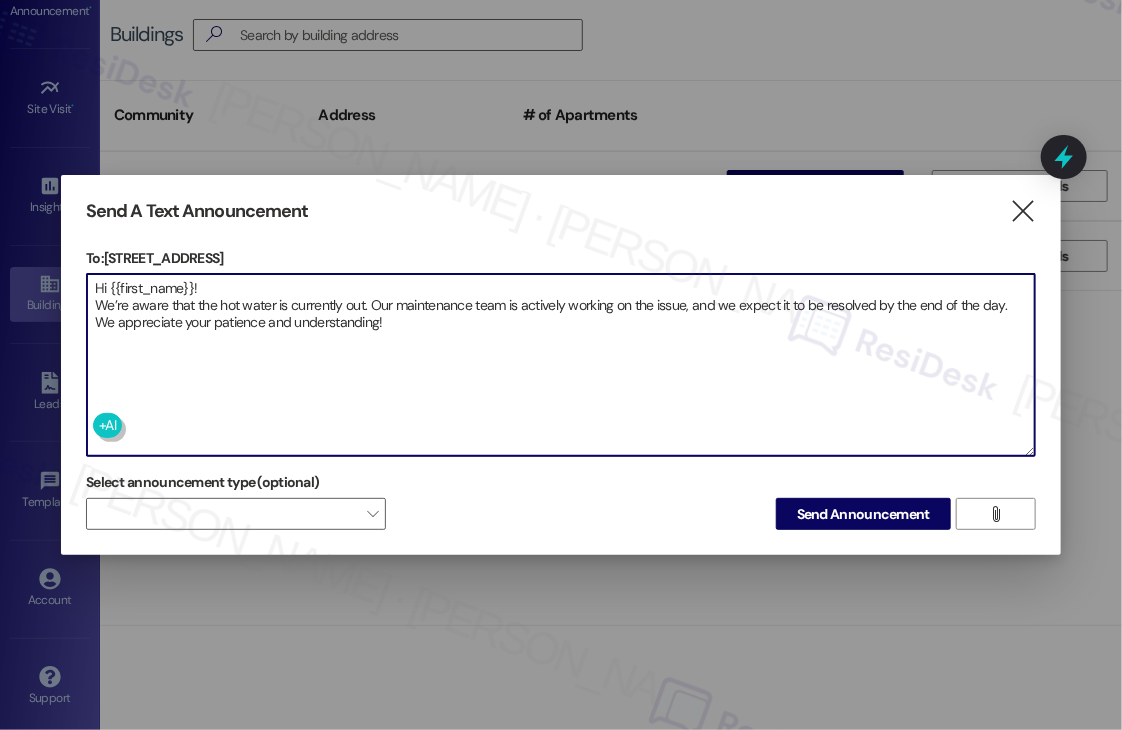 click on "Hi {{first_name}}!
We’re aware that the hot water is currently out. Our maintenance team is actively working on the issue, and we expect it to be resolved by the end of the day. We appreciate your patience and understanding!" at bounding box center [561, 365] 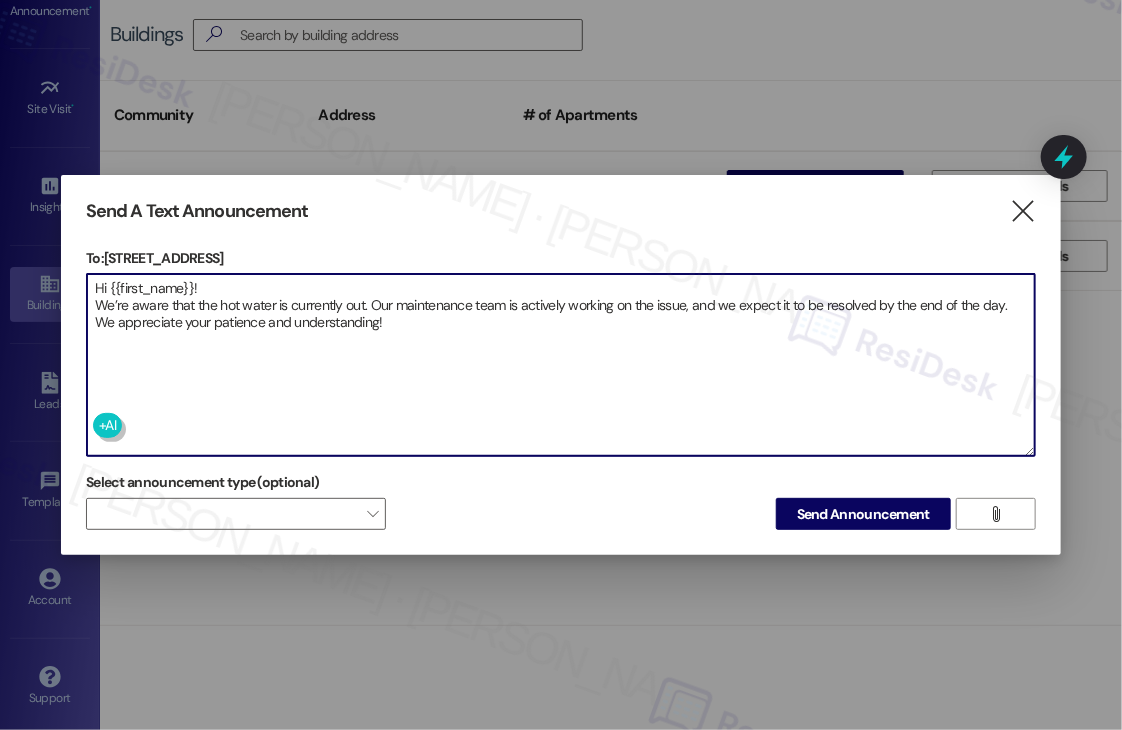 click on "Hi {{first_name}}!
We’re aware that the hot water is currently out. Our maintenance team is actively working on the issue, and we expect it to be resolved by the end of the day. We appreciate your patience and understanding!" at bounding box center [561, 365] 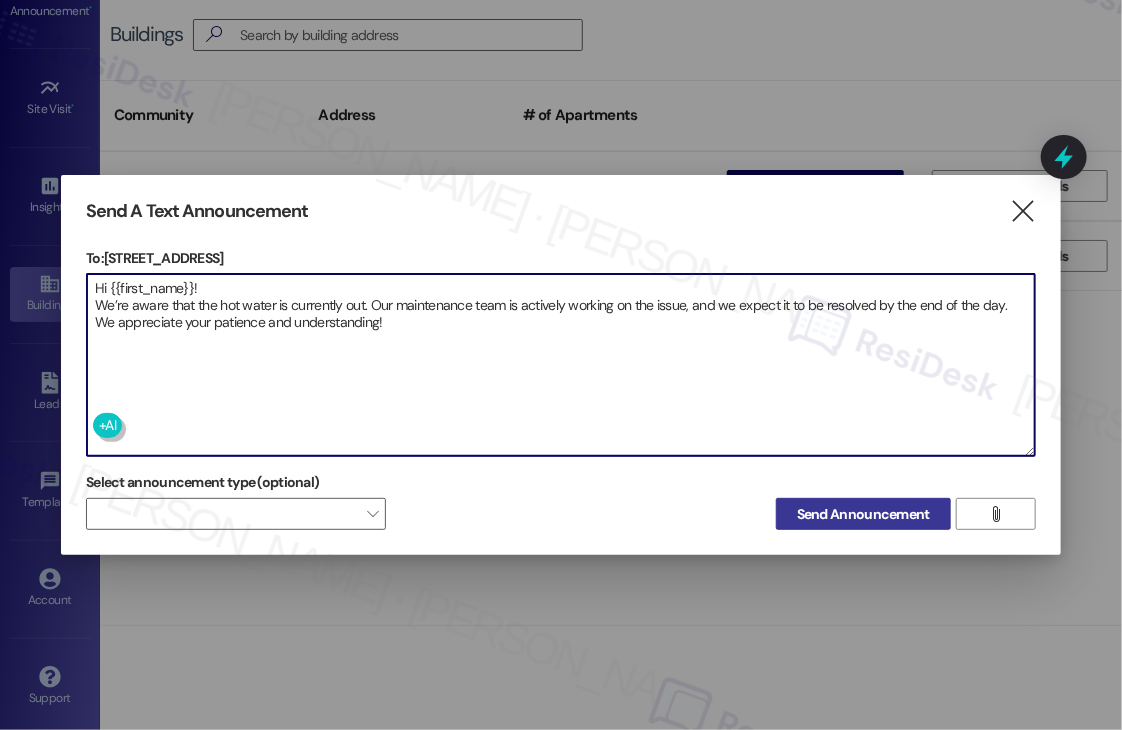 click on "Send Announcement" at bounding box center (863, 514) 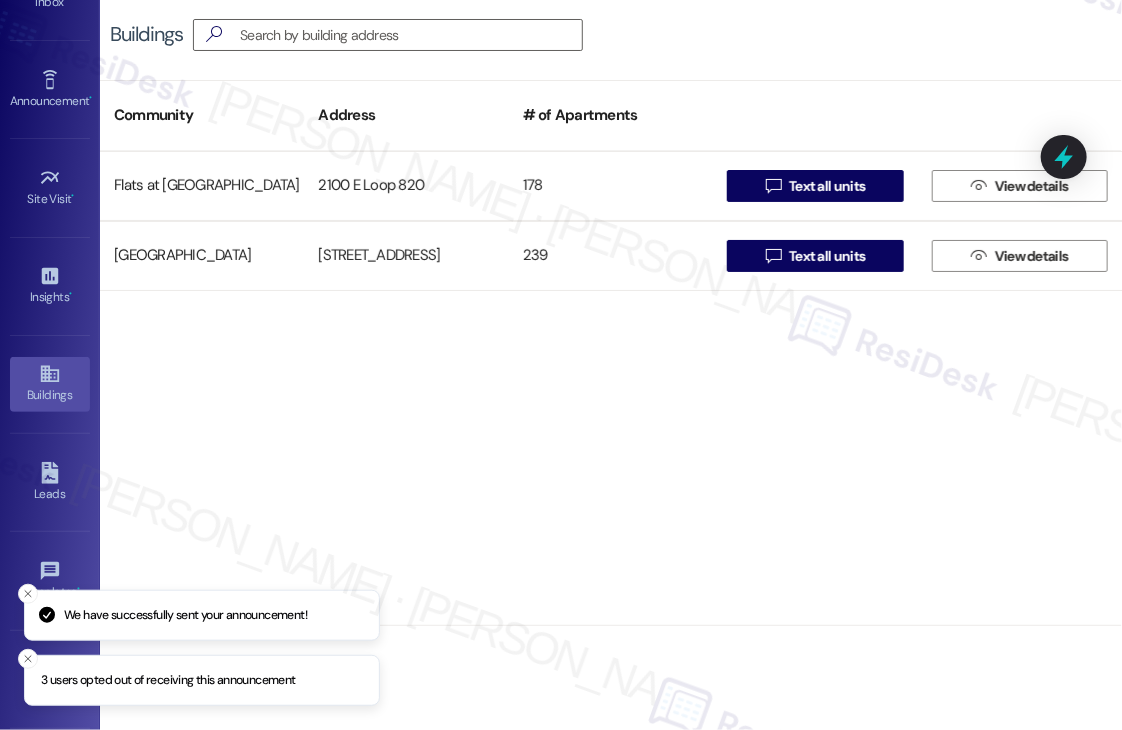 scroll, scrollTop: 0, scrollLeft: 0, axis: both 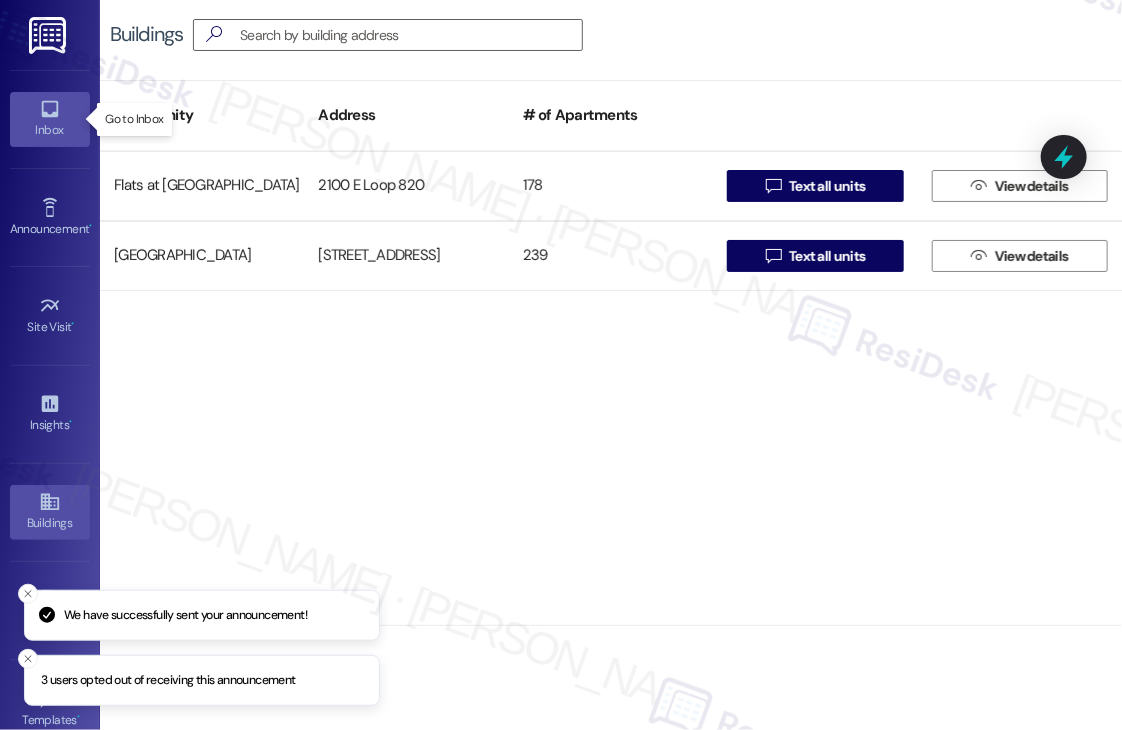click on "Inbox" at bounding box center [50, 130] 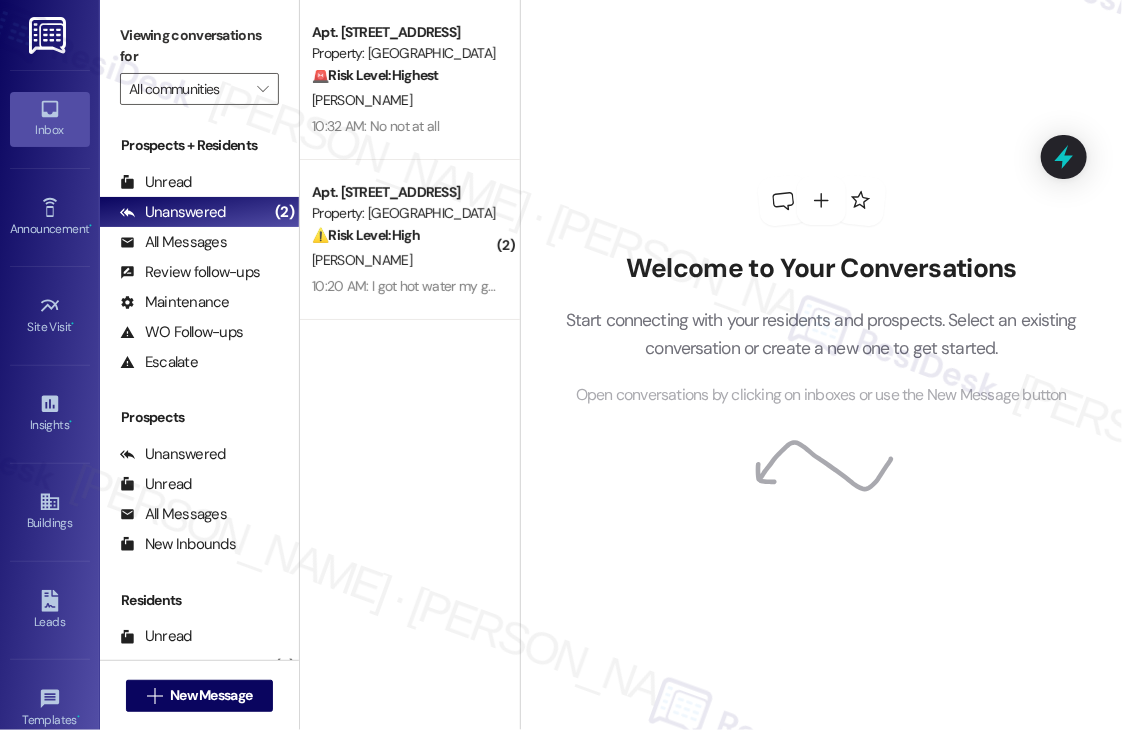click on "Welcome to Your Conversations Start connecting with your residents and prospects. Select an existing conversation or create a new one to get started. Open conversations by clicking on inboxes or use the New Message button" at bounding box center (822, 292) 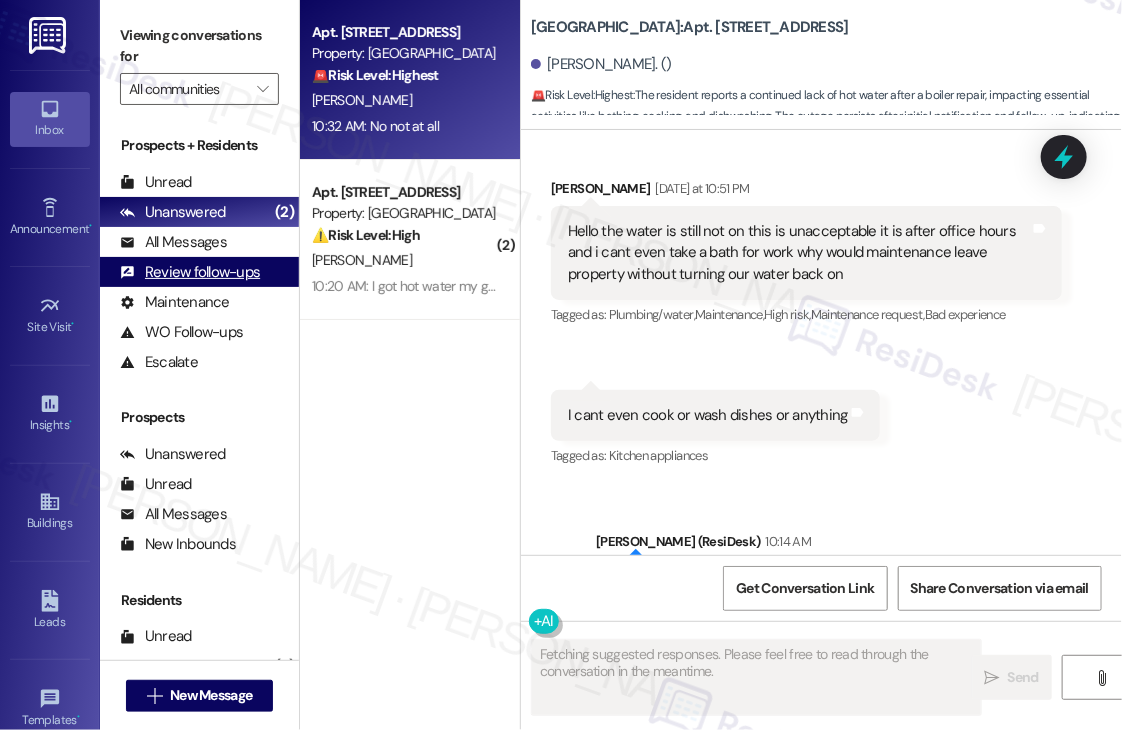 scroll, scrollTop: 9222, scrollLeft: 0, axis: vertical 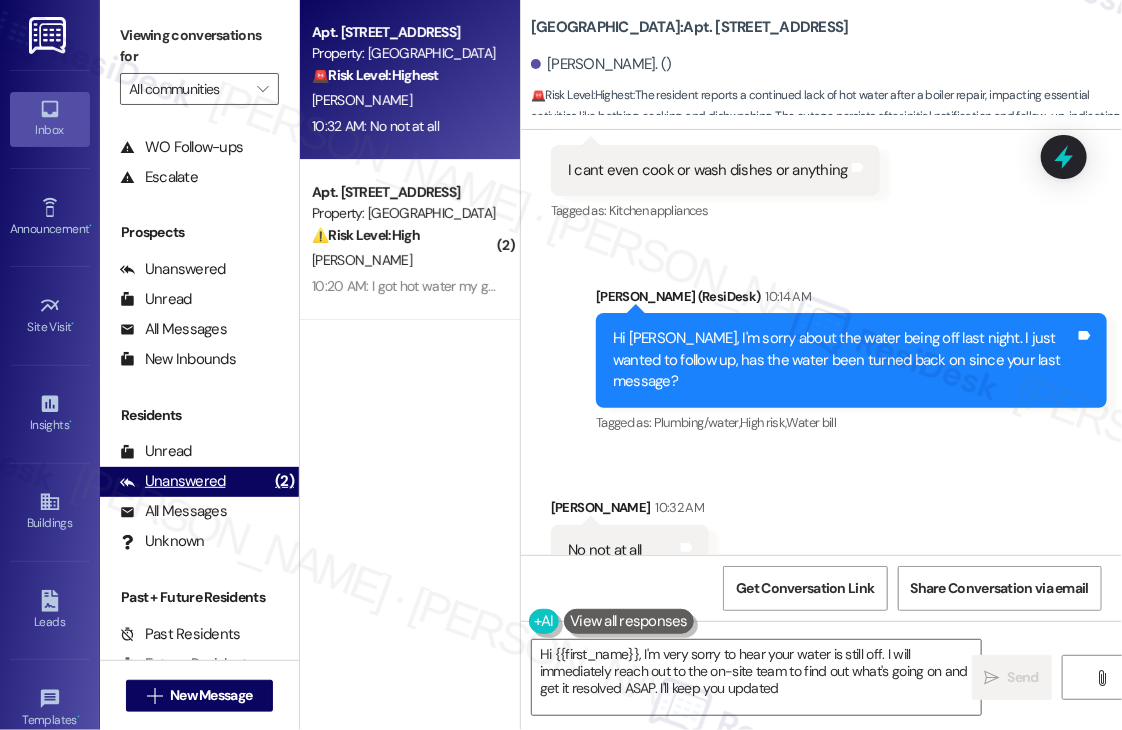 type on "Hi {{first_name}}, I'm very sorry to hear your water is still off. I will immediately reach out to the on-site team to find out what's going on and get it resolved ASAP. I'll keep you updated!" 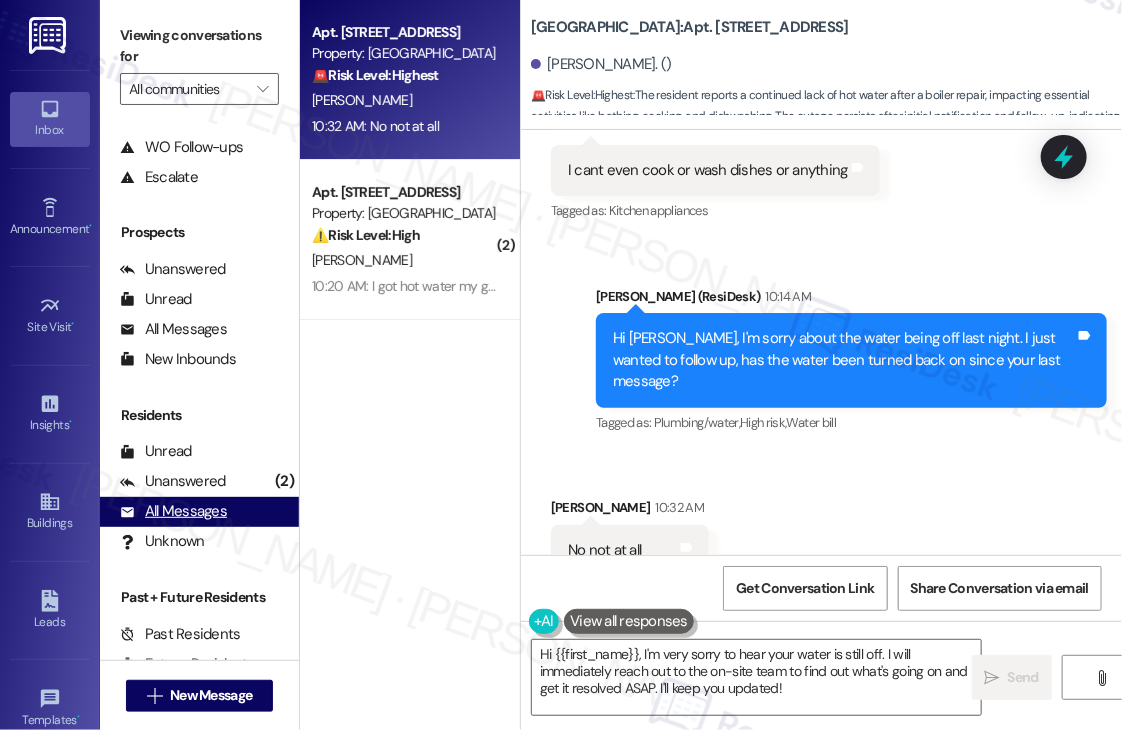 click on "All Messages" at bounding box center (173, 511) 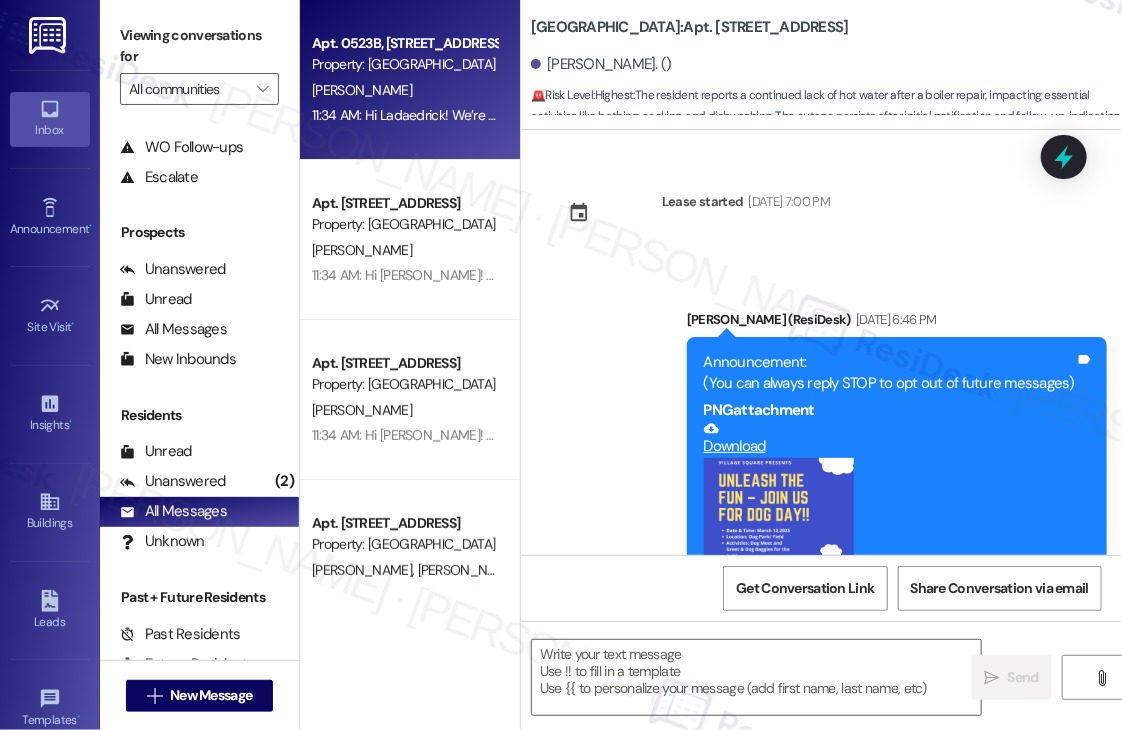 click on "Property: [GEOGRAPHIC_DATA]" at bounding box center (404, 64) 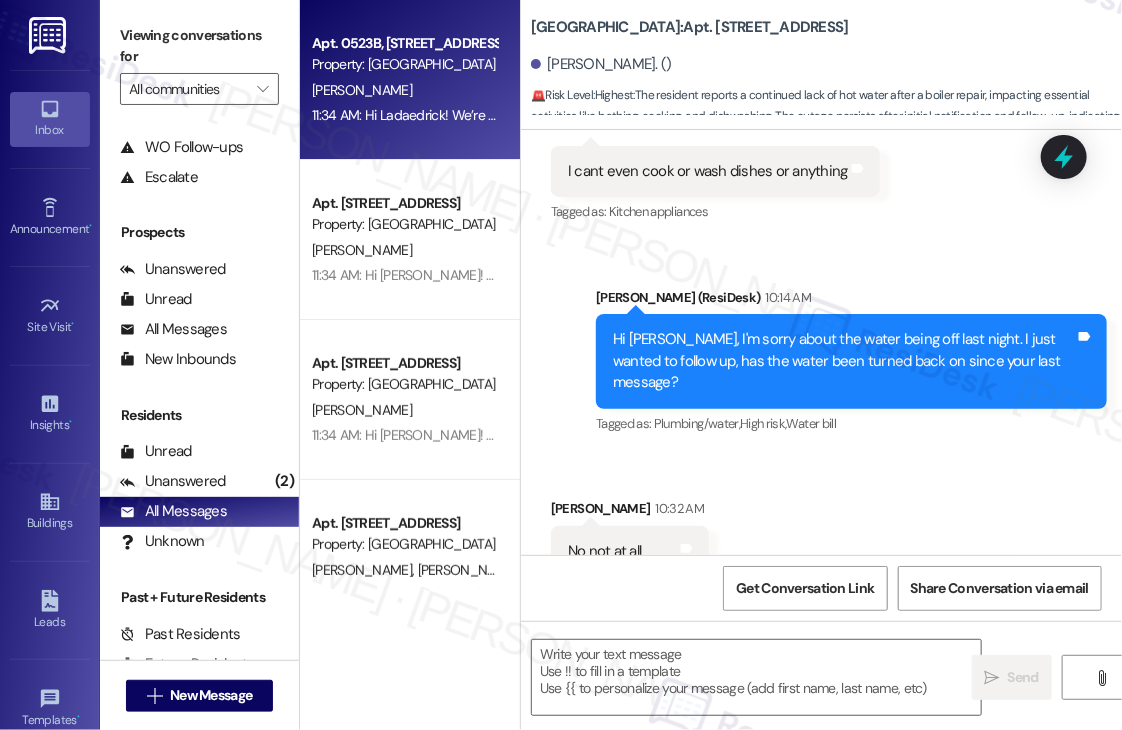 type on "Fetching suggested responses. Please feel free to read through the conversation in the meantime." 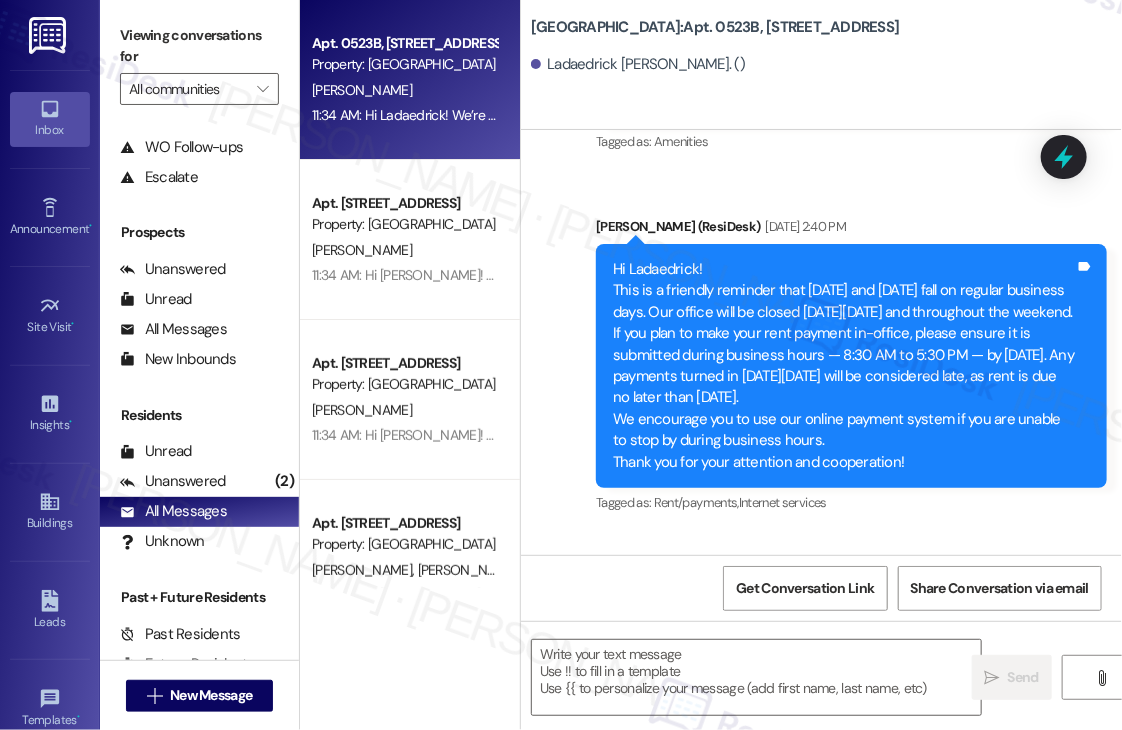 type on "Fetching suggested responses. Please feel free to read through the conversation in the meantime." 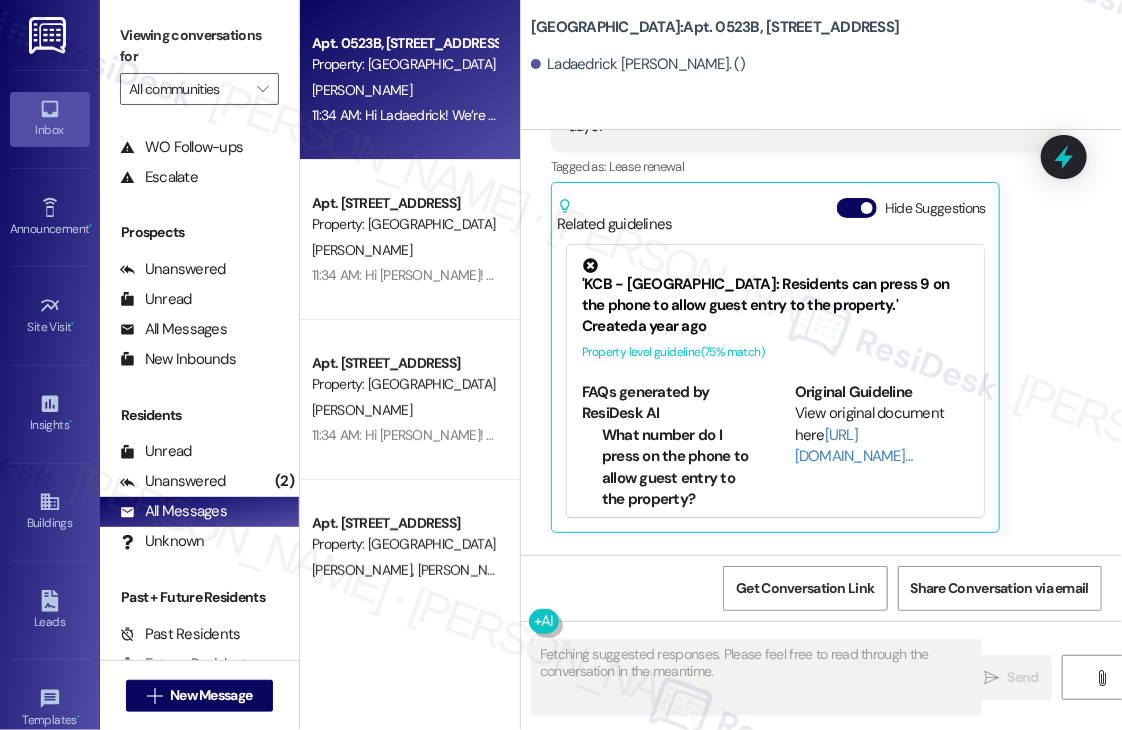 scroll, scrollTop: 2798, scrollLeft: 0, axis: vertical 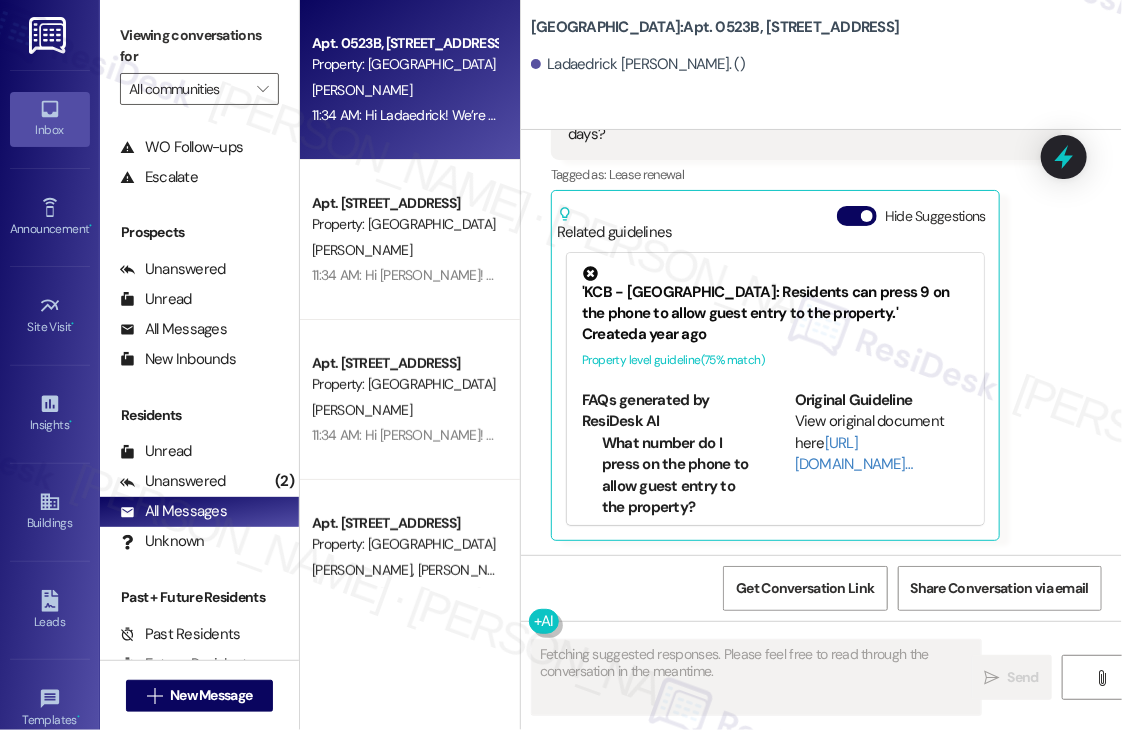 type 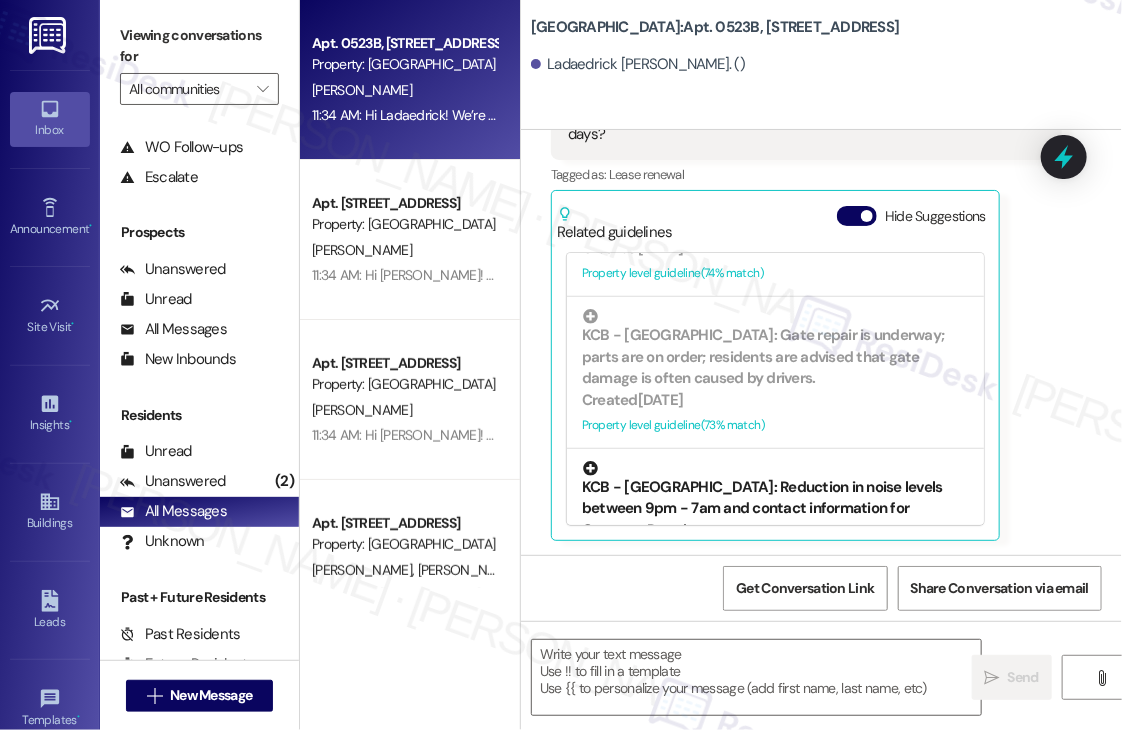 scroll, scrollTop: 600, scrollLeft: 0, axis: vertical 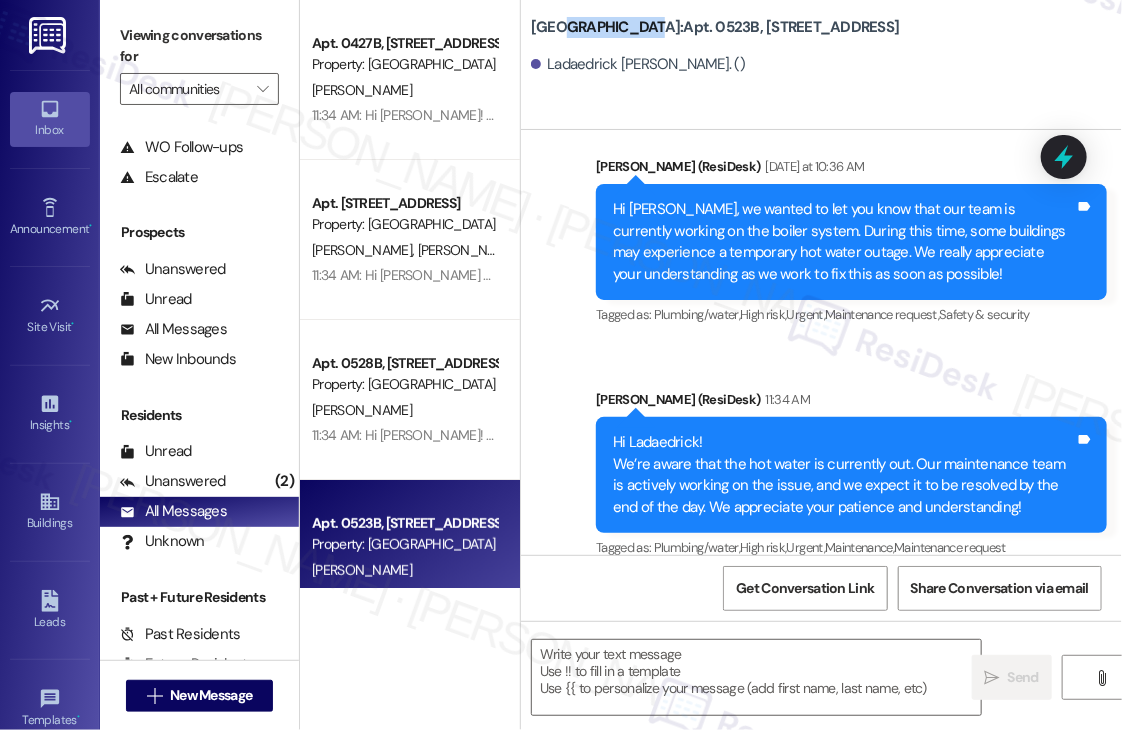 drag, startPoint x: 552, startPoint y: 25, endPoint x: 627, endPoint y: 25, distance: 75 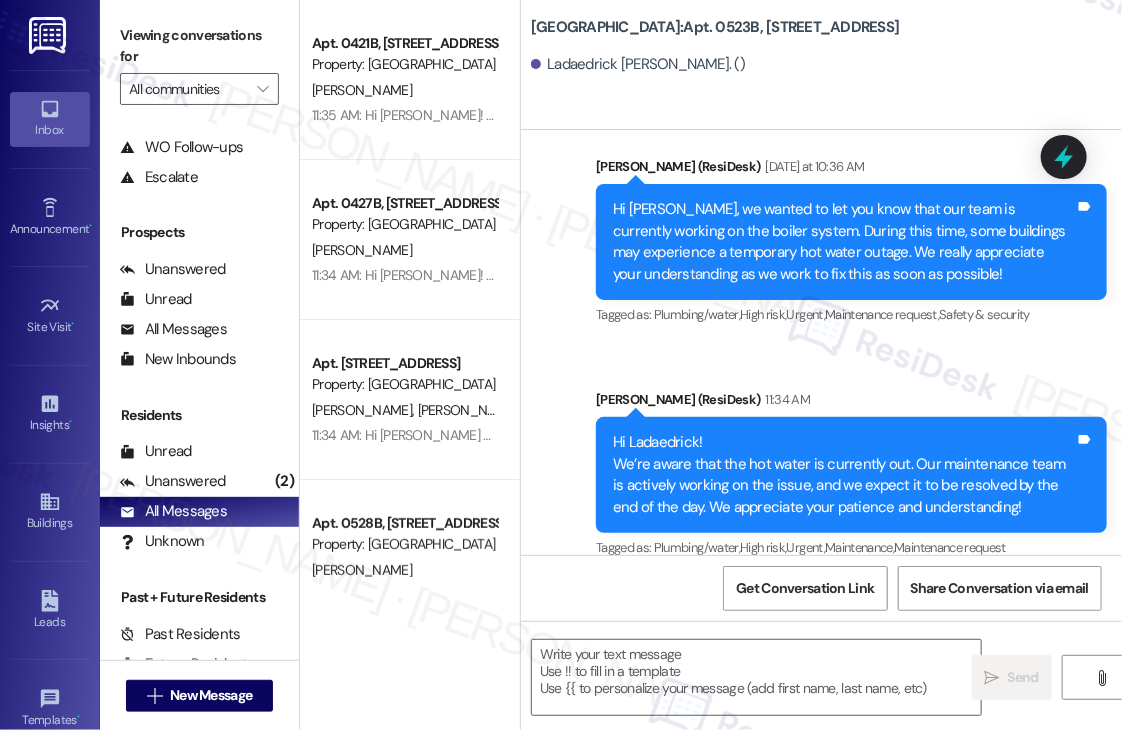 click on "Hi Ladaedrick!
We’re aware that the hot water is currently out. Our maintenance team is actively working on the issue, and we expect it to be resolved by the end of the day. We appreciate your patience and understanding!" at bounding box center [844, 475] 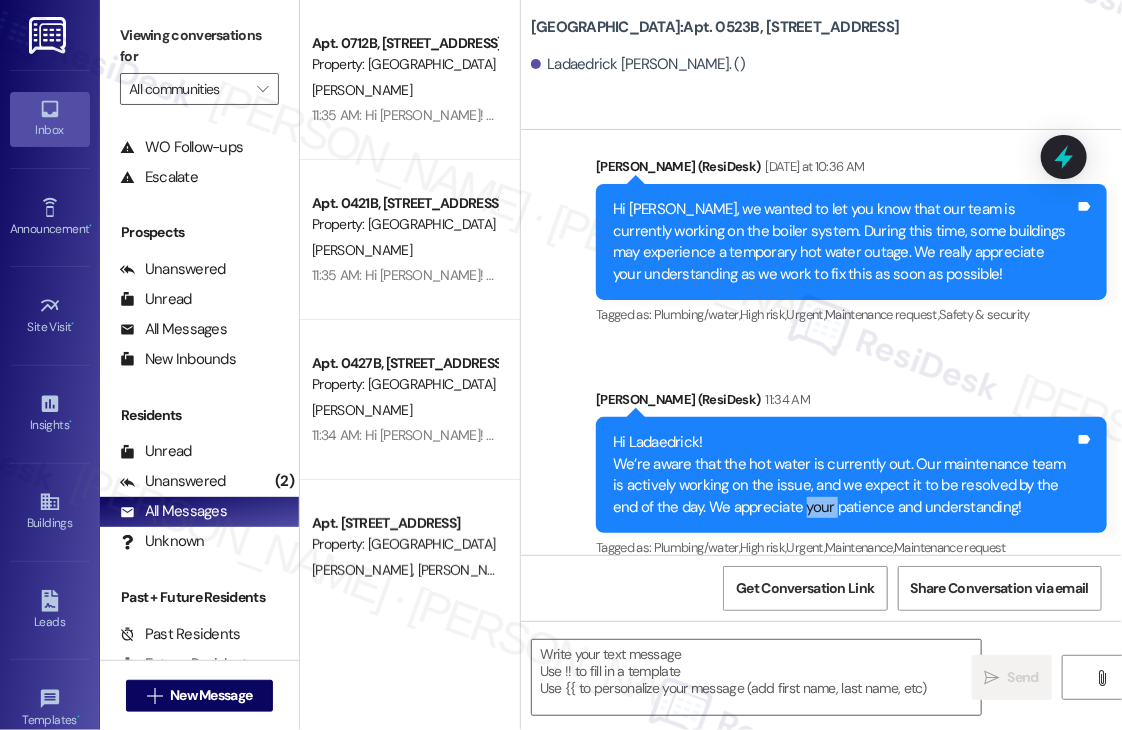 click on "Hi Ladaedrick!
We’re aware that the hot water is currently out. Our maintenance team is actively working on the issue, and we expect it to be resolved by the end of the day. We appreciate your patience and understanding!" at bounding box center (844, 475) 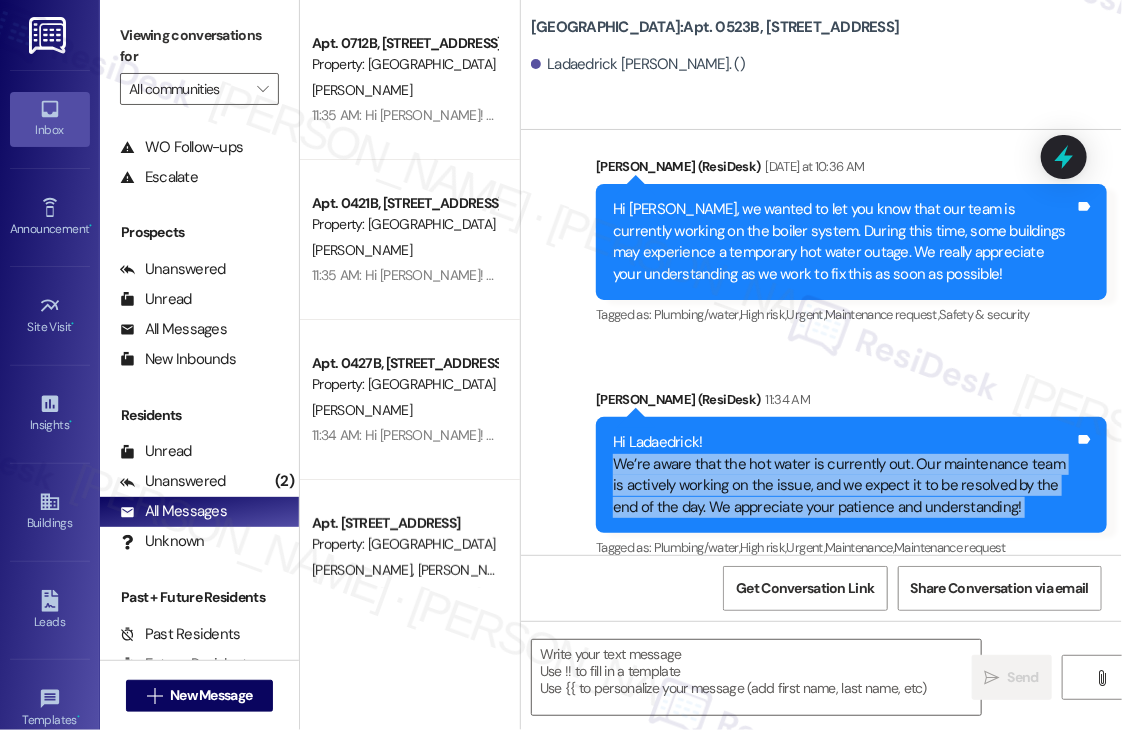 click on "Hi Ladaedrick!
We’re aware that the hot water is currently out. Our maintenance team is actively working on the issue, and we expect it to be resolved by the end of the day. We appreciate your patience and understanding!" at bounding box center (844, 475) 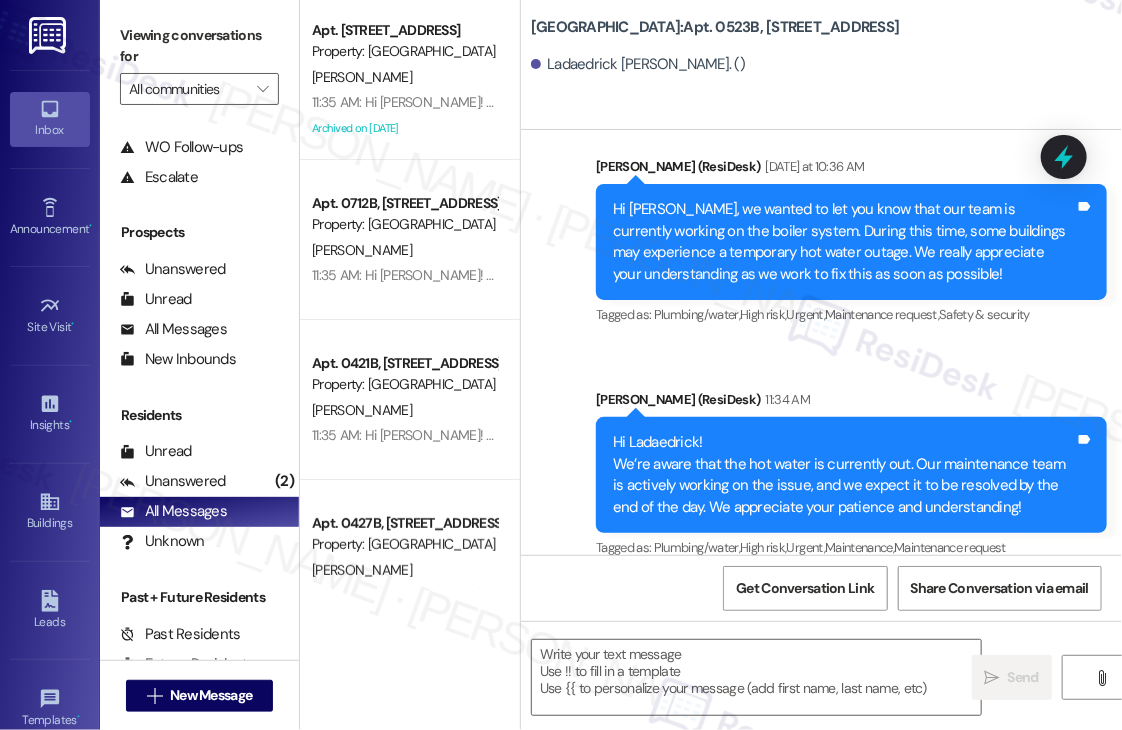 click on "Viewing conversations for" at bounding box center [199, 46] 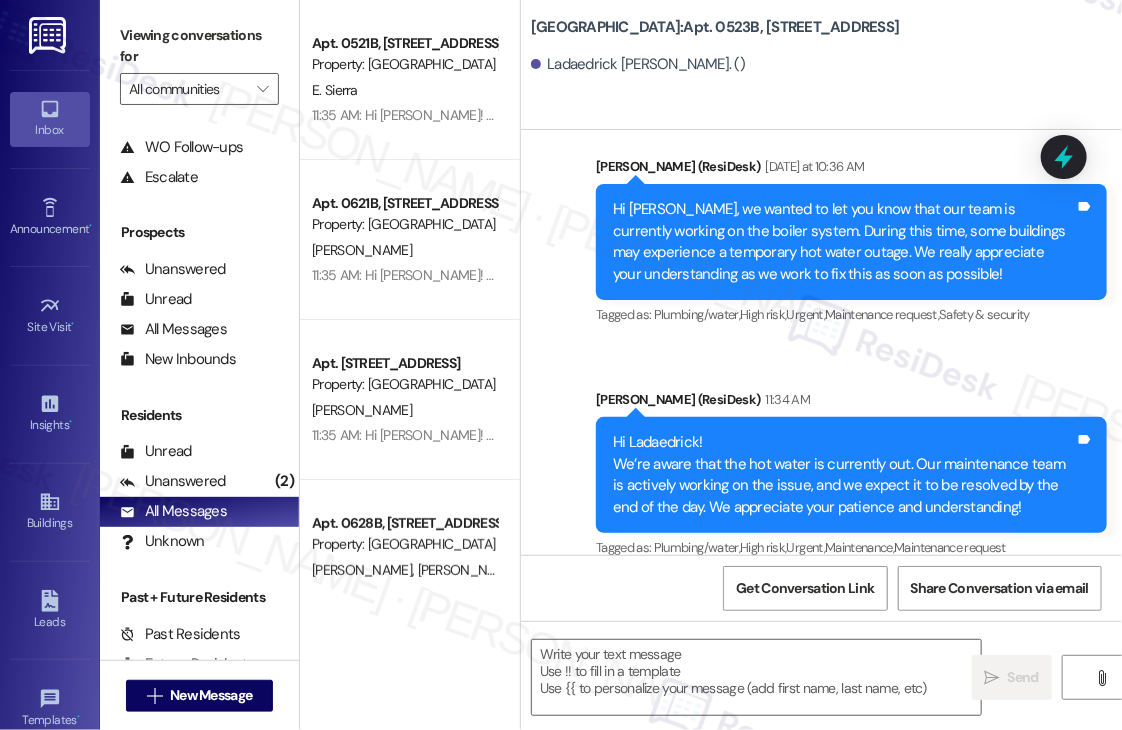 click on "[PERSON_NAME]   (ResiDesk) [DATE] at 10:36 AM" at bounding box center [851, 170] 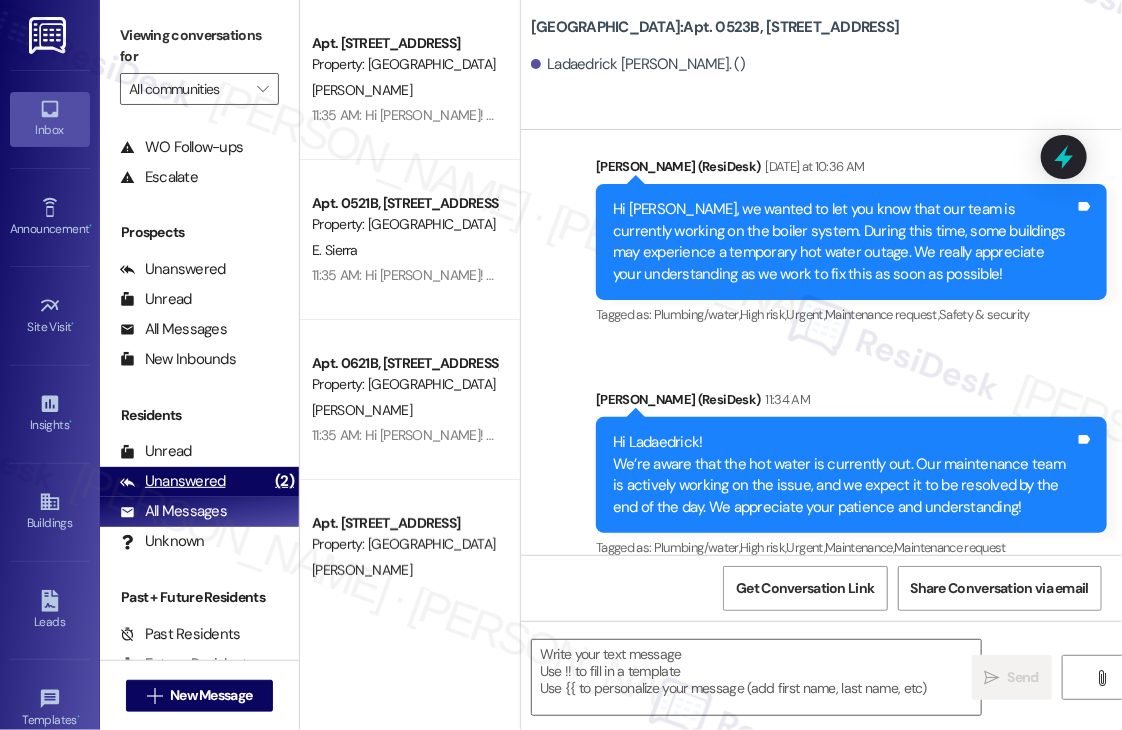 click on "Unanswered (2)" at bounding box center (199, 482) 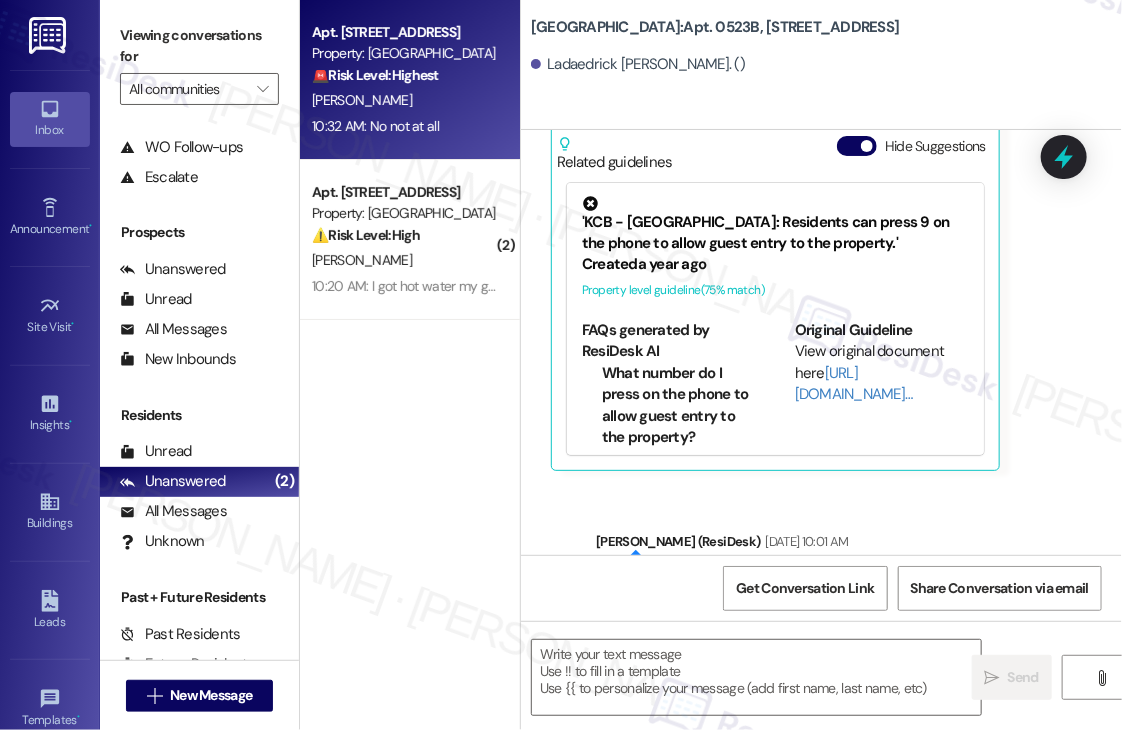 scroll, scrollTop: 2798, scrollLeft: 0, axis: vertical 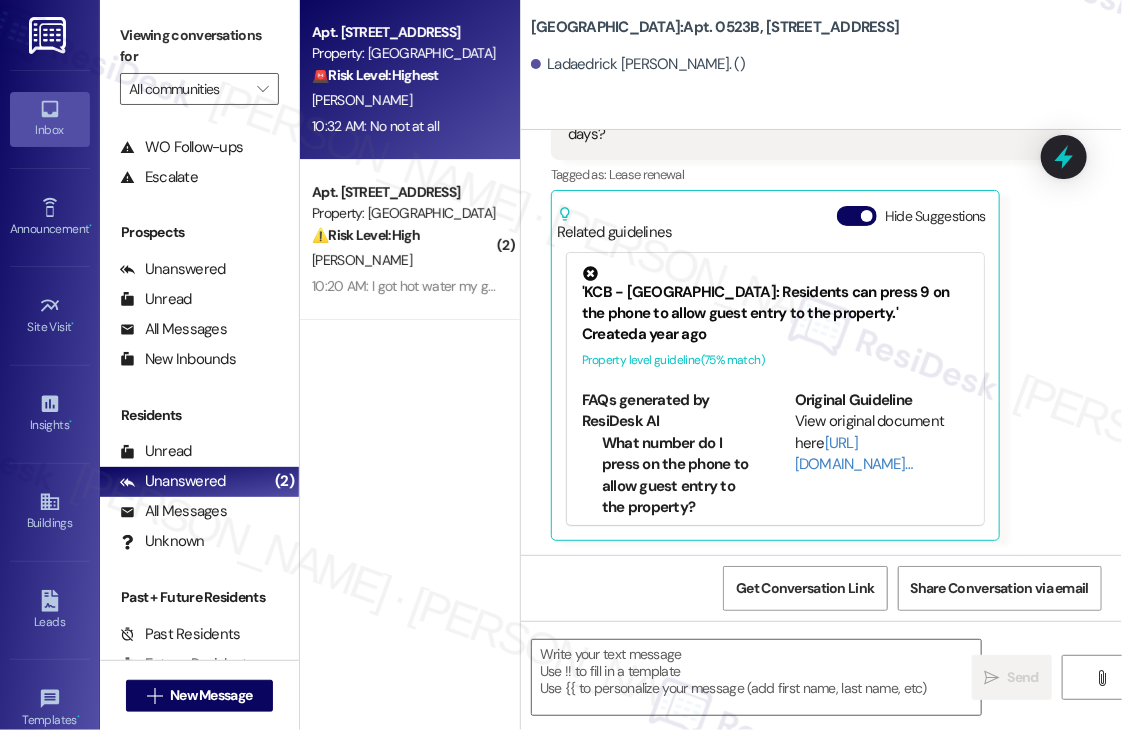 type on "Fetching suggested responses. Please feel free to read through the conversation in the meantime." 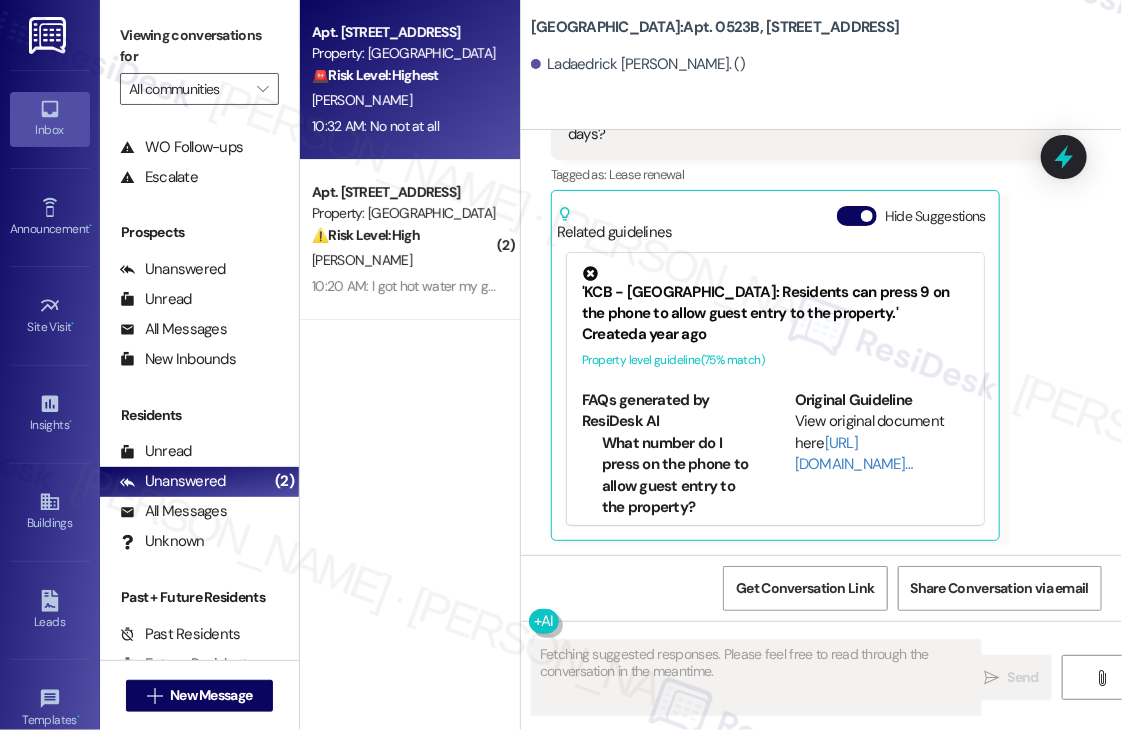 click on "10:32 AM: No not at all  10:32 AM: No not at all" at bounding box center (404, 126) 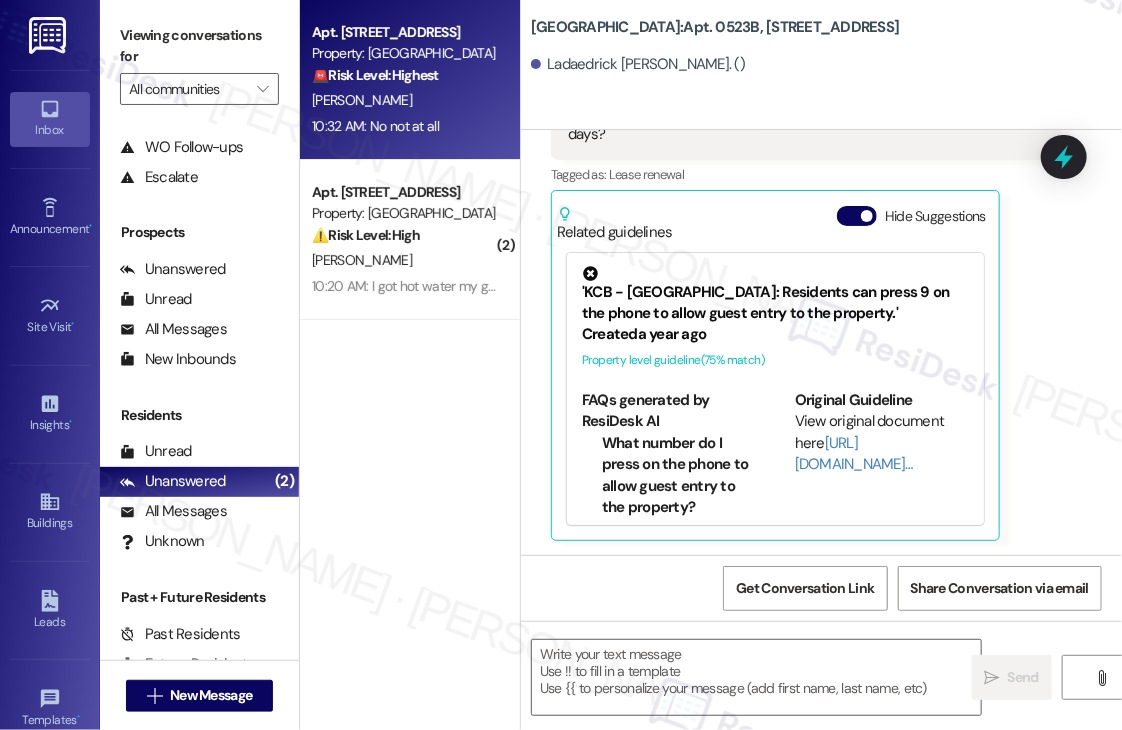 type on "Fetching suggested responses. Please feel free to read through the conversation in the meantime." 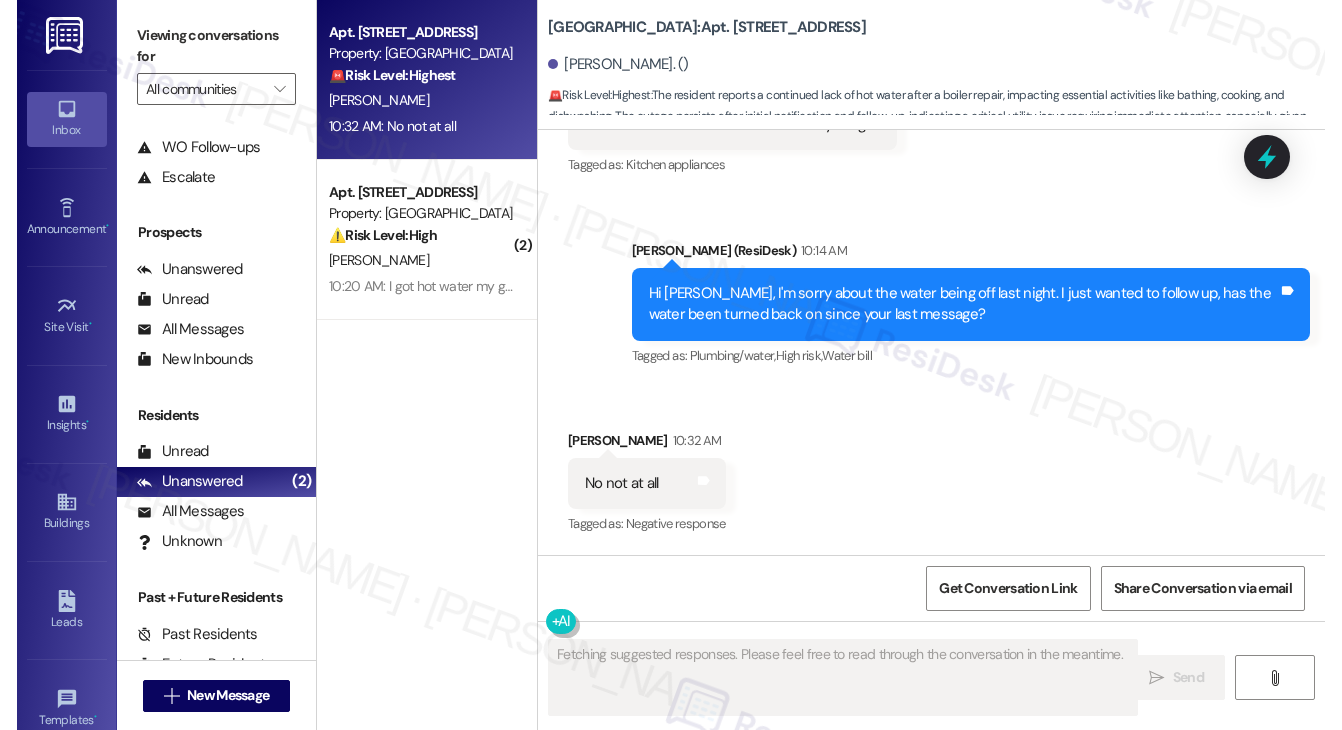 scroll, scrollTop: 9128, scrollLeft: 0, axis: vertical 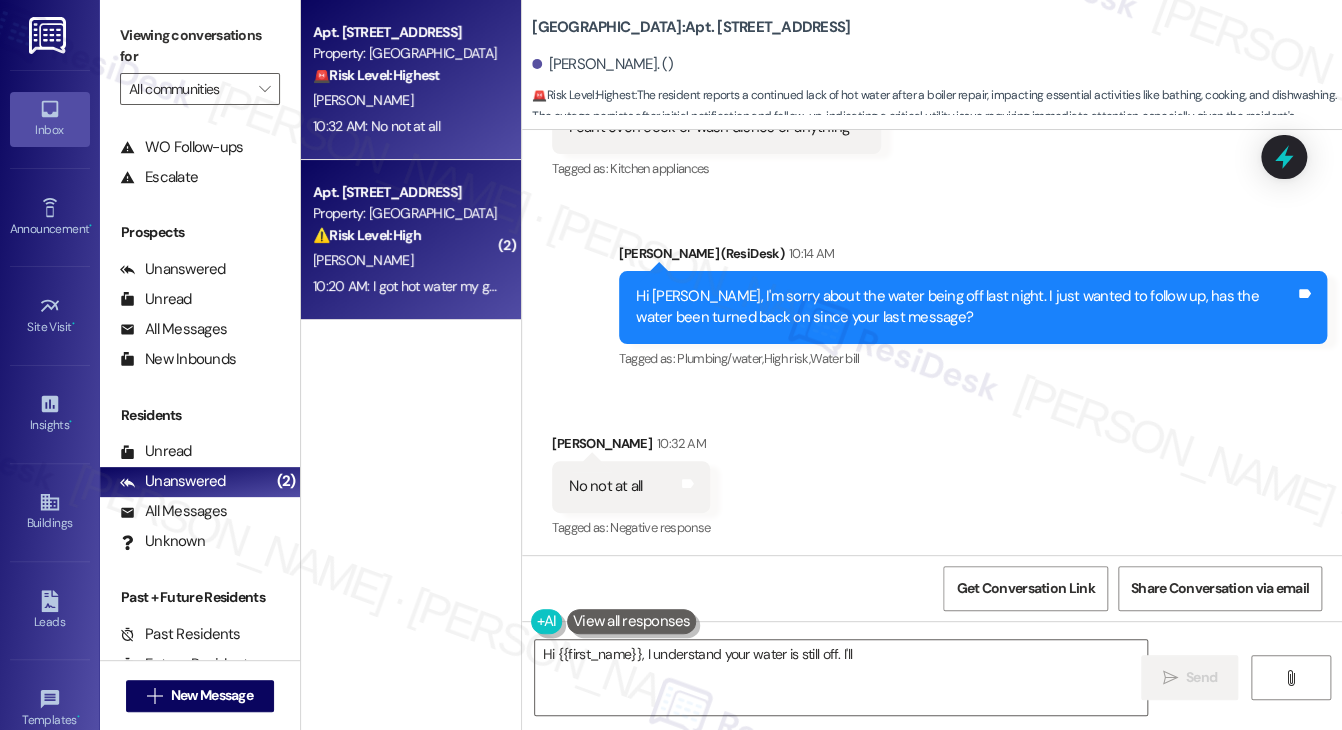 type on "Hi {{first_name}}, I understand your water is still off. I'll immediately" 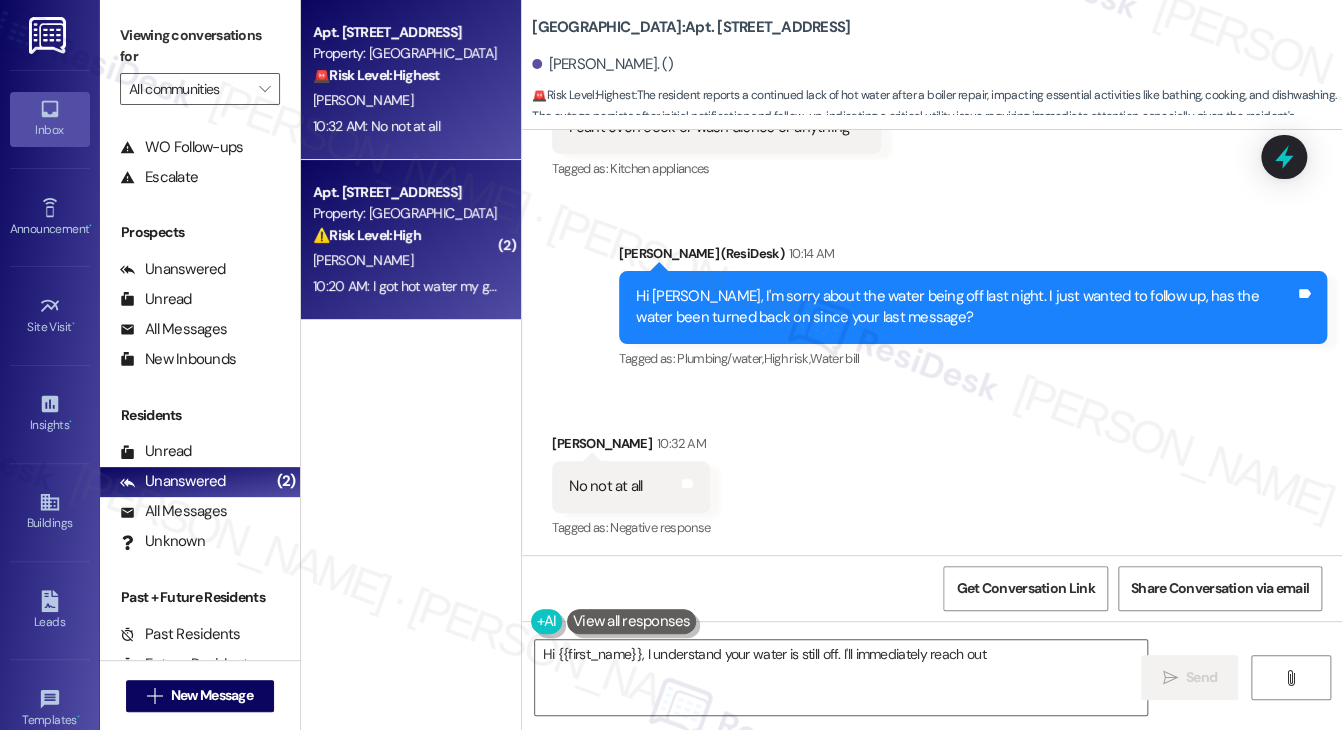 click on "10:20 AM: I got hot water my garbage disposal needs fixing 10:20 AM: I got hot water my garbage disposal needs fixing" at bounding box center [484, 286] 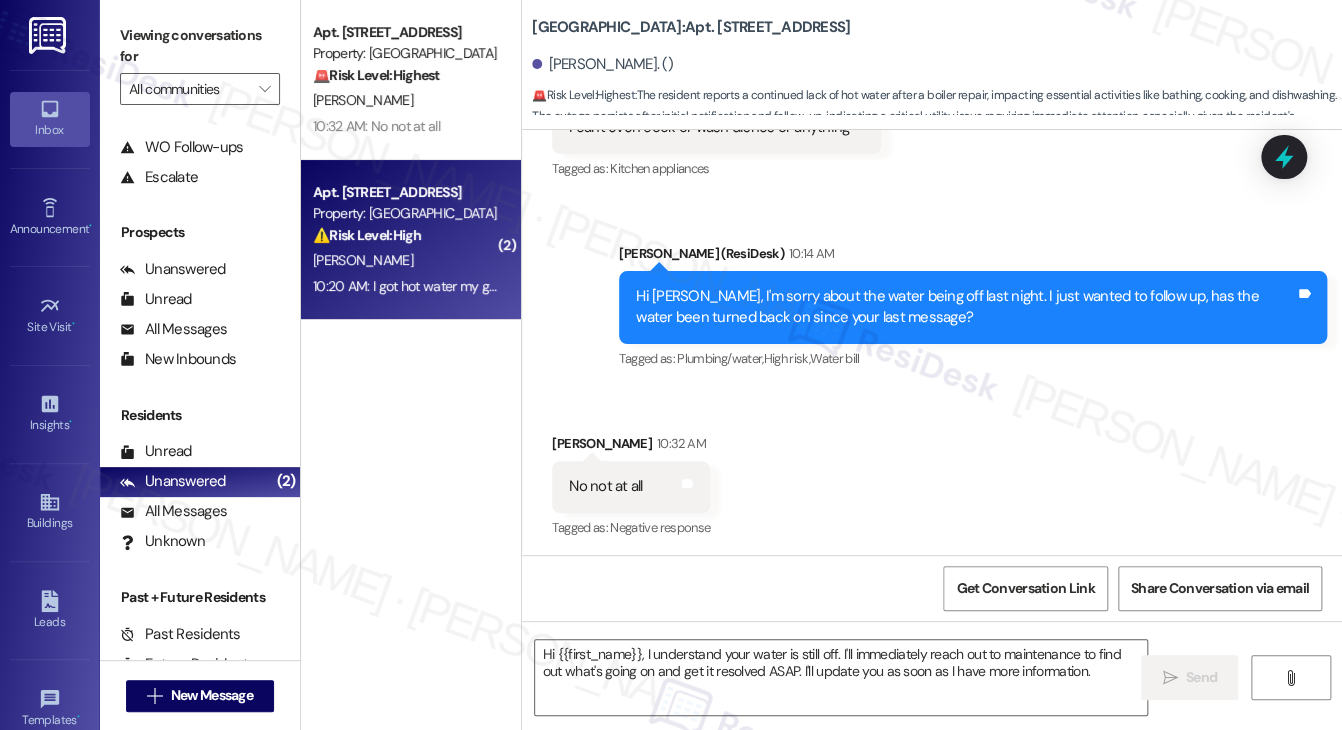 type on "Fetching suggested responses. Please feel free to read through the conversation in the meantime." 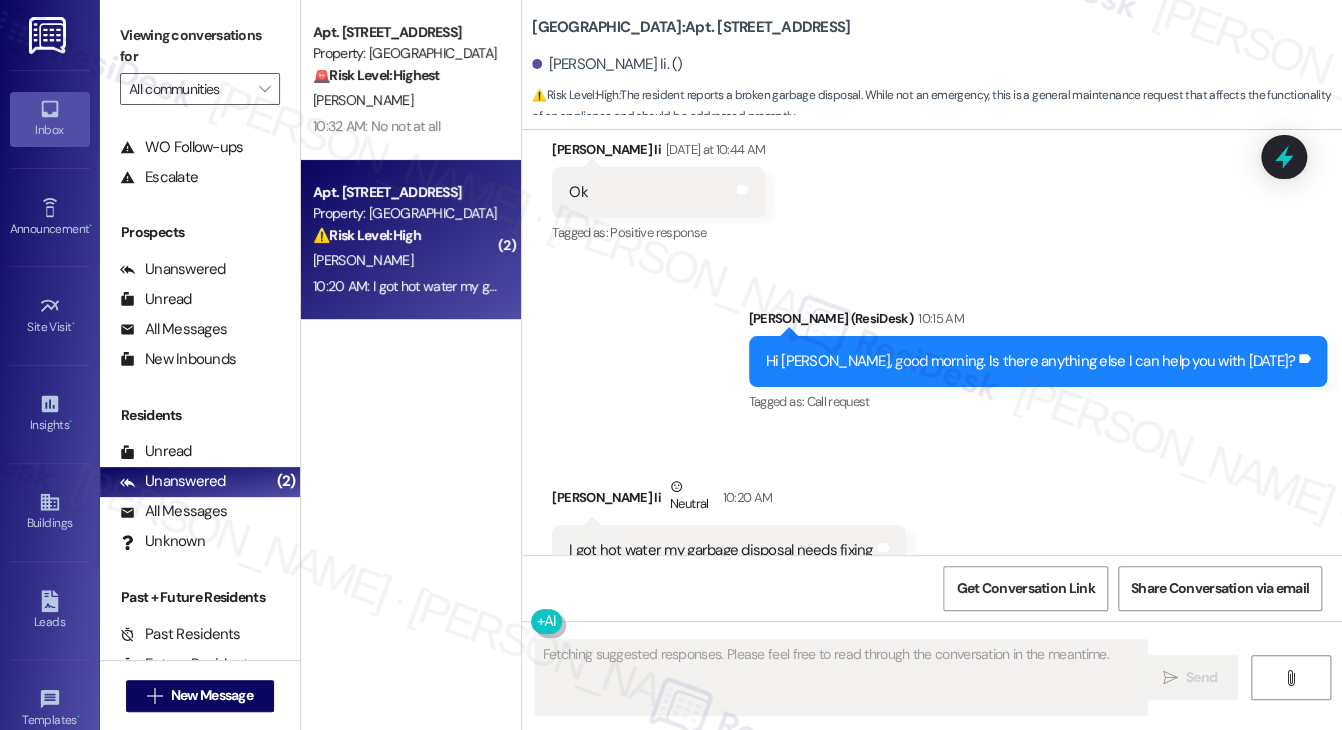 scroll, scrollTop: 16088, scrollLeft: 0, axis: vertical 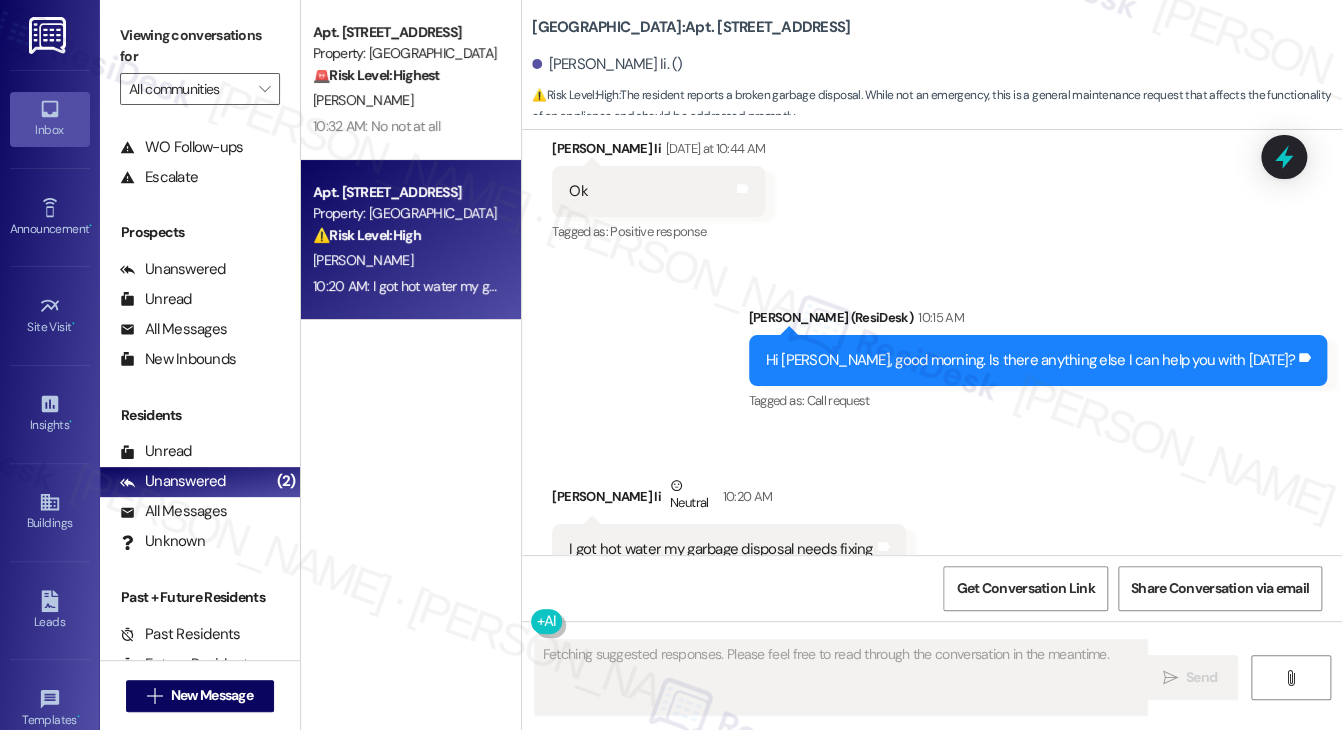 click on "Hi [PERSON_NAME], good morning. Is there anything else I can help you with [DATE]?" at bounding box center [1031, 360] 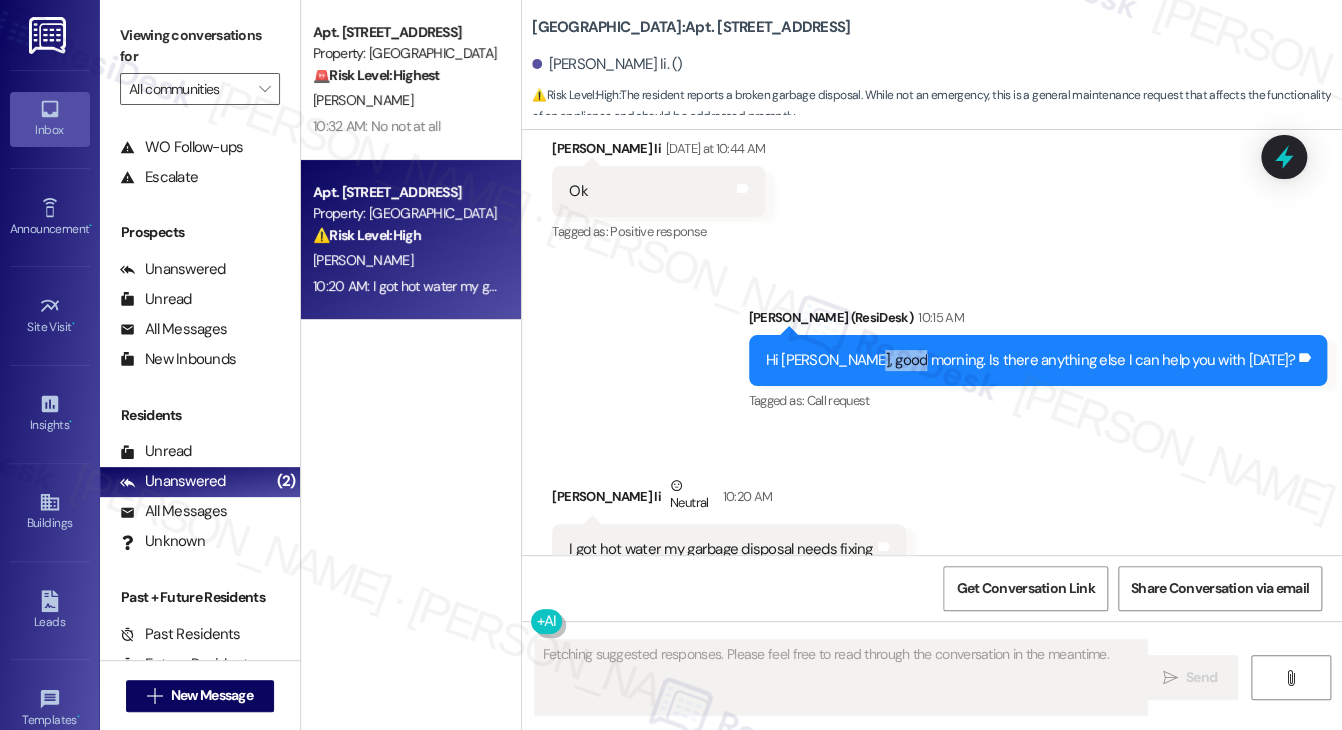click on "Hi [PERSON_NAME], good morning. Is there anything else I can help you with [DATE]?" at bounding box center [1031, 360] 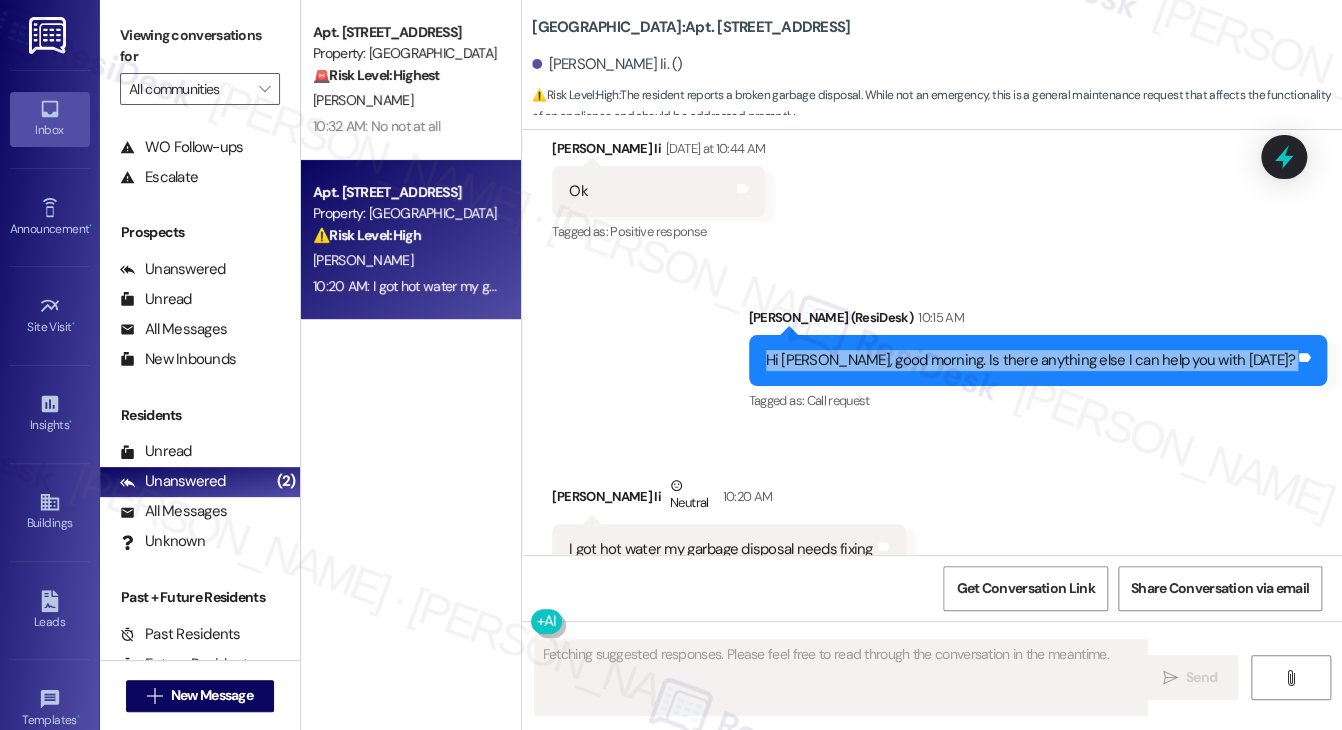 click on "Hi [PERSON_NAME], good morning. Is there anything else I can help you with [DATE]?" at bounding box center [1031, 360] 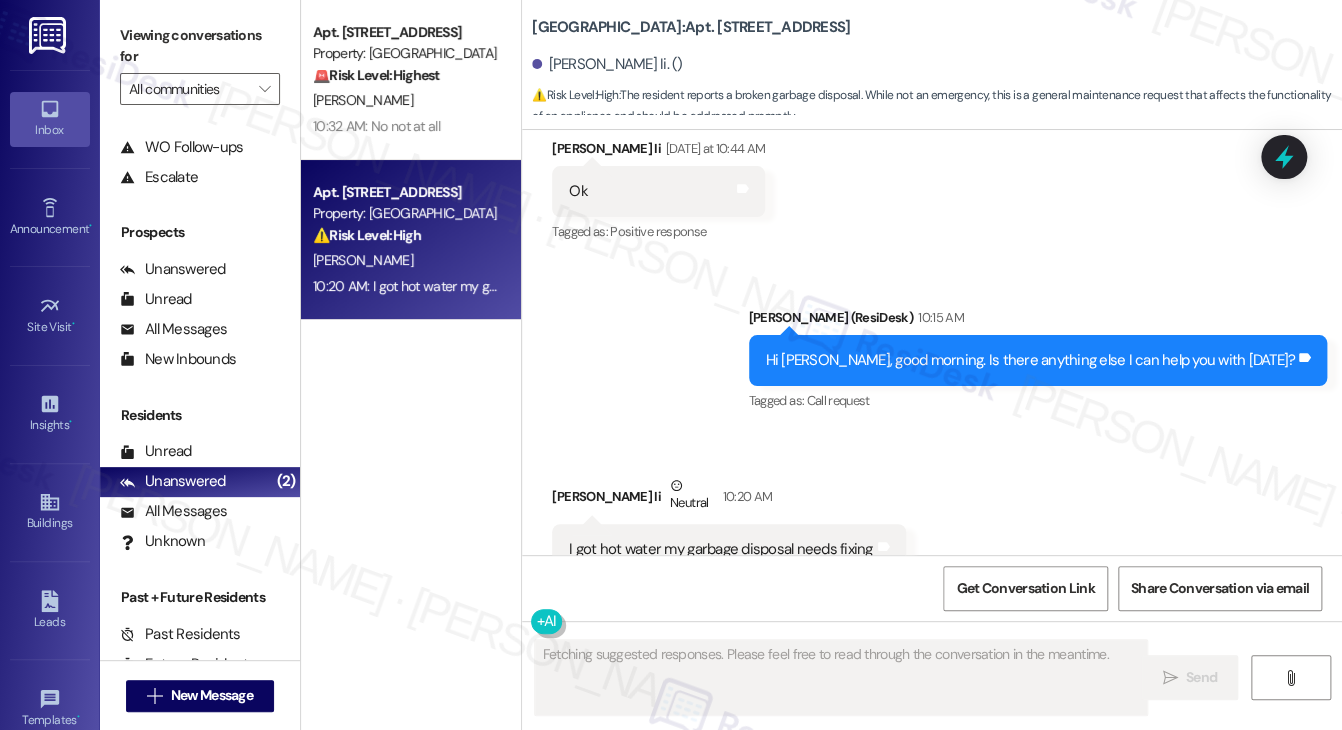 click on "Sent via SMS [PERSON_NAME]   (ResiDesk) 10:15 AM Hi [PERSON_NAME], good morning. Is there anything else I can help you with [DATE]? Tags and notes Tagged as:   Call request Click to highlight conversations about Call request" at bounding box center (932, 346) 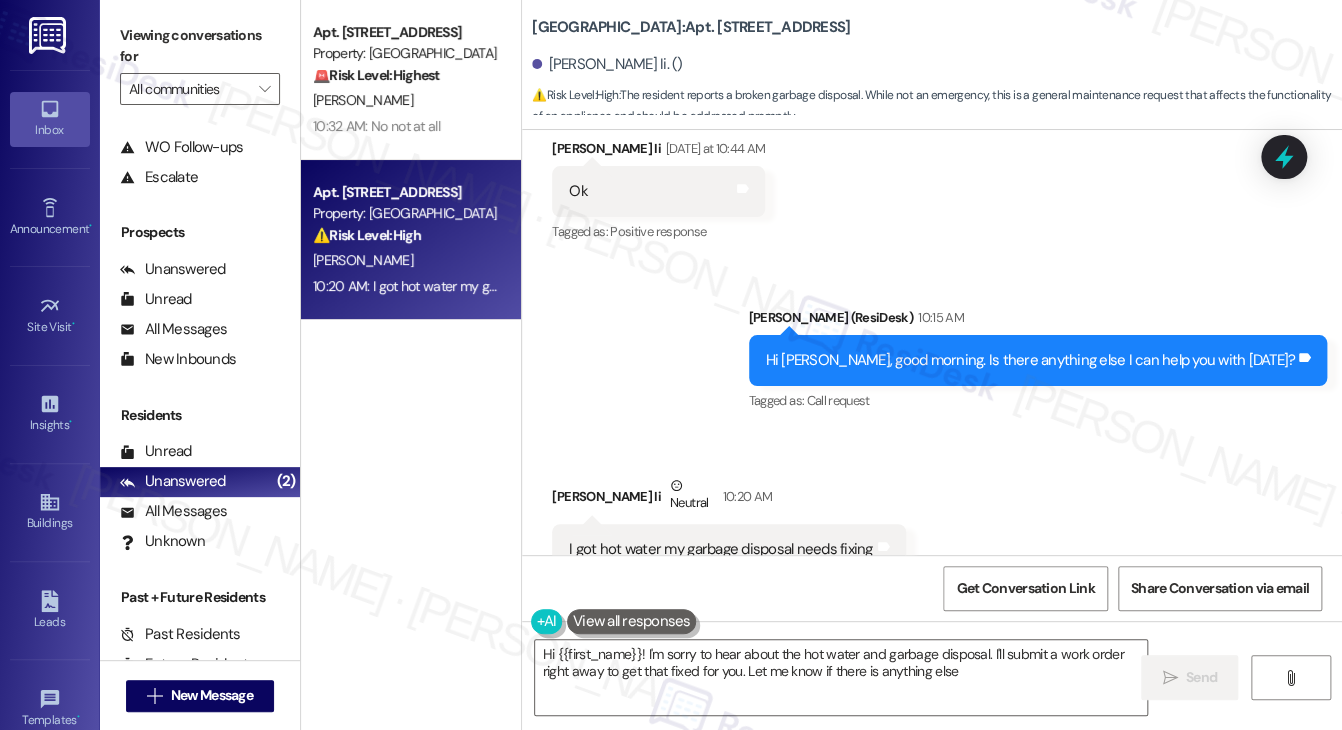 type on "Hi {{first_name}}! I'm sorry to hear about the hot water and garbage disposal. I'll submit a work order right away to get that fixed for you. Let me know if there is anything else!" 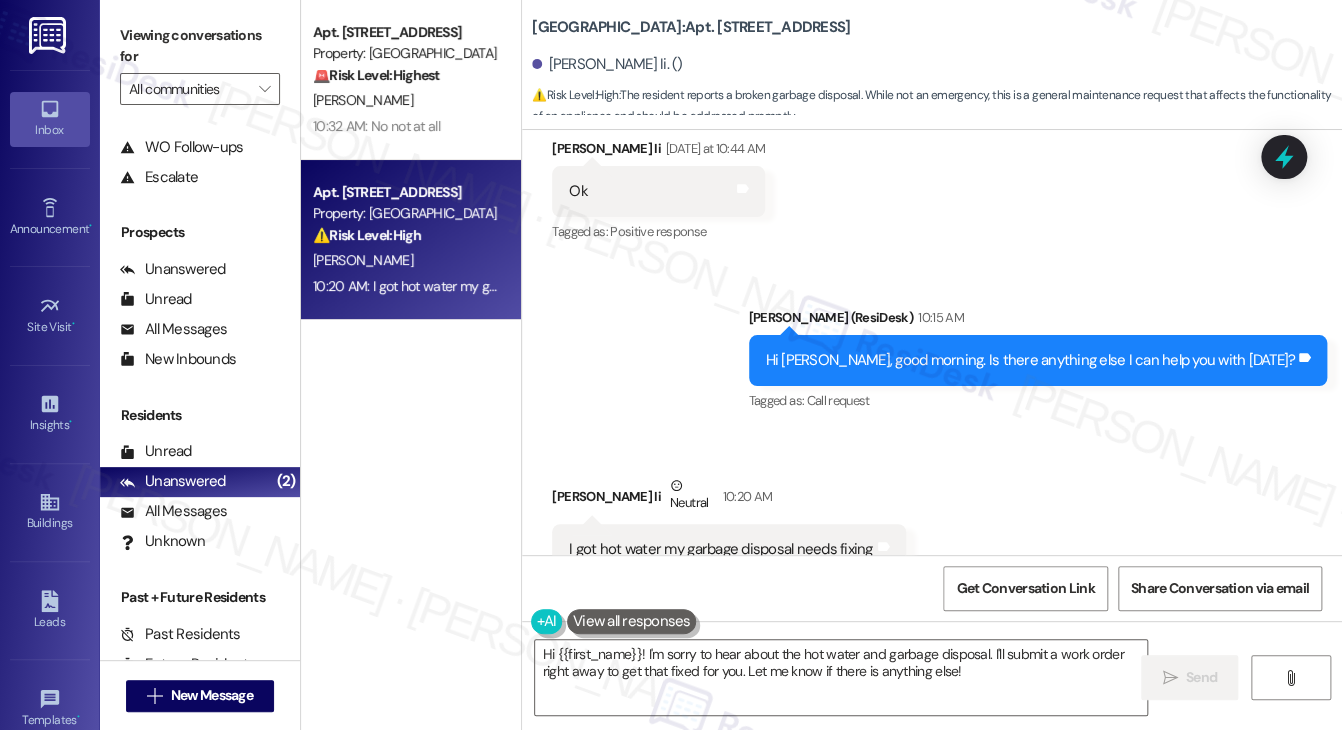 click on "Hi {{first_name}}! I'm sorry to hear about the hot water and garbage disposal. I'll submit a work order right away to get that fixed for you. Let me know if there is anything else!  Send " at bounding box center [932, 696] 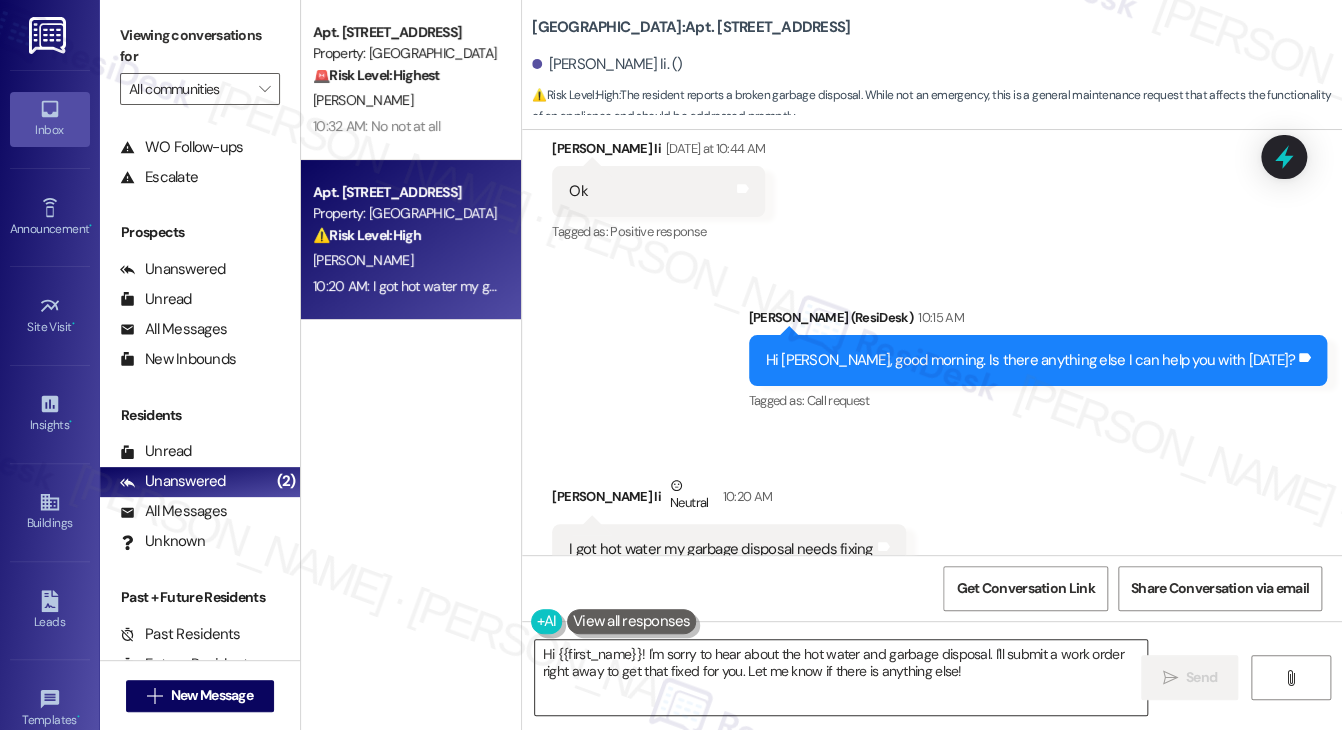 click on "Hi {{first_name}}! I'm sorry to hear about the hot water and garbage disposal. I'll submit a work order right away to get that fixed for you. Let me know if there is anything else!" at bounding box center (841, 677) 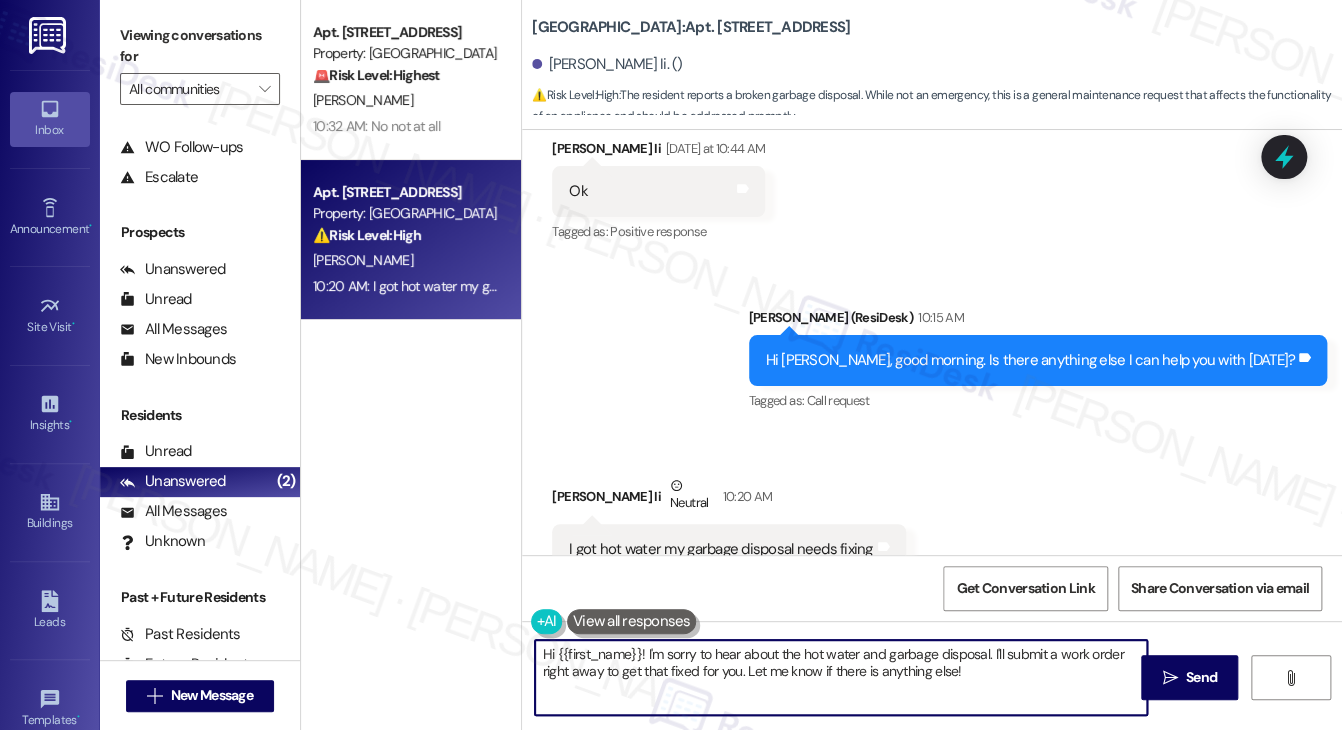 click on "Hi {{first_name}}! I'm sorry to hear about the hot water and garbage disposal. I'll submit a work order right away to get that fixed for you. Let me know if there is anything else!" at bounding box center [841, 677] 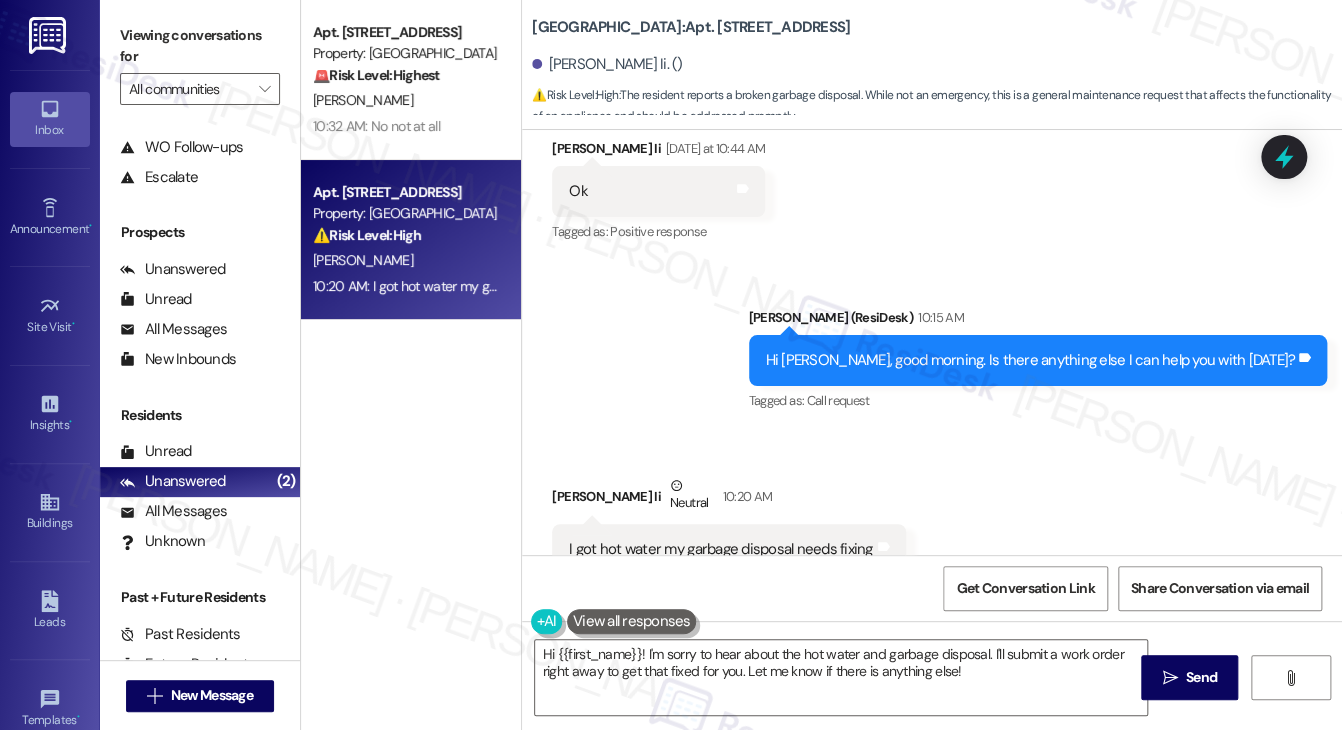 click on "I got hot water my garbage disposal needs fixing" at bounding box center (720, 549) 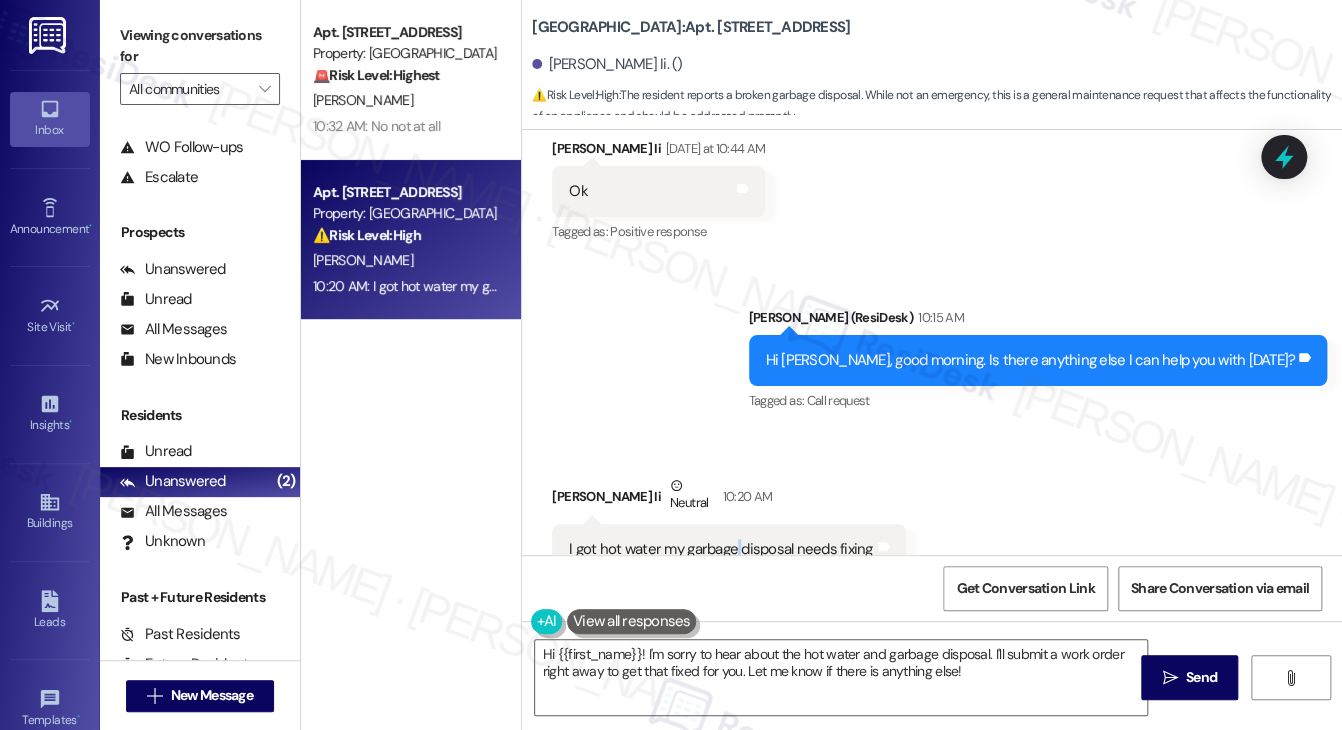 click on "I got hot water my garbage disposal needs fixing" at bounding box center (720, 549) 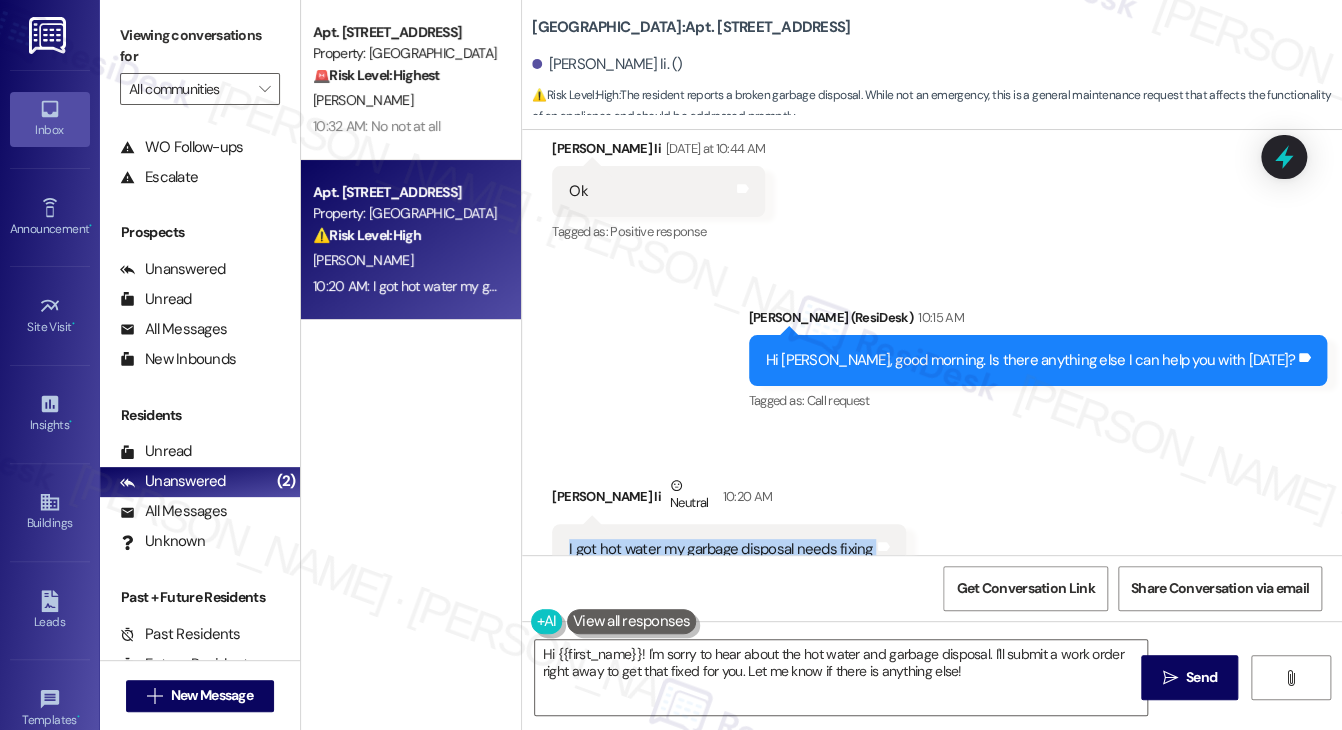 click on "I got hot water my garbage disposal needs fixing" at bounding box center [720, 549] 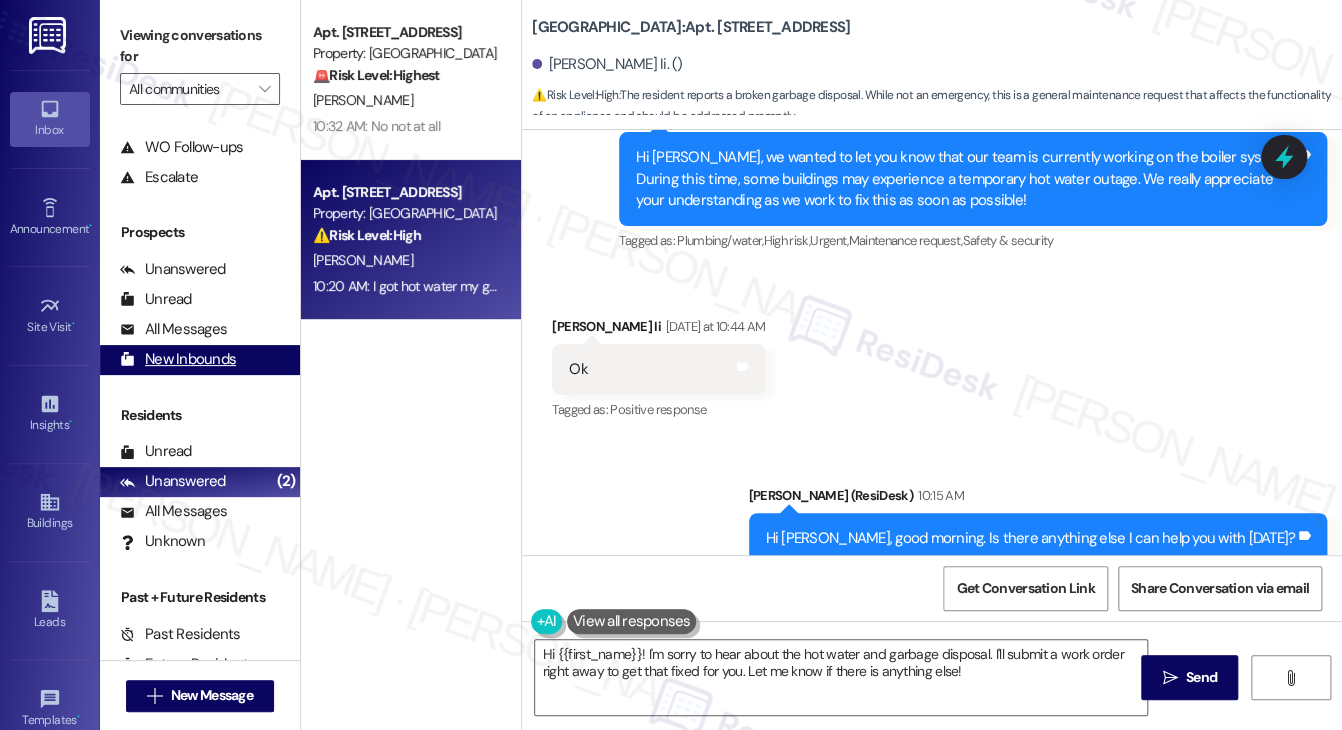 scroll, scrollTop: 16088, scrollLeft: 0, axis: vertical 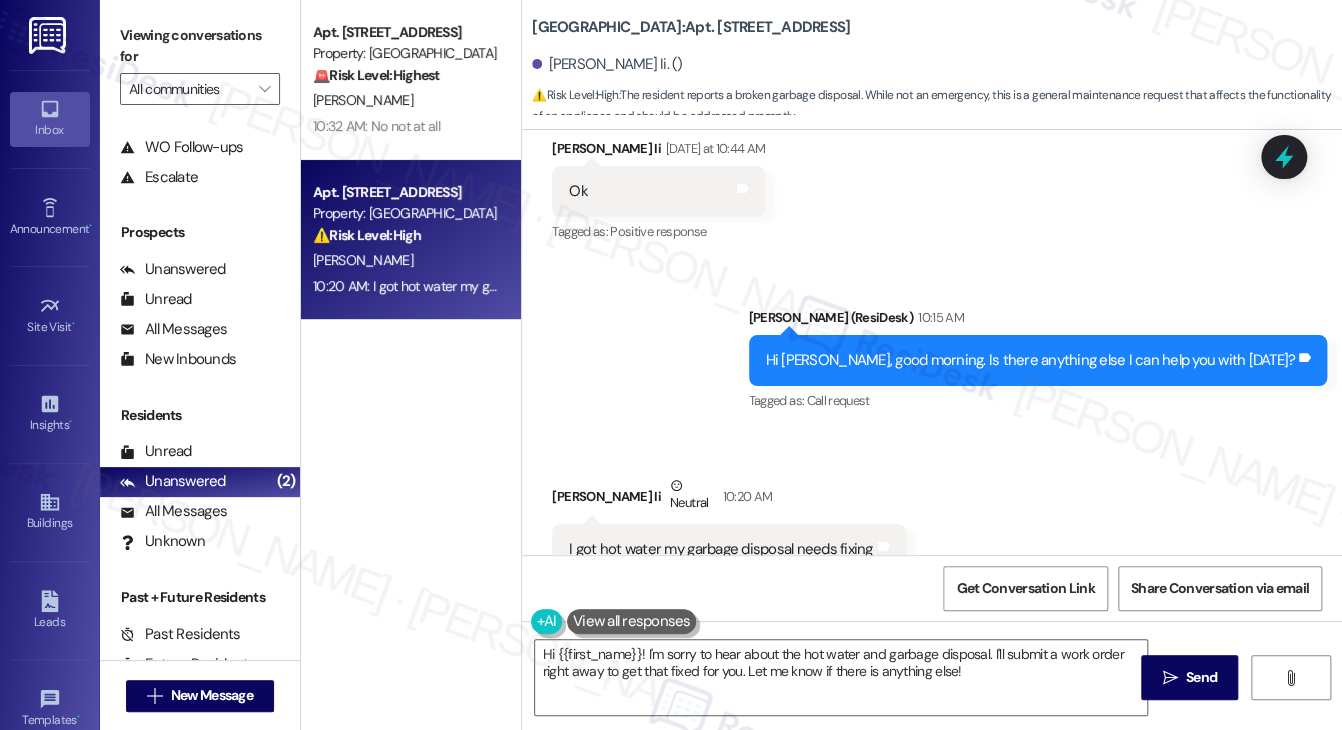 click on "Received via SMS [PERSON_NAME] Ii [DATE] at 10:44 AM Ok Tags and notes Tagged as:   Positive response Click to highlight conversations about Positive response" at bounding box center (932, 177) 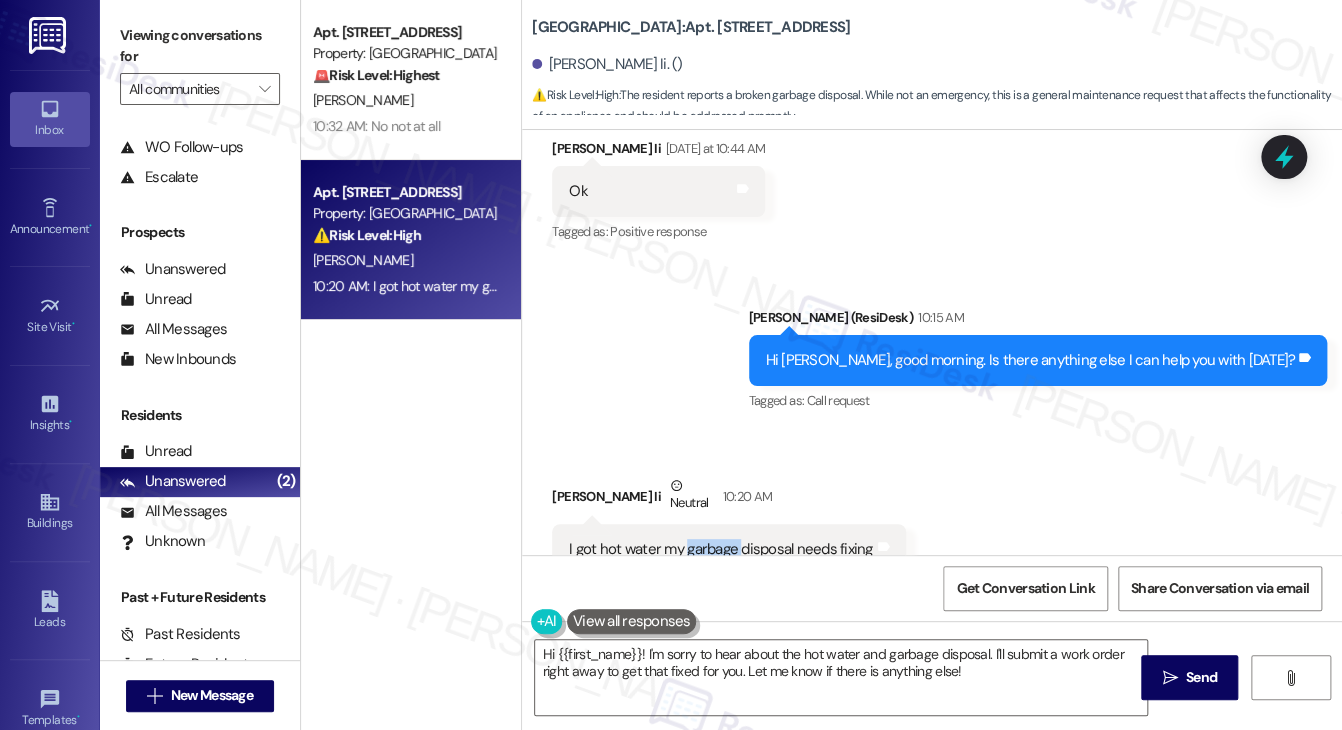 click on "I got hot water my garbage disposal needs fixing" at bounding box center [720, 549] 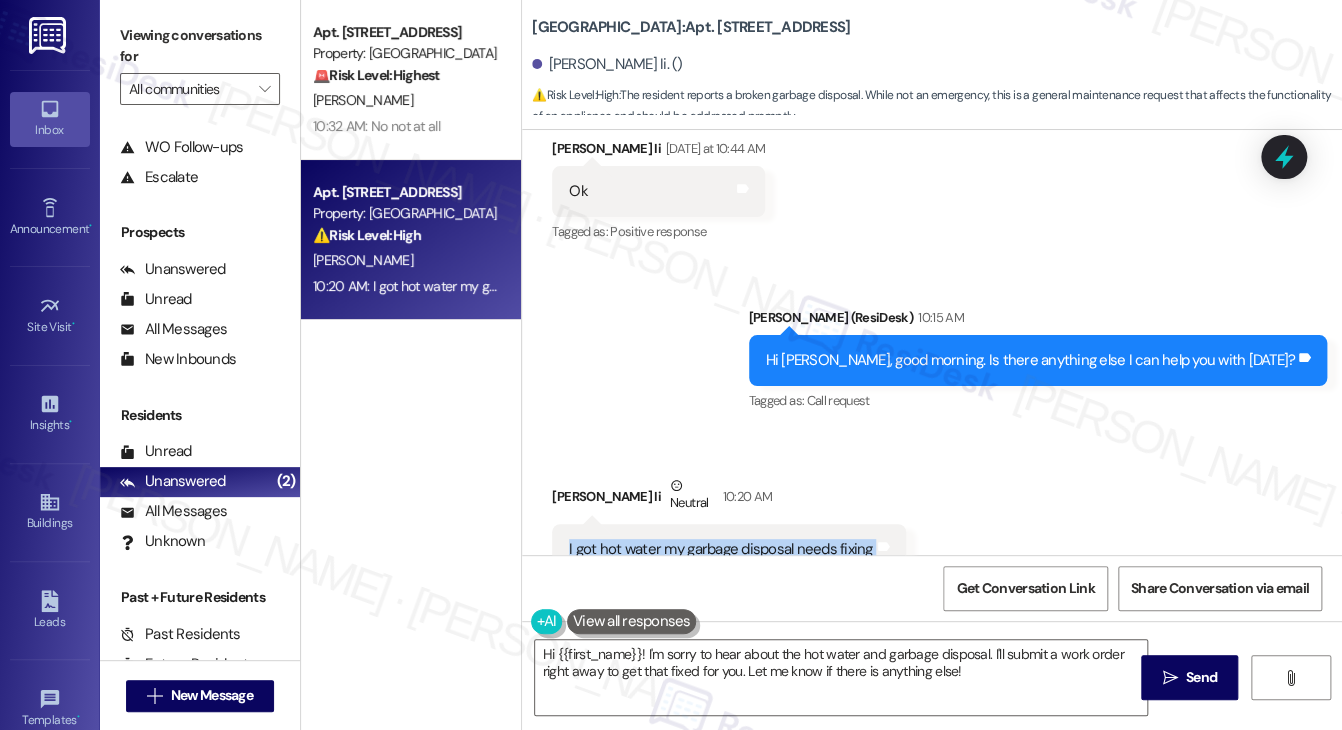 click on "I got hot water my garbage disposal needs fixing" at bounding box center [720, 549] 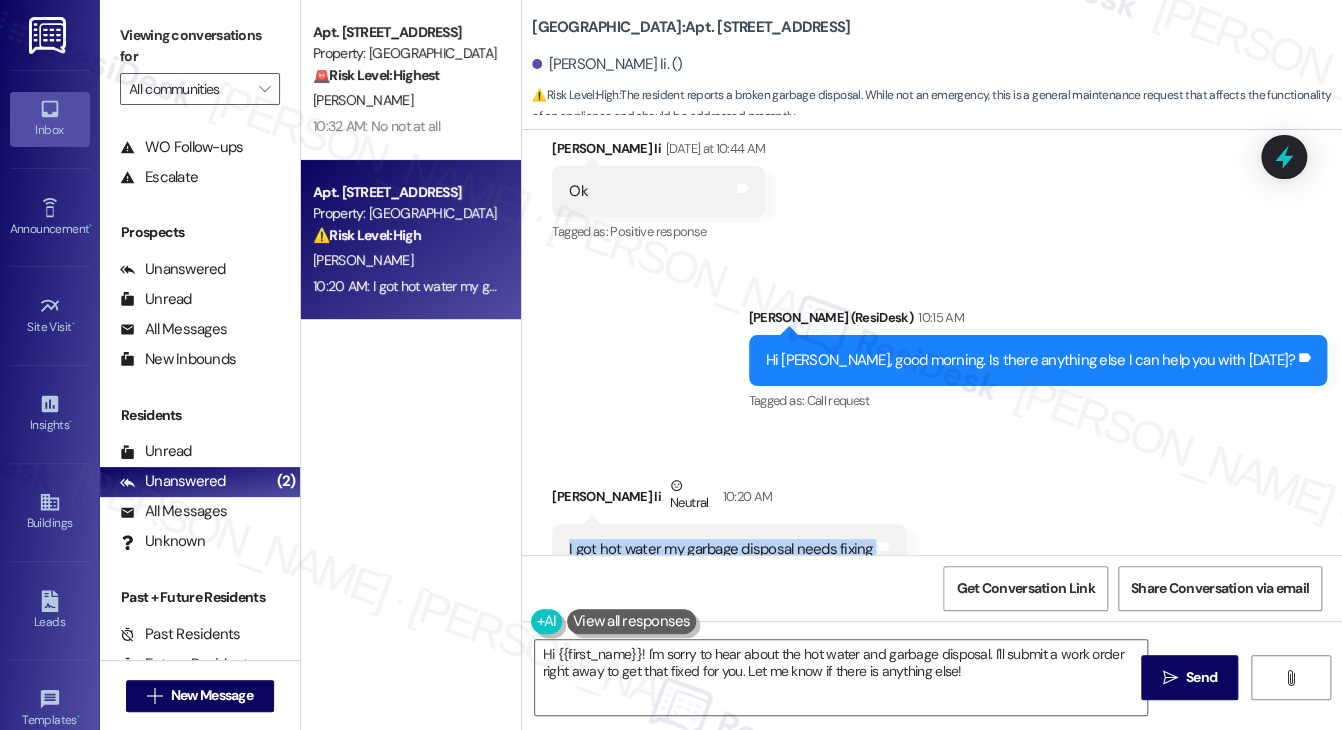copy on "I got hot water my garbage disposal needs fixing Tags and notes" 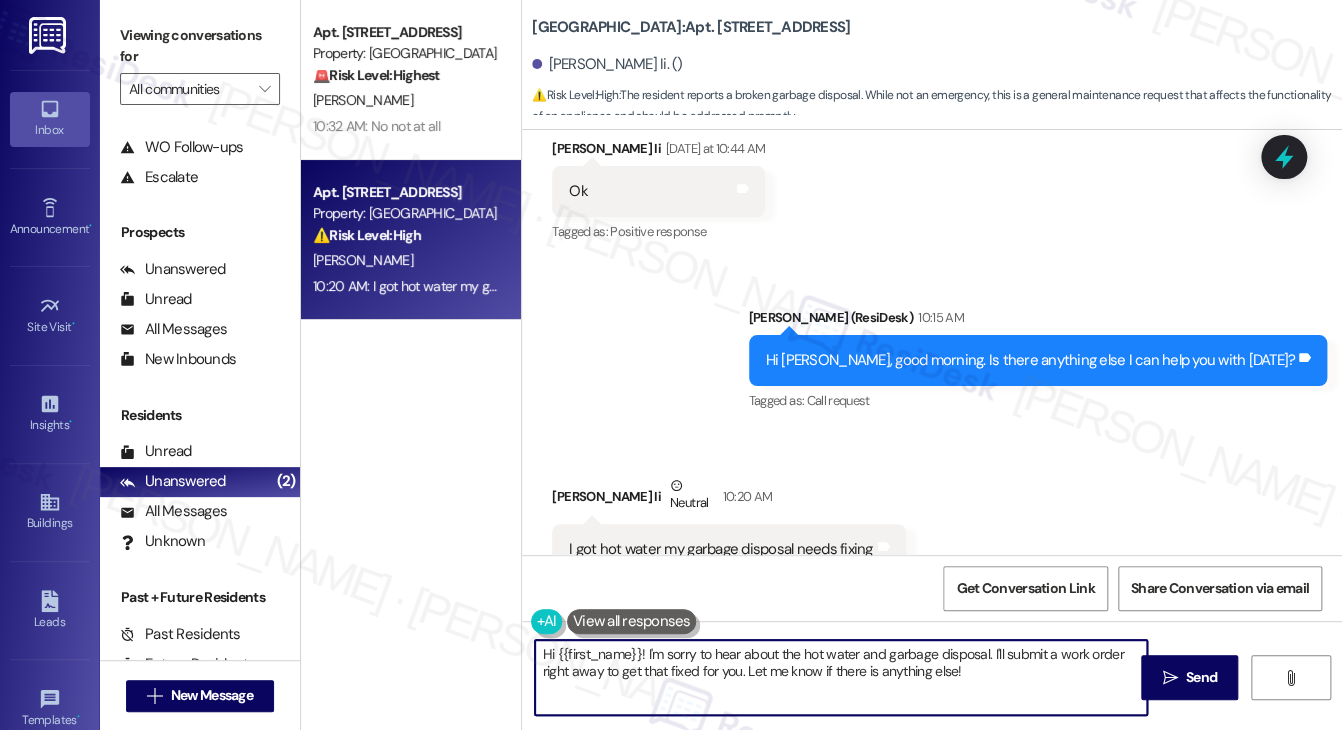 click on "Hi {{first_name}}! I'm sorry to hear about the hot water and garbage disposal. I'll submit a work order right away to get that fixed for you. Let me know if there is anything else!" at bounding box center [841, 677] 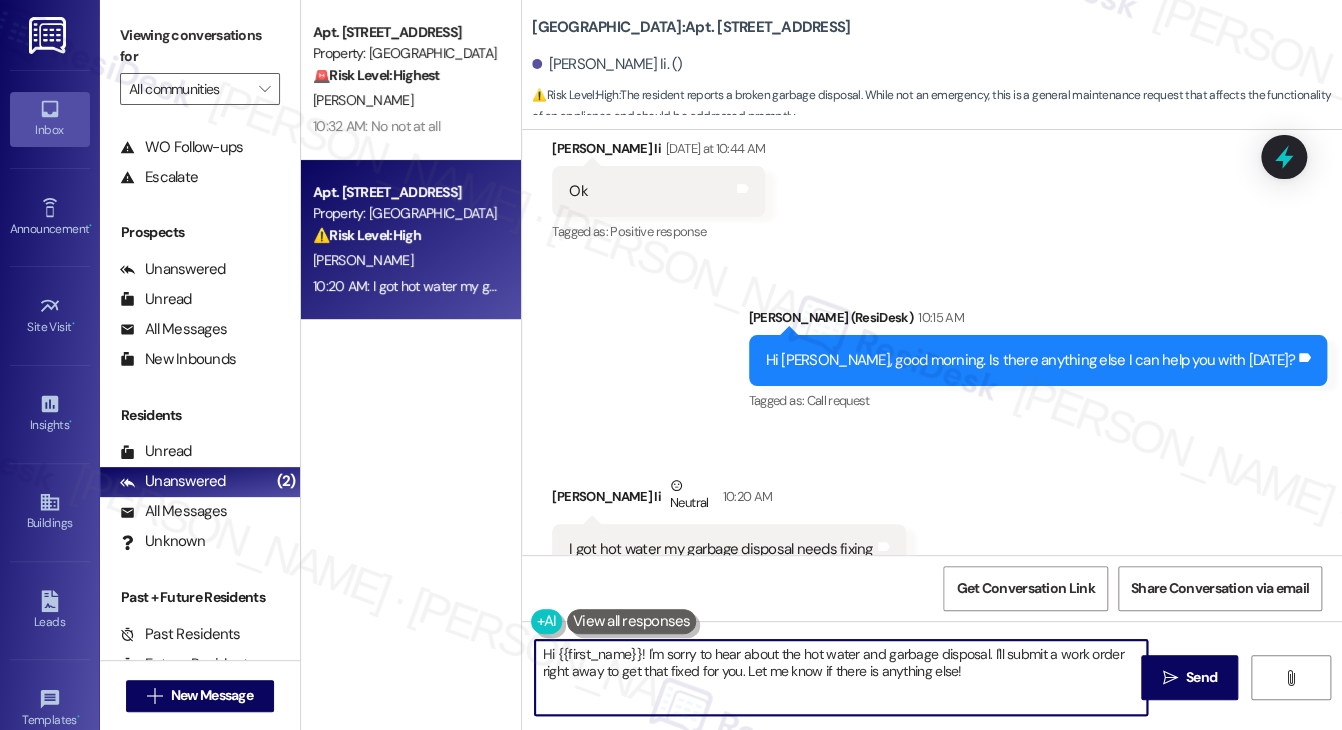 click on "I got hot water my garbage disposal needs fixing" at bounding box center (720, 549) 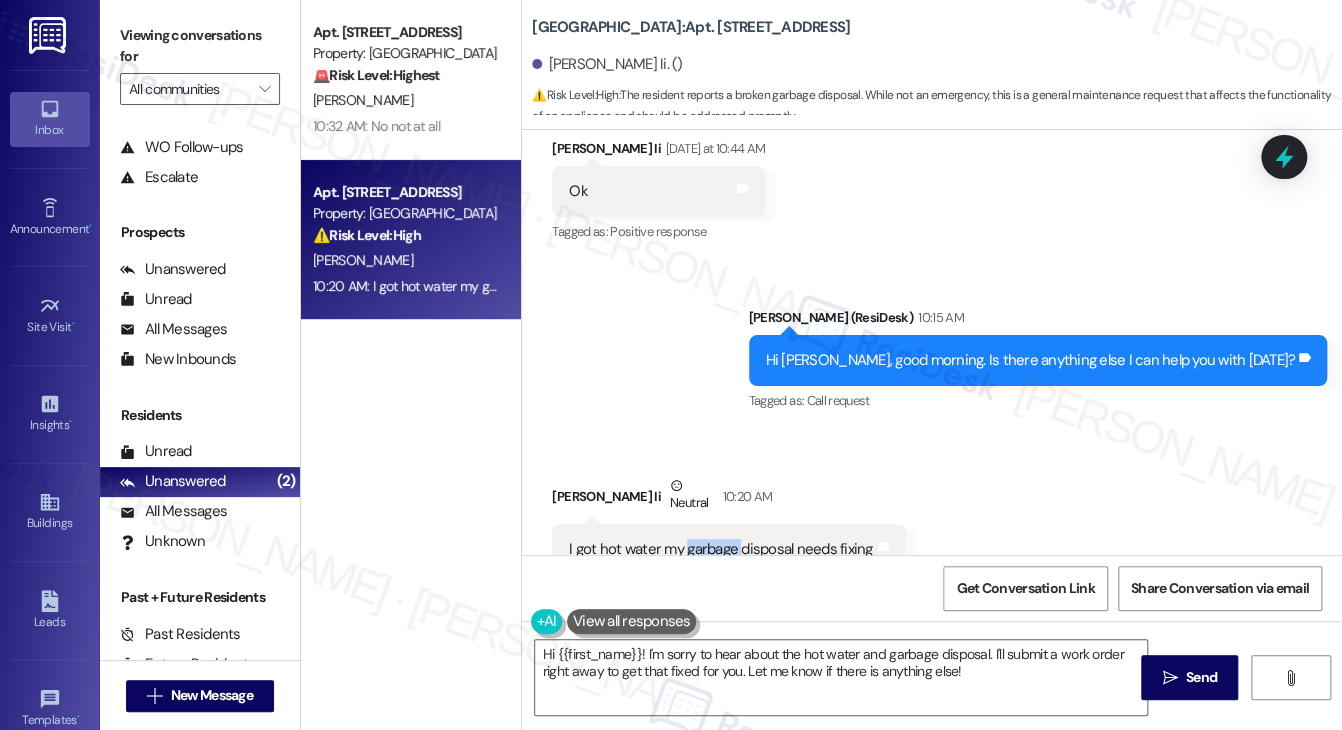 click on "I got hot water my garbage disposal needs fixing" at bounding box center (720, 549) 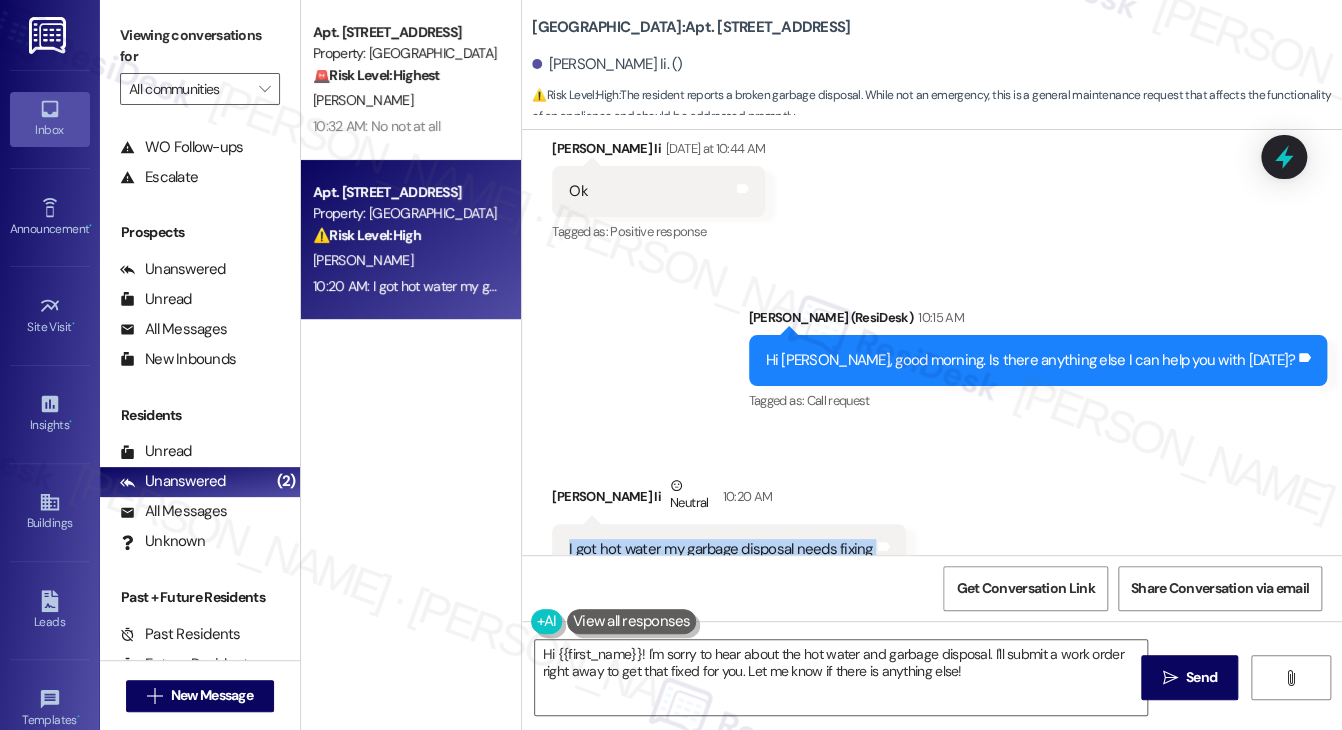 click on "I got hot water my garbage disposal needs fixing" at bounding box center [720, 549] 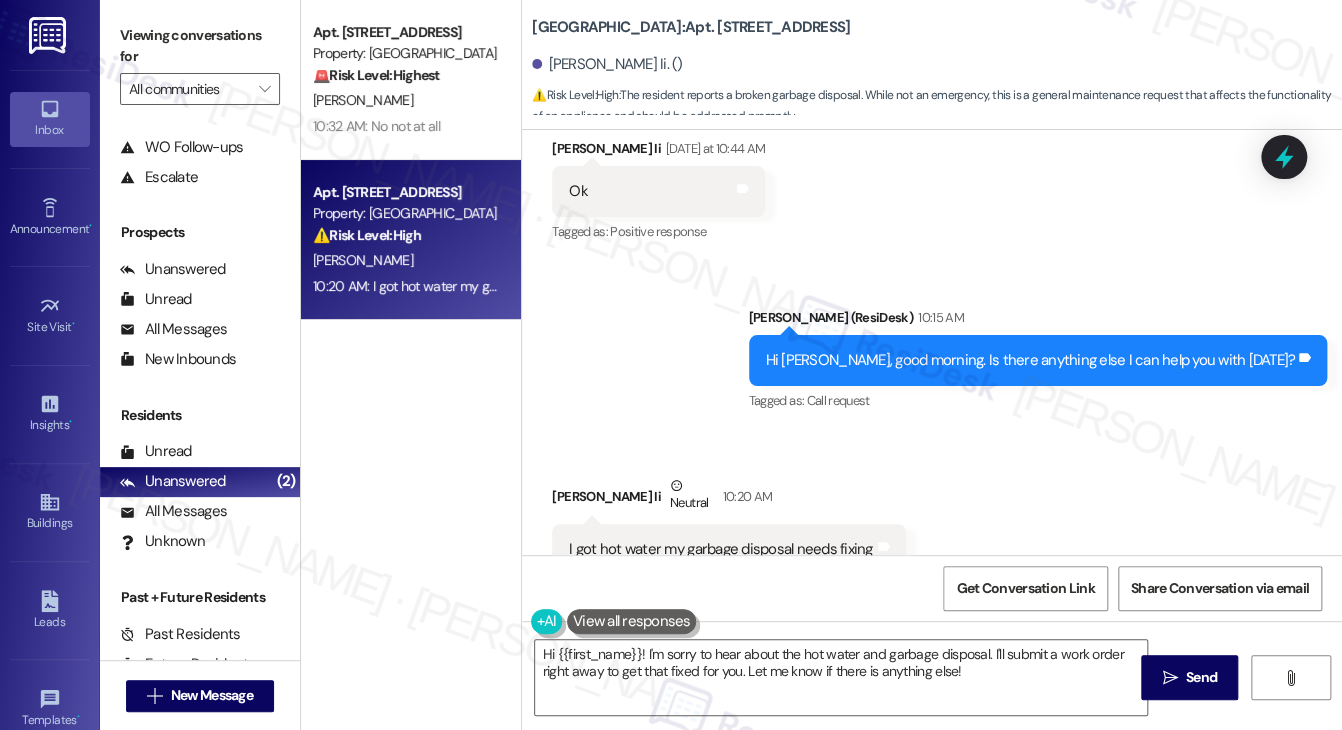 click on "Received via SMS [PERSON_NAME] Ii [DATE] at 10:44 AM Ok Tags and notes Tagged as:   Positive response Click to highlight conversations about Positive response" at bounding box center [932, 177] 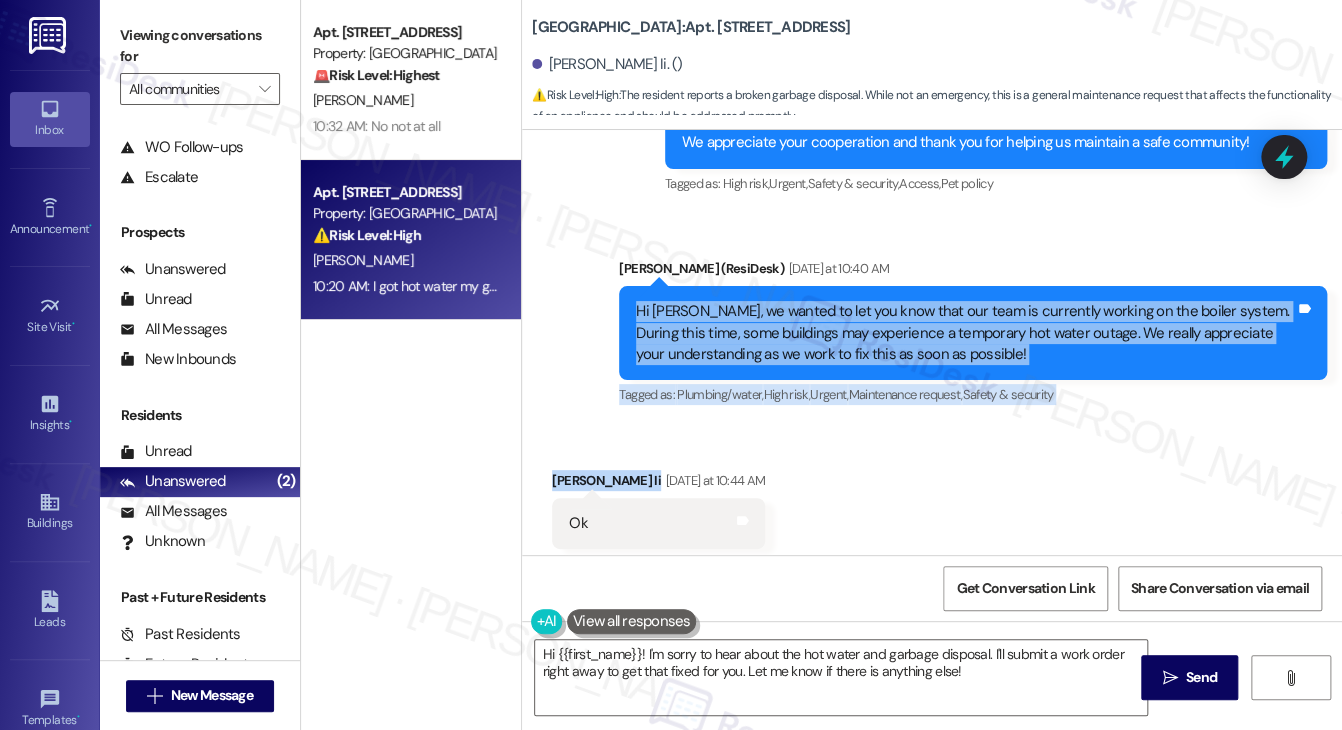 scroll, scrollTop: 16088, scrollLeft: 0, axis: vertical 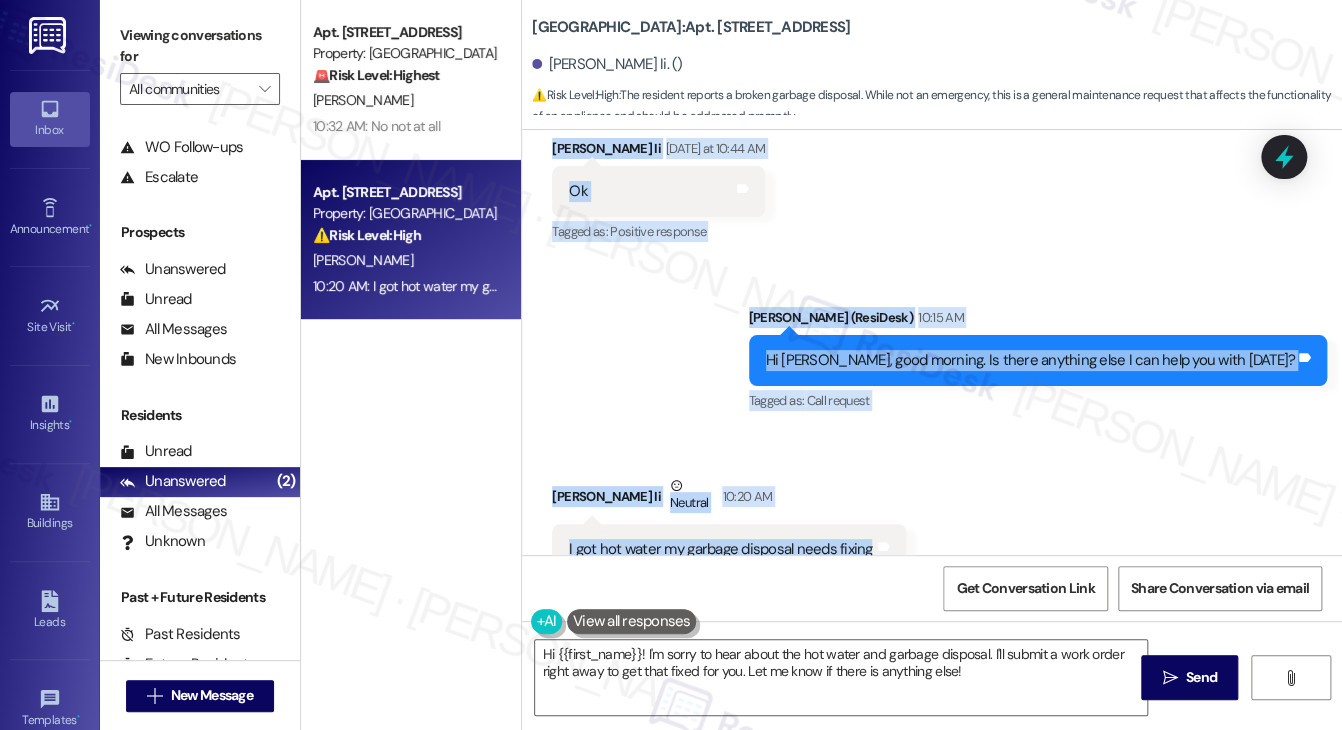 drag, startPoint x: 611, startPoint y: 293, endPoint x: 876, endPoint y: 482, distance: 325.49347 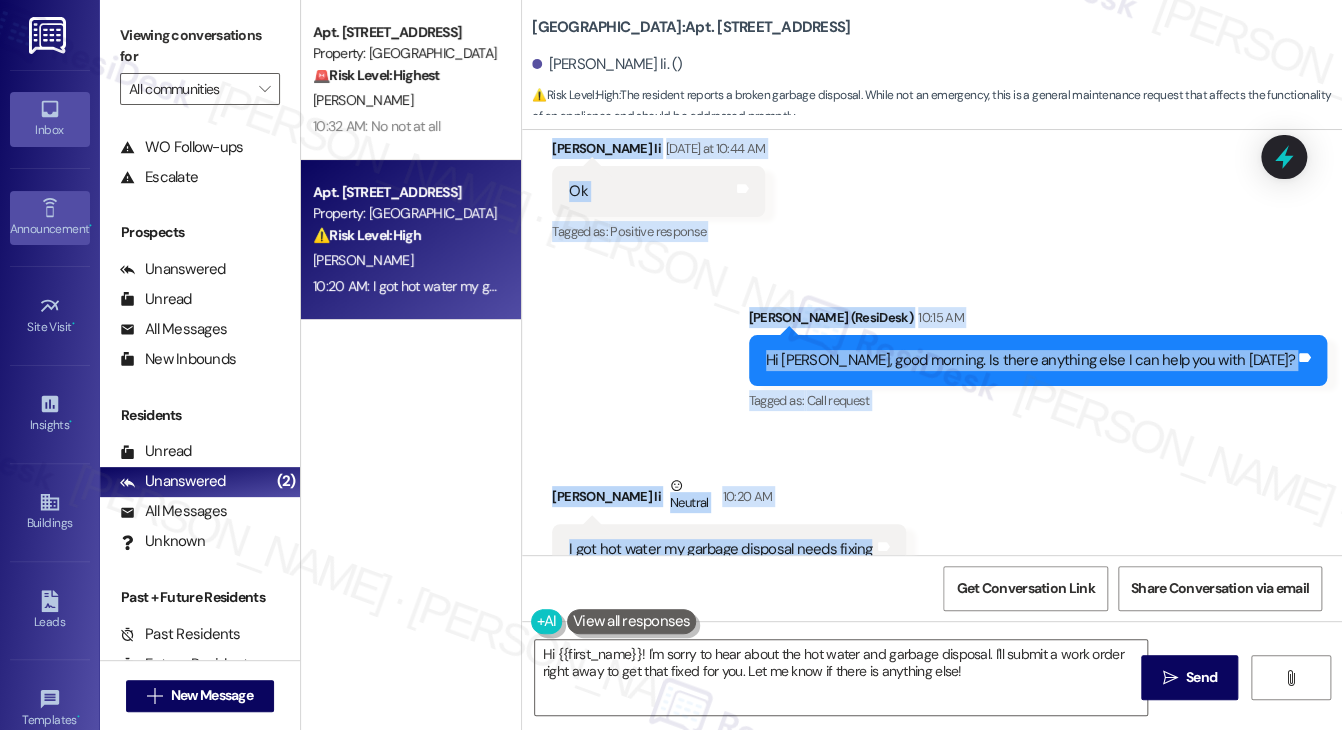 copy on "Hi [PERSON_NAME], we wanted to let you know that our team is currently working on the boiler system. During this time, some buildings may experience a temporary hot water outage. We really appreciate your understanding as we work to fix this as soon as possible! Tags and notes Tagged as:   Plumbing/water ,  Click to highlight conversations about Plumbing/water High risk ,  Click to highlight conversations about High risk Urgent ,  Click to highlight conversations about Urgent Maintenance request ,  Click to highlight conversations about Maintenance request Safety & security Click to highlight conversations about Safety & security Received via SMS [PERSON_NAME] Ii [DATE] at 10:44 AM Ok Tags and notes Tagged as:   Positive response Click to highlight conversations about Positive response Sent via SMS [PERSON_NAME]   (ResiDesk) 10:15 AM Hi [PERSON_NAME], good morning. Is there anything else I can help you with [DATE]? Tags and notes Tagged as:   Call request Click to highlight conversations about Call request Received via SMS Davi..." 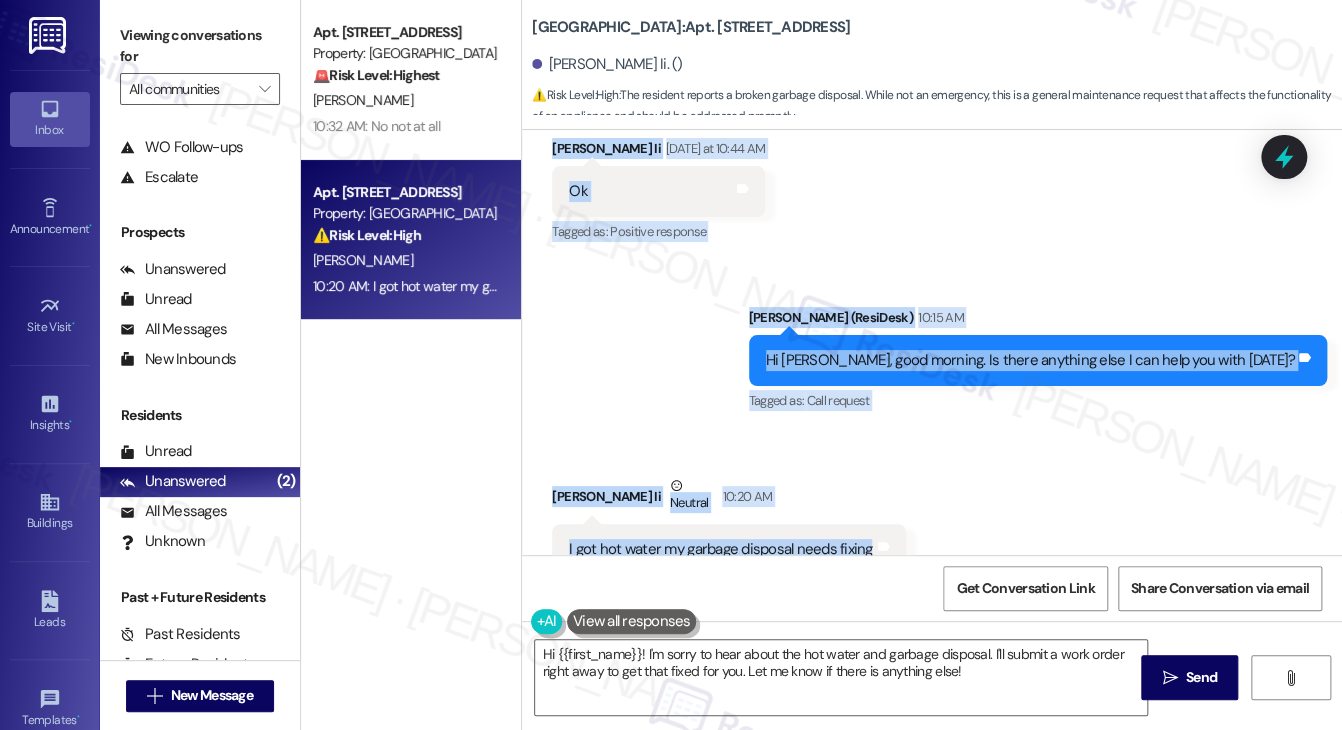 drag, startPoint x: 1030, startPoint y: 402, endPoint x: 858, endPoint y: 440, distance: 176.14766 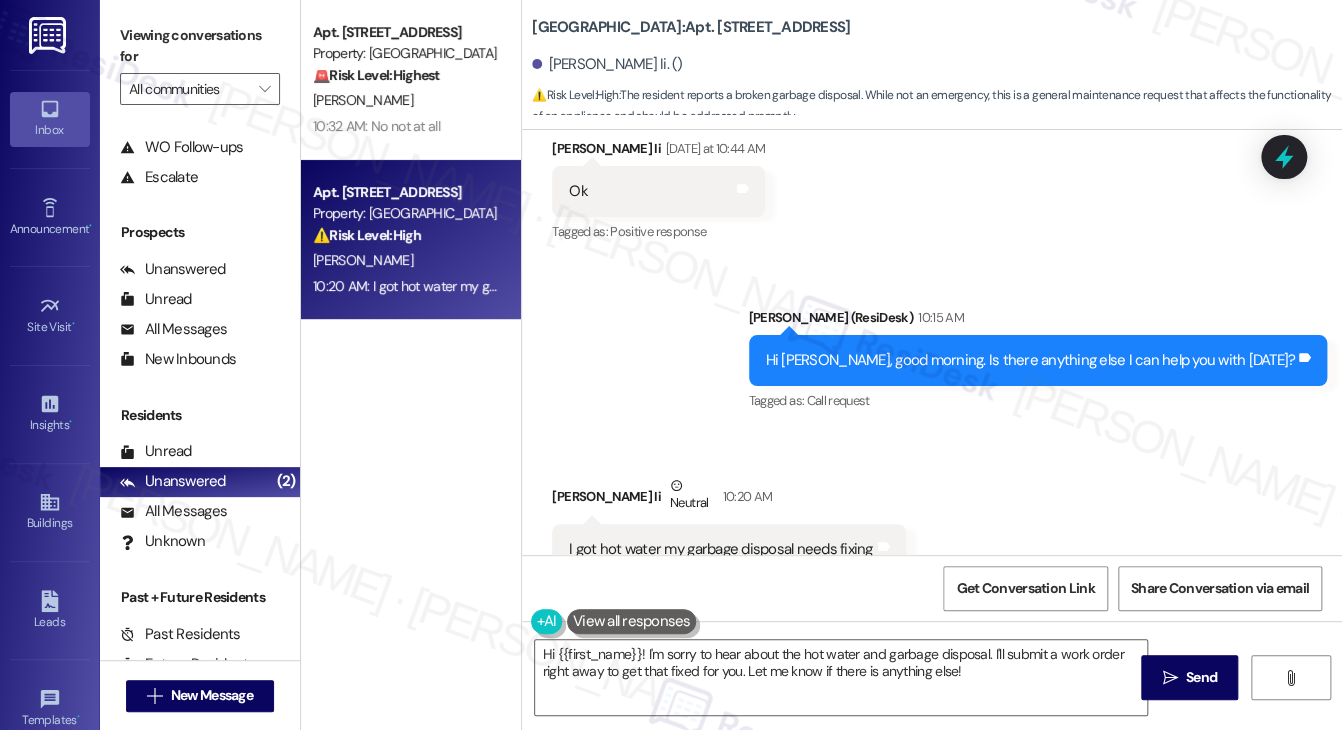 click on "I got hot water my garbage disposal needs fixing" at bounding box center (720, 549) 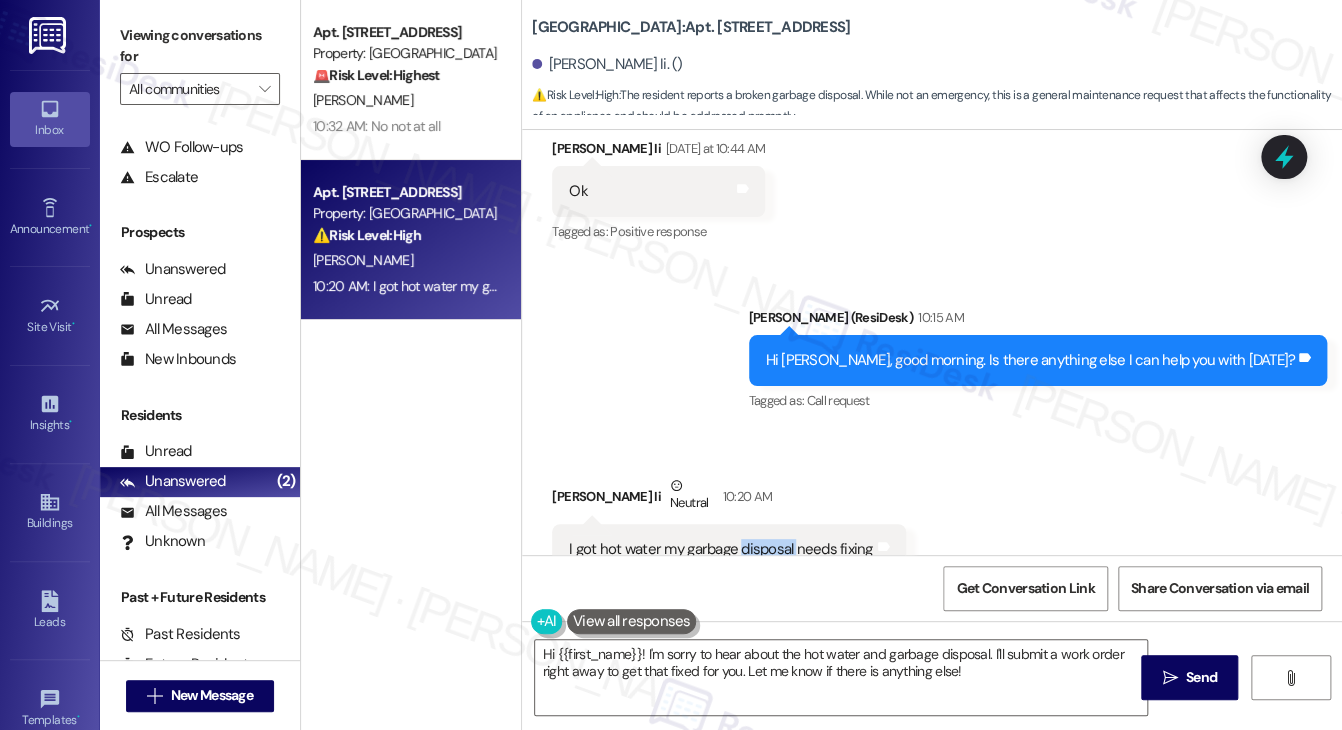 click on "I got hot water my garbage disposal needs fixing" at bounding box center [720, 549] 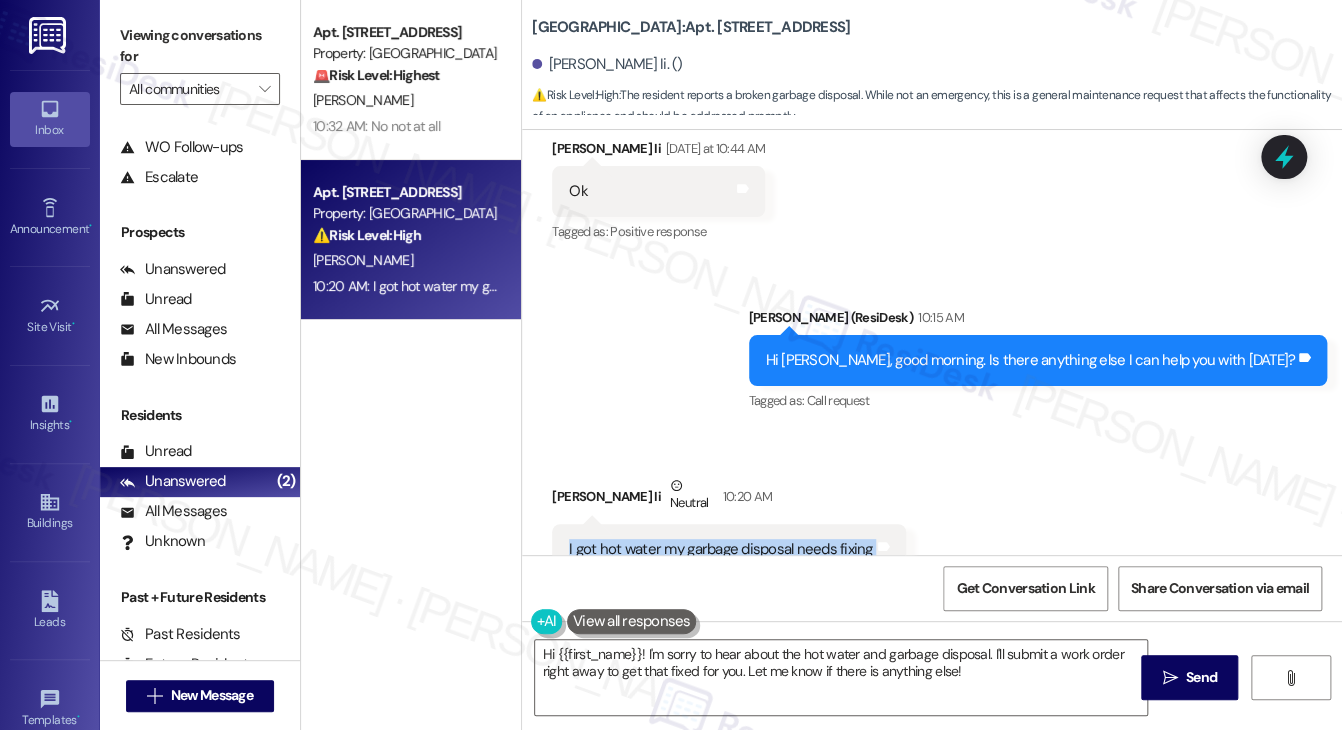 click on "I got hot water my garbage disposal needs fixing" at bounding box center (720, 549) 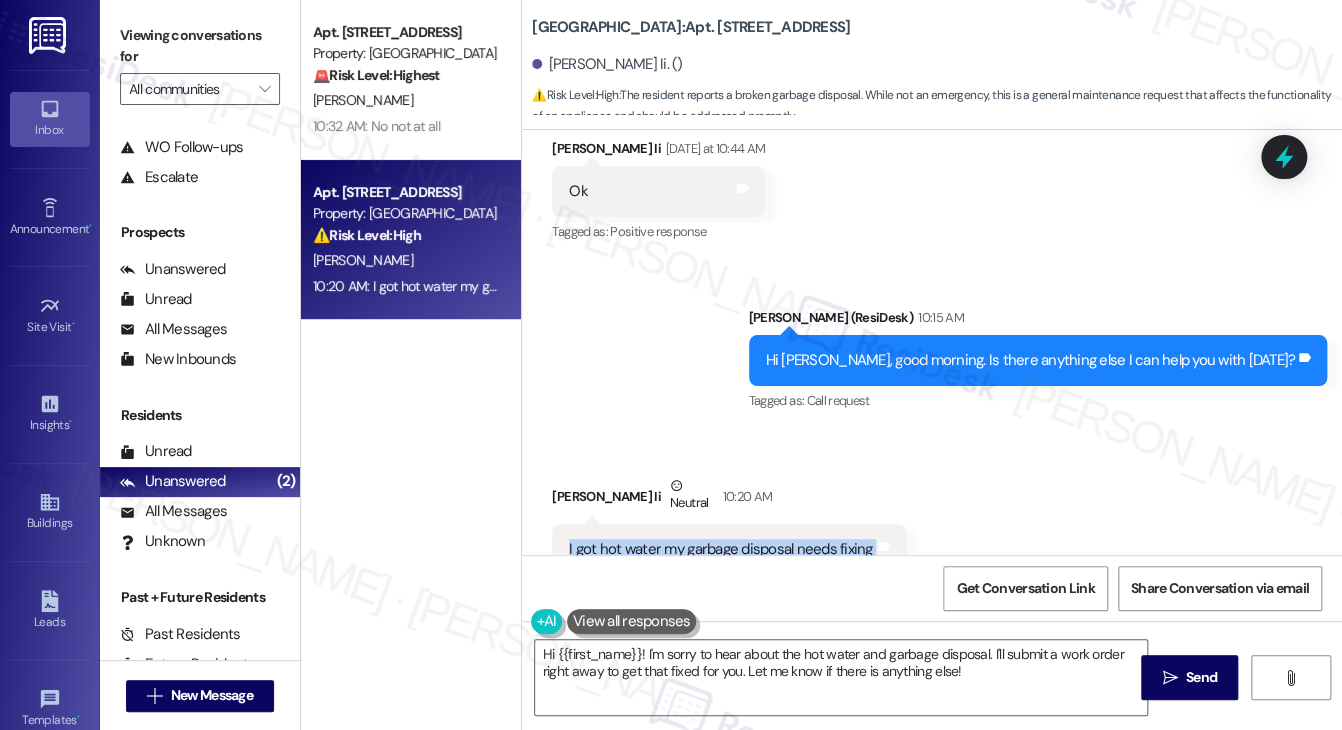 click on "I got hot water my garbage disposal needs fixing" at bounding box center (720, 549) 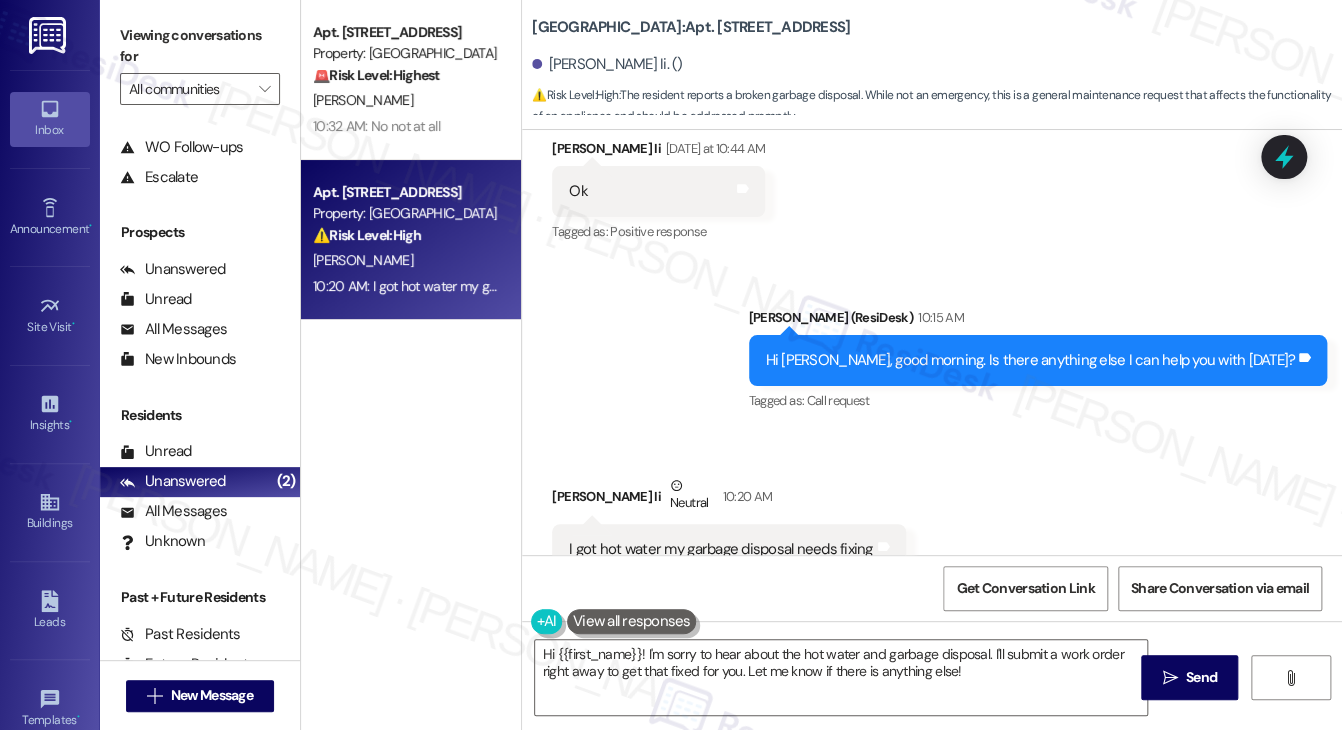 click on "I got hot water my garbage disposal needs fixing" at bounding box center (720, 549) 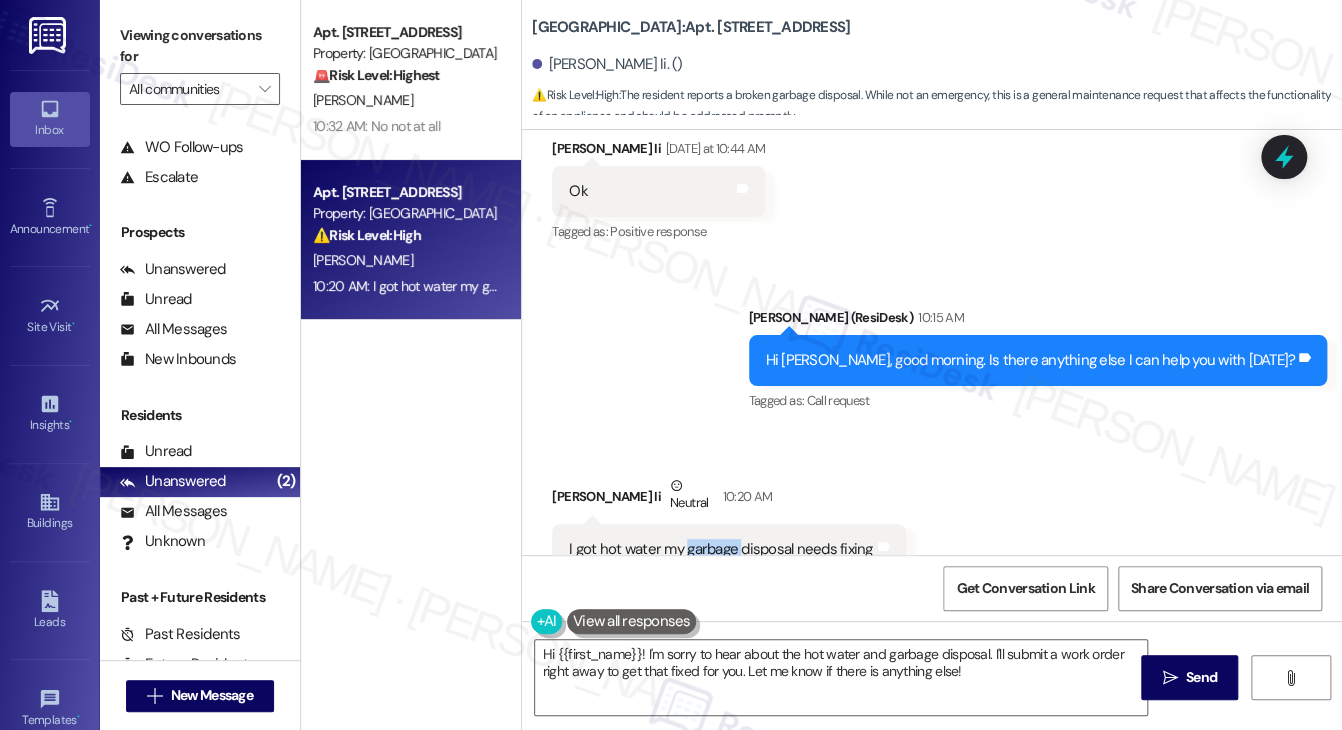 click on "I got hot water my garbage disposal needs fixing" at bounding box center [720, 549] 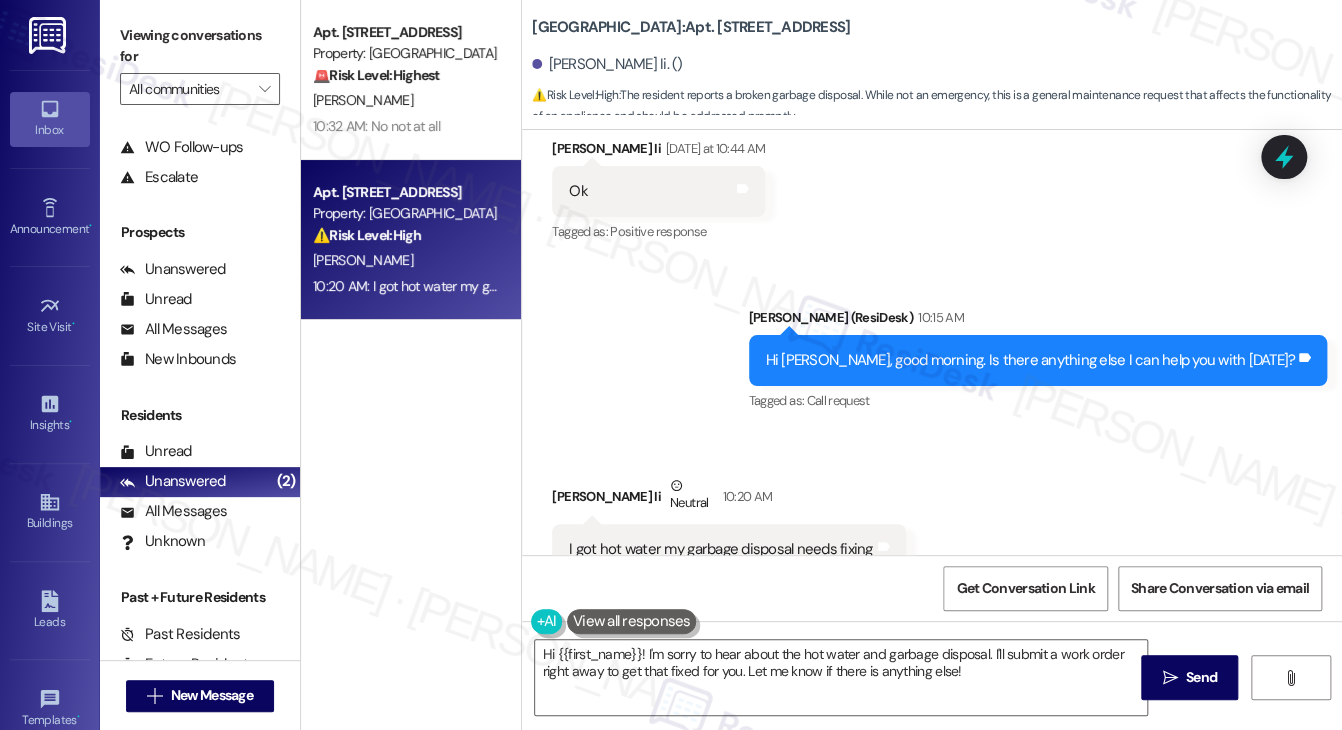 click on "I got hot water my garbage disposal needs fixing Tags and notes" at bounding box center (729, 549) 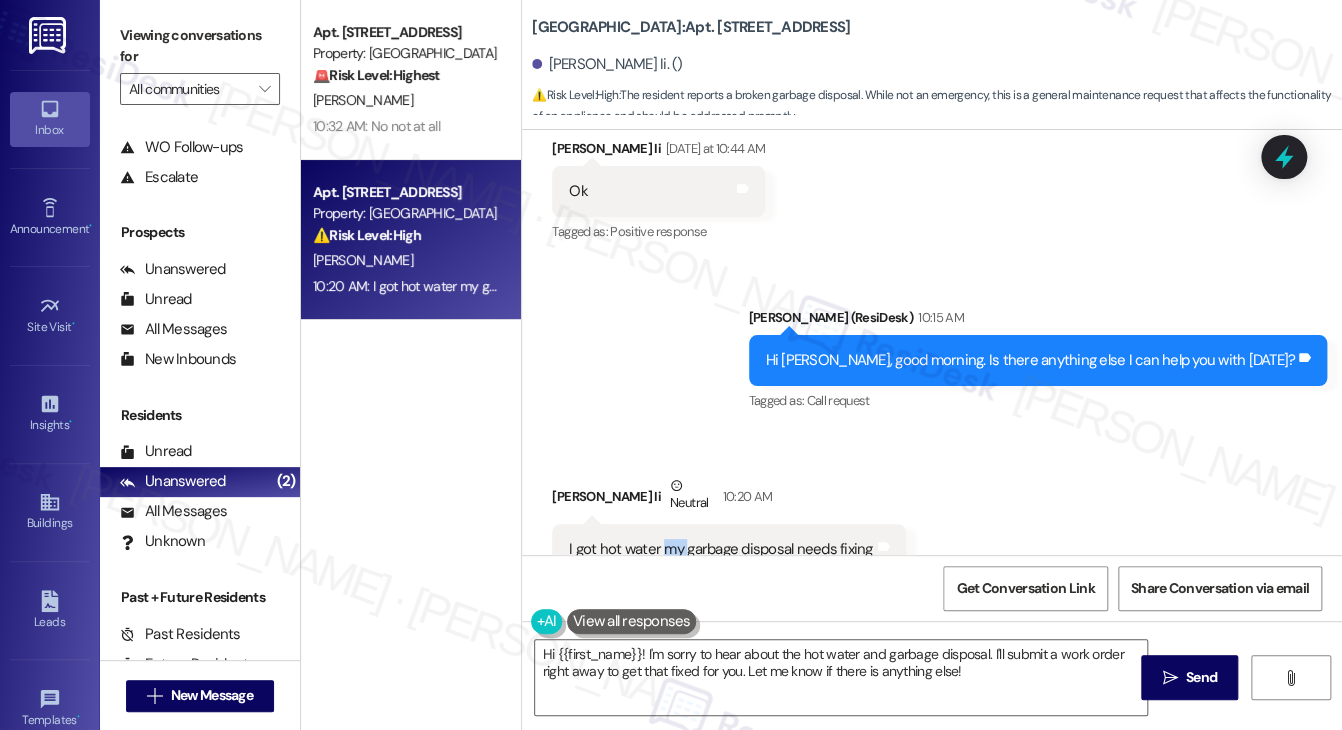 click on "I got hot water my garbage disposal needs fixing Tags and notes" at bounding box center (729, 549) 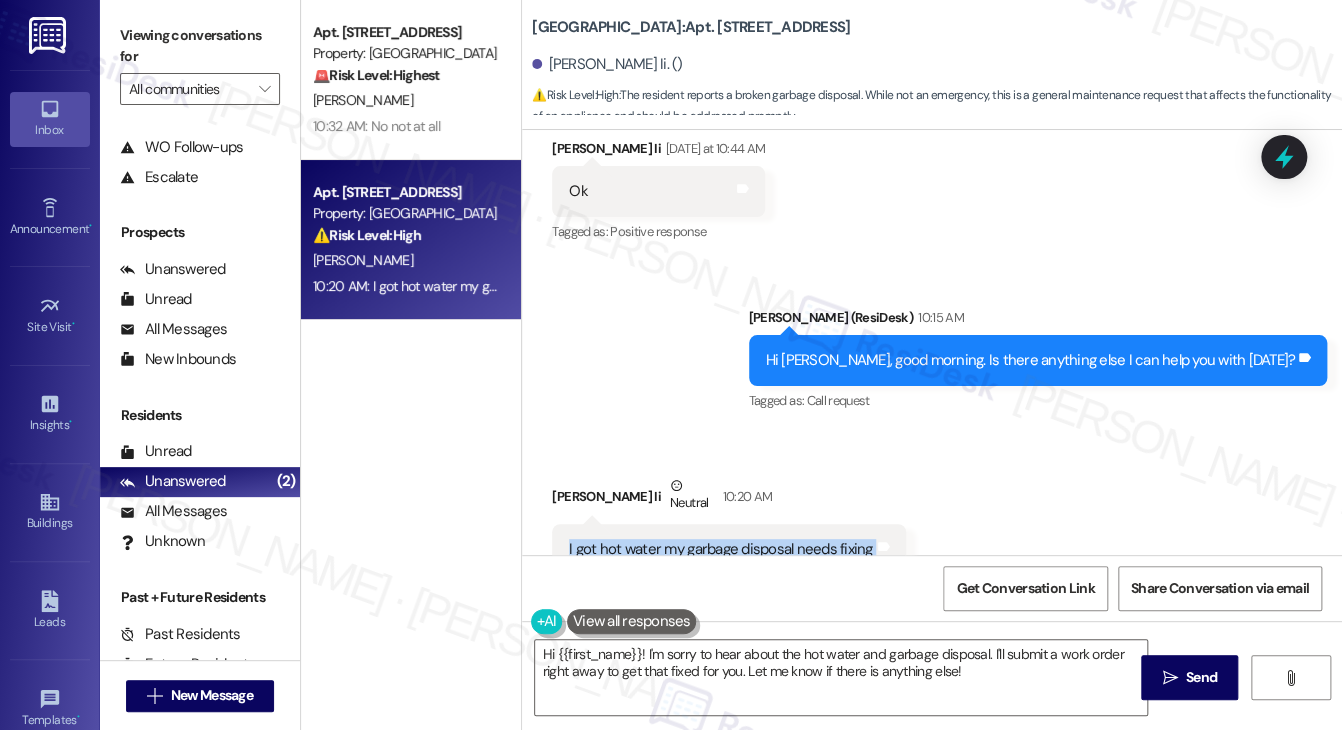 click on "I got hot water my garbage disposal needs fixing Tags and notes" at bounding box center (729, 549) 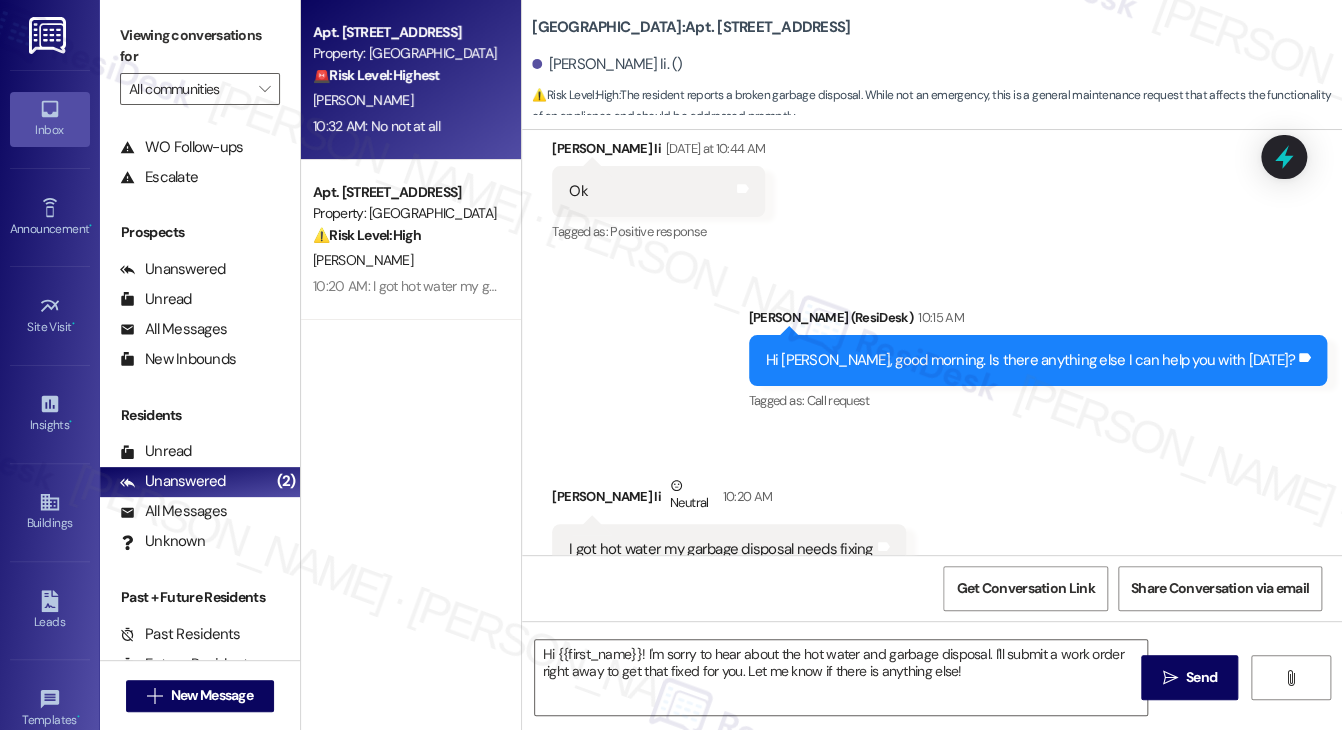type on "Fetching suggested responses. Please feel free to read through the conversation in the meantime." 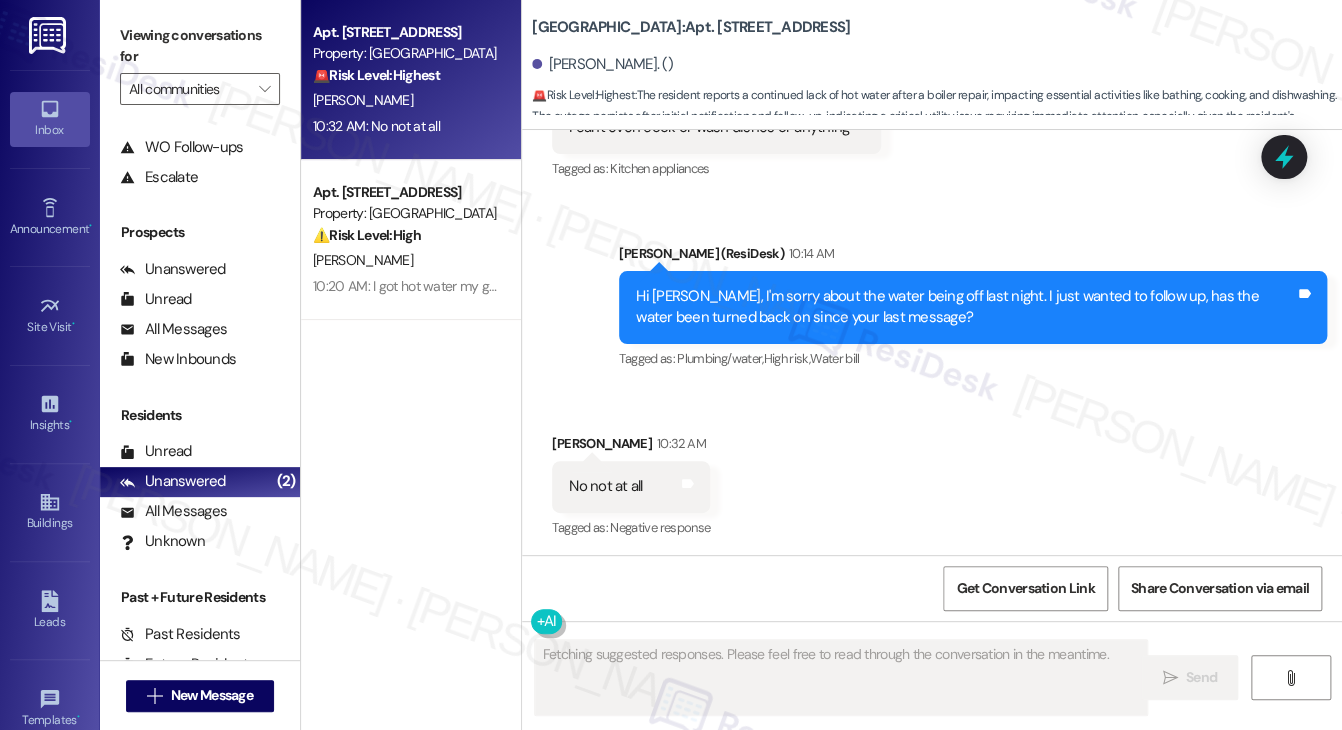 scroll, scrollTop: 9129, scrollLeft: 0, axis: vertical 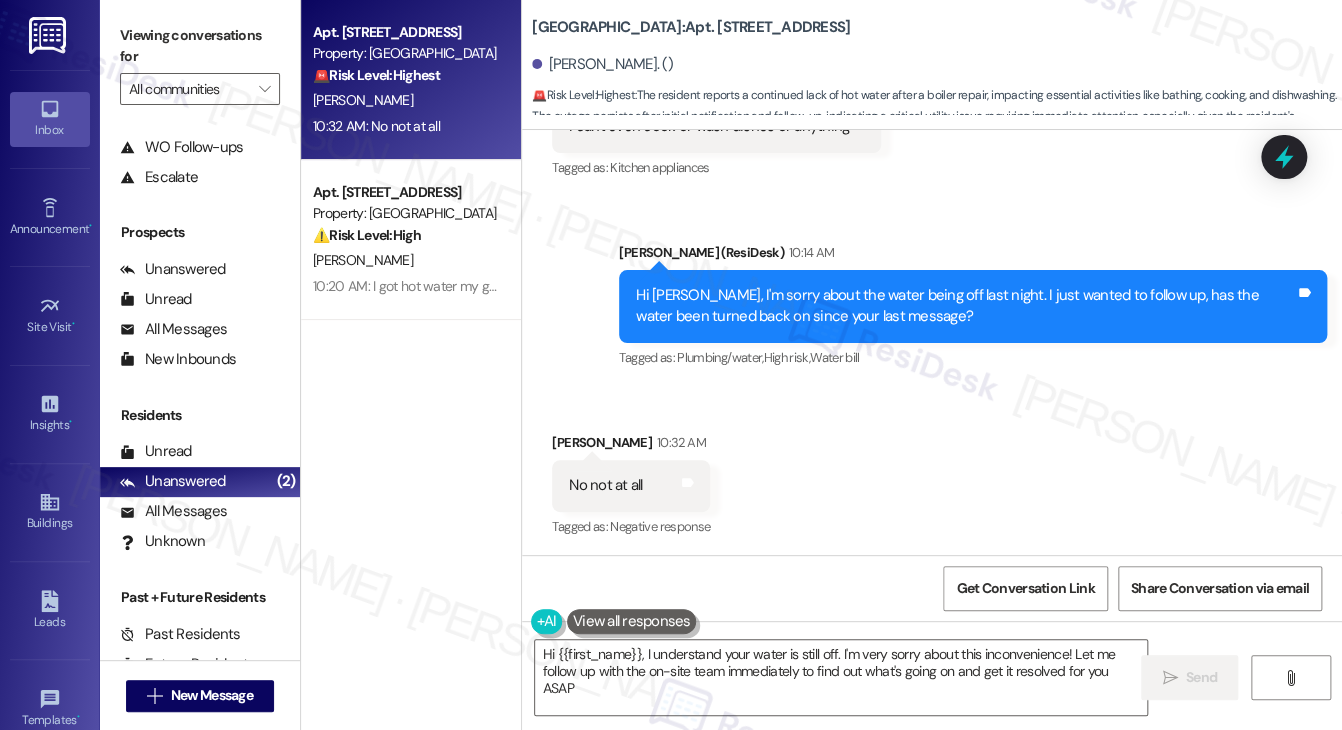 type on "Hi {{first_name}}, I understand your water is still off. I'm very sorry about this inconvenience! Let me follow up with the on-site team immediately to find out what's going on and get it resolved for you ASAP." 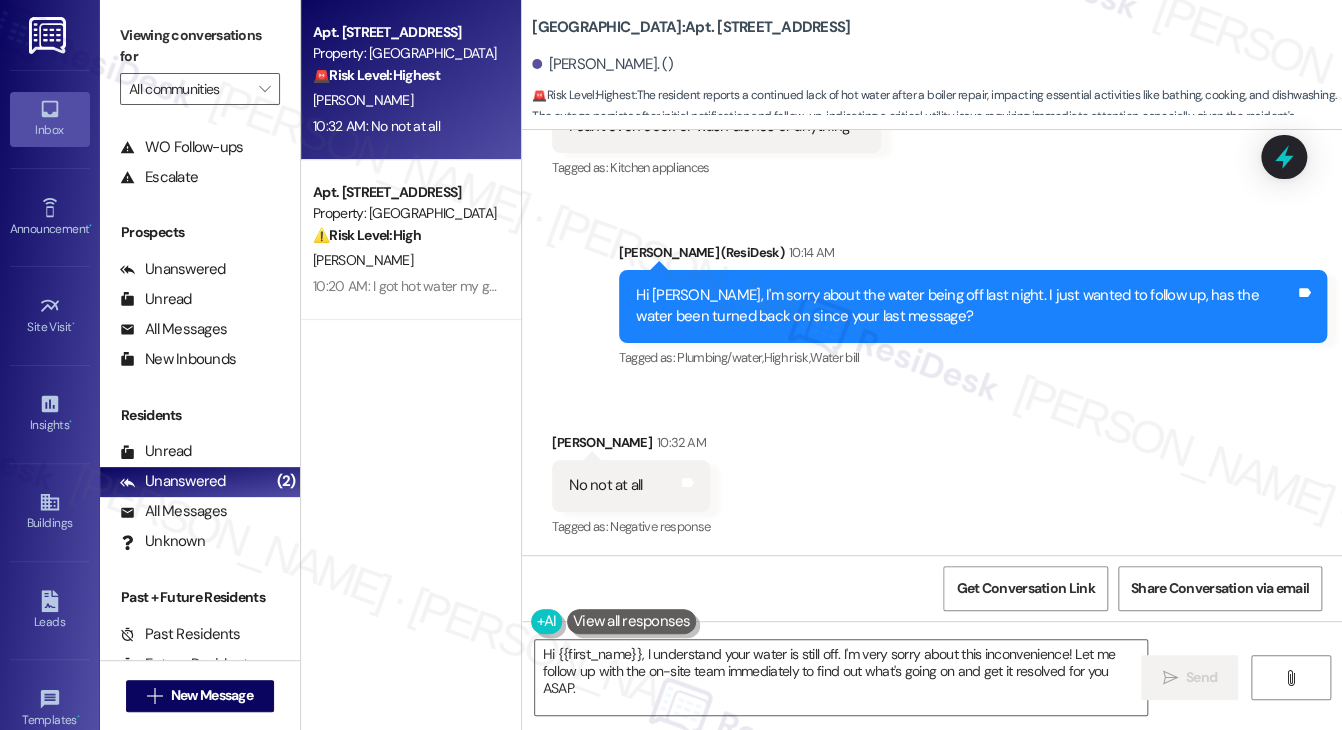 click on "Tagged as:   Plumbing/water ,  Click to highlight conversations about Plumbing/water High risk ,  Click to highlight conversations about High risk Water [PERSON_NAME] to highlight conversations about Water bill" at bounding box center (973, 357) 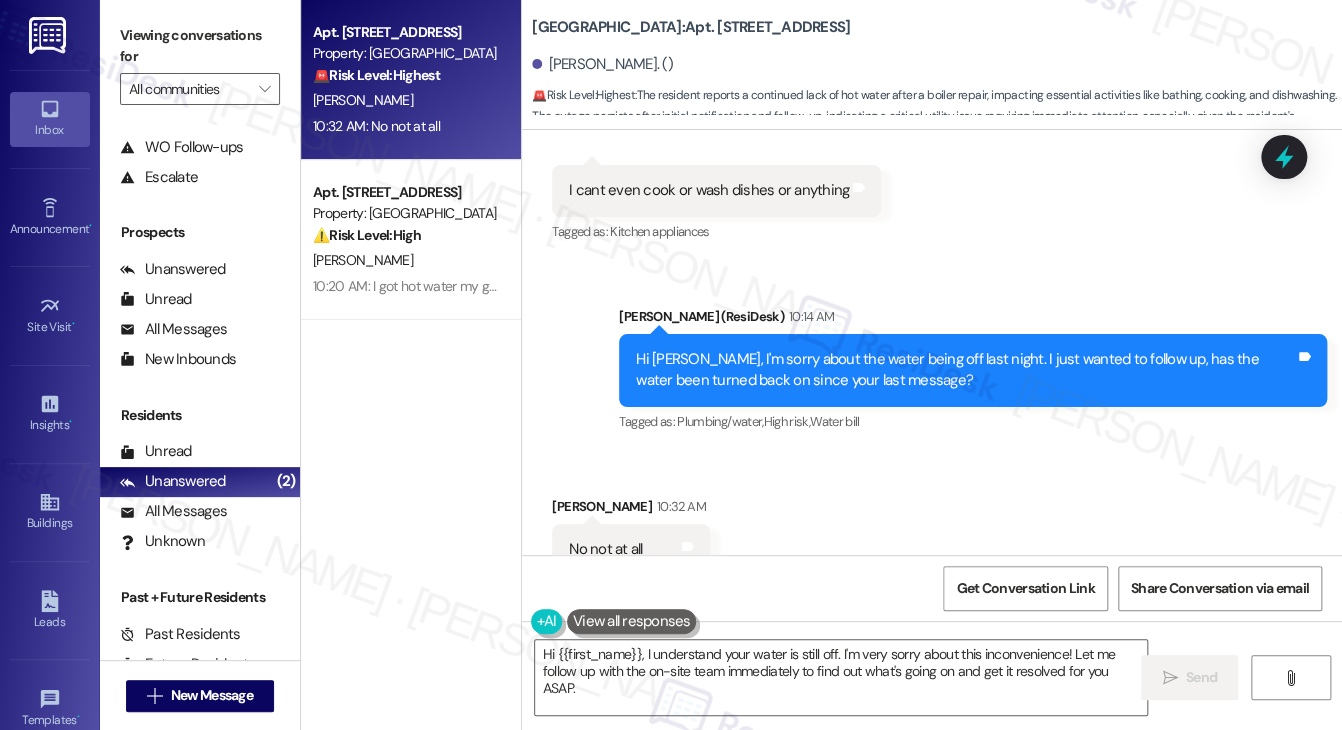 scroll, scrollTop: 9129, scrollLeft: 0, axis: vertical 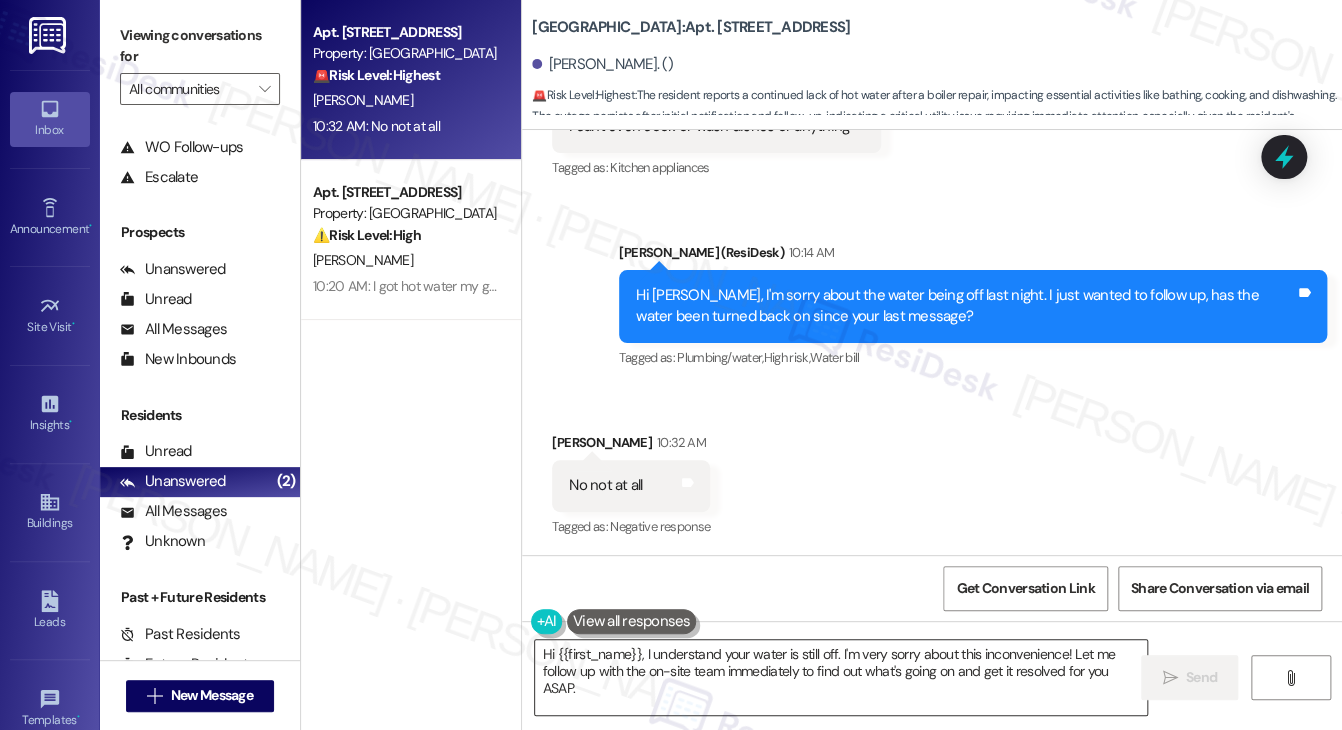 click on "Hi {{first_name}}, I understand your water is still off. I'm very sorry about this inconvenience! Let me follow up with the on-site team immediately to find out what's going on and get it resolved for you ASAP." at bounding box center [841, 677] 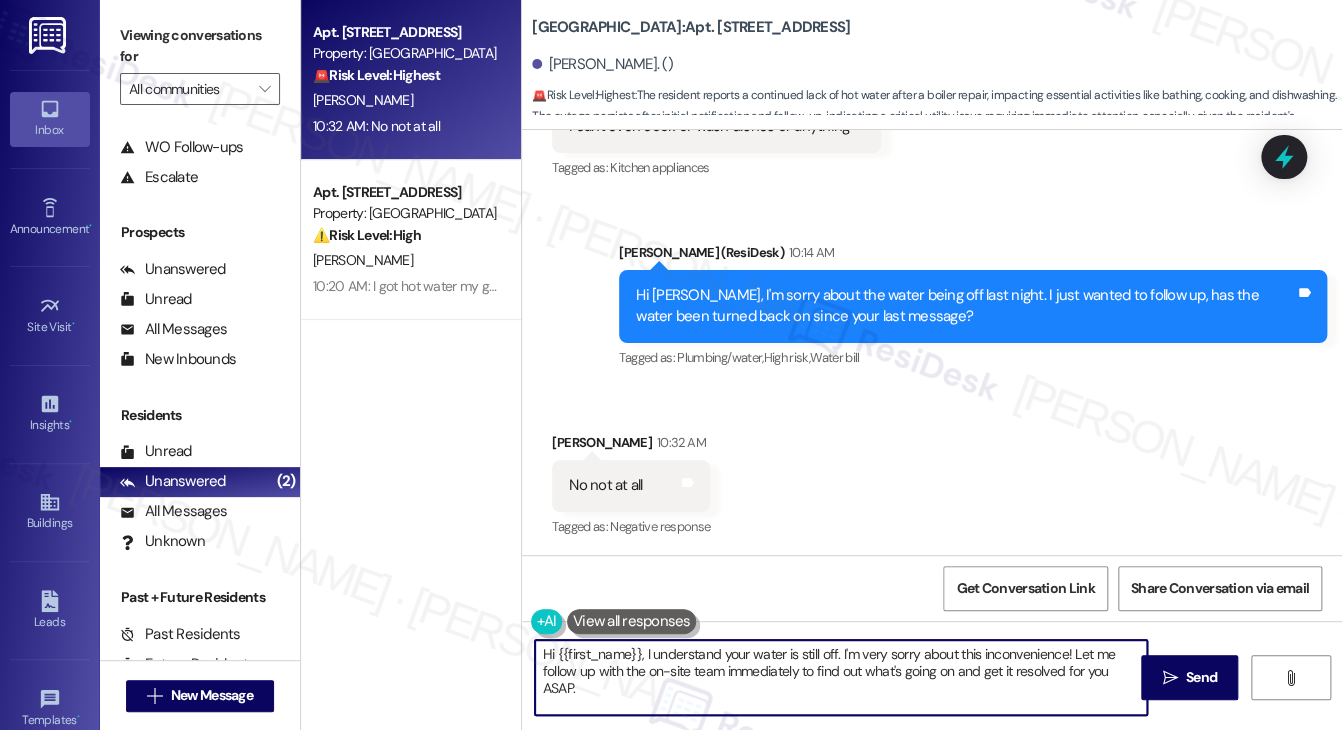 click on "Hi {{first_name}}, I understand your water is still off. I'm very sorry about this inconvenience! Let me follow up with the on-site team immediately to find out what's going on and get it resolved for you ASAP." at bounding box center [841, 677] 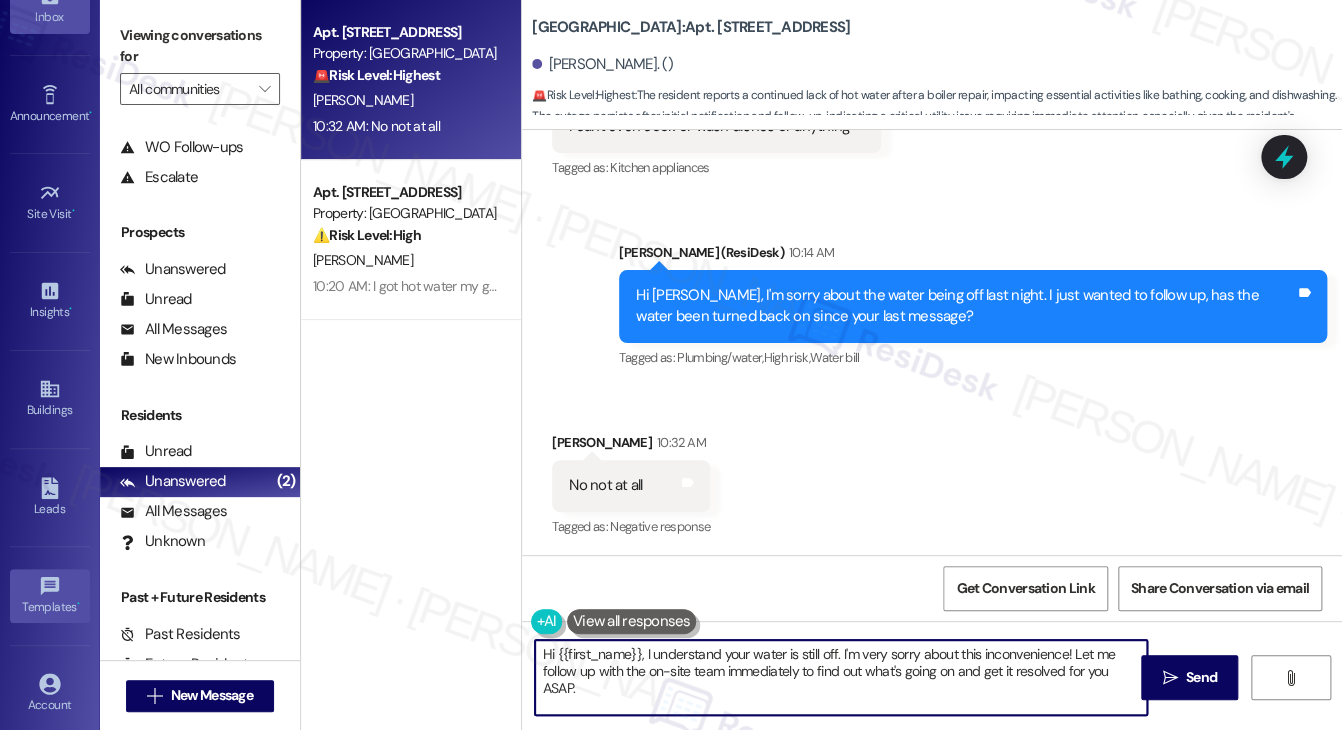 scroll, scrollTop: 218, scrollLeft: 0, axis: vertical 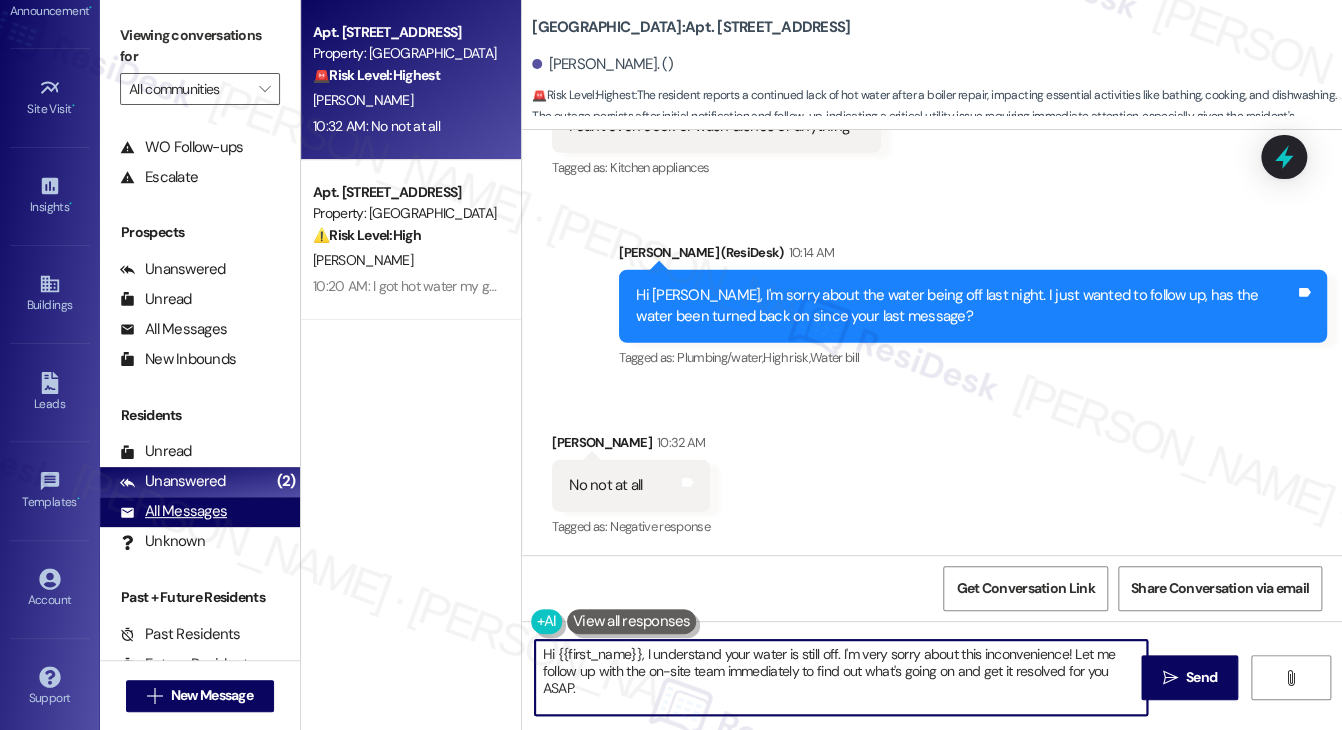 click on "All Messages" at bounding box center (173, 511) 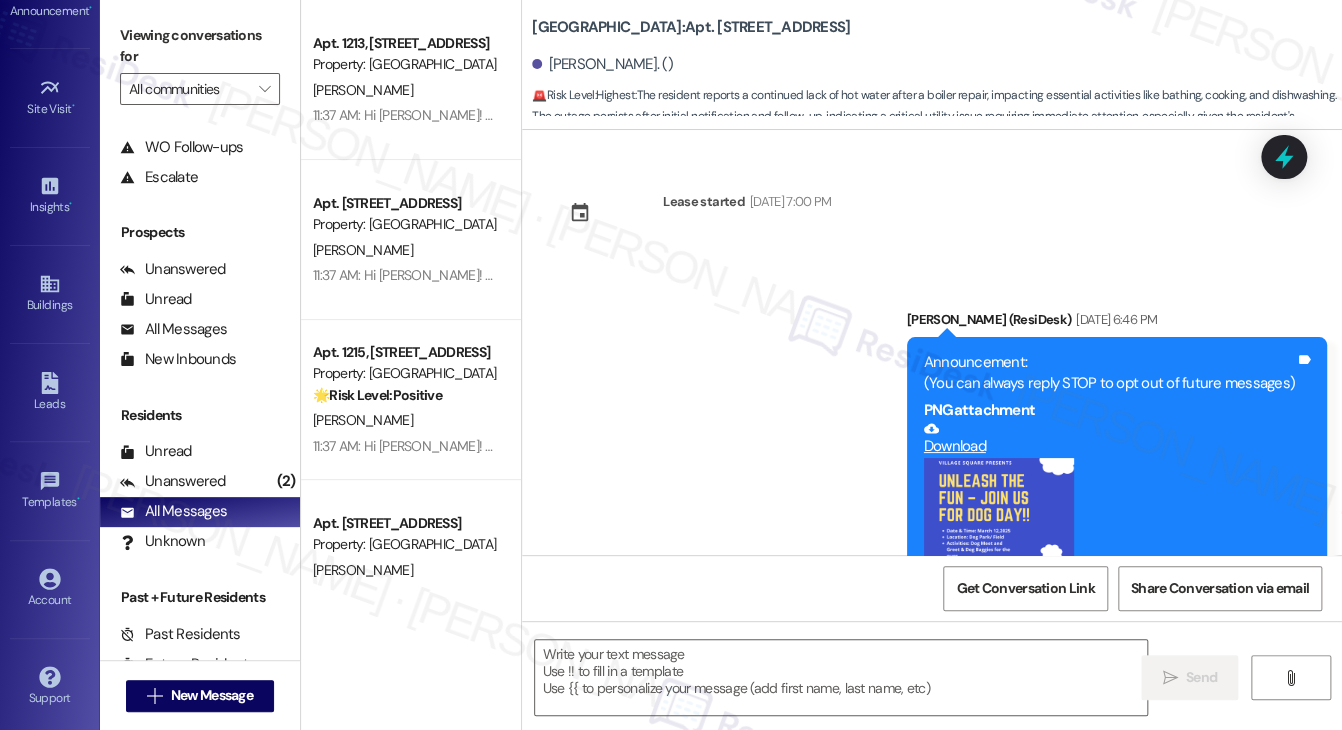 scroll, scrollTop: 9128, scrollLeft: 0, axis: vertical 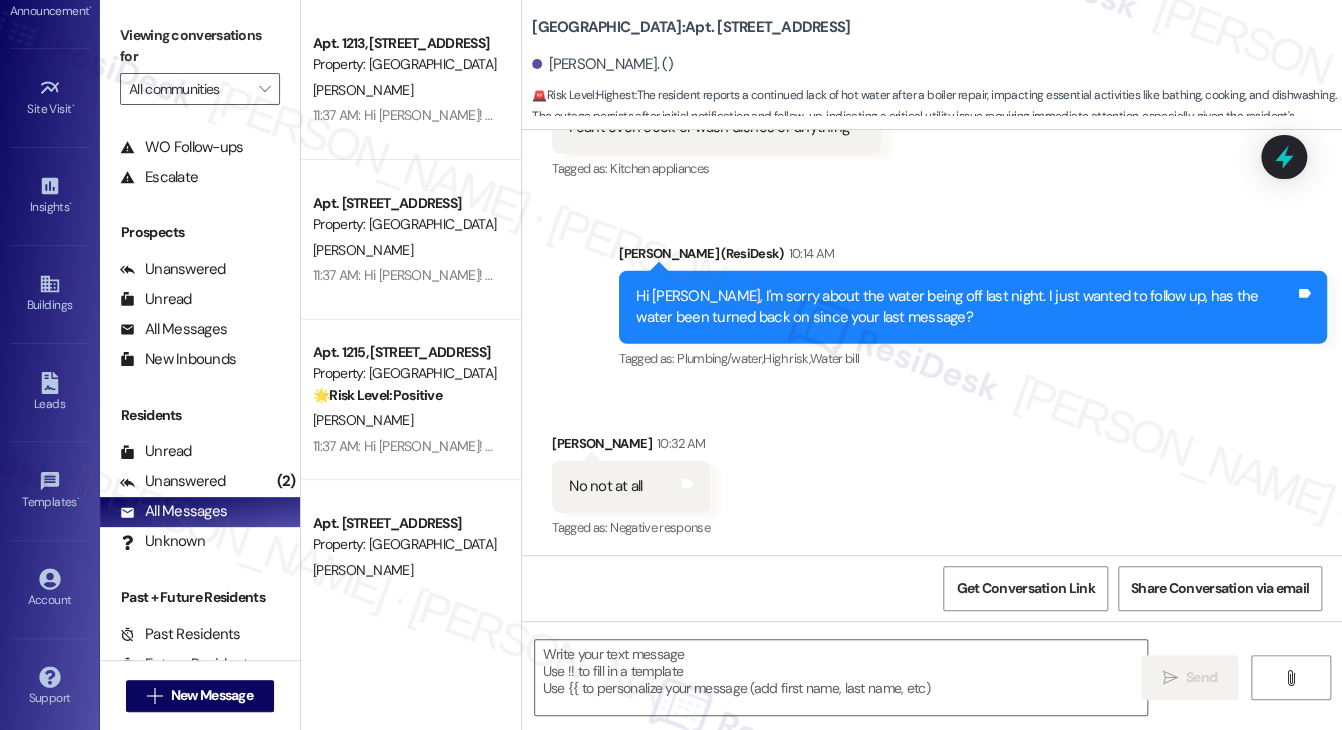 click on "11:37 AM: Hi [PERSON_NAME]!
We’re aware that the hot water is currently out. Our maintenance team is actively working on the issue, and we expect it to be resolved by the end of the day. We appreciate your patience and understanding! 11:37 AM: Hi [PERSON_NAME]!
We’re aware that the hot water is currently out. Our maintenance team is actively working on the issue, and we expect it to be resolved by the end of the day. We appreciate your patience and understanding!" at bounding box center [1001, 115] 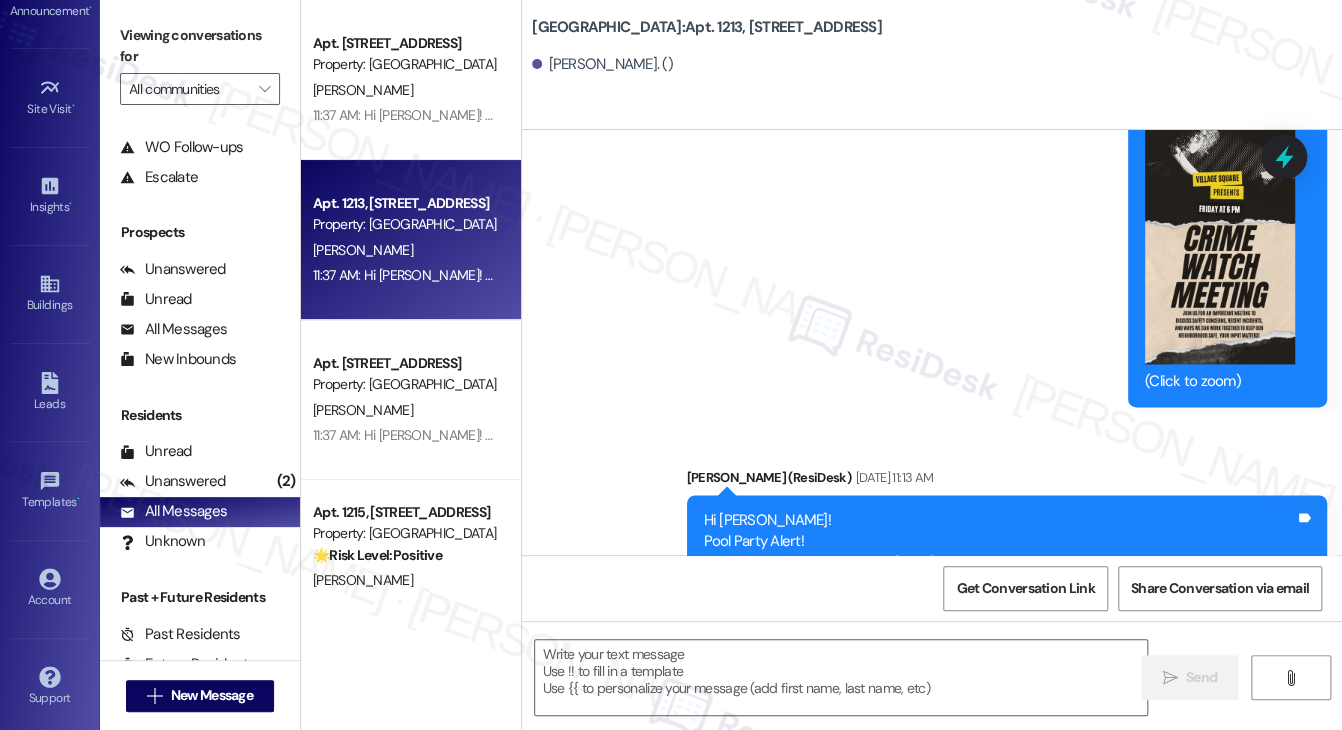 type on "Fetching suggested responses. Please feel free to read through the conversation in the meantime." 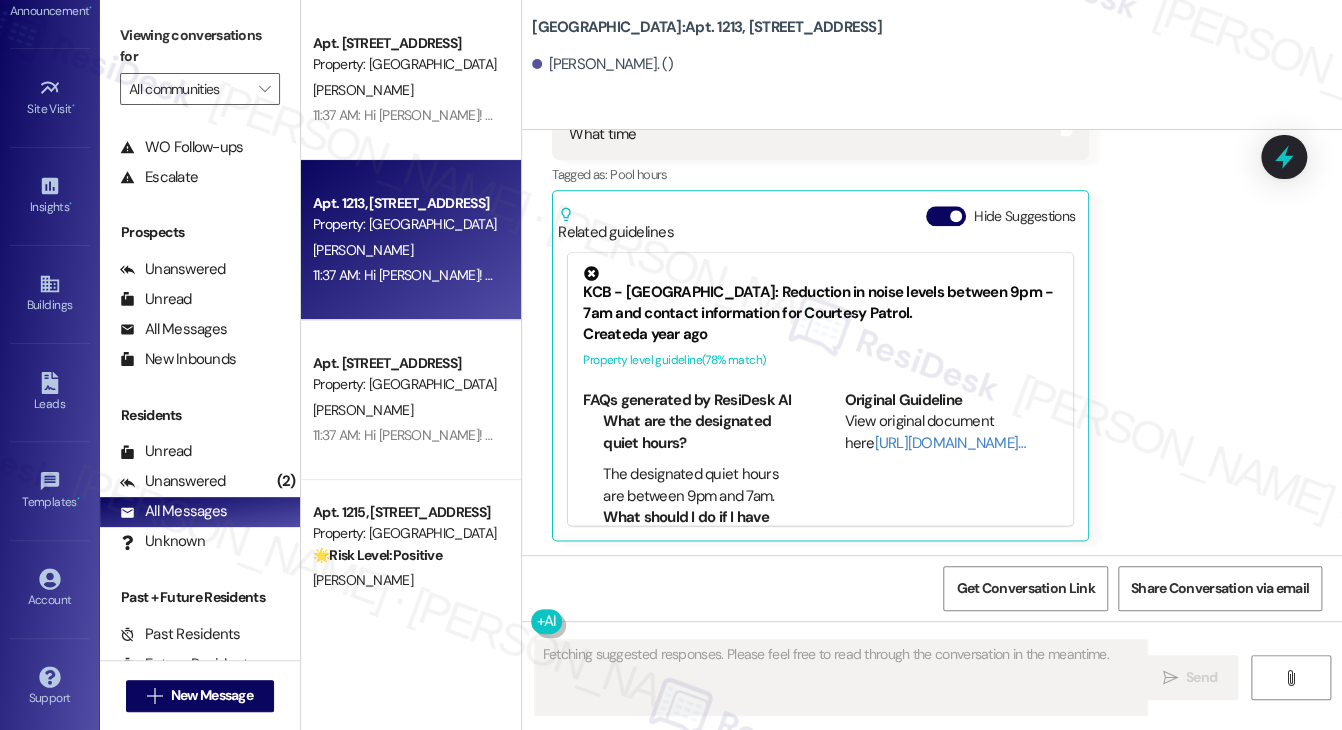 type 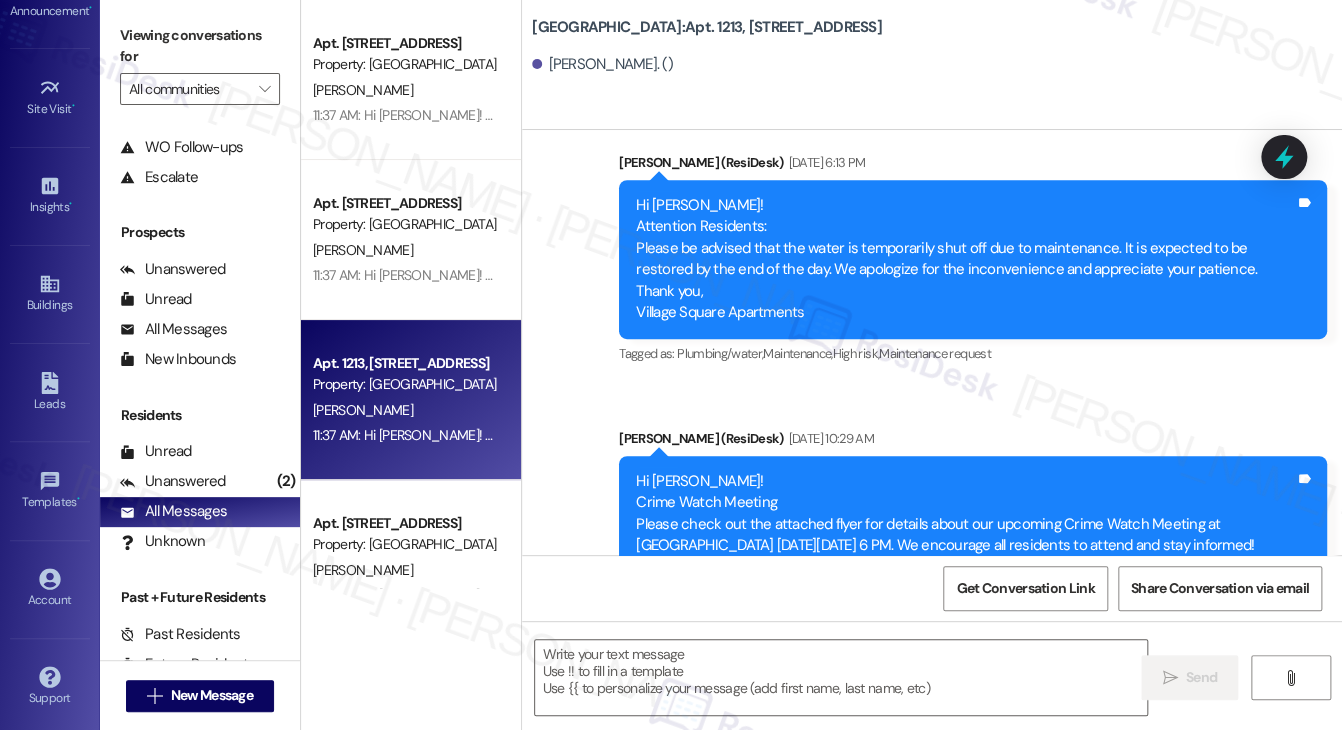 scroll, scrollTop: 4640, scrollLeft: 0, axis: vertical 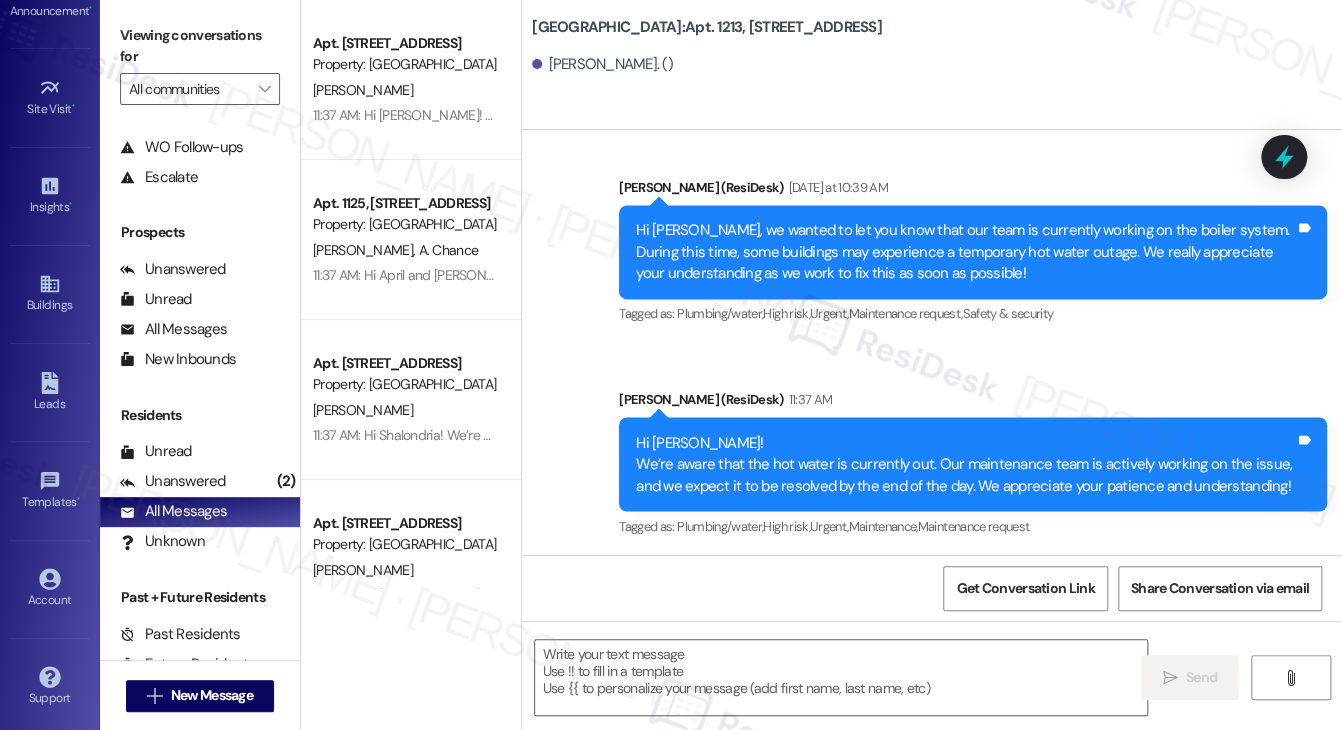 click on "Hi [PERSON_NAME]!
We’re aware that the hot water is currently out. Our maintenance team is actively working on the issue, and we expect it to be resolved by the end of the day. We appreciate your patience and understanding!" at bounding box center [965, 464] 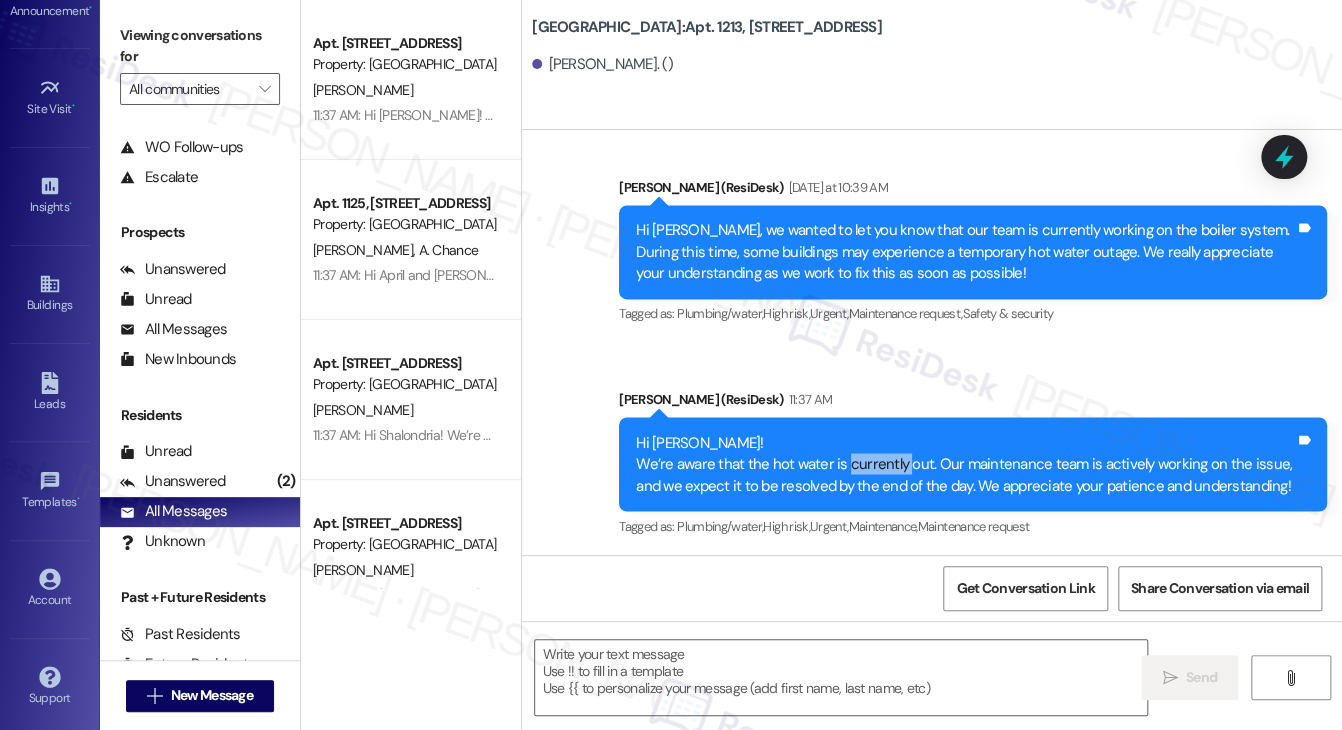click on "Hi [PERSON_NAME]!
We’re aware that the hot water is currently out. Our maintenance team is actively working on the issue, and we expect it to be resolved by the end of the day. We appreciate your patience and understanding!" at bounding box center (965, 464) 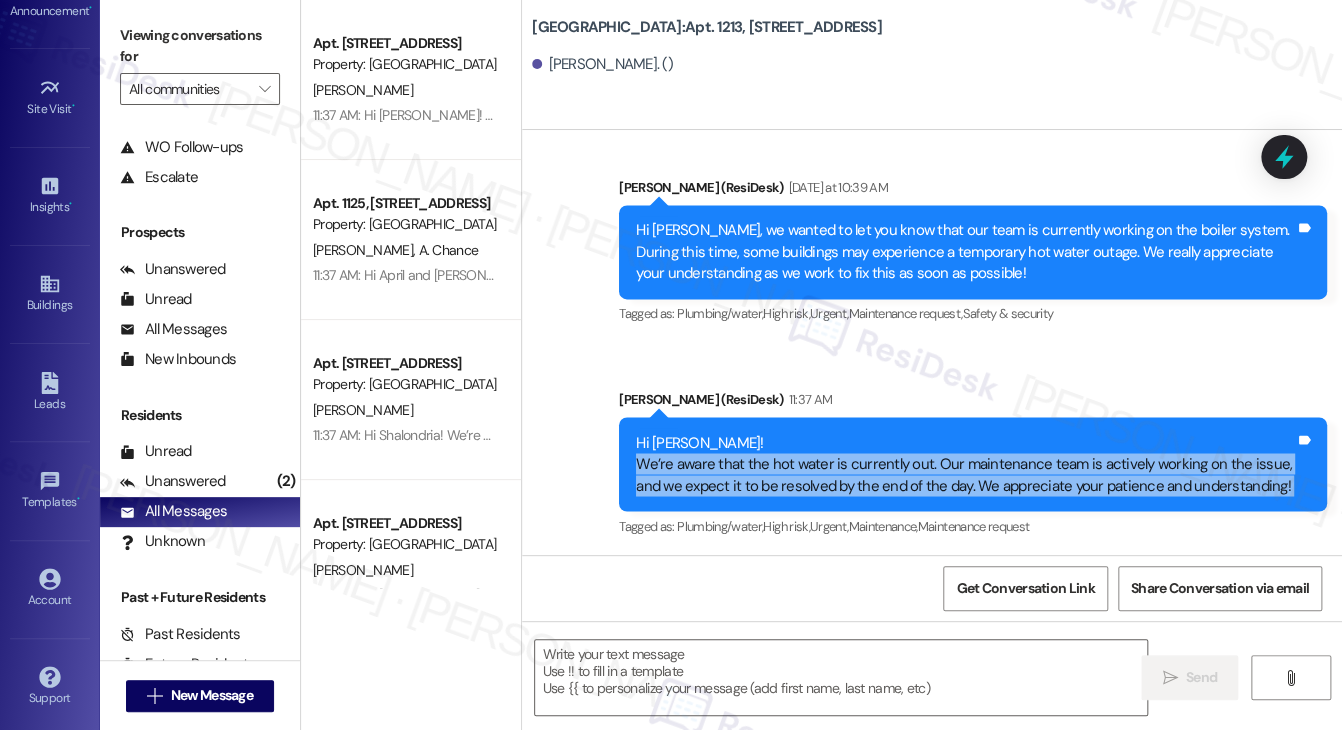 click on "Hi [PERSON_NAME]!
We’re aware that the hot water is currently out. Our maintenance team is actively working on the issue, and we expect it to be resolved by the end of the day. We appreciate your patience and understanding!" at bounding box center (965, 464) 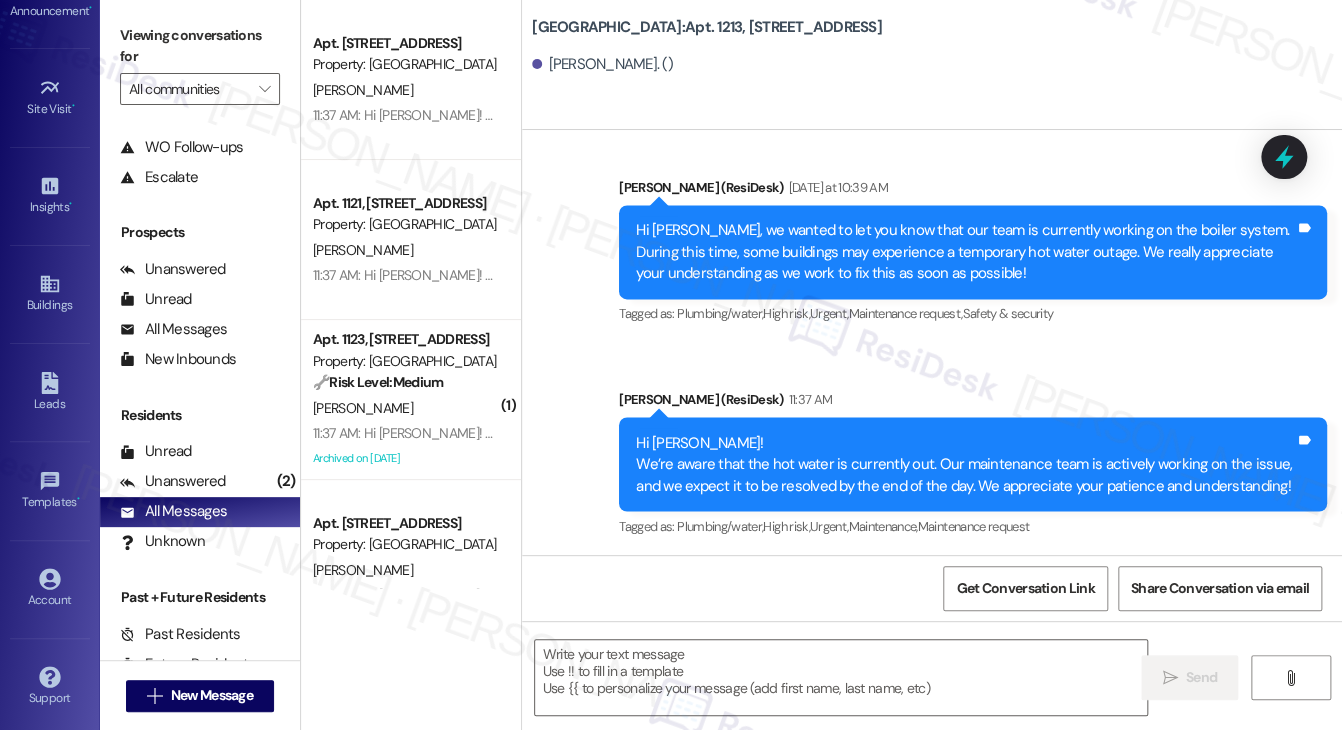click on "[PERSON_NAME]   (ResiDesk) [DATE] at 10:39 AM" at bounding box center (973, 191) 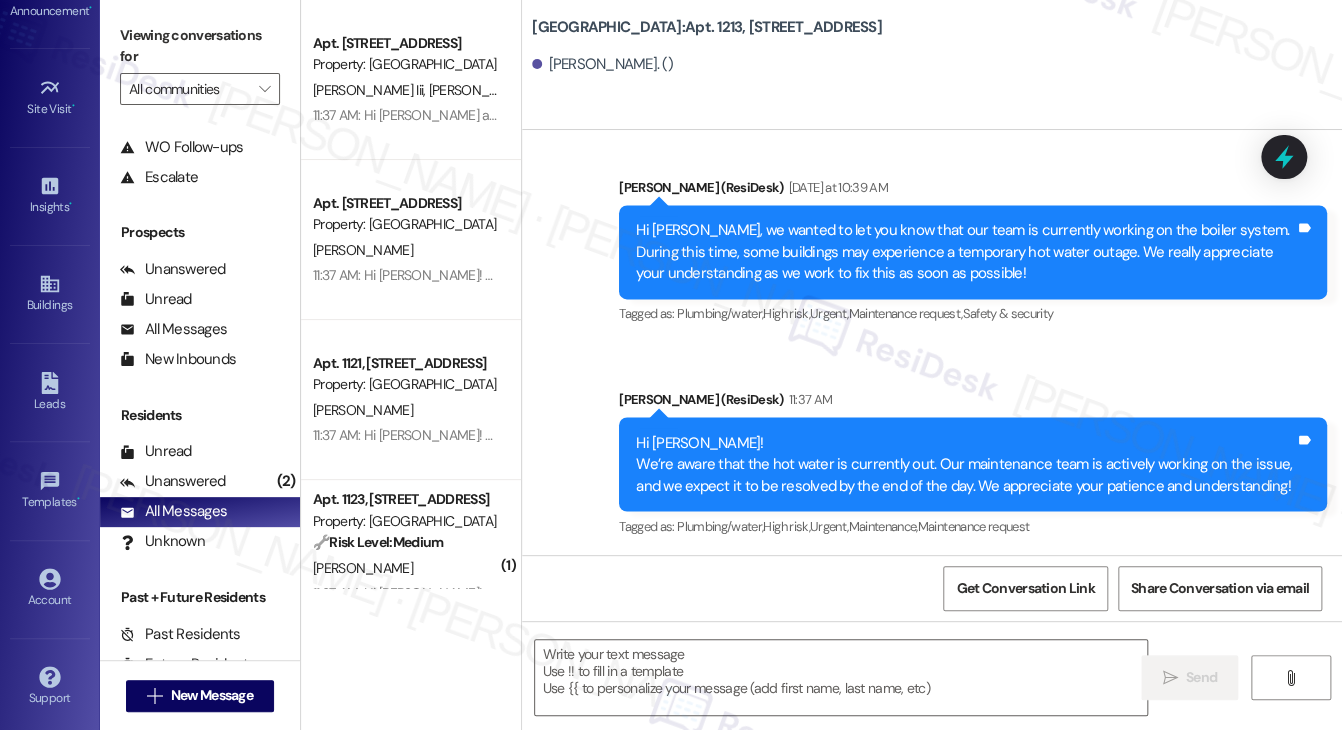 click on "Hi [PERSON_NAME]!
We’re aware that the hot water is currently out. Our maintenance team is actively working on the issue, and we expect it to be resolved by the end of the day. We appreciate your patience and understanding!" at bounding box center (965, 464) 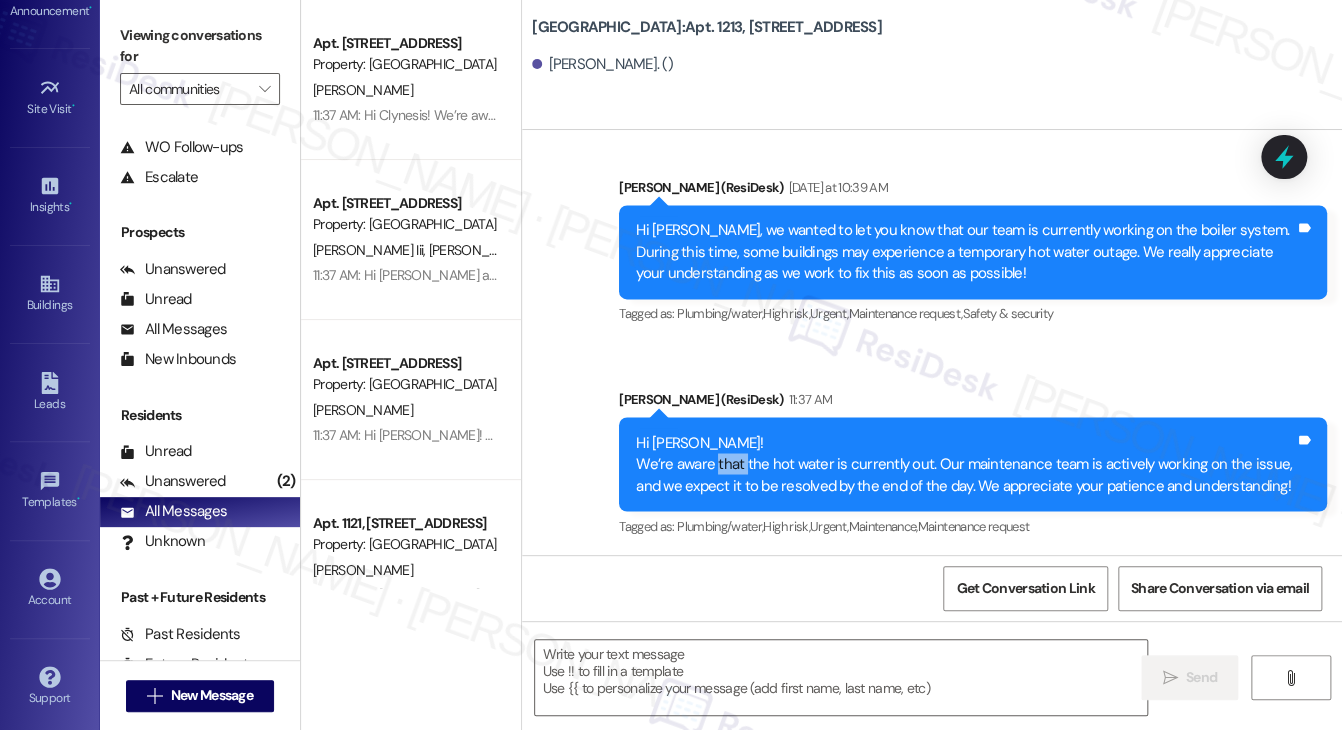 click on "Hi [PERSON_NAME]!
We’re aware that the hot water is currently out. Our maintenance team is actively working on the issue, and we expect it to be resolved by the end of the day. We appreciate your patience and understanding!" at bounding box center [965, 464] 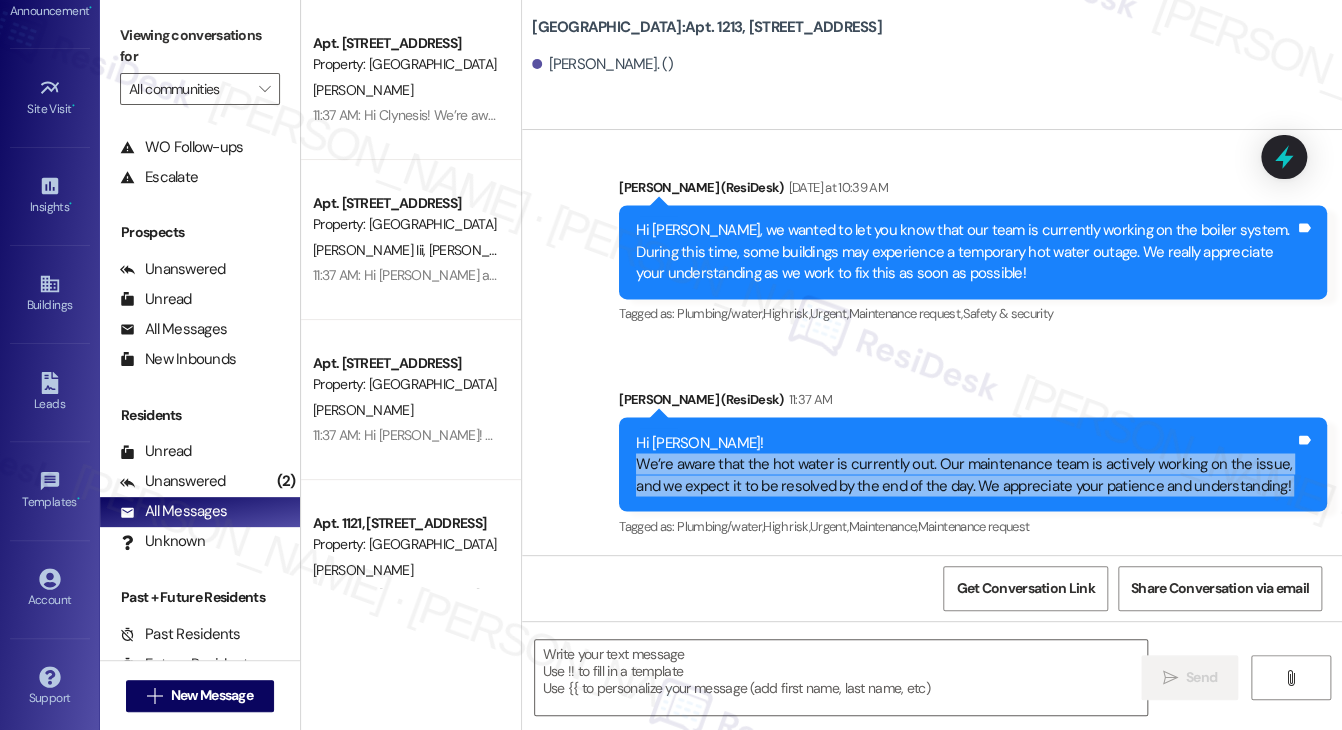 click on "Hi [PERSON_NAME]!
We’re aware that the hot water is currently out. Our maintenance team is actively working on the issue, and we expect it to be resolved by the end of the day. We appreciate your patience and understanding!" at bounding box center [965, 464] 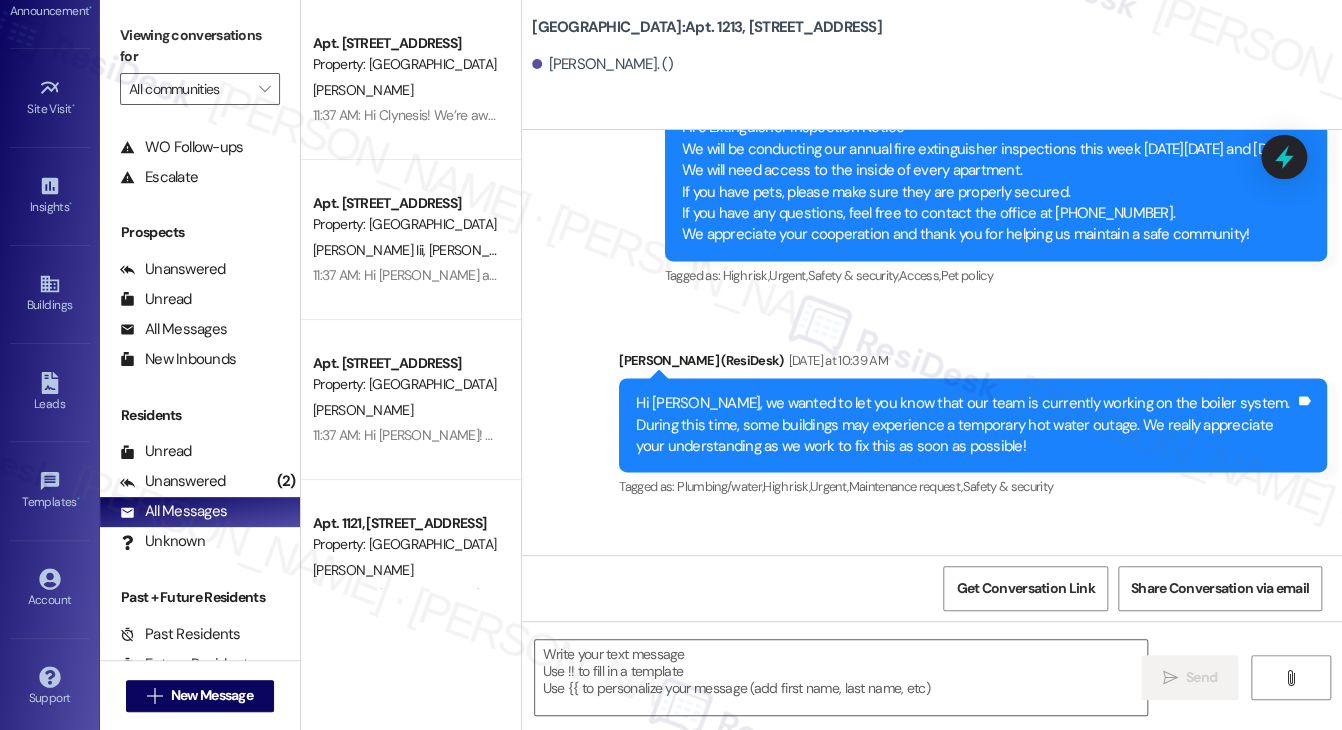 scroll, scrollTop: 8108, scrollLeft: 0, axis: vertical 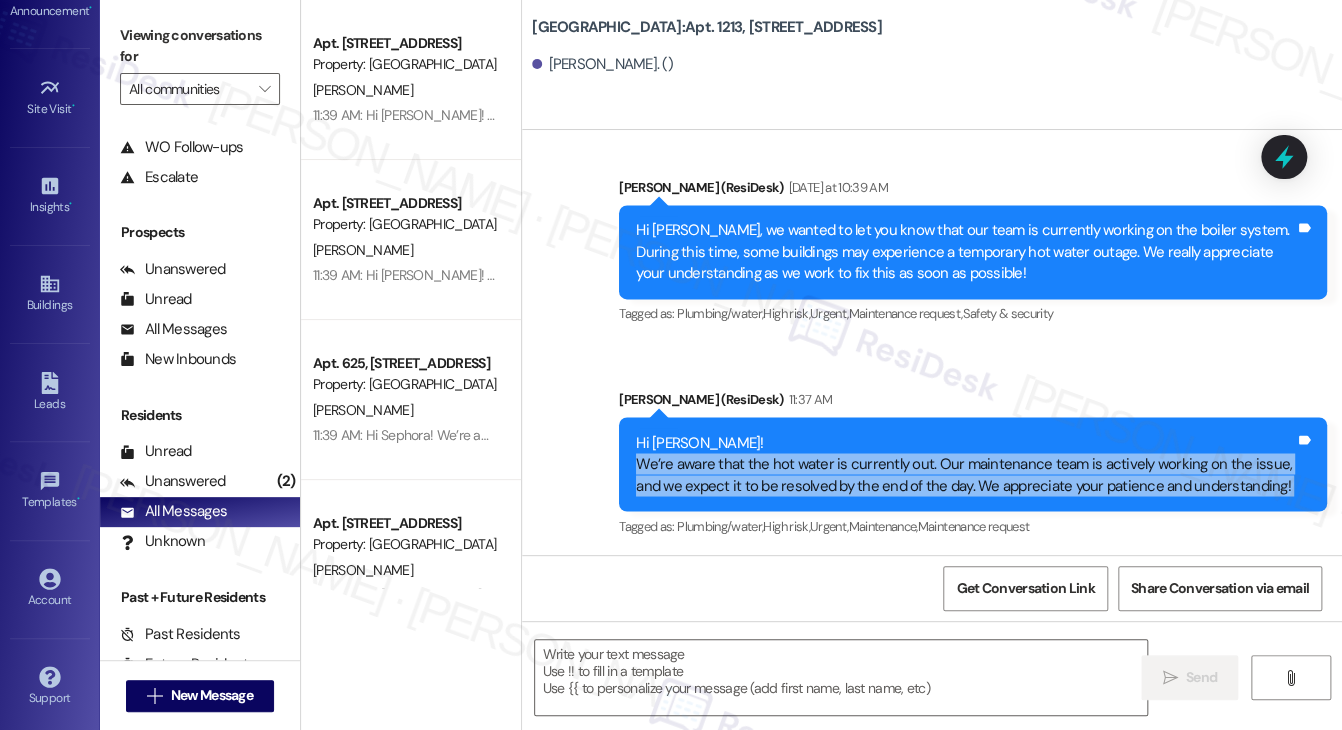 click on "Hi [PERSON_NAME]!
We’re aware that the hot water is currently out. Our maintenance team is actively working on the issue, and we expect it to be resolved by the end of the day. We appreciate your patience and understanding!" at bounding box center (965, 464) 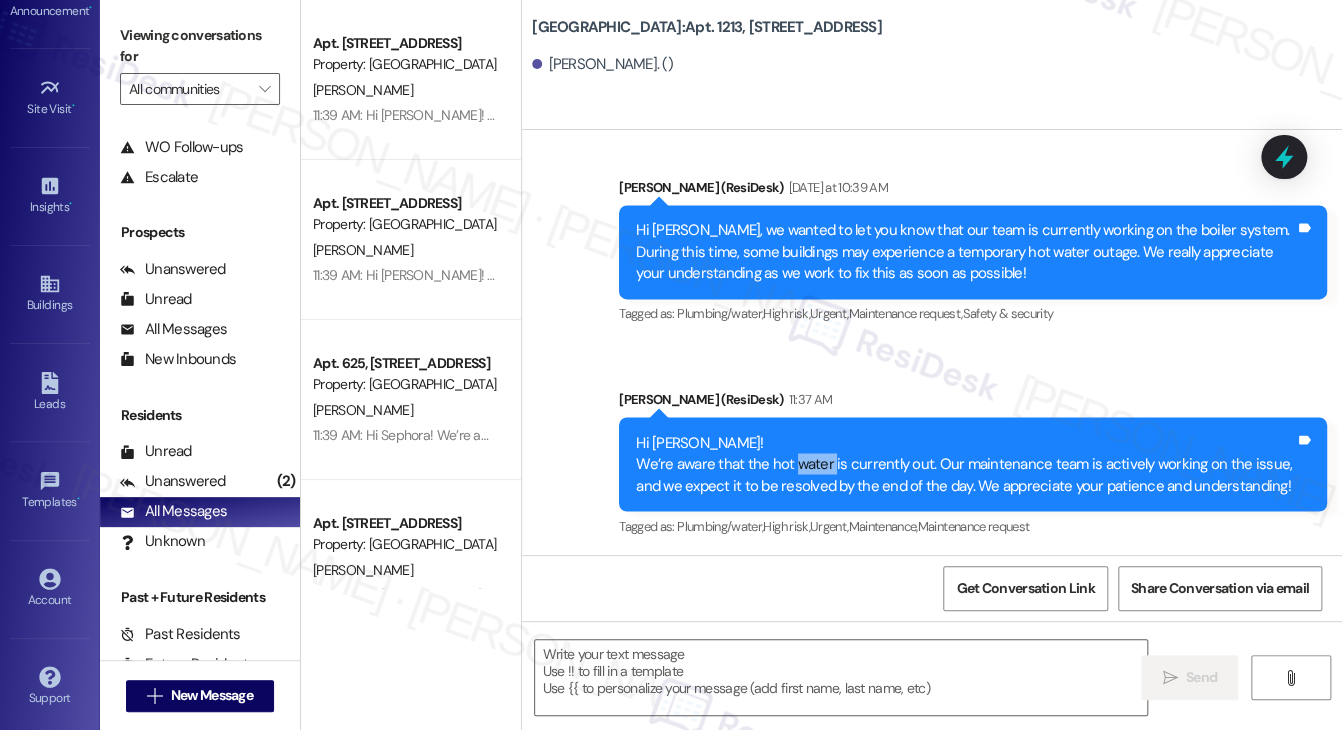 click on "Hi [PERSON_NAME]!
We’re aware that the hot water is currently out. Our maintenance team is actively working on the issue, and we expect it to be resolved by the end of the day. We appreciate your patience and understanding!" at bounding box center (965, 464) 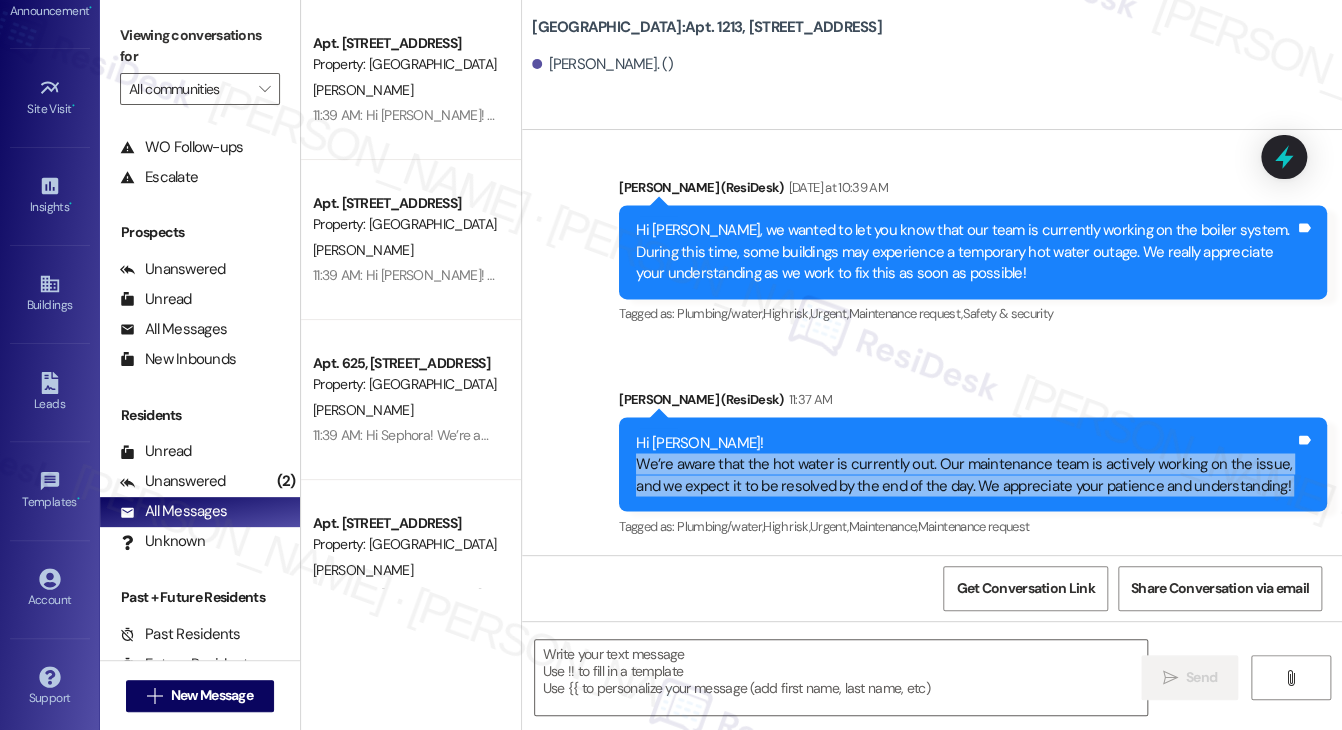 click on "Hi [PERSON_NAME]!
We’re aware that the hot water is currently out. Our maintenance team is actively working on the issue, and we expect it to be resolved by the end of the day. We appreciate your patience and understanding!" at bounding box center [965, 464] 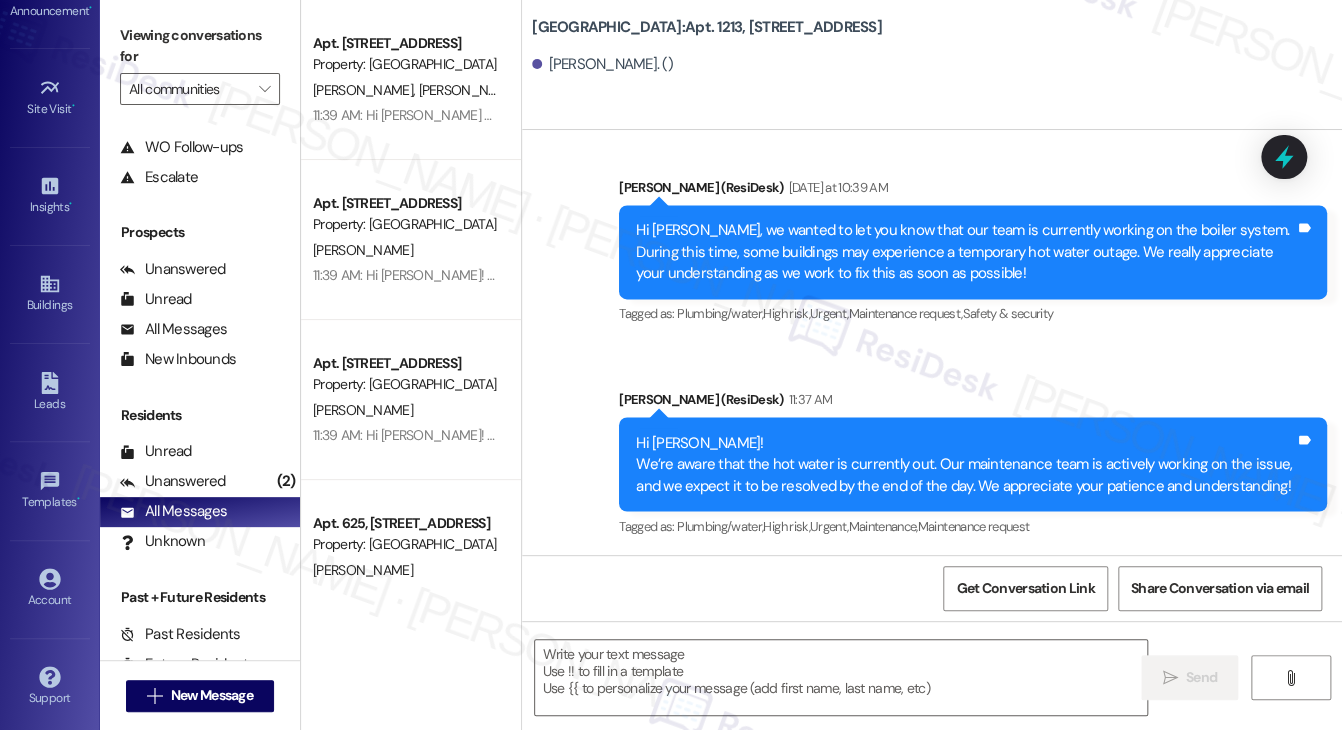 click on "Announcement, sent via SMS [PERSON_NAME]   (ResiDesk) 11:37 AM Hi [PERSON_NAME]!
We’re aware that the hot water is currently out. Our maintenance team is actively working on the issue, and we expect it to be resolved by the end of the day. We appreciate your patience and understanding! Tags and notes Tagged as:   Plumbing/water ,  Click to highlight conversations about Plumbing/water High risk ,  Click to highlight conversations about High risk Urgent ,  Click to highlight conversations about Urgent Maintenance ,  Click to highlight conversations about Maintenance Maintenance request Click to highlight conversations about Maintenance request" at bounding box center (973, 465) 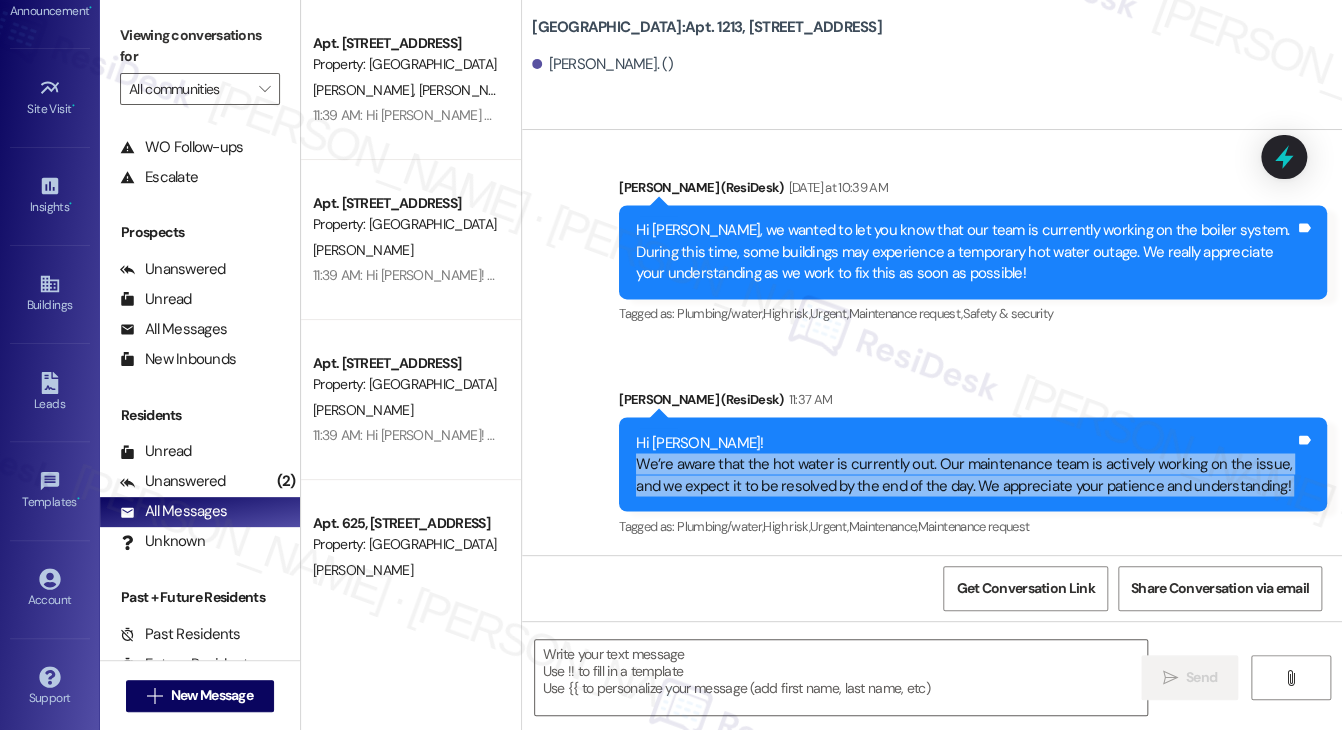 click on "Hi [PERSON_NAME]!
We’re aware that the hot water is currently out. Our maintenance team is actively working on the issue, and we expect it to be resolved by the end of the day. We appreciate your patience and understanding!" at bounding box center [965, 464] 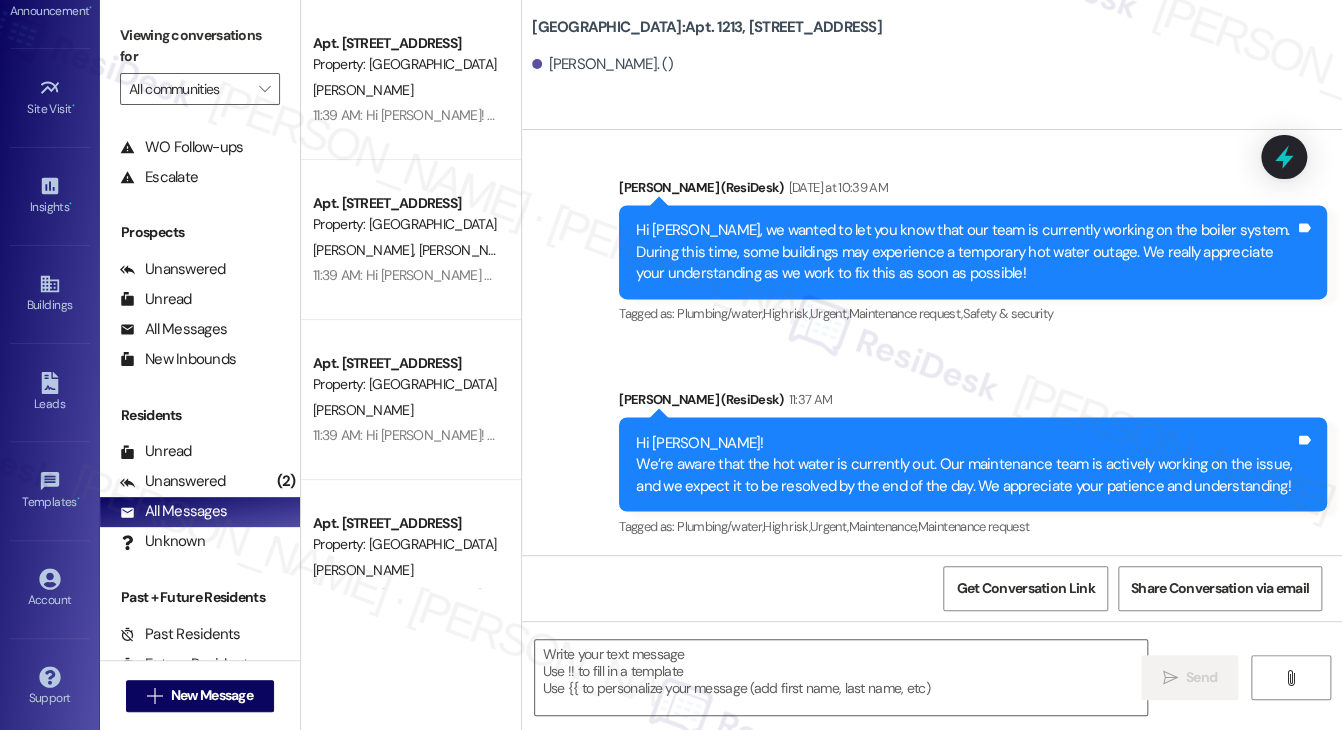 click on "[PERSON_NAME]   (ResiDesk) 11:37 AM" at bounding box center (973, 403) 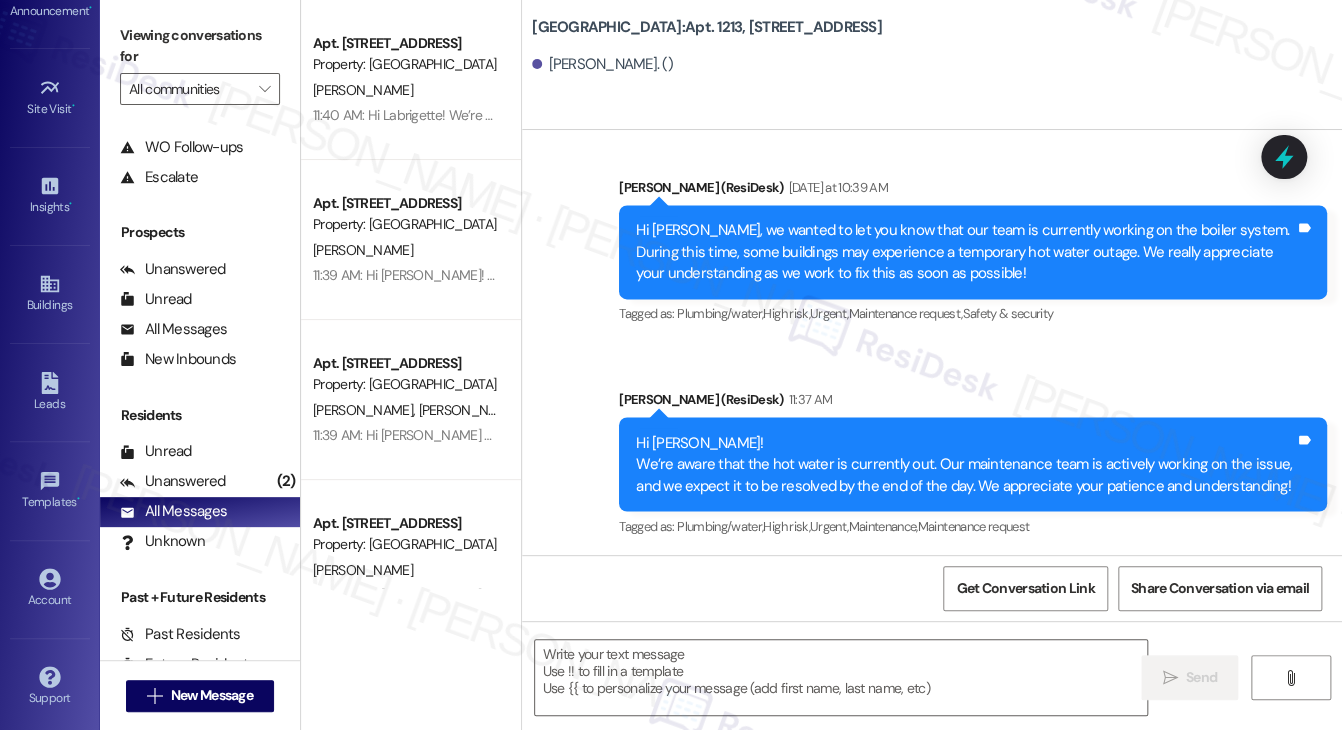 drag, startPoint x: 943, startPoint y: 147, endPoint x: 791, endPoint y: 136, distance: 152.3975 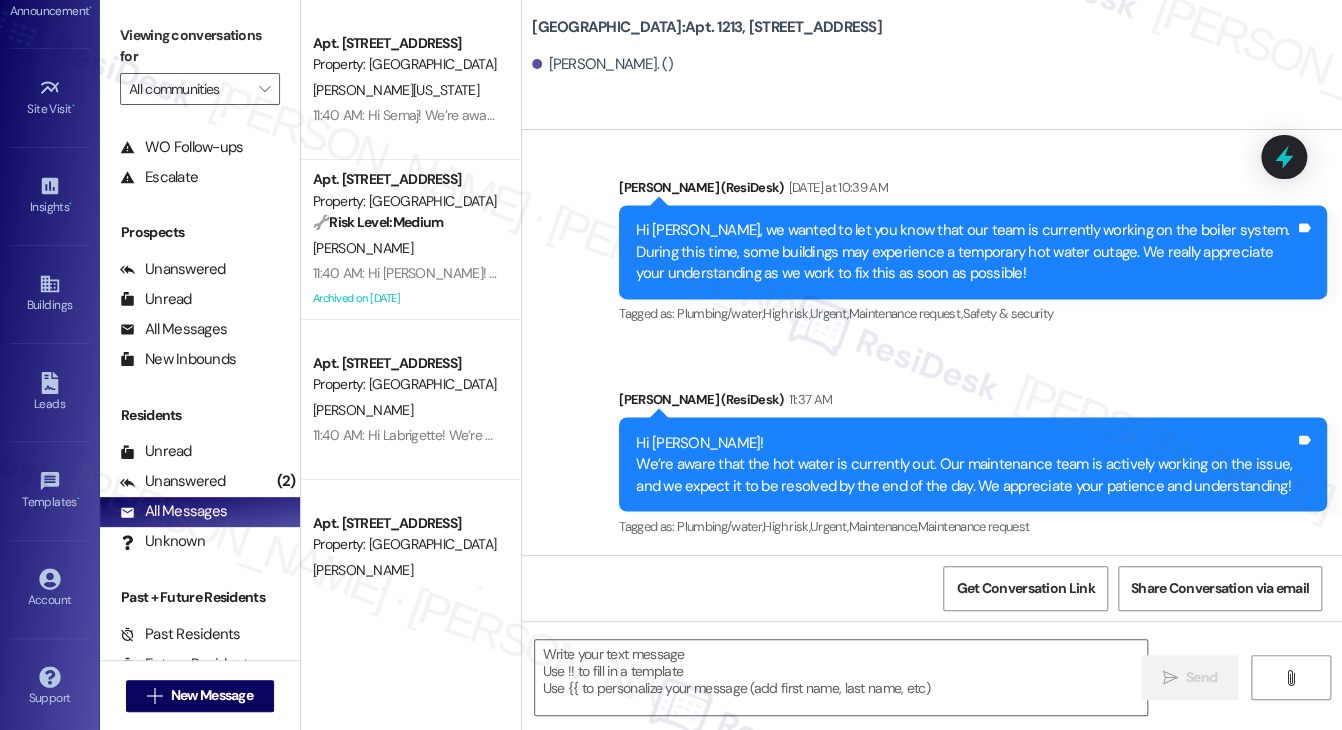drag, startPoint x: 975, startPoint y: 89, endPoint x: 748, endPoint y: 96, distance: 227.10791 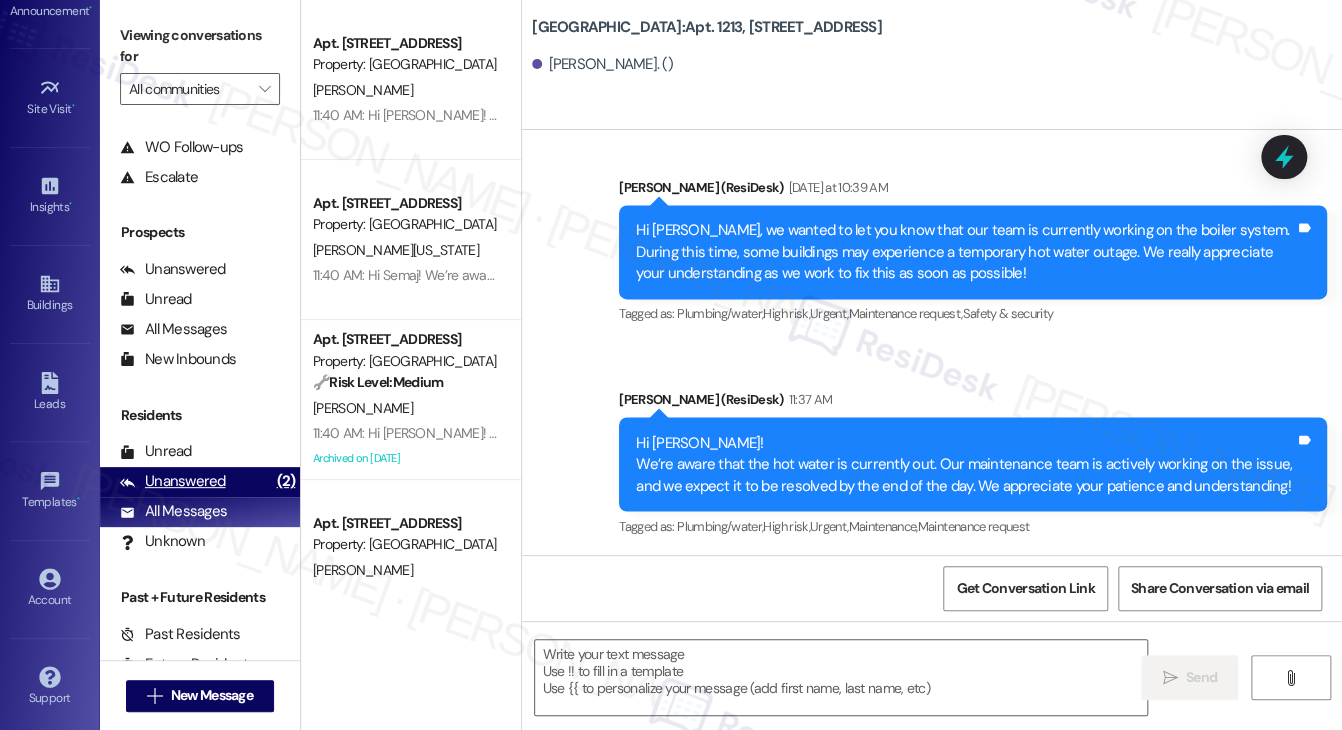 click on "Unanswered" at bounding box center [173, 481] 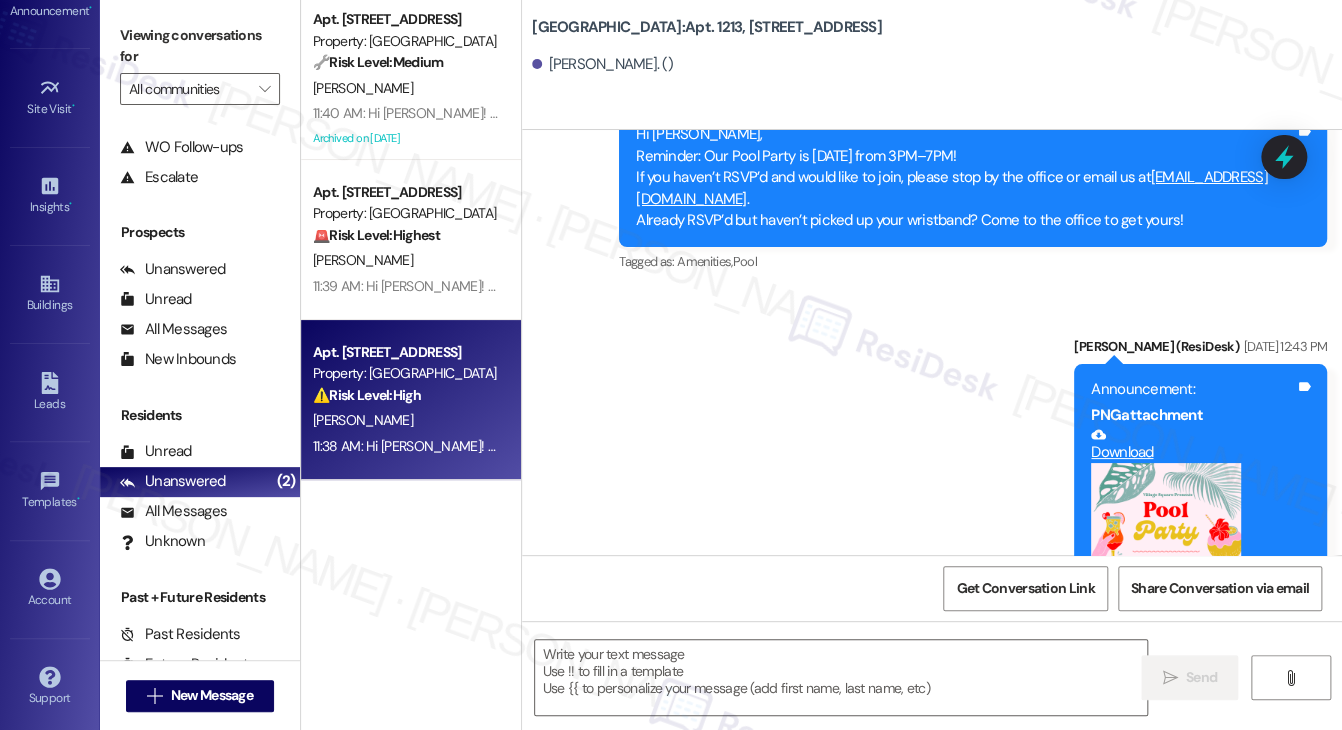 type on "Fetching suggested responses. Please feel free to read through the conversation in the meantime." 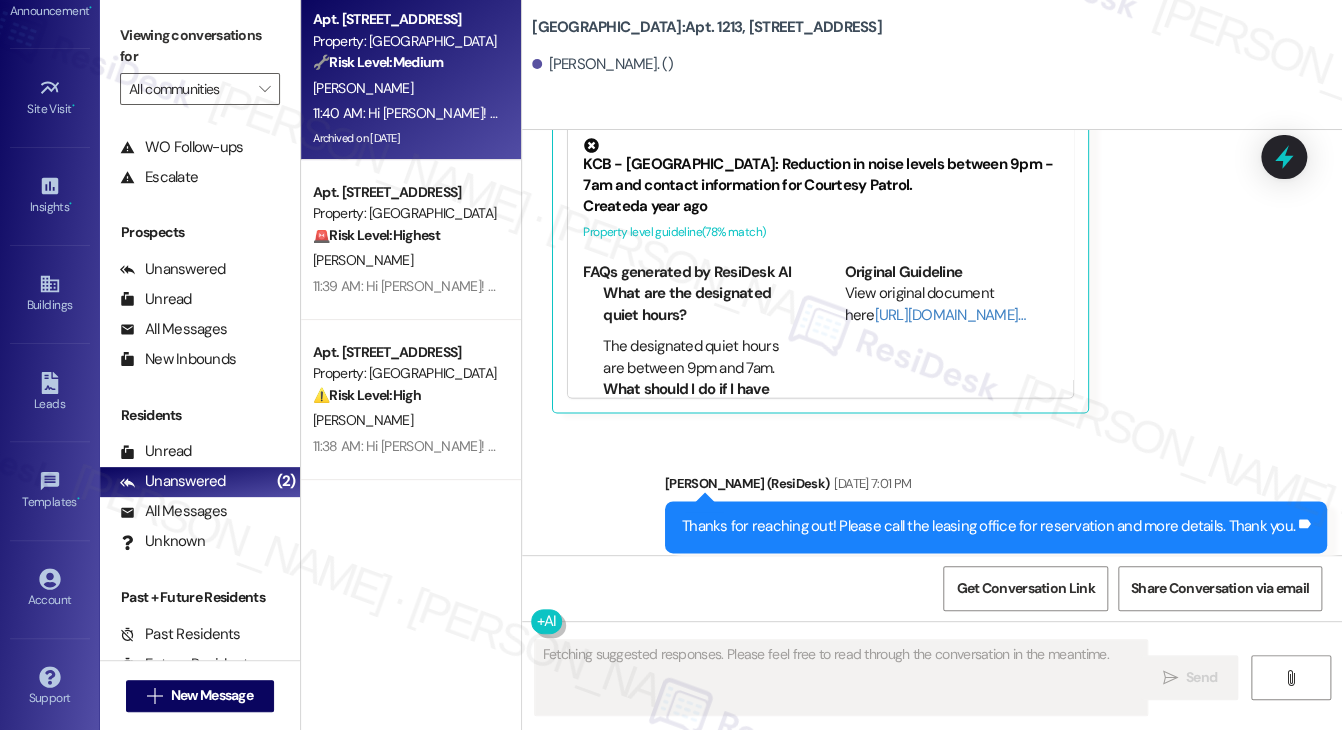 scroll, scrollTop: 940, scrollLeft: 0, axis: vertical 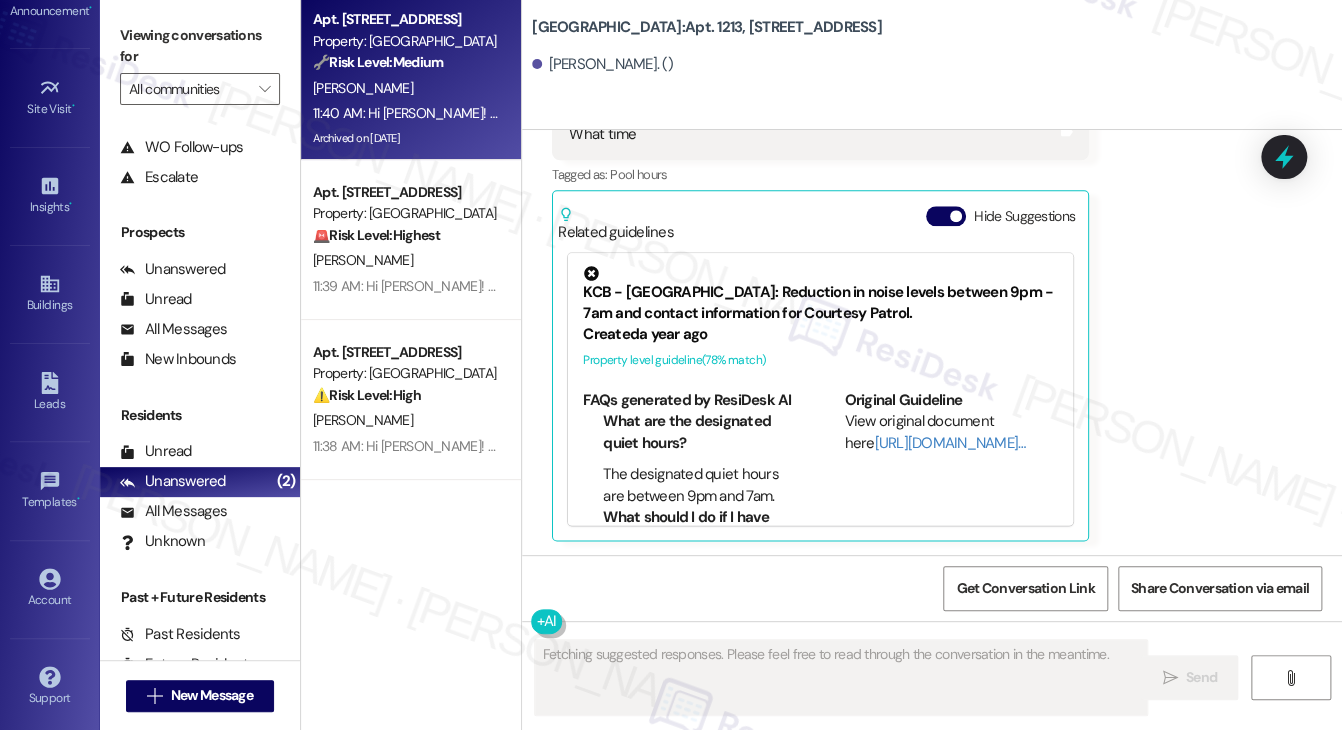 type 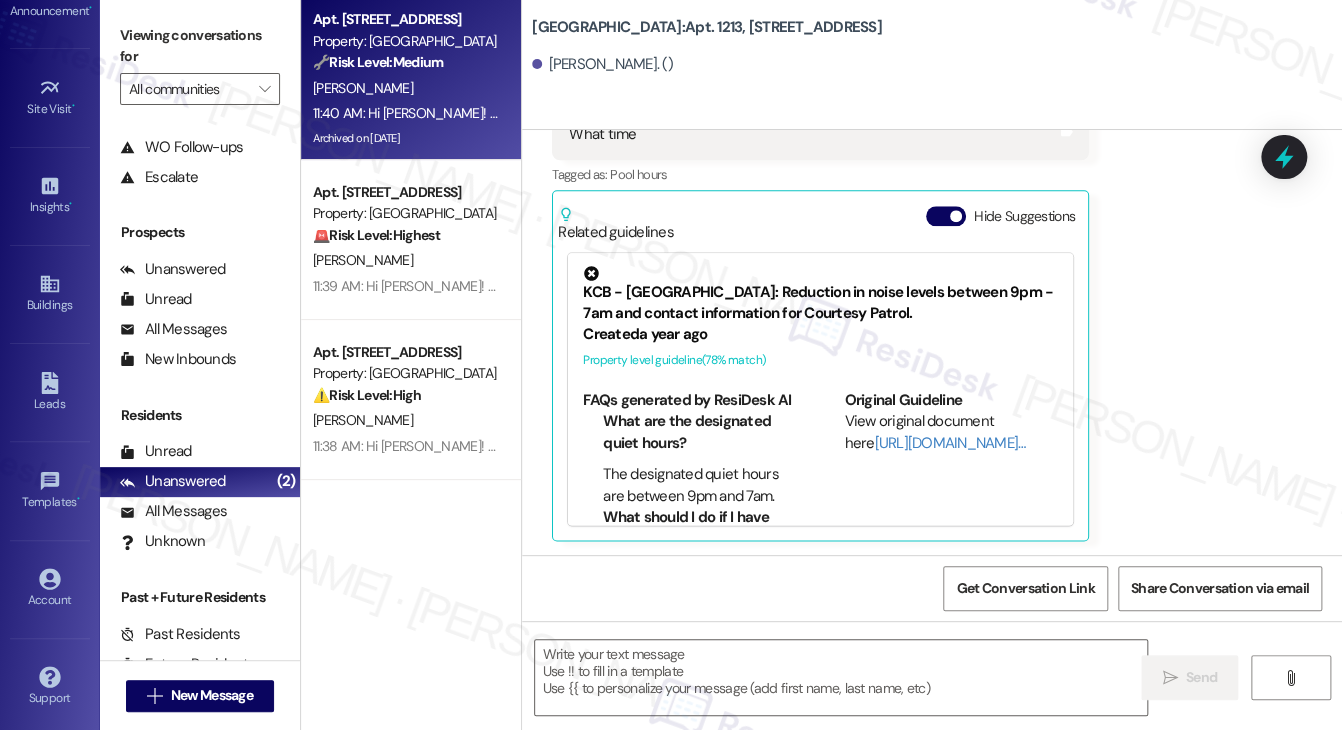 type on "Fetching suggested responses. Please feel free to read through the conversation in the meantime." 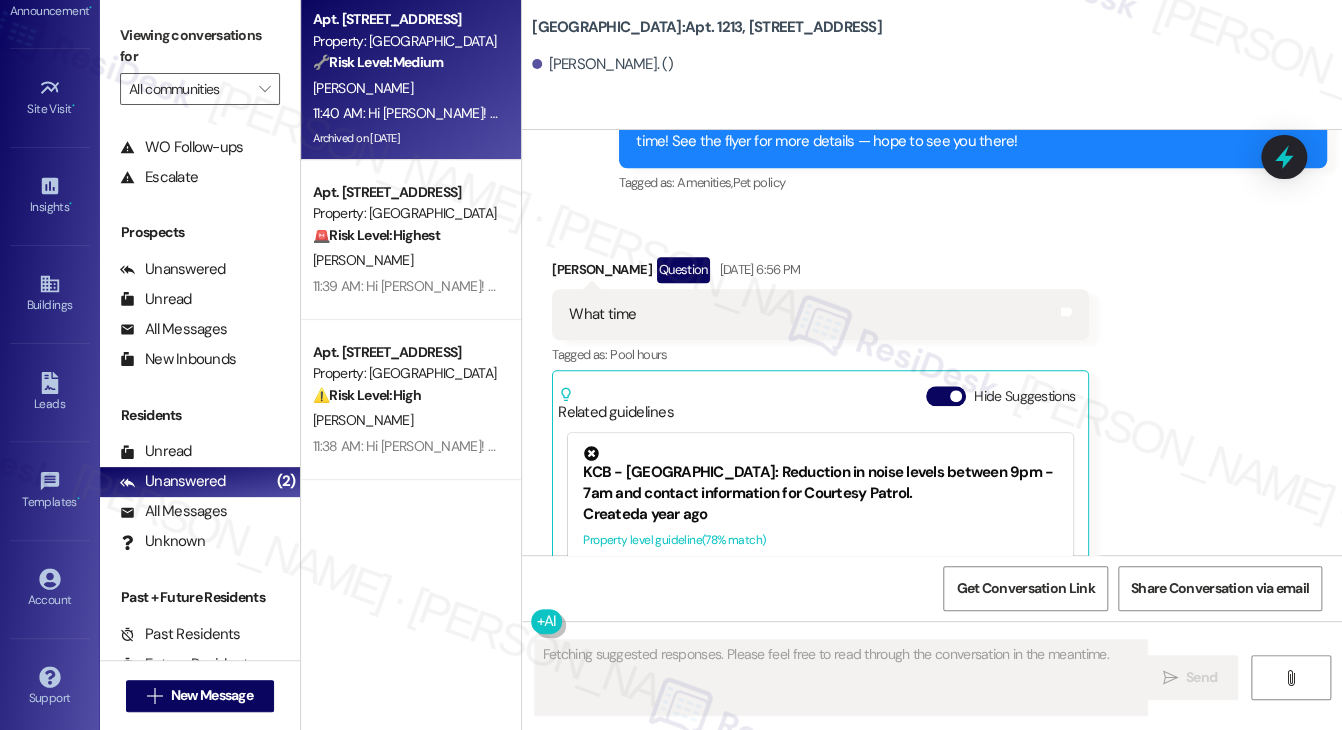 scroll, scrollTop: 0, scrollLeft: 0, axis: both 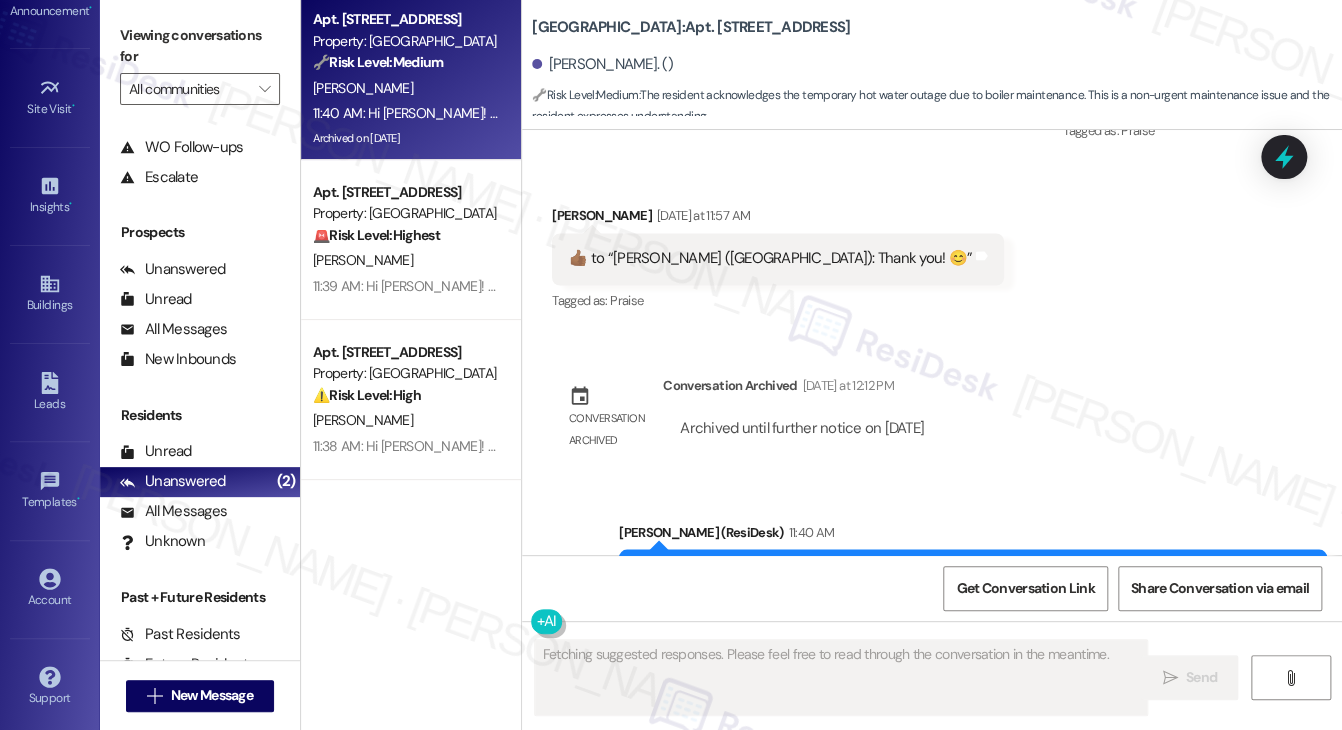 click on "Hi [PERSON_NAME]!
We’re aware that the hot water is currently out. Our maintenance team is actively working on the issue, and we expect it to be resolved by the end of the day. We appreciate your patience and understanding!" at bounding box center [965, 596] 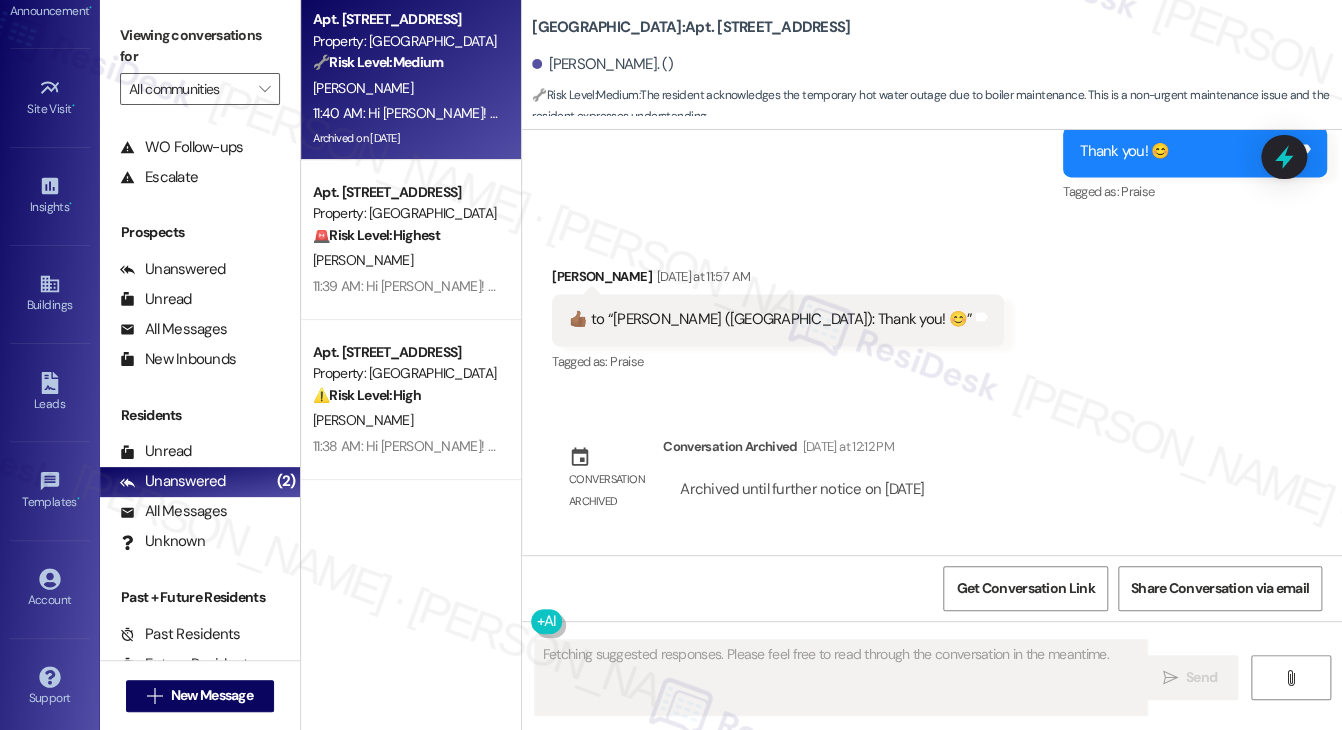 scroll, scrollTop: 24710, scrollLeft: 0, axis: vertical 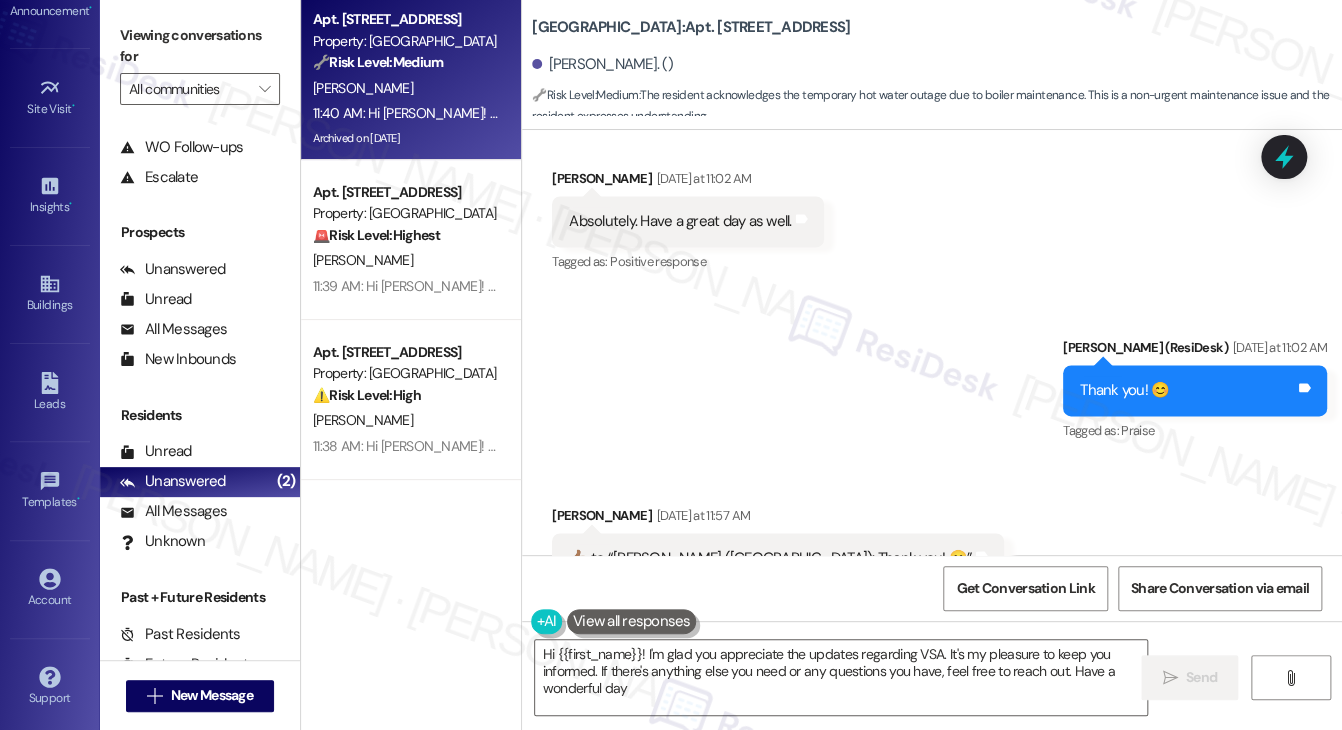 type on "Hi {{first_name}}! I'm glad you appreciate the updates regarding VSA. It's my pleasure to keep you informed. If there's anything else you need or any questions you have, feel free to reach out. Have a wonderful day!" 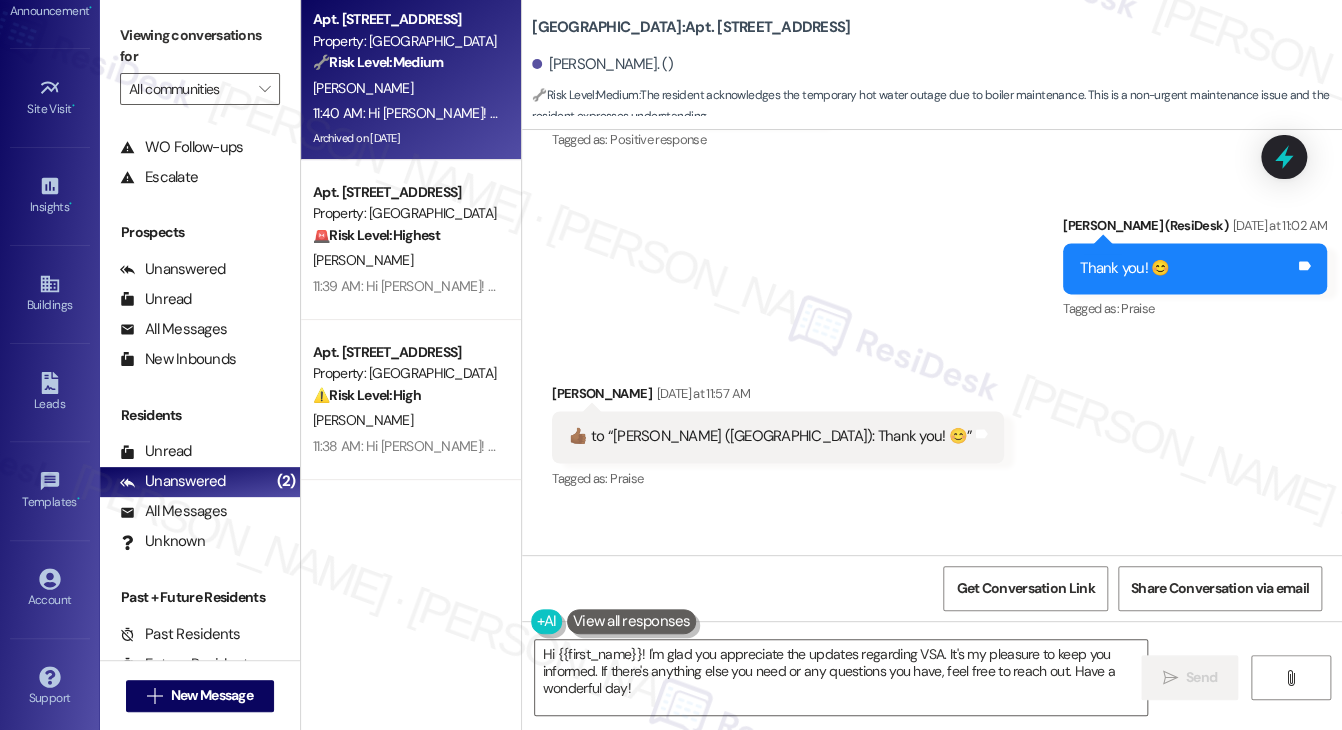 scroll, scrollTop: 25010, scrollLeft: 0, axis: vertical 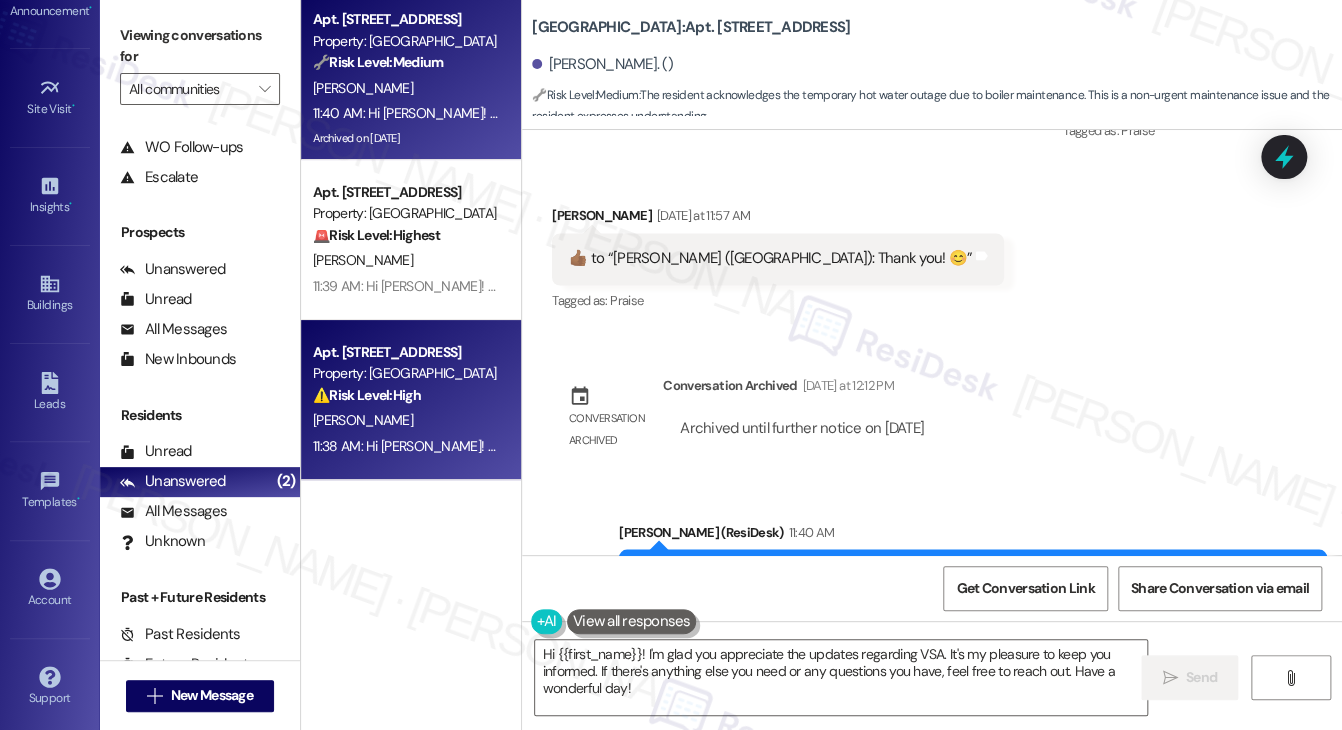 click on "[PERSON_NAME]" at bounding box center (405, 420) 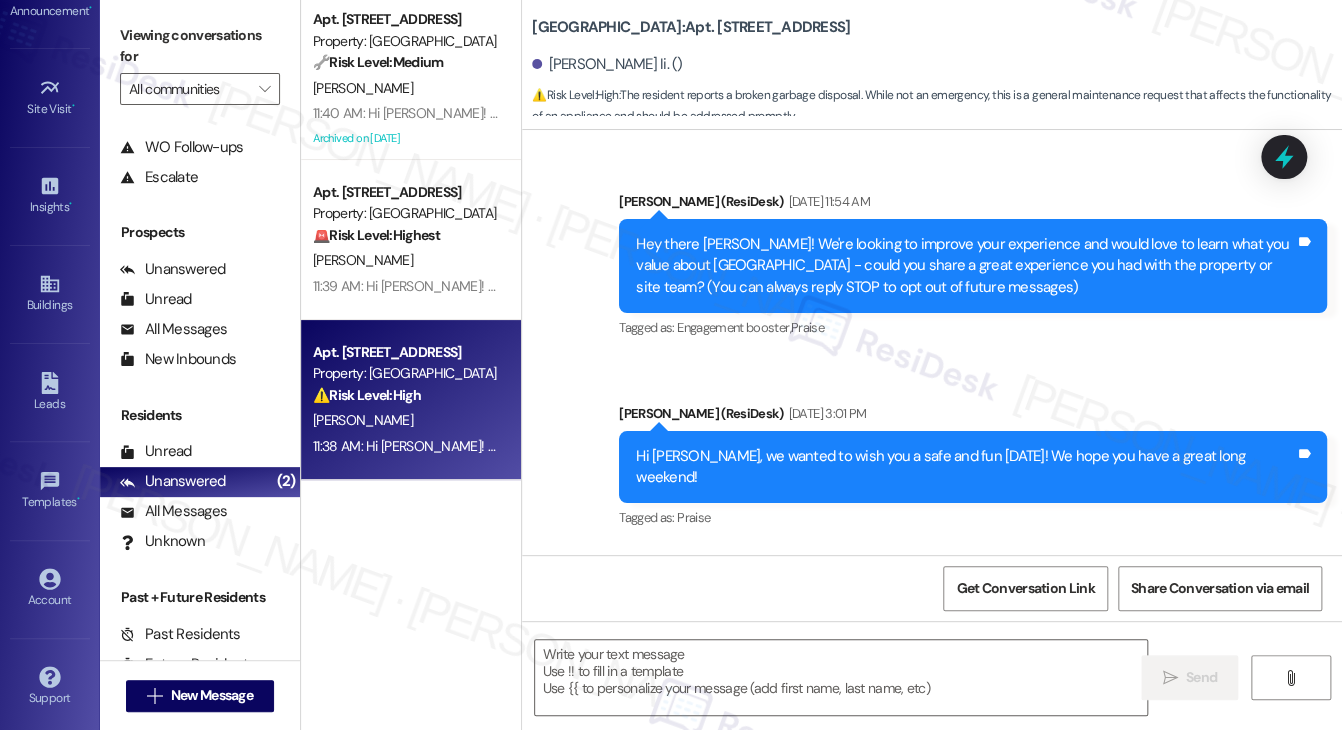 scroll, scrollTop: 16285, scrollLeft: 0, axis: vertical 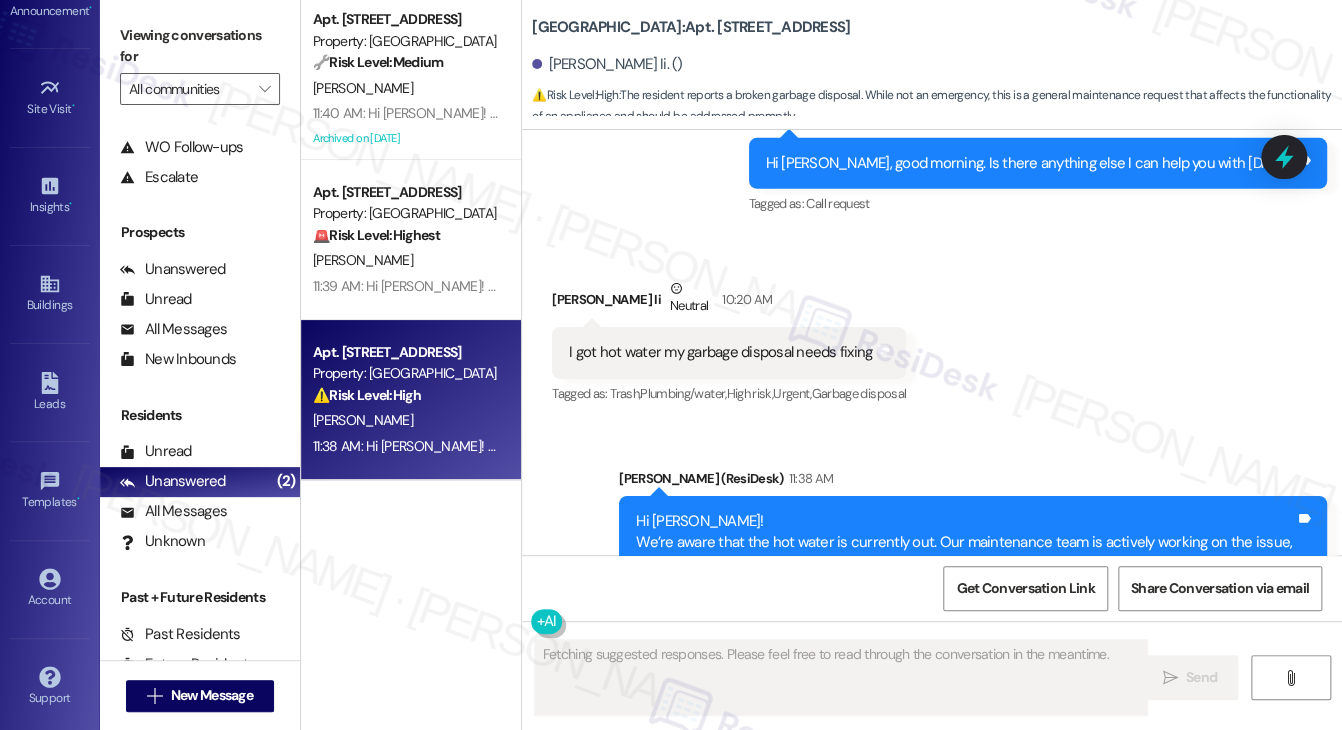 click on "Hi [PERSON_NAME]!
We’re aware that the hot water is currently out. Our maintenance team is actively working on the issue, and we expect it to be resolved by the end of the day. We appreciate your patience and understanding!" at bounding box center [965, 543] 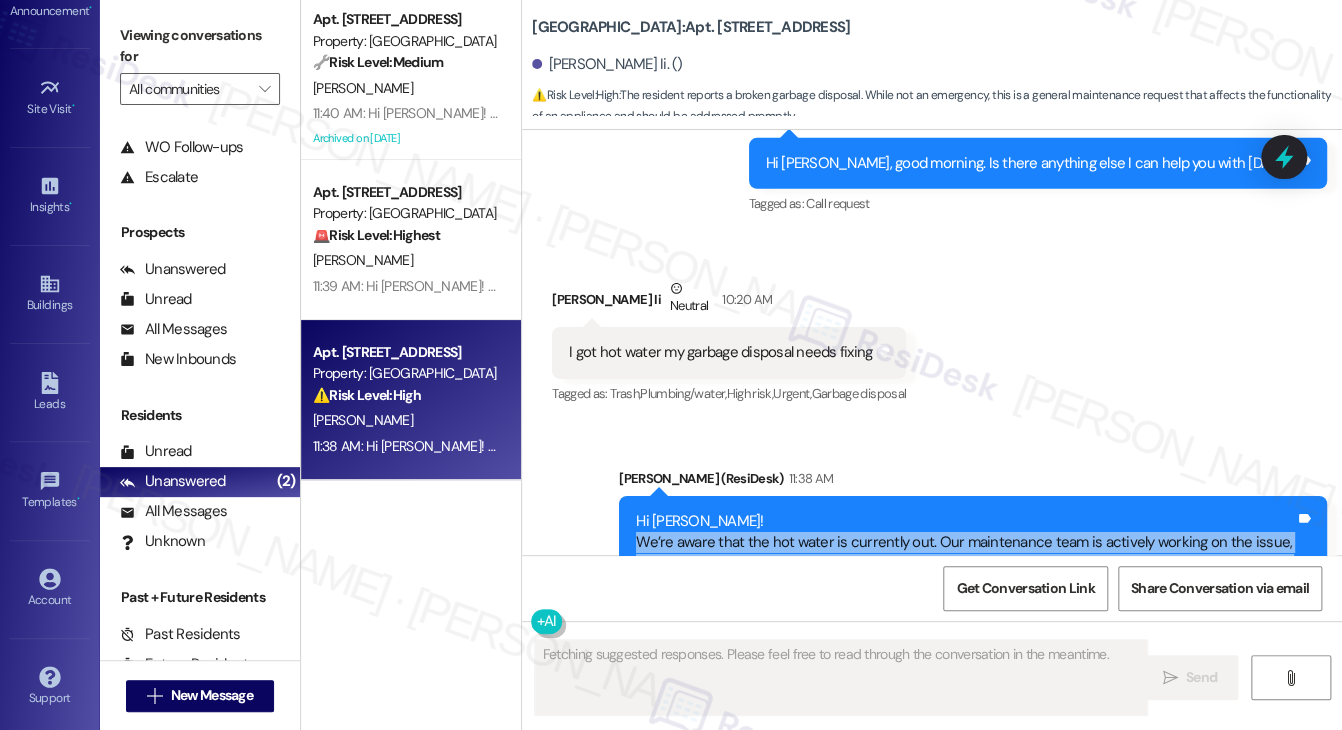 click on "Hi [PERSON_NAME]!
We’re aware that the hot water is currently out. Our maintenance team is actively working on the issue, and we expect it to be resolved by the end of the day. We appreciate your patience and understanding!" at bounding box center (965, 543) 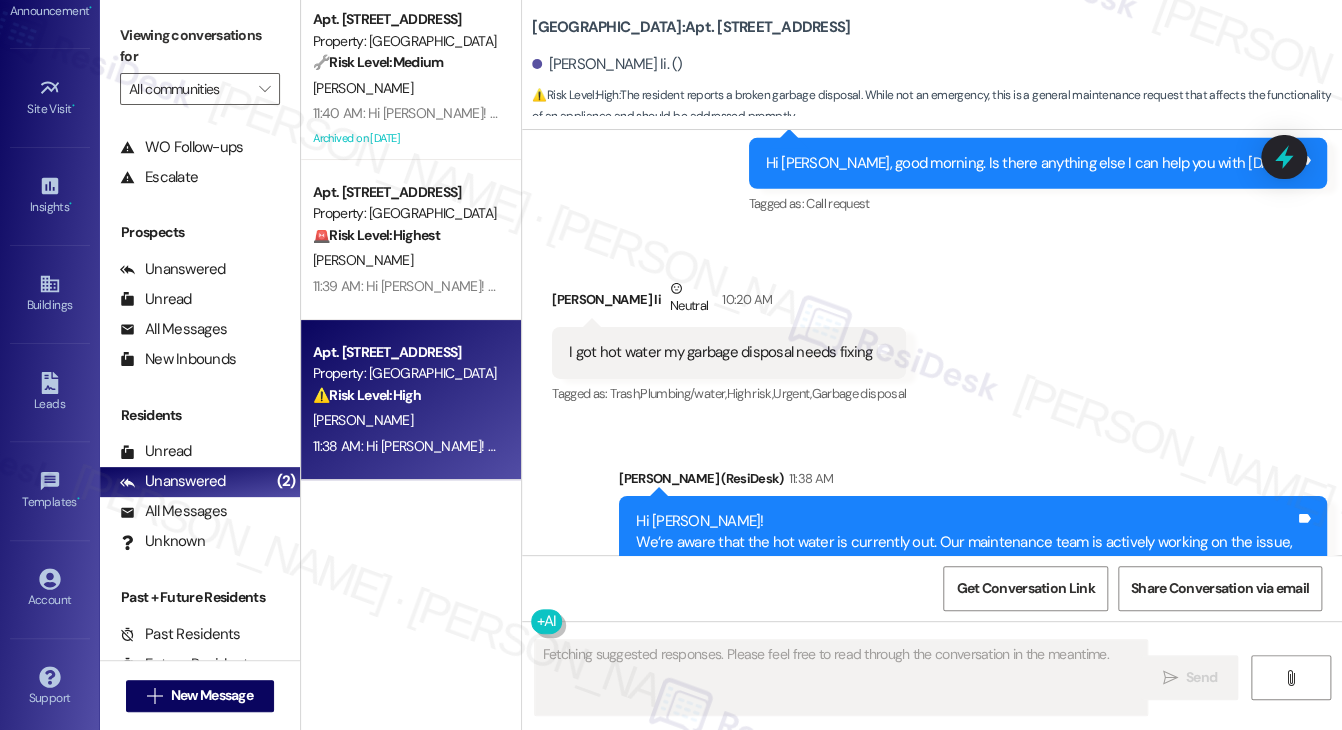 click on "I got hot water my garbage disposal needs fixing" at bounding box center (720, 352) 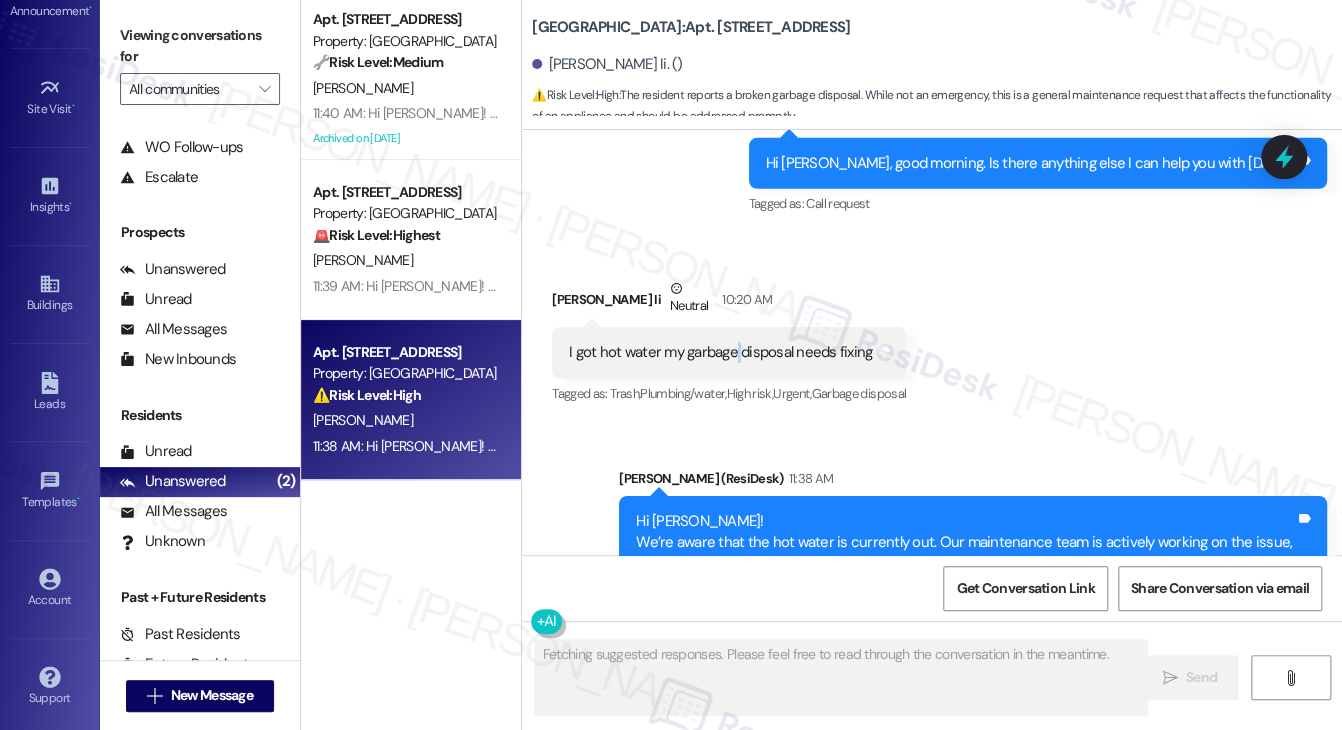 click on "I got hot water my garbage disposal needs fixing" at bounding box center [720, 352] 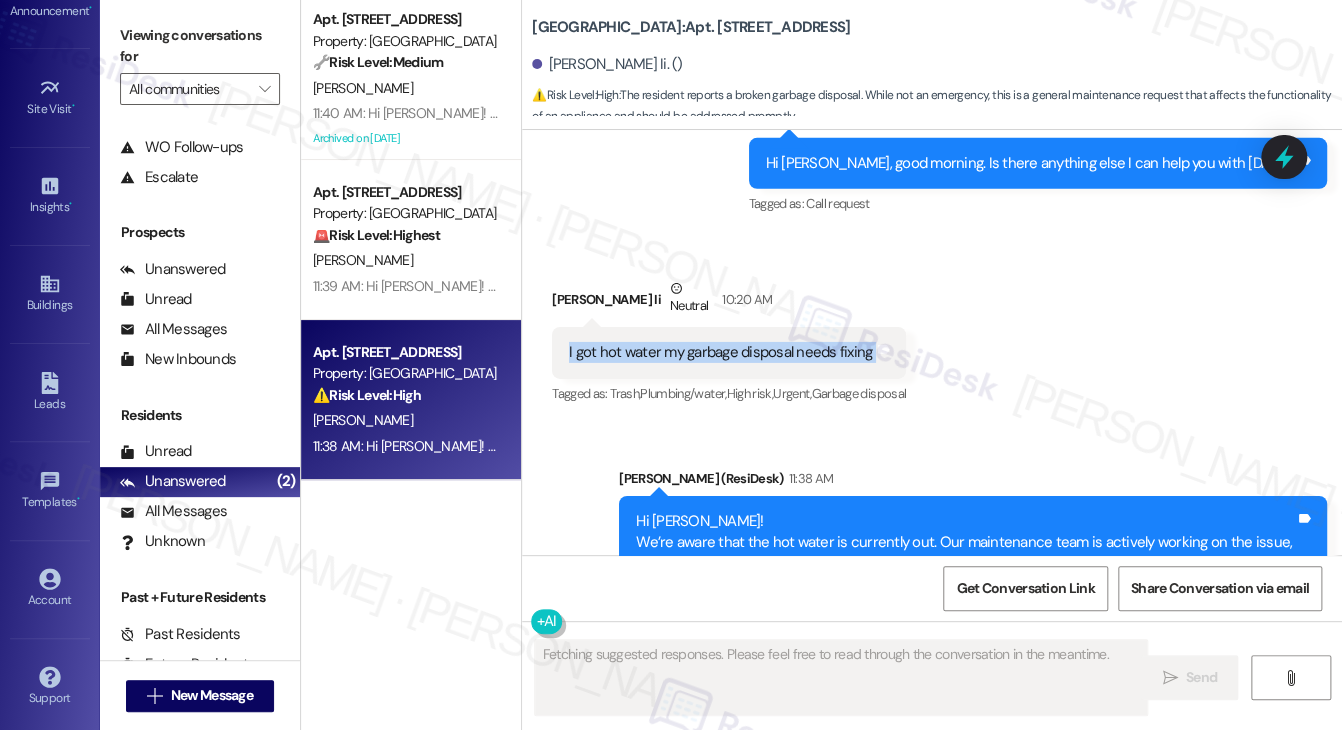 click on "I got hot water my garbage disposal needs fixing" at bounding box center [720, 352] 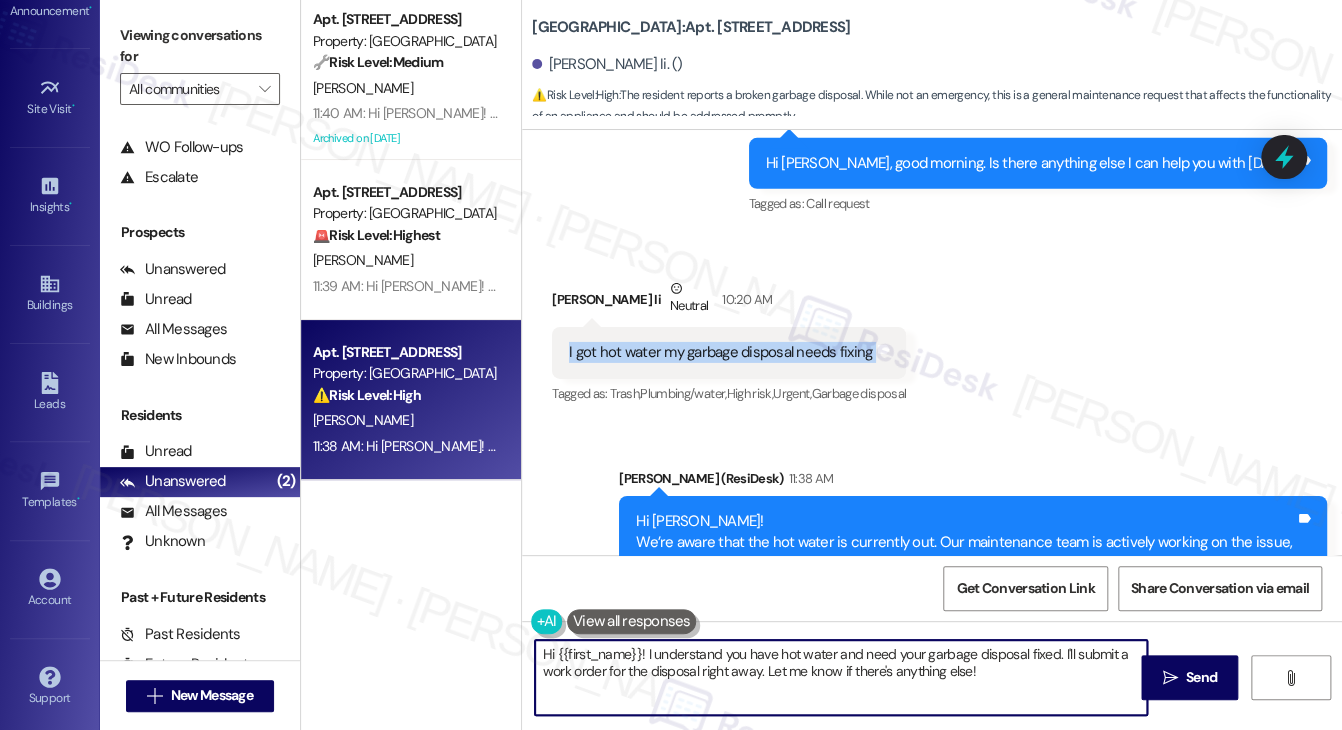 click on "Hi {{first_name}}! I understand you have hot water and need your garbage disposal fixed. I'll submit a work order for the disposal right away. Let me know if there's anything else!" at bounding box center [841, 677] 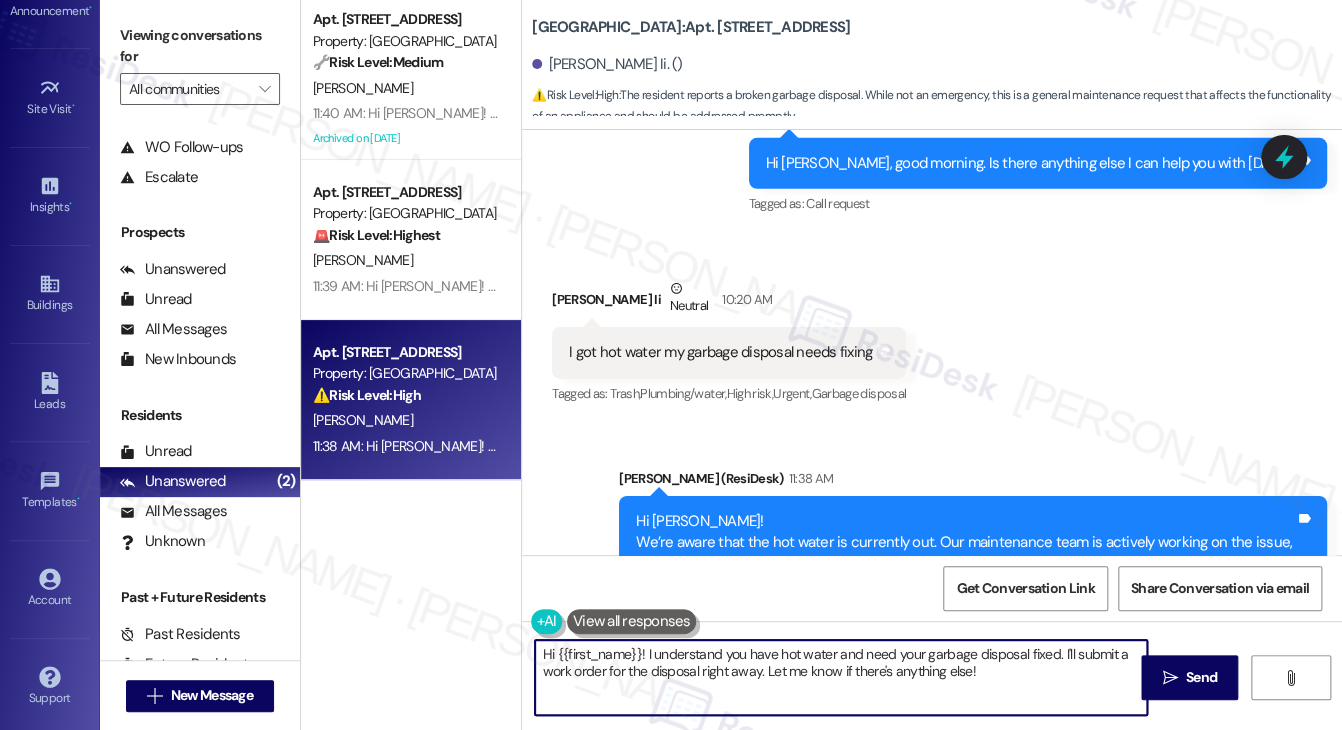 click on "Hi {{first_name}}! I understand you have hot water and need your garbage disposal fixed. I'll submit a work order for the disposal right away. Let me know if there's anything else!" at bounding box center (841, 677) 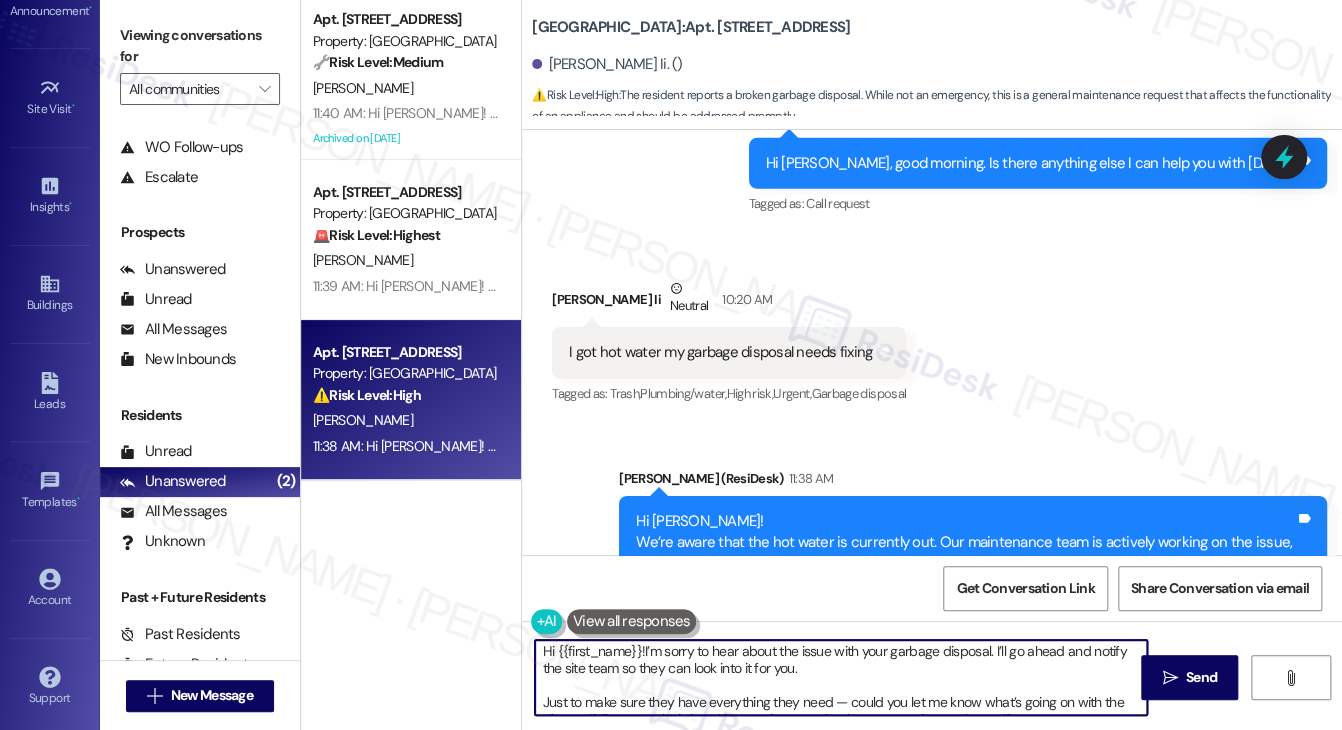 scroll, scrollTop: 0, scrollLeft: 0, axis: both 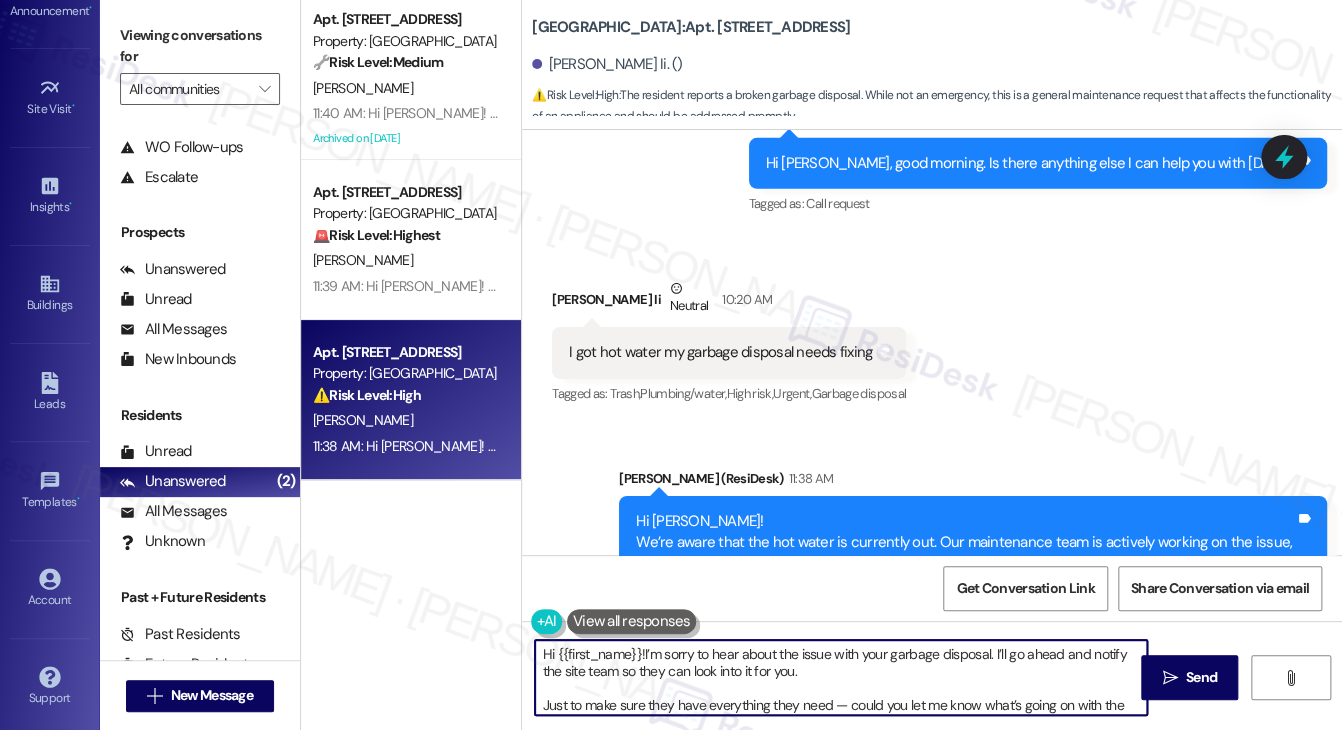 click on "Hi {{first_name}}!I’m sorry to hear about the issue with your garbage disposal. I’ll go ahead and notify the site team so they can look into it for you.
Just to make sure they have everything they need — could you let me know what’s going on with the disposal? For example, is it making a noise, completely unresponsive, or clogged?" at bounding box center [841, 677] 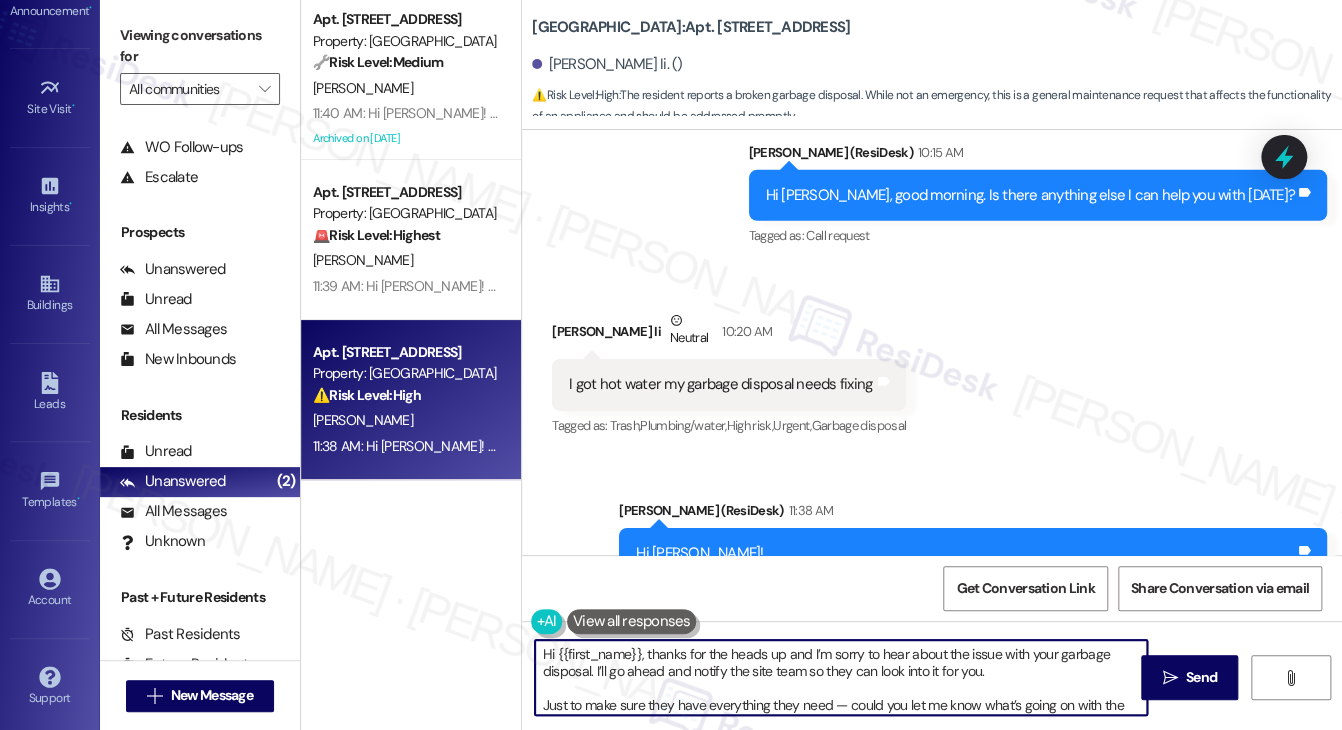 scroll, scrollTop: 16300, scrollLeft: 0, axis: vertical 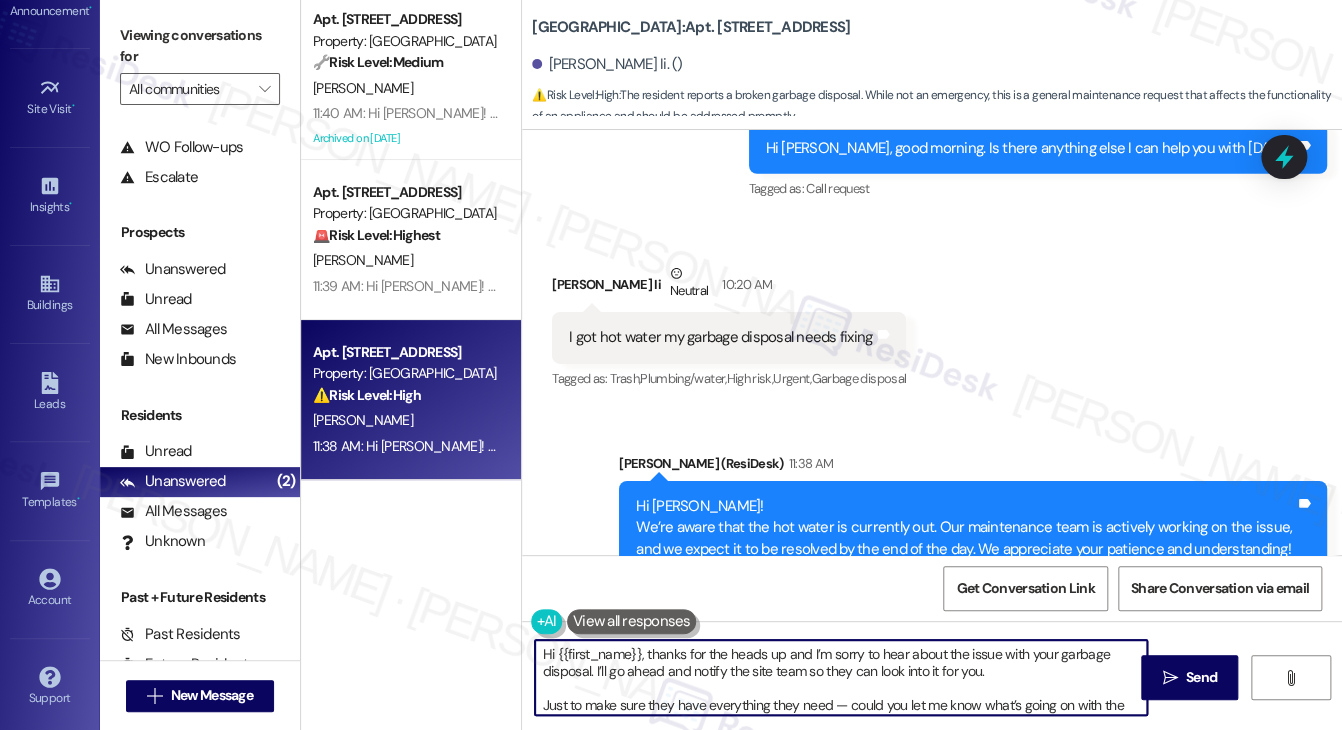 drag, startPoint x: 538, startPoint y: 706, endPoint x: 544, endPoint y: 697, distance: 10.816654 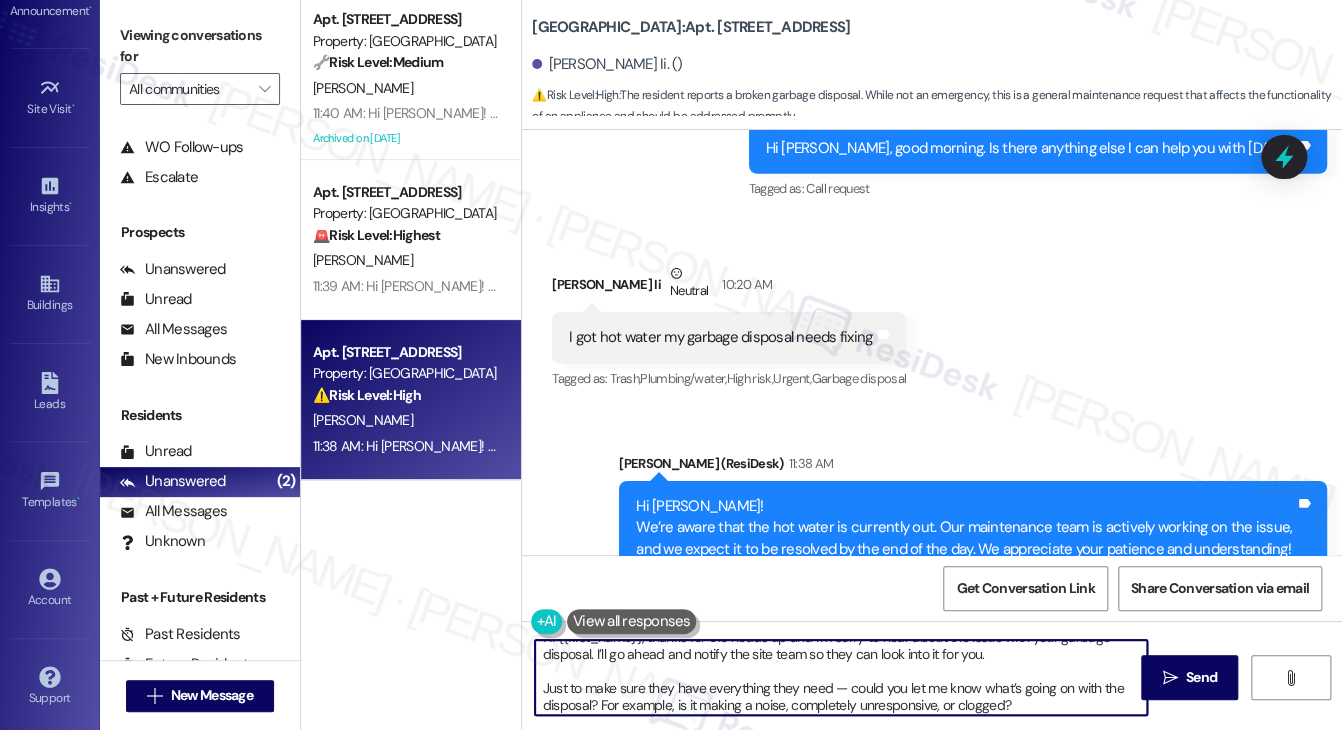 scroll, scrollTop: 21, scrollLeft: 0, axis: vertical 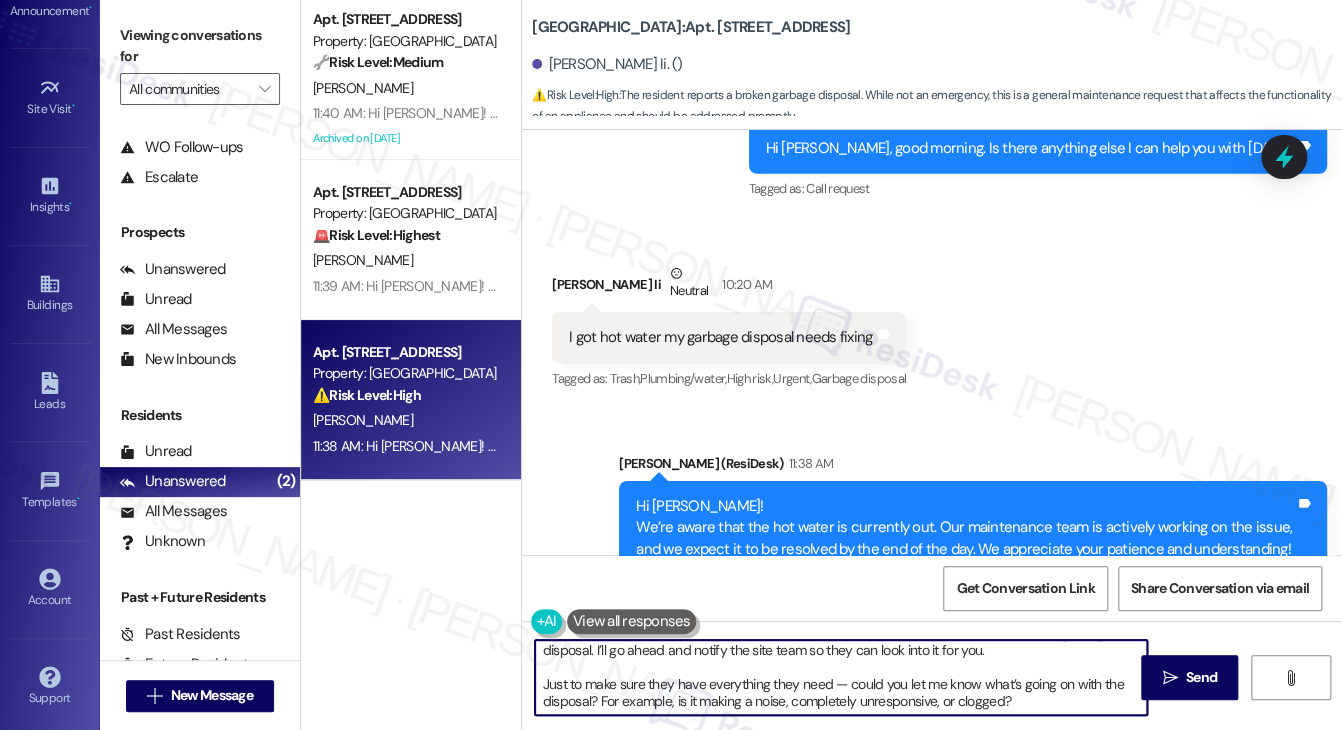 click on "Hi {{first_name}}, thanks for the heads up and I’m sorry to hear about the issue with your garbage disposal. I’ll go ahead and notify the site team so they can look into it for you.
Just to make sure they have everything they need — could you let me know what’s going on with the disposal? For example, is it making a noise, completely unresponsive, or clogged?" at bounding box center [841, 677] 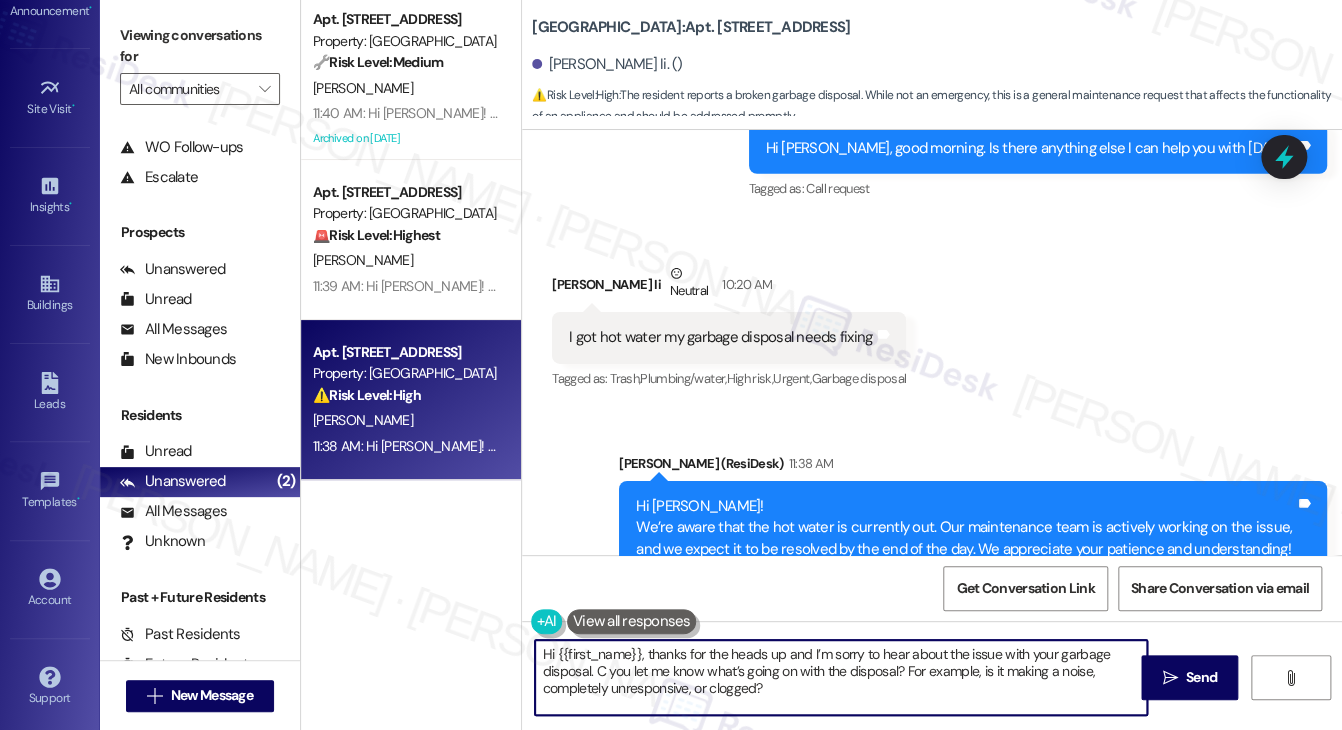 scroll, scrollTop: 0, scrollLeft: 0, axis: both 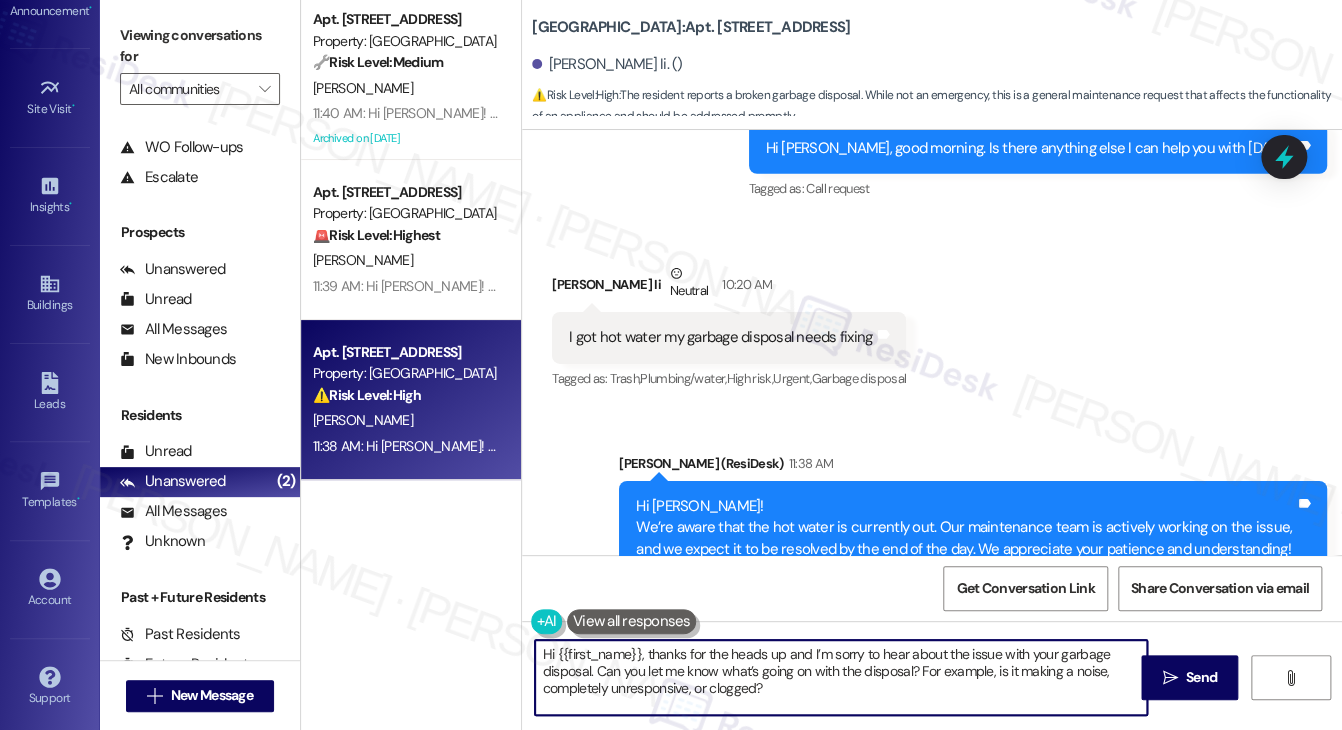 click on "Hi {{first_name}}, thanks for the heads up and I’m sorry to hear about the issue with your garbage disposal. Can you let me know what’s going on with the disposal? For example, is it making a noise, completely unresponsive, or clogged?" at bounding box center (841, 677) 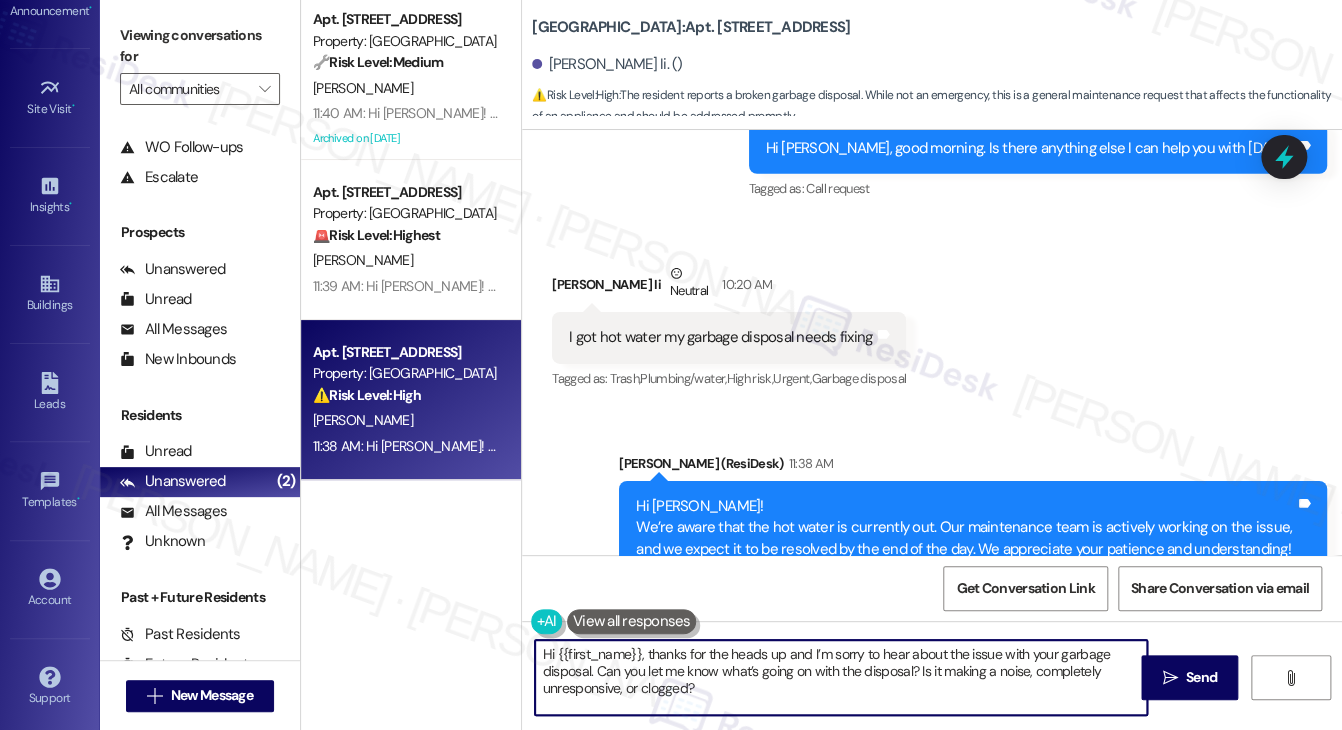 click on "Hi {{first_name}}, thanks for the heads up and I’m sorry to hear about the issue with your garbage disposal. Can you let me know what’s going on with the disposal? Is it making a noise, completely unresponsive, or clogged?" at bounding box center (841, 677) 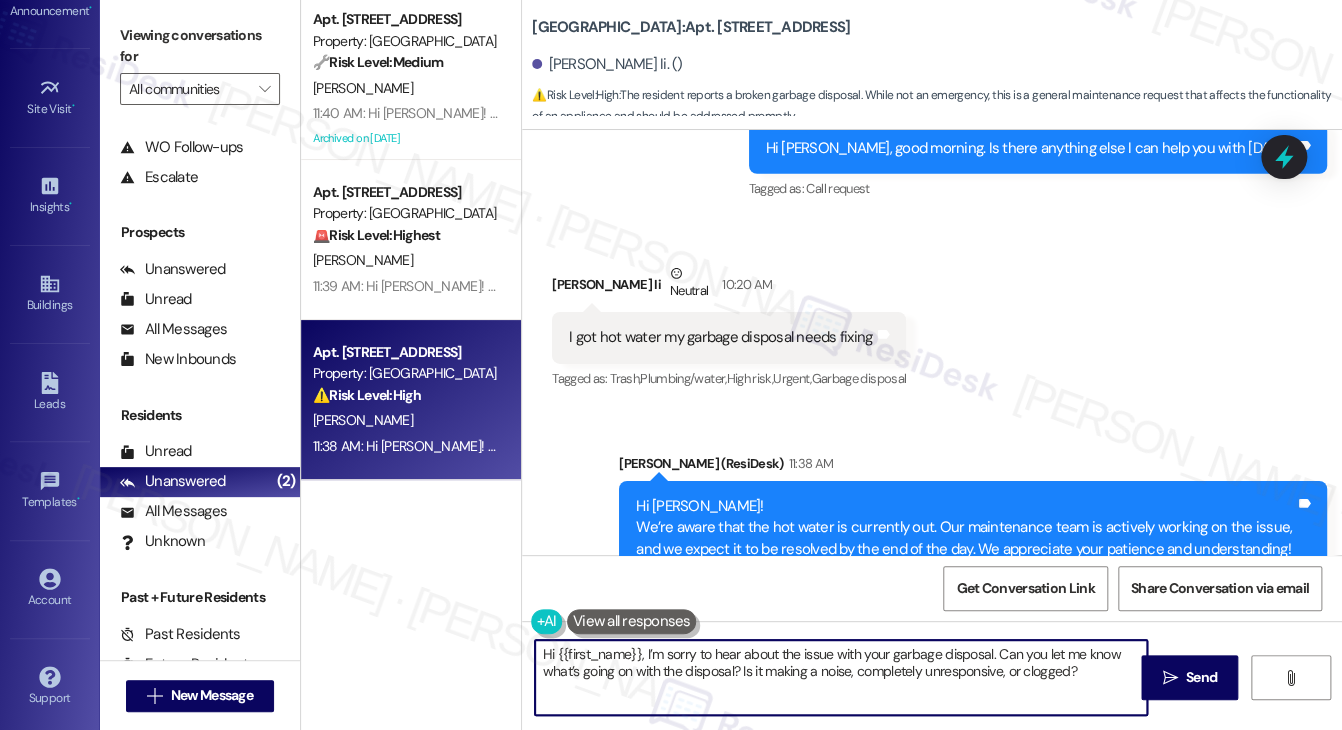 click on "Hi {{first_name}}, I’m sorry to hear about the issue with your garbage disposal. Can you let me know what’s going on with the disposal? Is it making a noise, completely unresponsive, or clogged?" at bounding box center (841, 677) 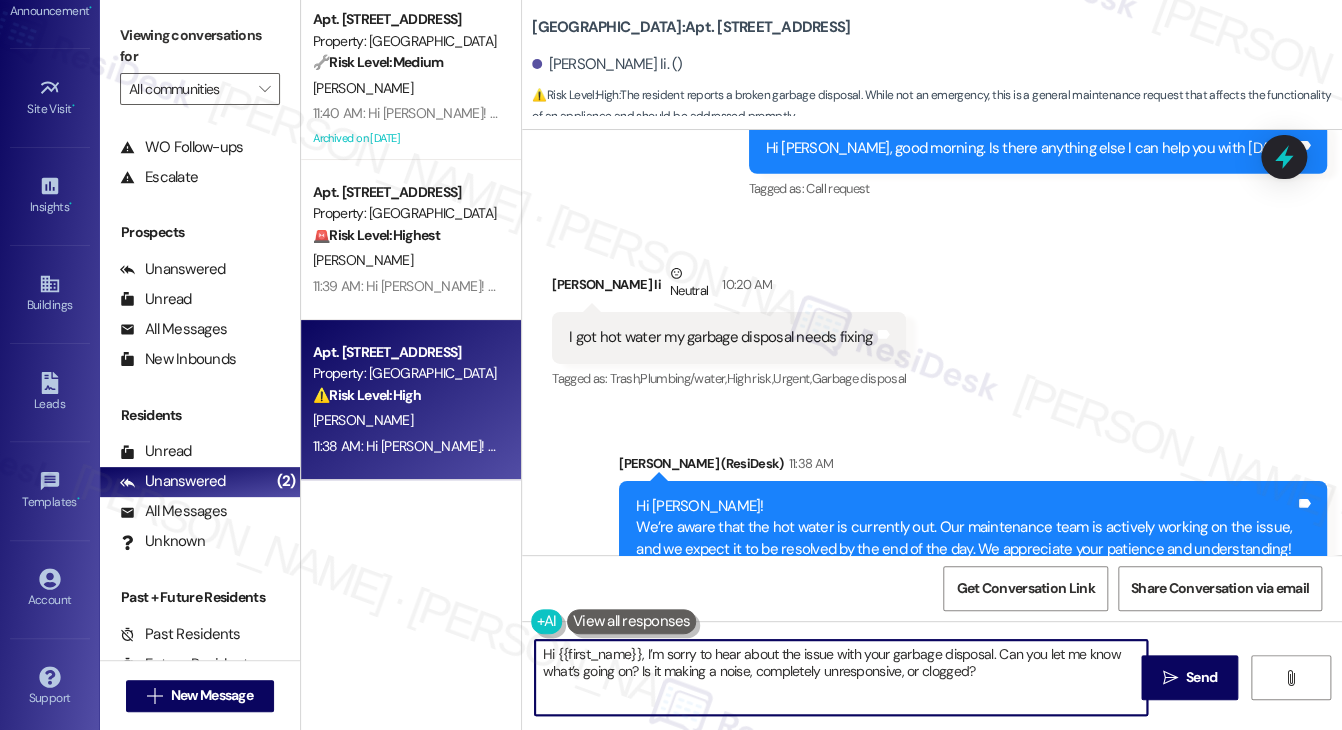 click on "Hi {{first_name}}, I’m sorry to hear about the issue with your garbage disposal. Can you let me know what’s going on? Is it making a noise, completely unresponsive, or clogged?" at bounding box center (841, 677) 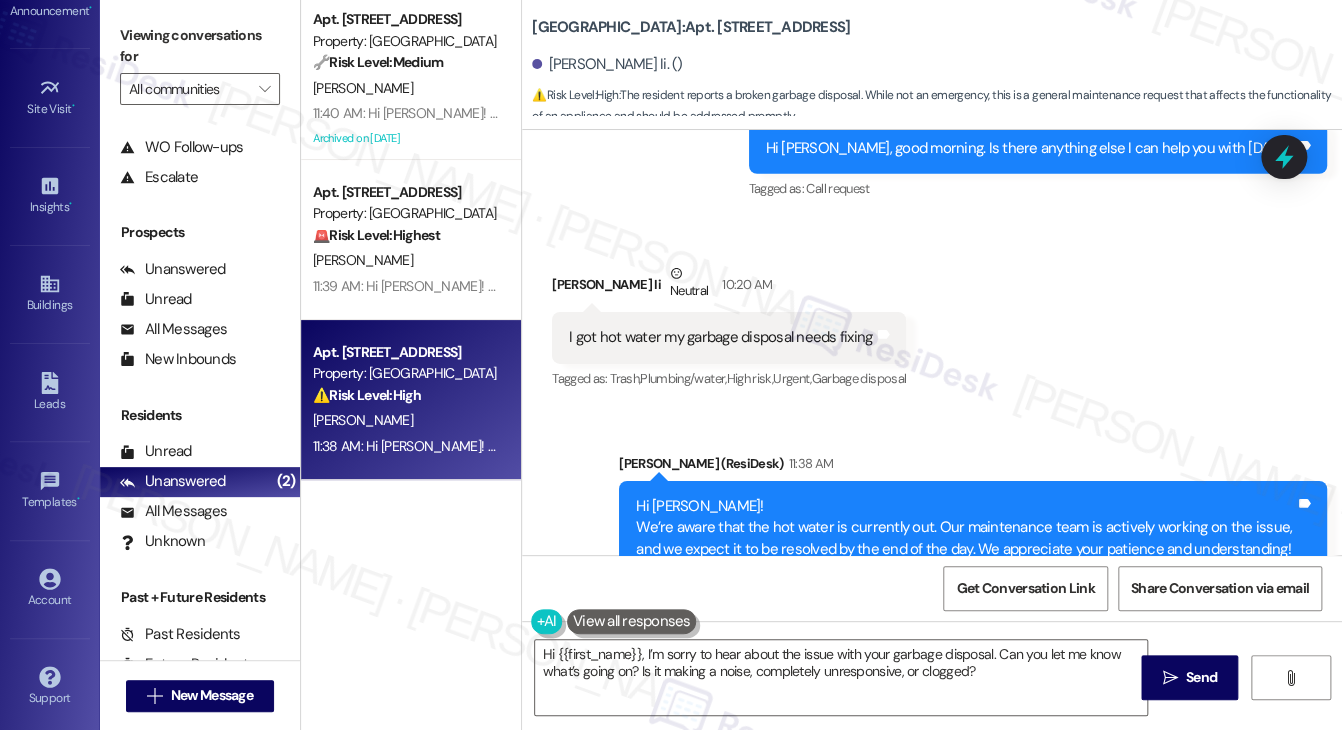 click on "Received via SMS [PERSON_NAME] Ii   Neutral 10:20 AM I got hot water my garbage disposal needs fixing Tags and notes Tagged as:   Trash ,  Click to highlight conversations about Trash Plumbing/water ,  Click to highlight conversations about Plumbing/water High risk ,  Click to highlight conversations about High risk Urgent ,  Click to highlight conversations about Urgent Garbage disposal Click to highlight conversations about Garbage disposal" at bounding box center [932, 313] 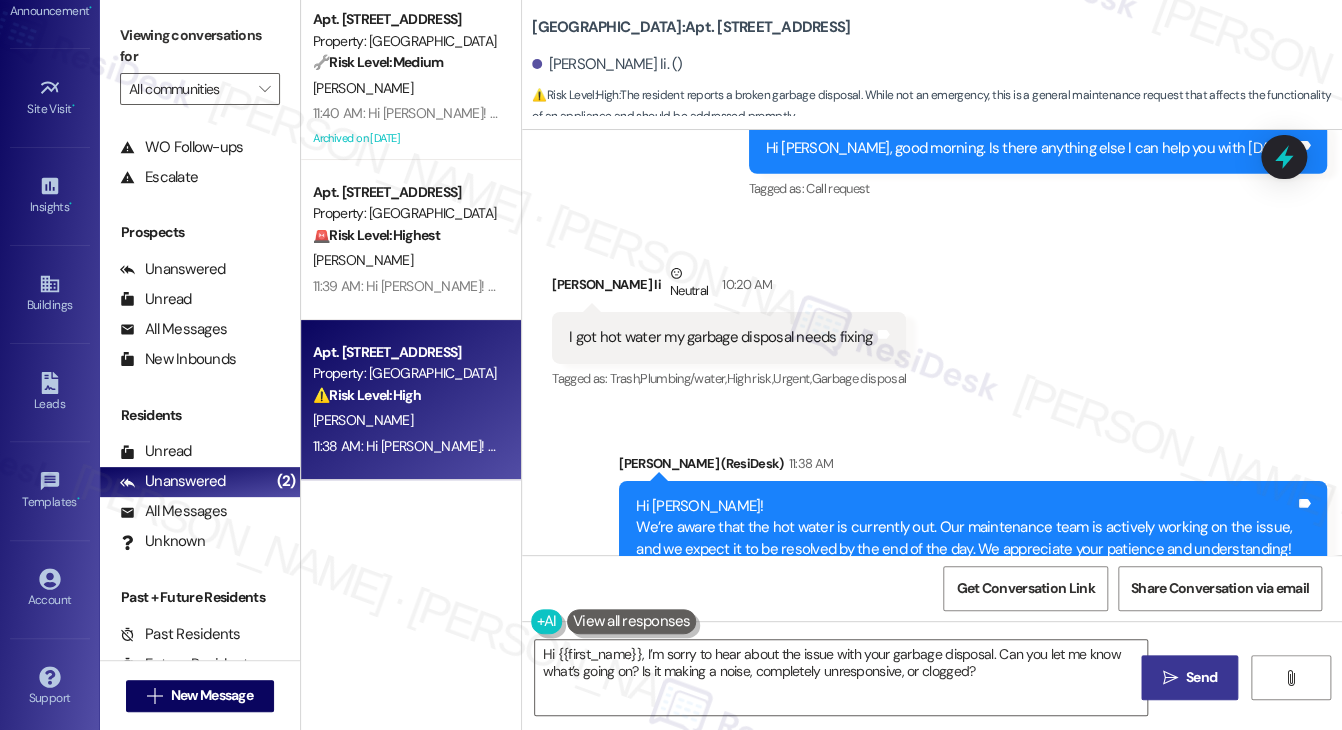 click on " Send" at bounding box center [1189, 677] 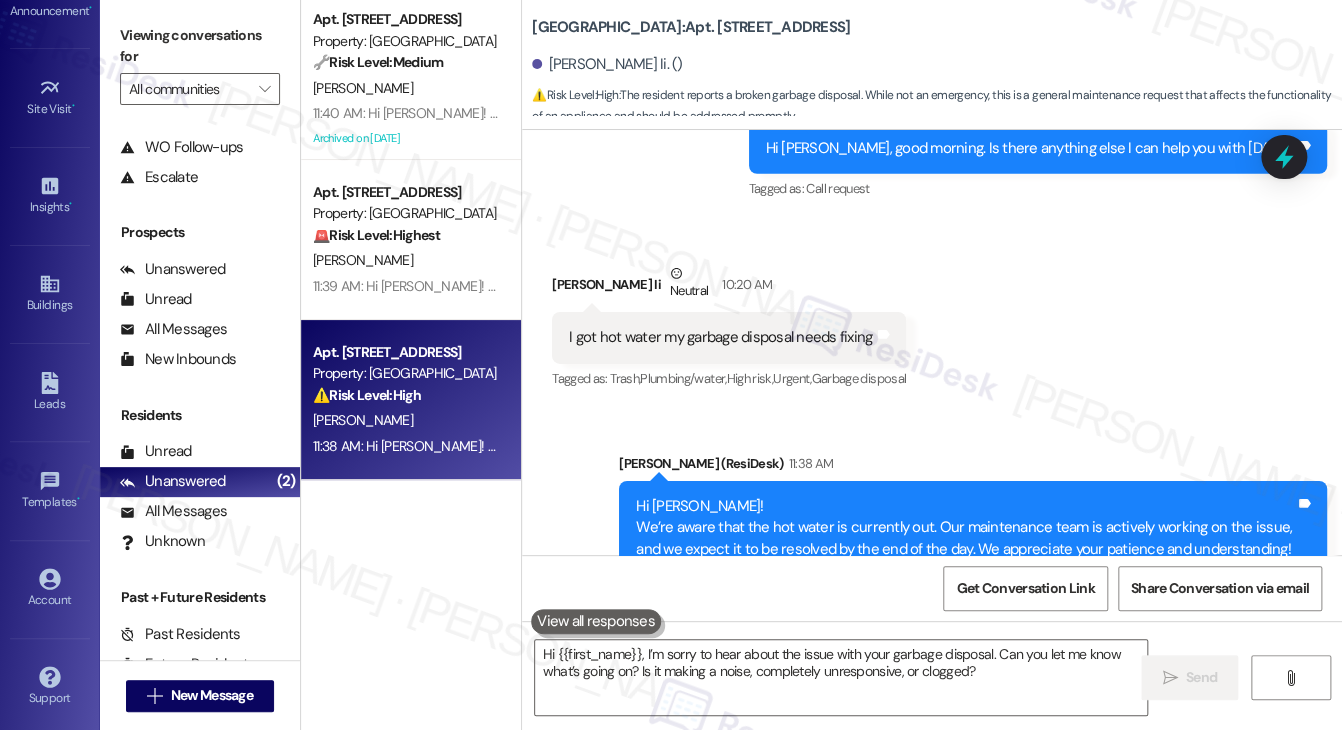 type 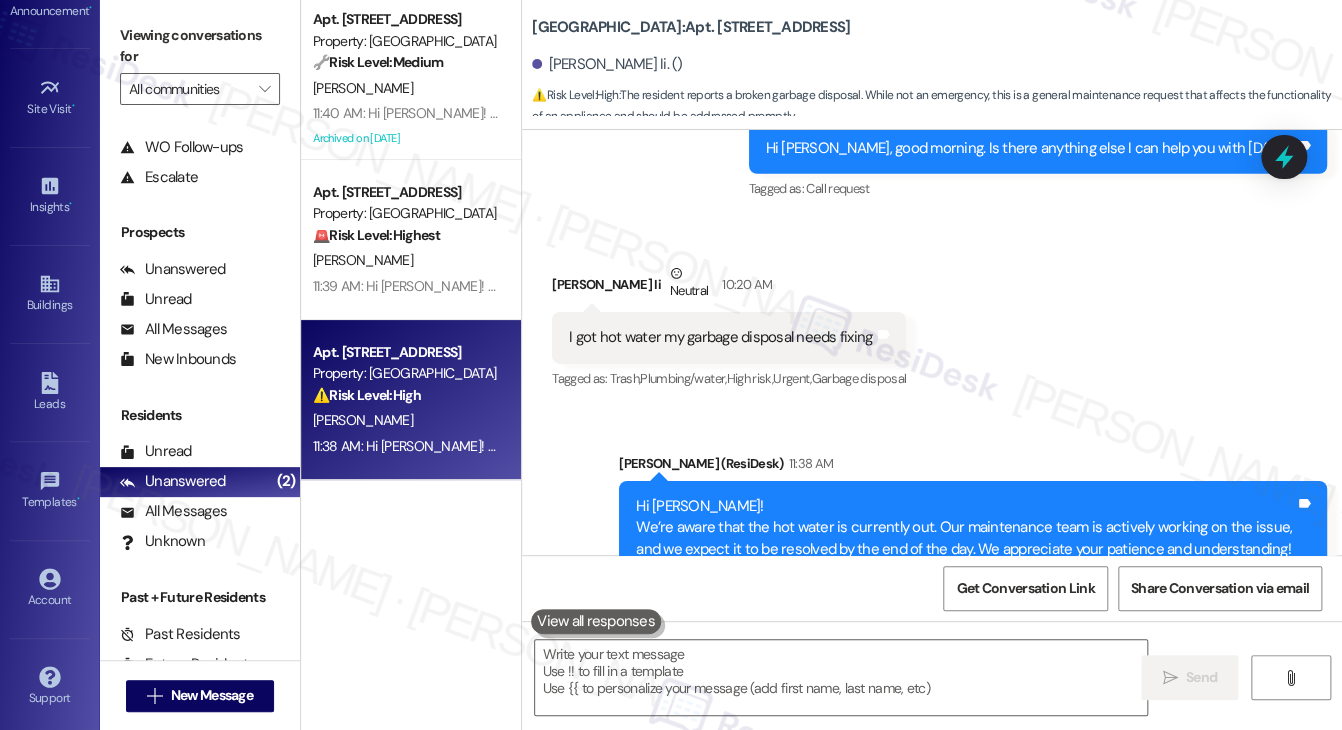 click on "Announcement, sent via SMS [PERSON_NAME]   (ResiDesk) [DATE] 11:54 AM Hey there [PERSON_NAME]! We're looking to improve your experience and would love to learn what you value about [GEOGRAPHIC_DATA] - could you share a great experience you had with the property or site team? (You can always reply STOP to opt out of future messages) Tags and notes Tagged as:   Engagement booster ,  Click to highlight conversations about Engagement booster Praise Click to highlight conversations about Praise Announcement, sent via SMS [PERSON_NAME]   (ResiDesk) [DATE] 3:01 PM Hi [PERSON_NAME], we wanted to wish you a safe and fun [DATE]! We hope you have a great long weekend! Tags and notes Tagged as:   Praise Click to highlight conversations about Praise Announcement, sent via SMS [PERSON_NAME]   (ResiDesk) [DATE] 11:27 AM Hi [PERSON_NAME]! We care about your comfort at [GEOGRAPHIC_DATA]. What's one small change in our experience, service, or maintenance that could make a big difference for you? Tags and notes Tagged as:   Engagement booster ,  ," at bounding box center [932, 342] 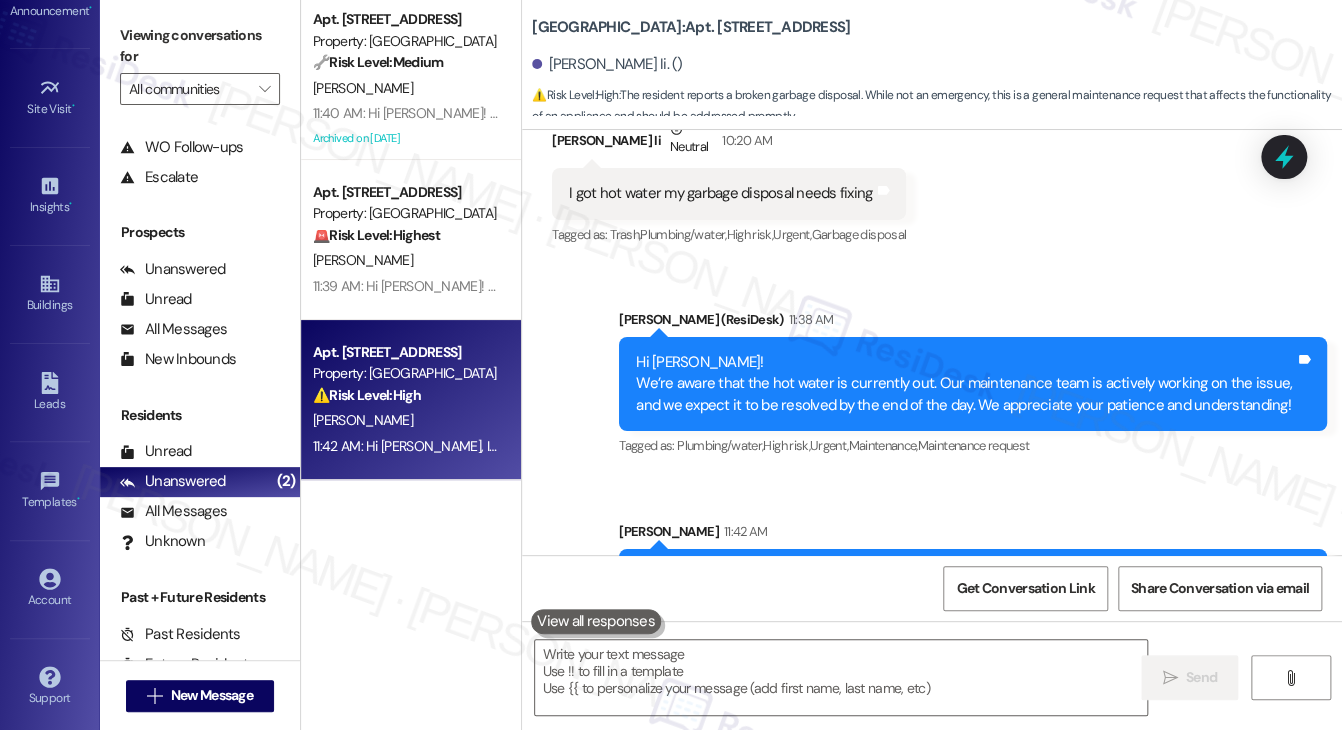 scroll, scrollTop: 16460, scrollLeft: 0, axis: vertical 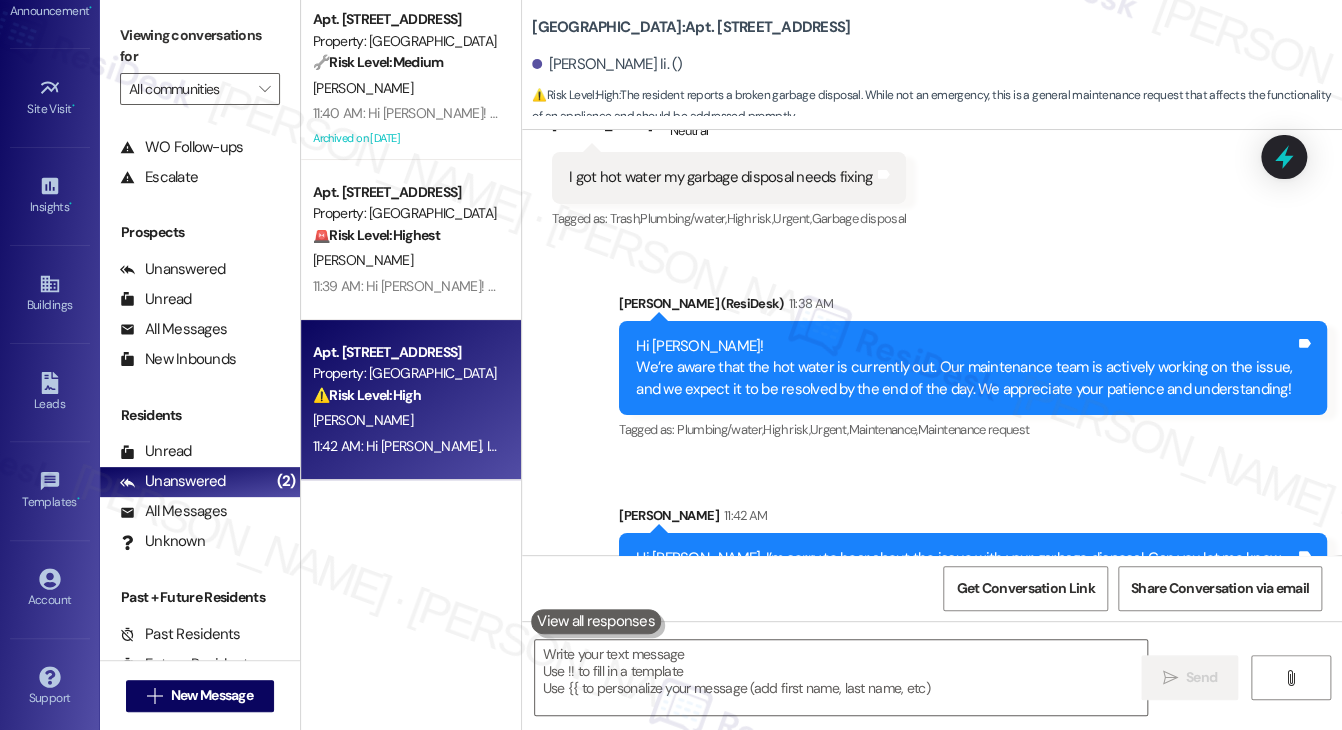 click on "Hi [PERSON_NAME], I’m sorry to hear about the issue with your garbage disposal. Can you let me know what’s going on? Is it making a noise, completely unresponsive, or clogged?" at bounding box center [965, 569] 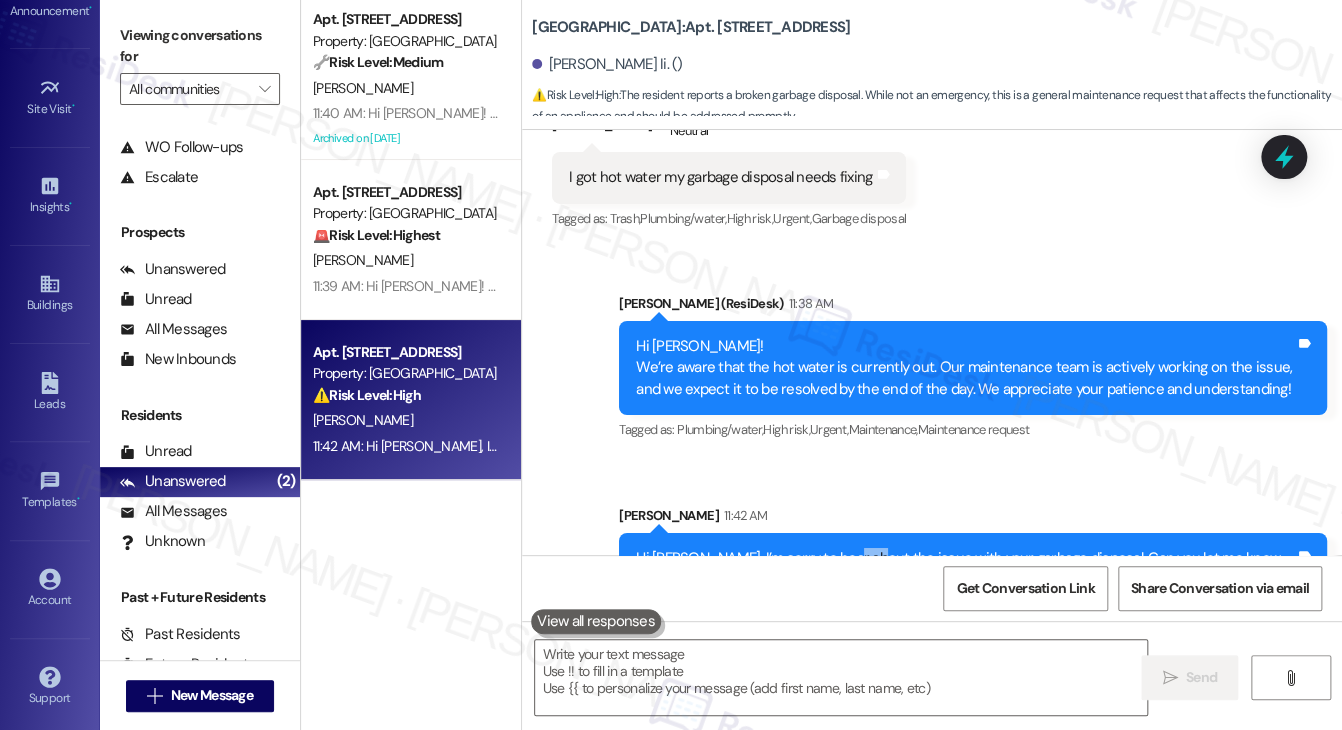 click on "Hi [PERSON_NAME], I’m sorry to hear about the issue with your garbage disposal. Can you let me know what’s going on? Is it making a noise, completely unresponsive, or clogged?" at bounding box center [965, 569] 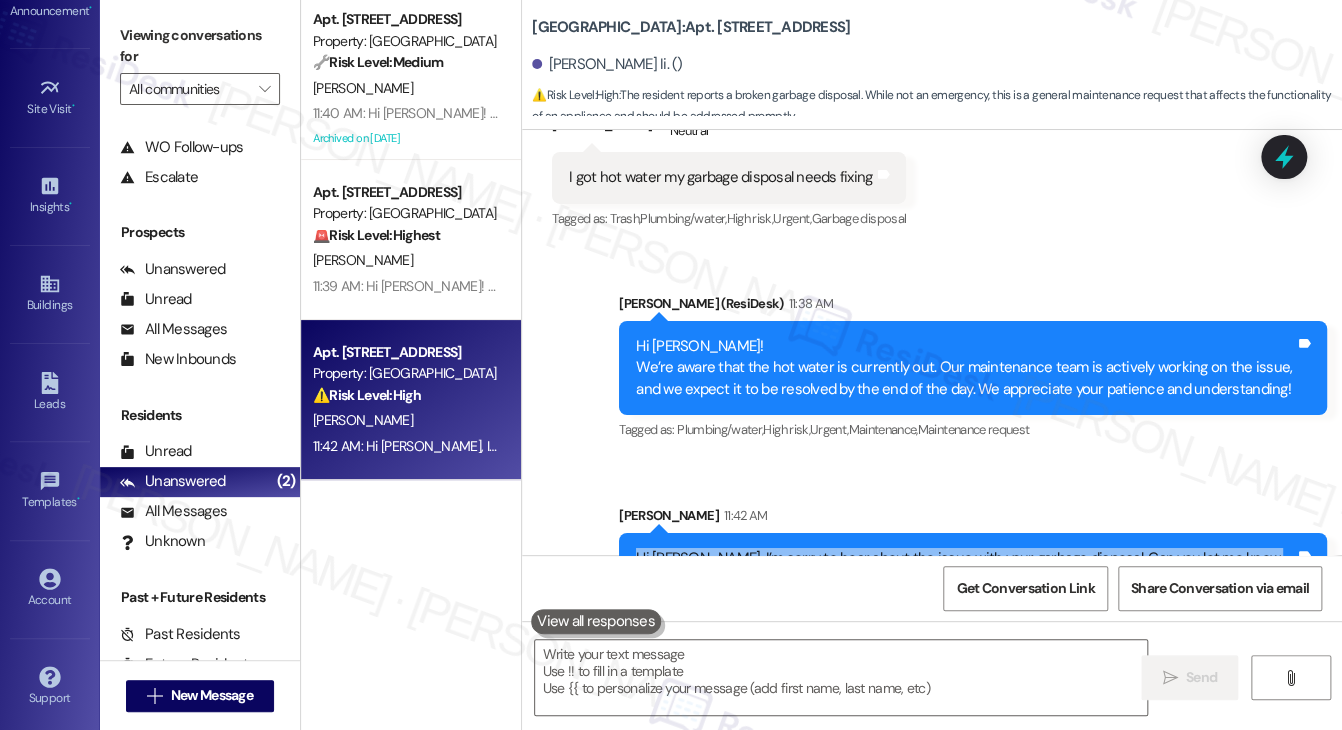 click on "Hi [PERSON_NAME], I’m sorry to hear about the issue with your garbage disposal. Can you let me know what’s going on? Is it making a noise, completely unresponsive, or clogged?" at bounding box center (965, 569) 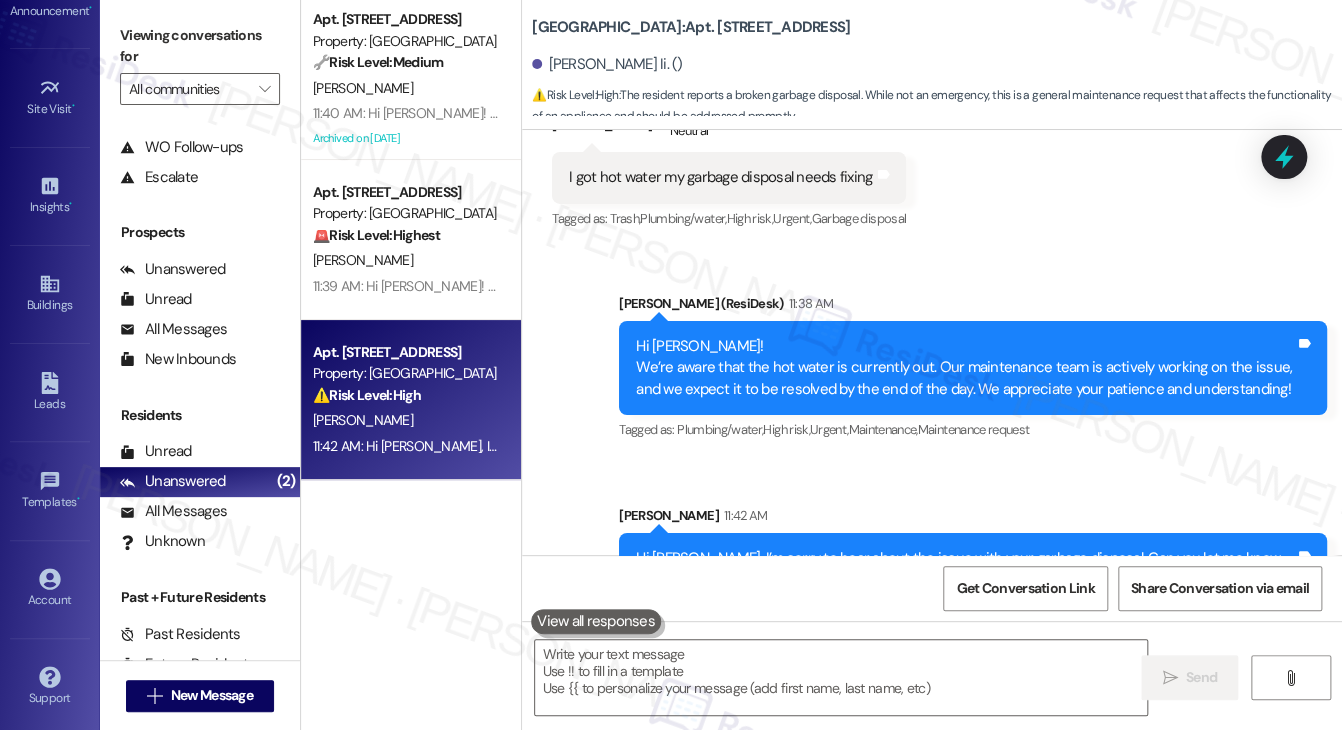 click on "Sent via SMS [PERSON_NAME] 11:42 AM Hi [PERSON_NAME], I’m sorry to hear about the issue with your garbage disposal. Can you let me know what’s going on? Is it making a noise, completely unresponsive, or clogged? Tags and notes" at bounding box center (973, 555) 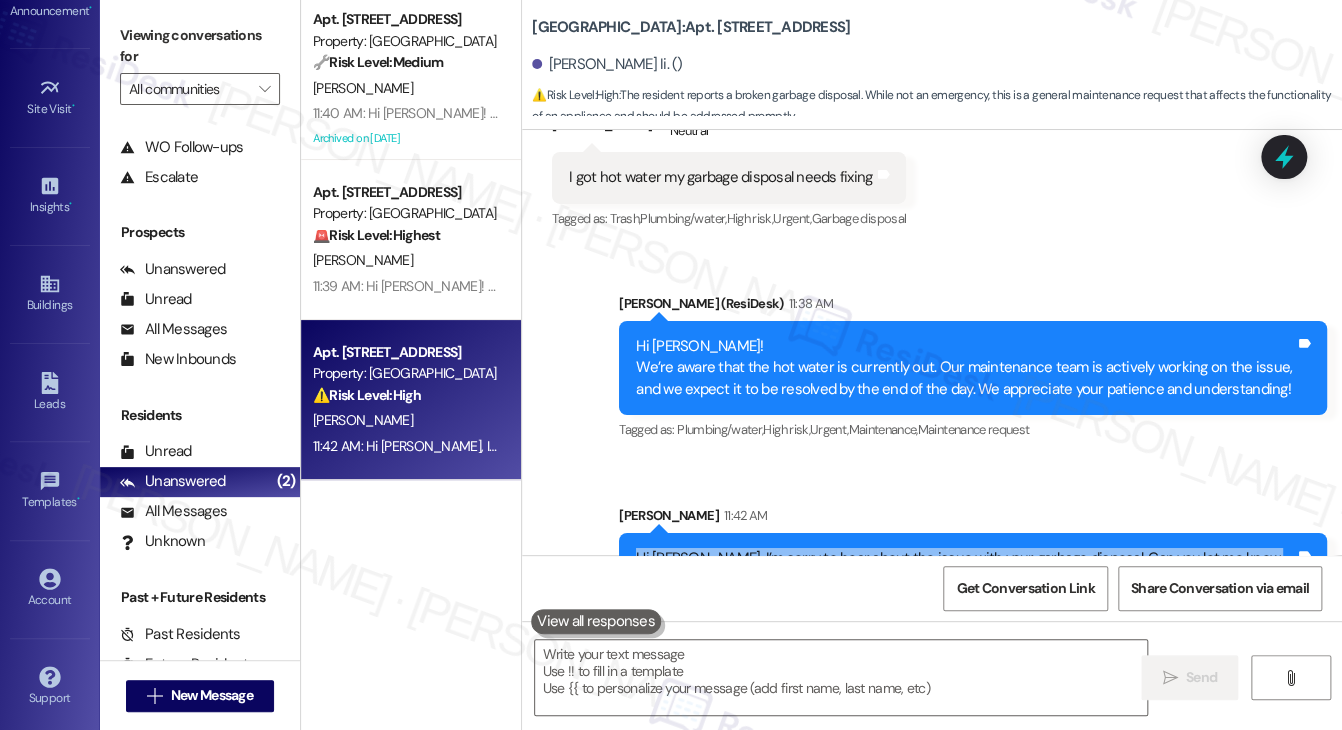 click on "Hi [PERSON_NAME], I’m sorry to hear about the issue with your garbage disposal. Can you let me know what’s going on? Is it making a noise, completely unresponsive, or clogged?" at bounding box center (965, 569) 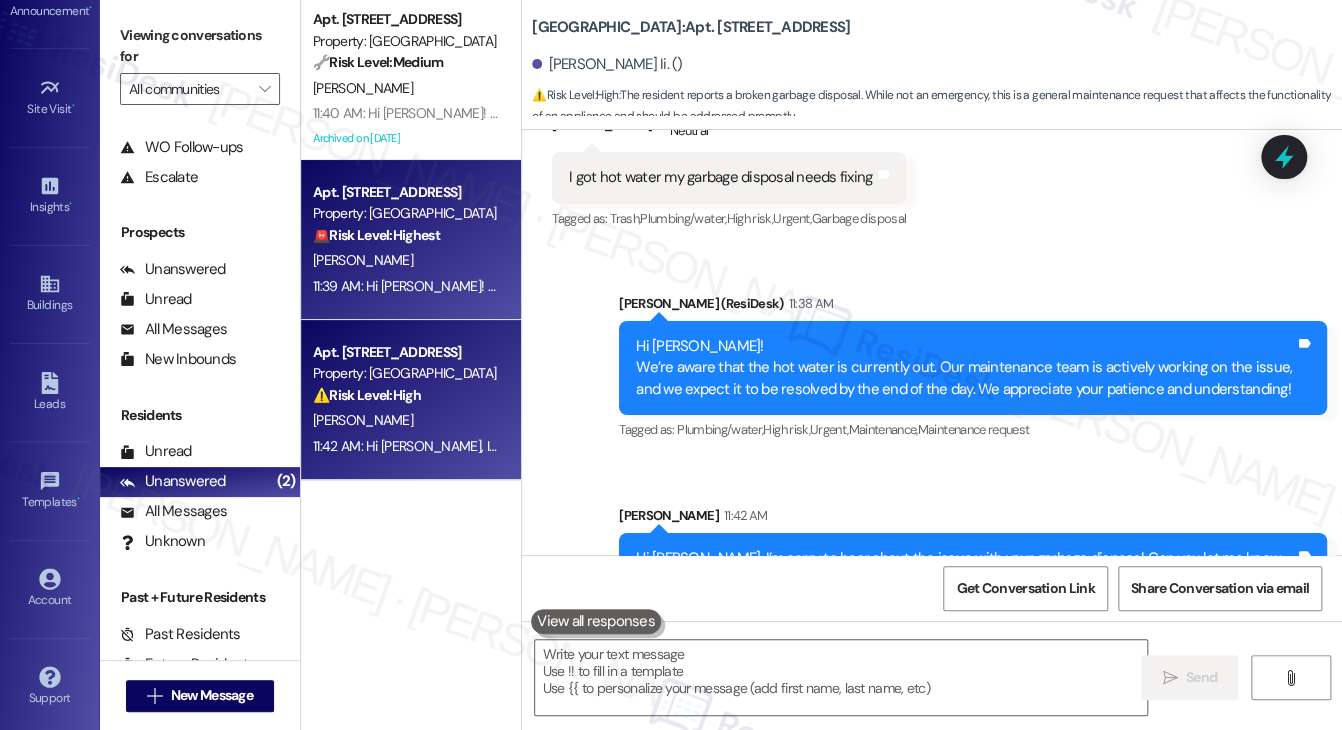 click on "🚨  Risk Level:  Highest The resident reports a continued lack of hot water after a boiler repair, impacting essential activities like bathing, cooking, and dishwashing. The outage persists after initial notification and follow-up, indicating a critical utility issue requiring immediate attention, especially given the resident's frustration and the impact on their daily life." at bounding box center [405, 235] 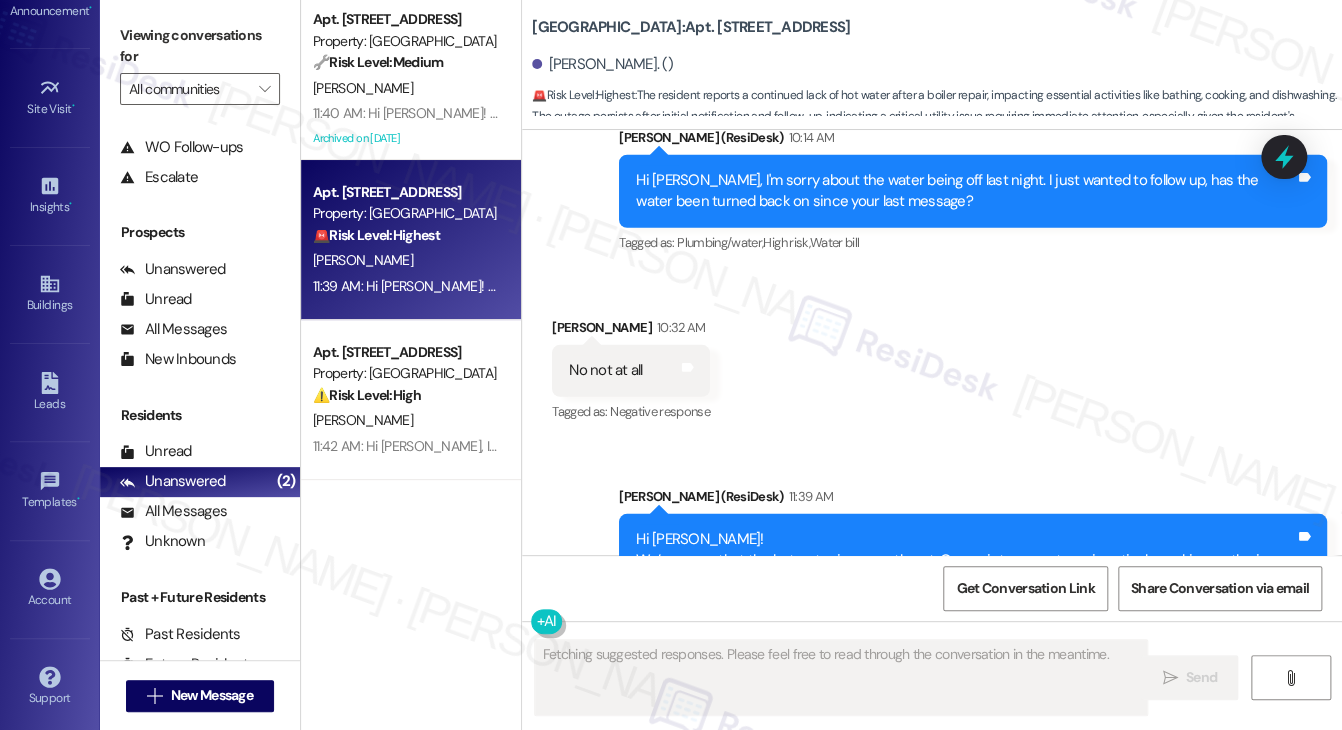 scroll, scrollTop: 9340, scrollLeft: 0, axis: vertical 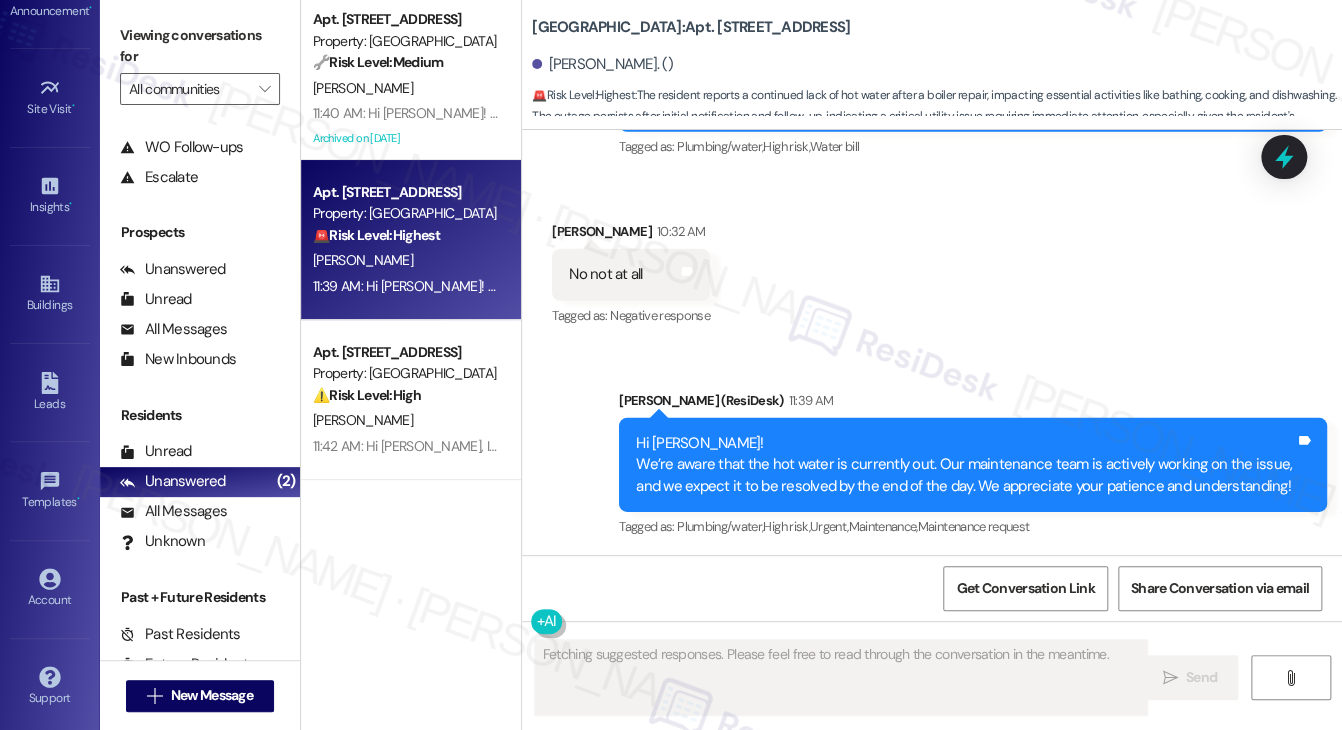 click on "No not at all  Tags and notes" at bounding box center (631, 274) 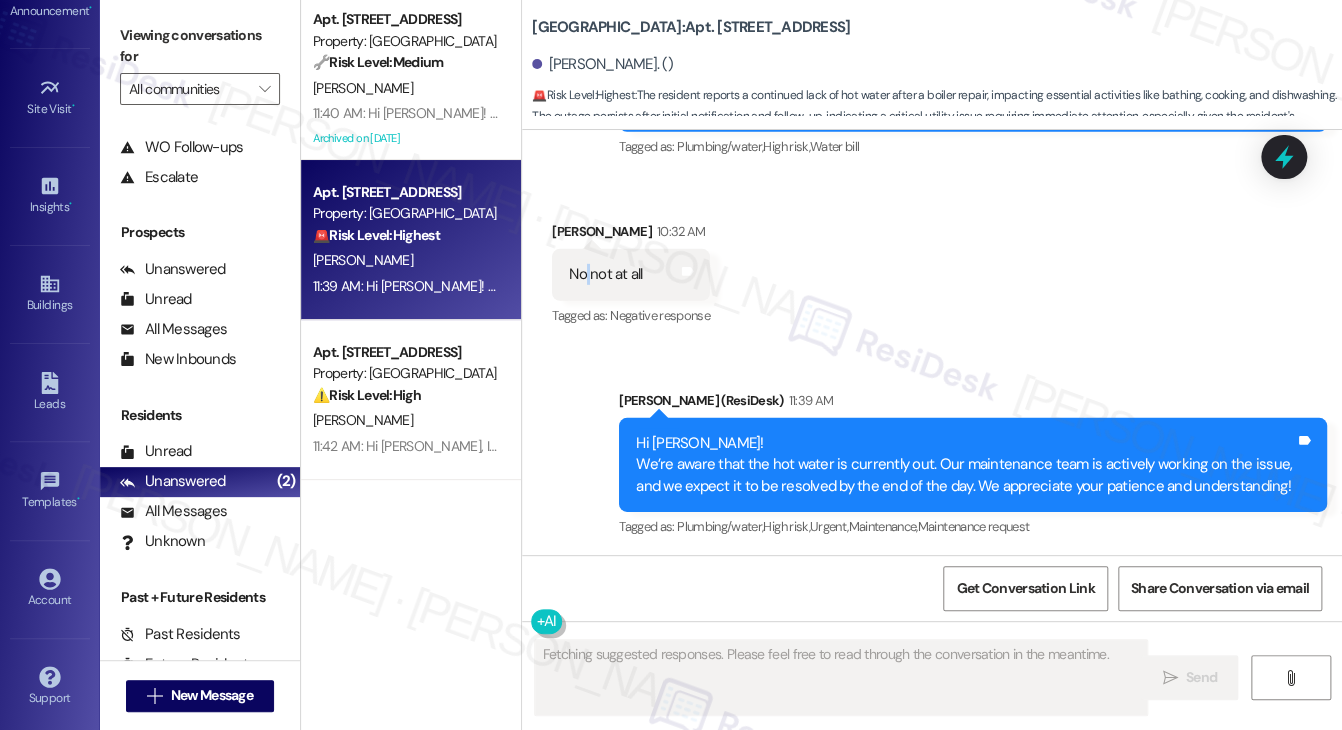 click on "No not at all  Tags and notes" at bounding box center [631, 274] 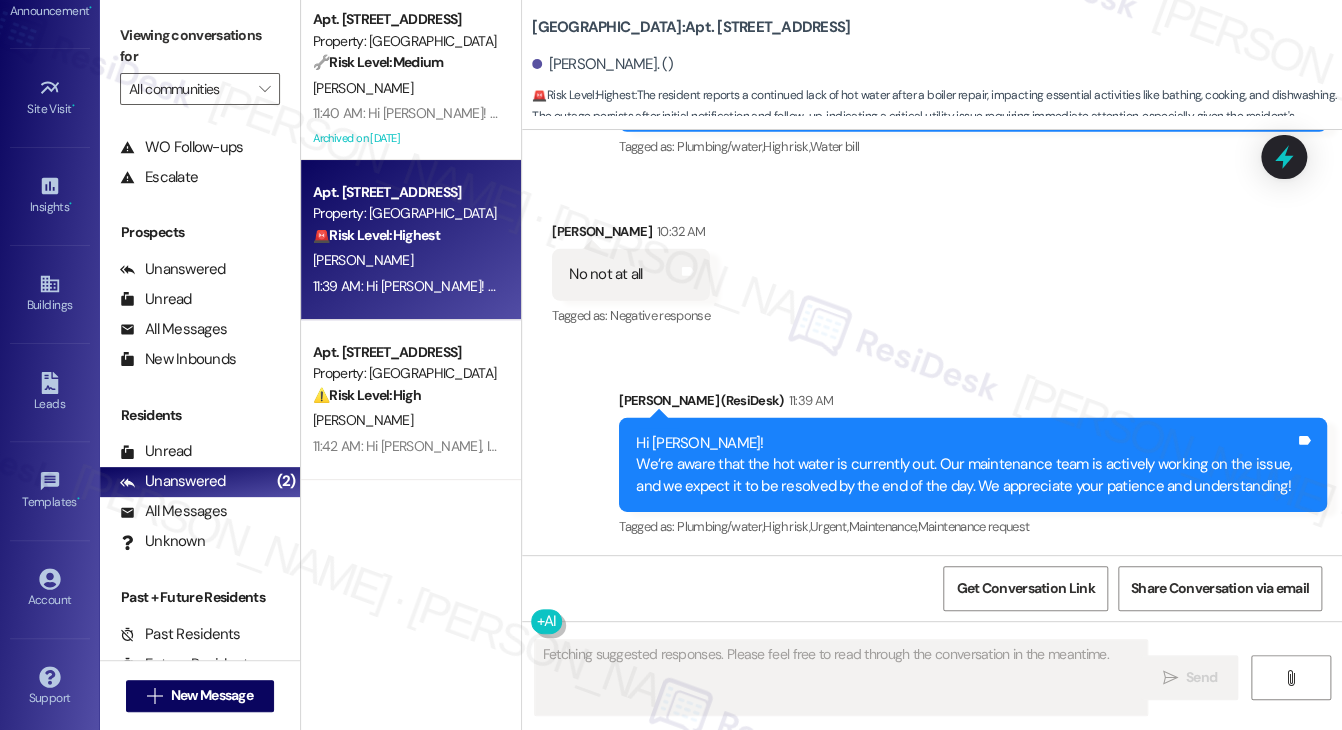 click on "Hi [PERSON_NAME]!
We’re aware that the hot water is currently out. Our maintenance team is actively working on the issue, and we expect it to be resolved by the end of the day. We appreciate your patience and understanding!" at bounding box center (965, 465) 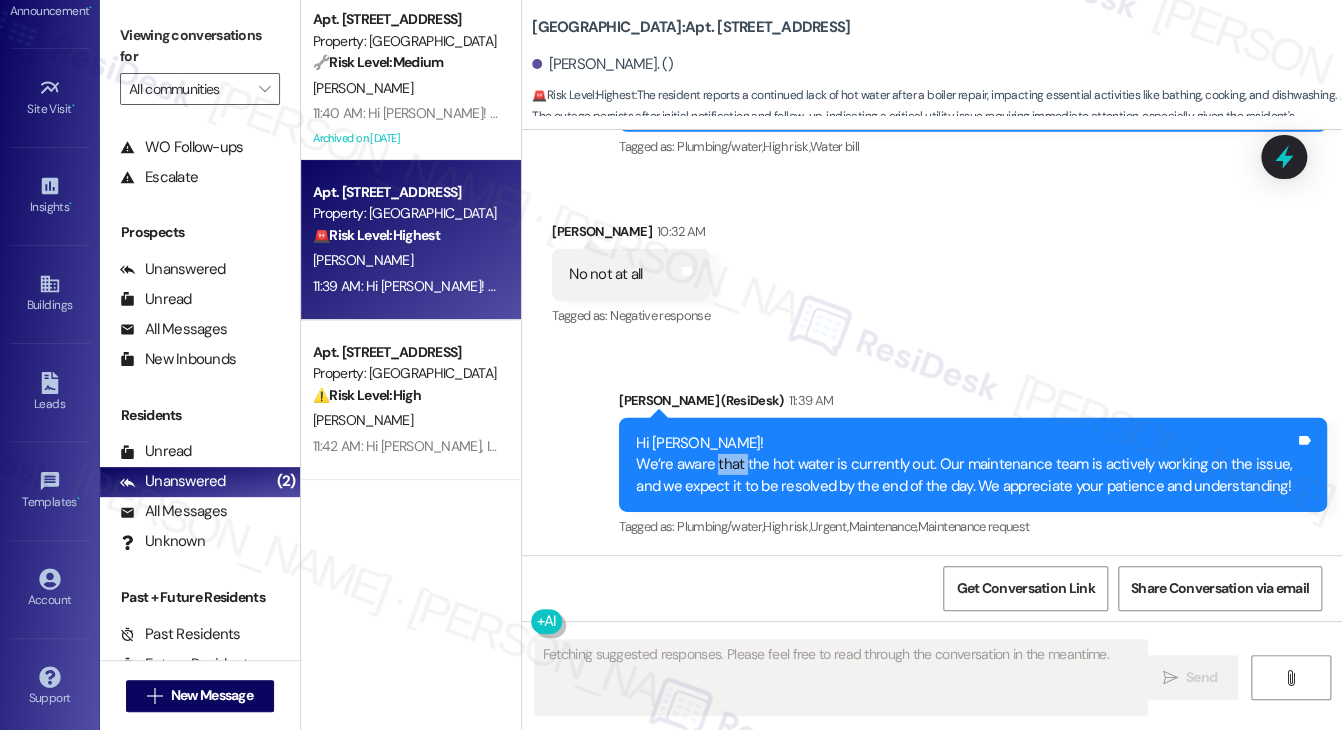 click on "Hi [PERSON_NAME]!
We’re aware that the hot water is currently out. Our maintenance team is actively working on the issue, and we expect it to be resolved by the end of the day. We appreciate your patience and understanding!" at bounding box center (965, 465) 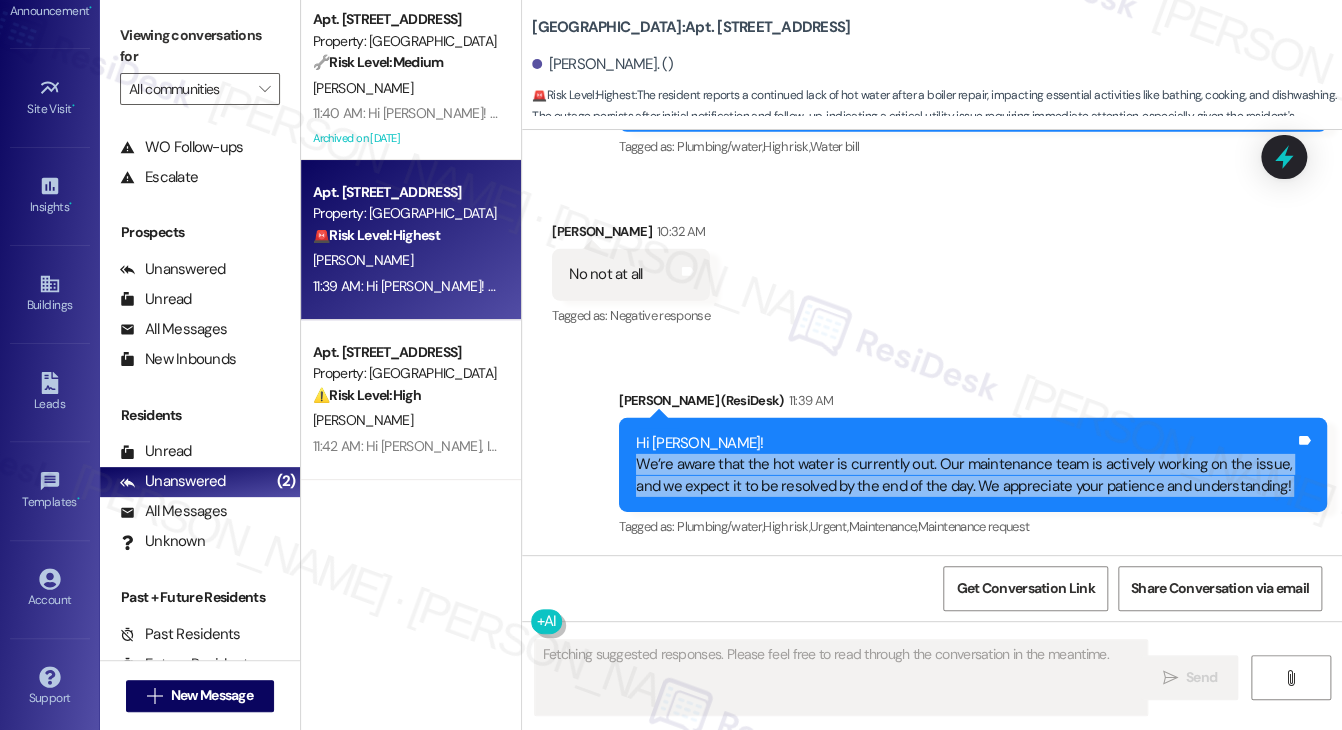 click on "Hi [PERSON_NAME]!
We’re aware that the hot water is currently out. Our maintenance team is actively working on the issue, and we expect it to be resolved by the end of the day. We appreciate your patience and understanding!" at bounding box center [965, 465] 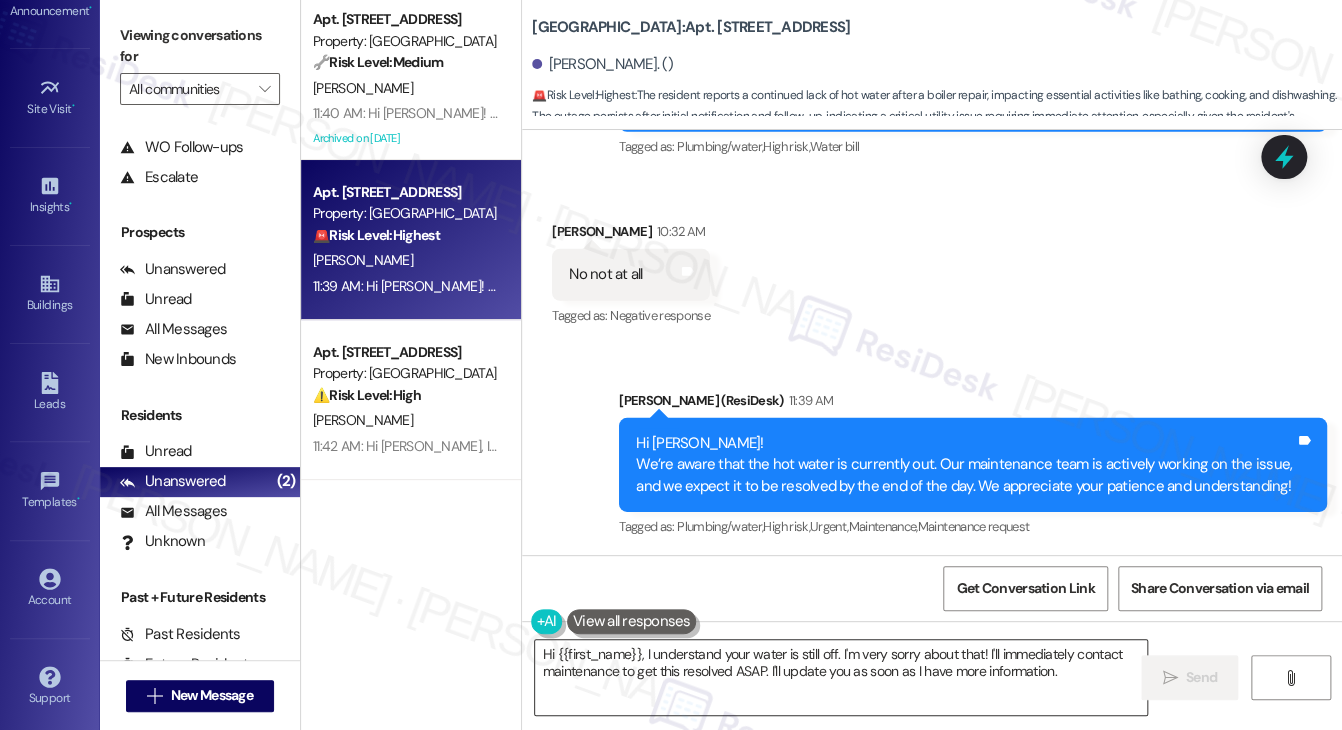 click on "Hi {{first_name}}, I understand your water is still off. I'm very sorry about that! I'll immediately contact maintenance to get this resolved ASAP. I'll update you as soon as I have more information." at bounding box center [841, 677] 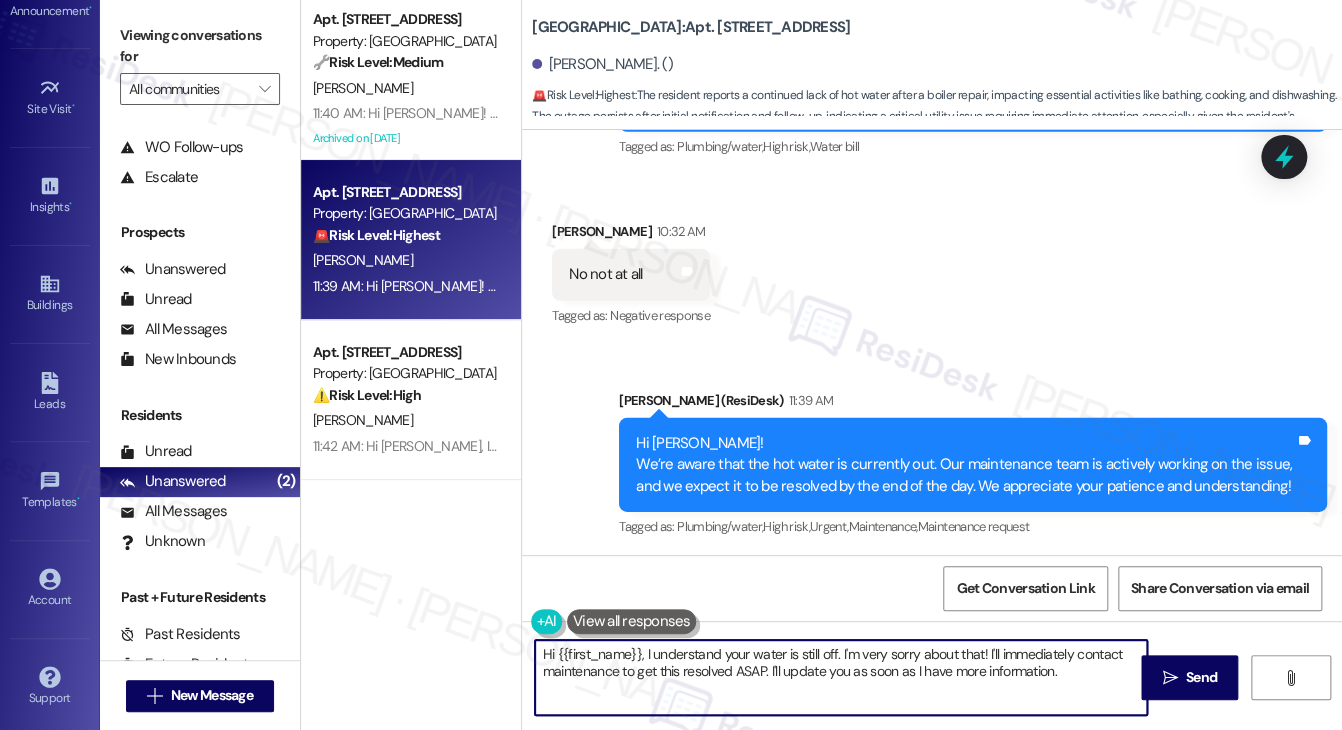 click on "Hi {{first_name}}, I understand your water is still off. I'm very sorry about that! I'll immediately contact maintenance to get this resolved ASAP. I'll update you as soon as I have more information." at bounding box center [841, 677] 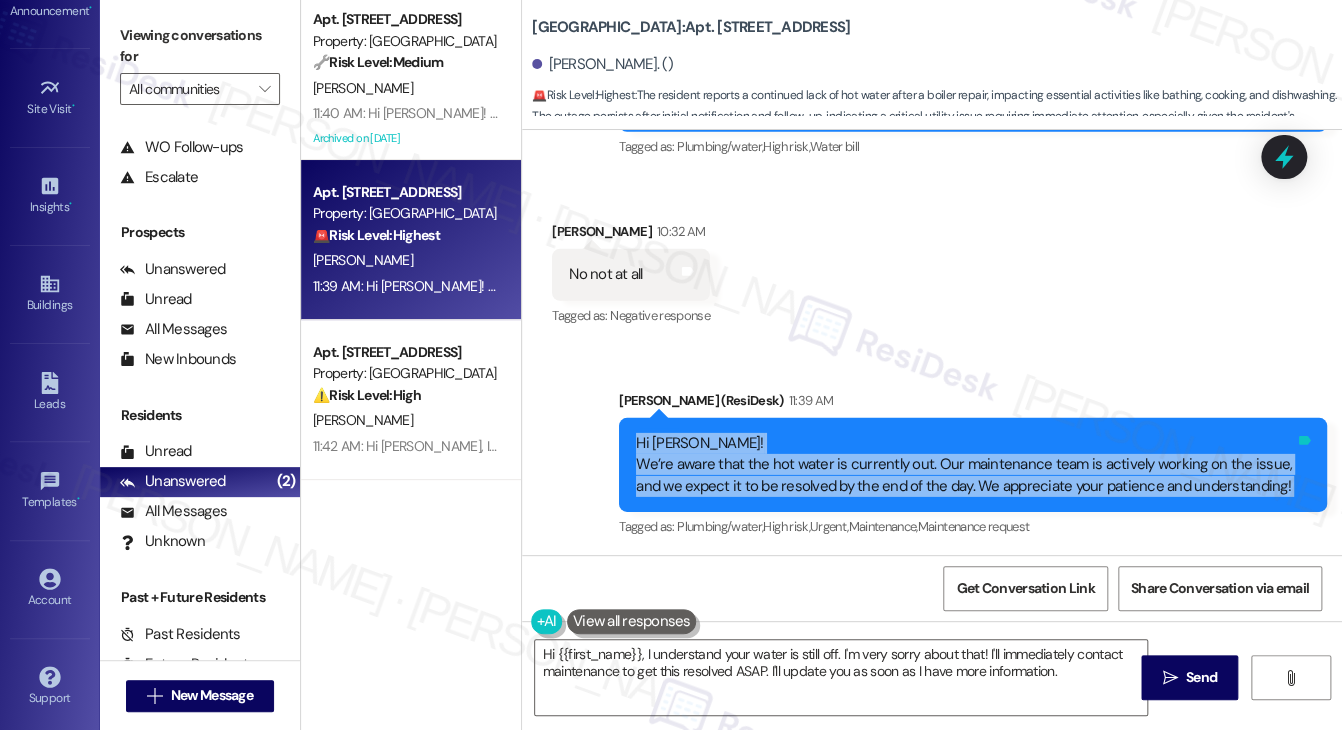 drag, startPoint x: 626, startPoint y: 445, endPoint x: 1300, endPoint y: 482, distance: 675.01483 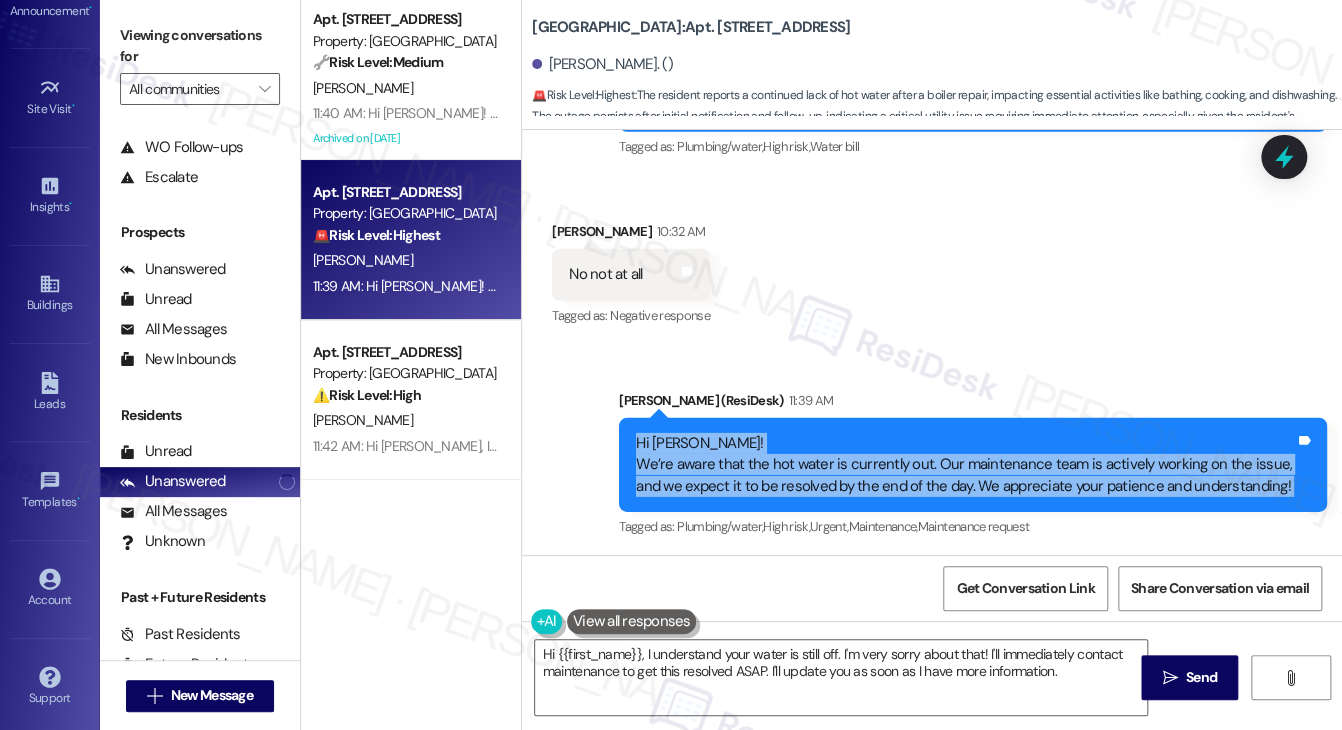 copy on "Hi [PERSON_NAME]!
We’re aware that the hot water is currently out. Our maintenance team is actively working on the issue, and we expect it to be resolved by the end of the day. We appreciate your patience and understanding! Tags and notes" 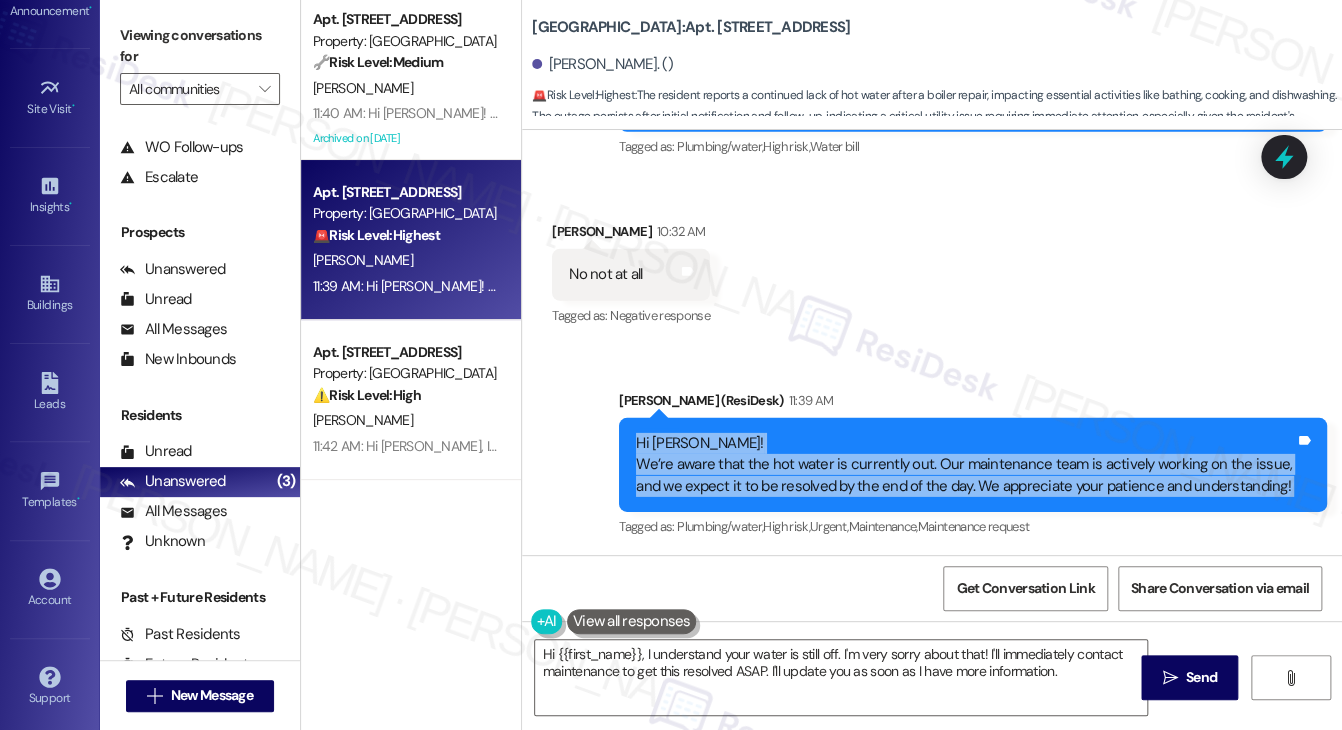 click on "Hi [PERSON_NAME]!
We’re aware that the hot water is currently out. Our maintenance team is actively working on the issue, and we expect it to be resolved by the end of the day. We appreciate your patience and understanding!" at bounding box center [965, 465] 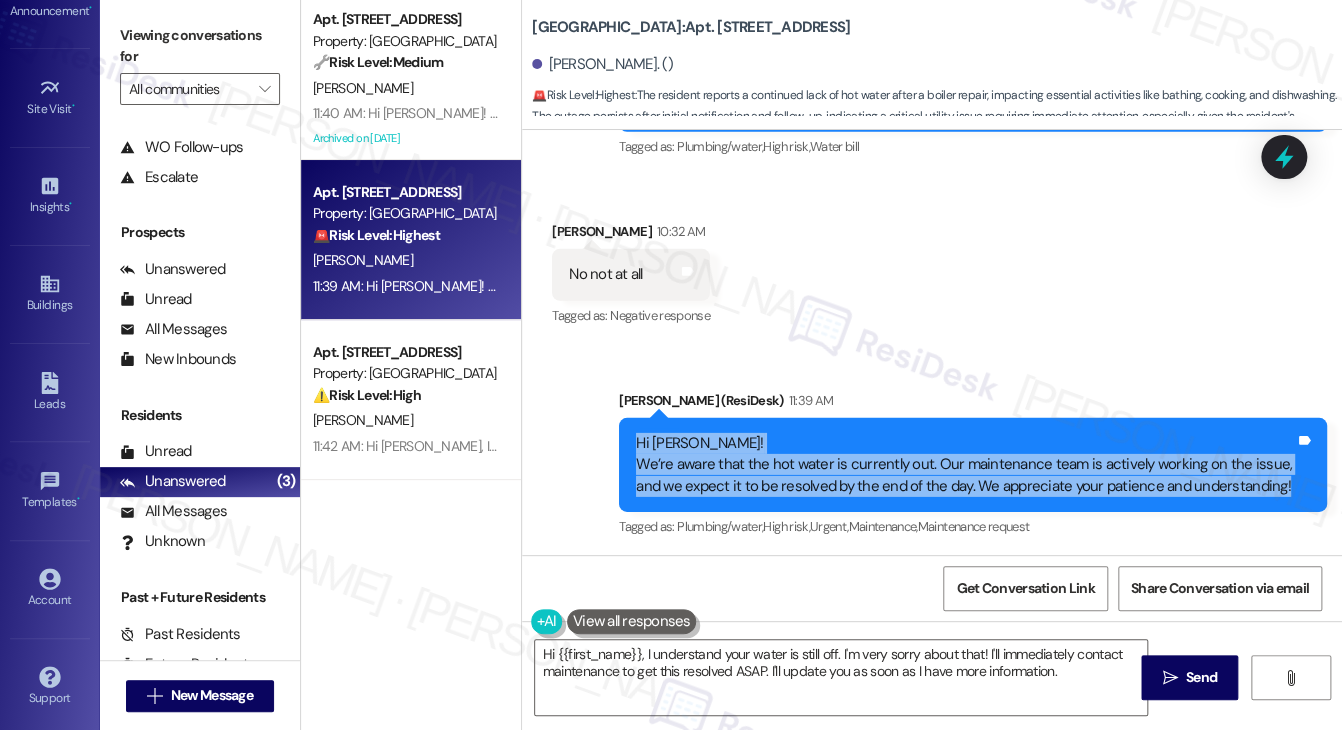 drag, startPoint x: 1287, startPoint y: 483, endPoint x: 628, endPoint y: 443, distance: 660.2128 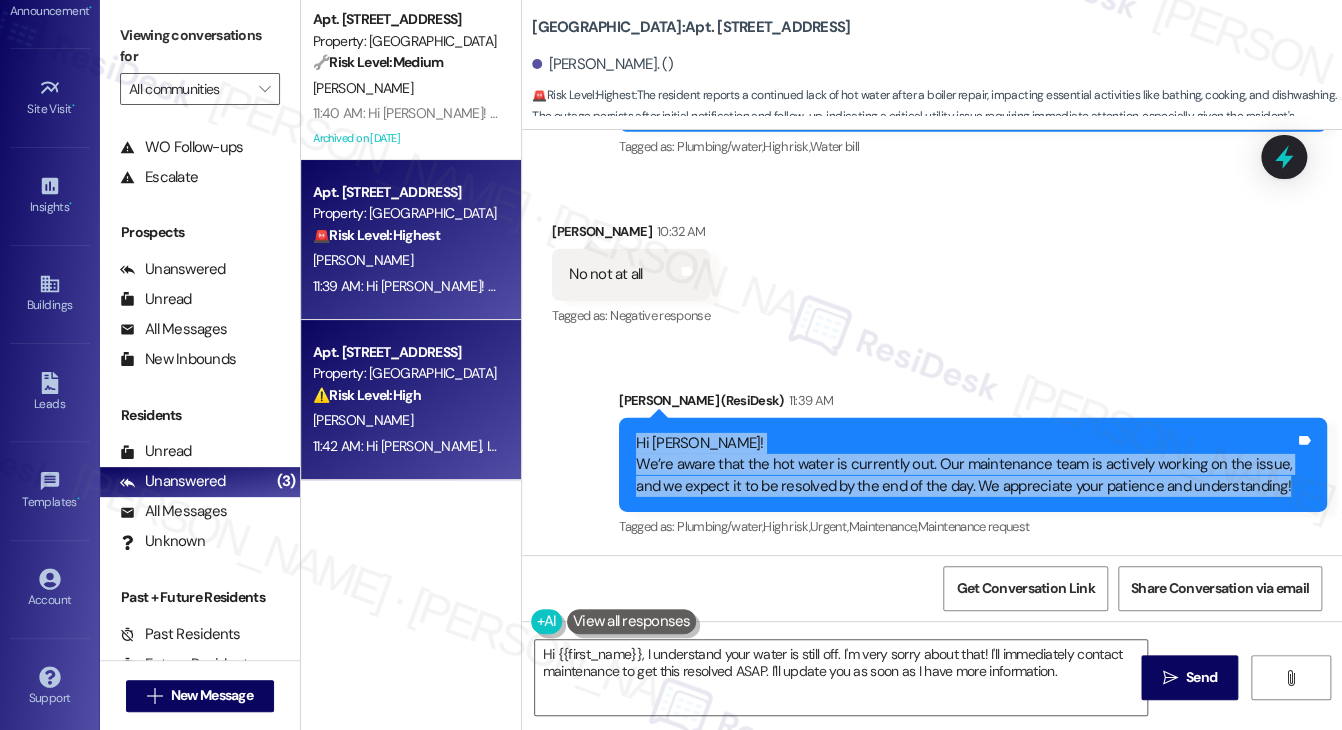 copy on "Hi [PERSON_NAME]!
We’re aware that the hot water is currently out. Our maintenance team is actively working on the issue, and we expect it to be resolved by the end of the day. We appreciate your patience and understanding!" 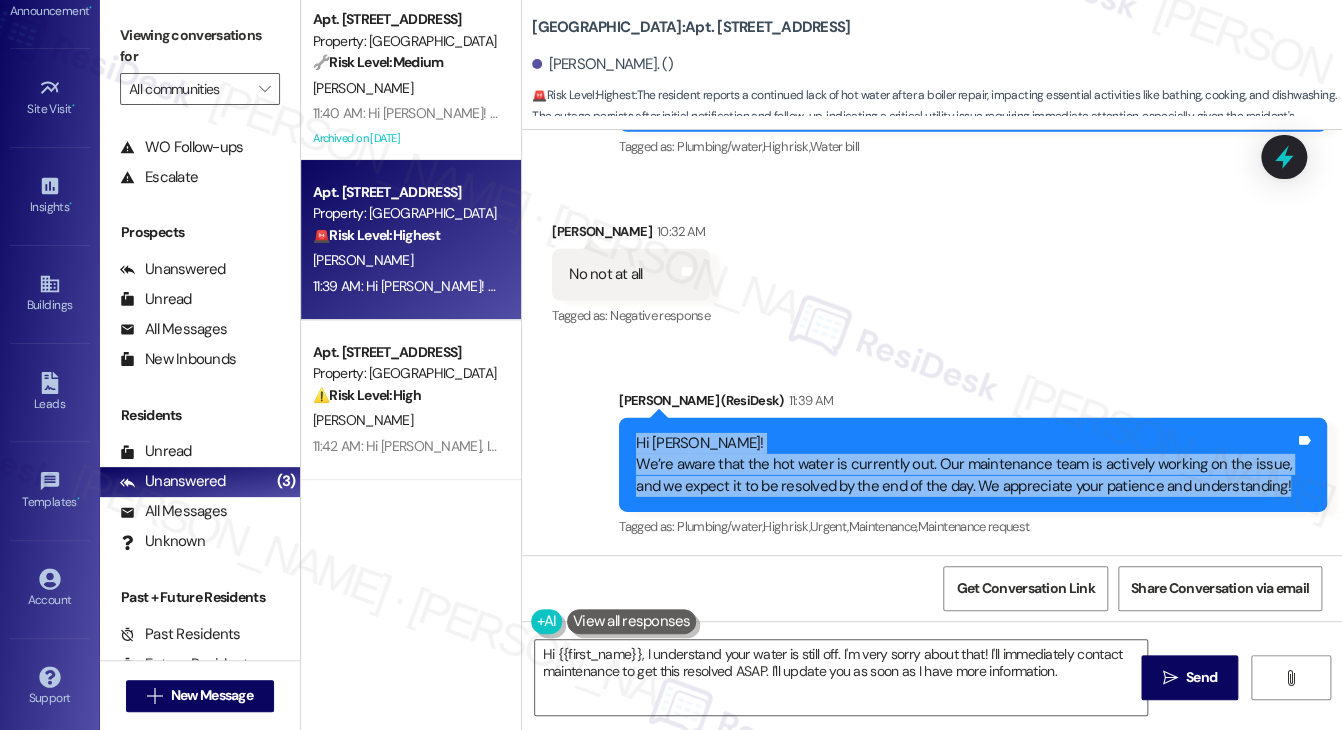 click on "Hi [PERSON_NAME]!
We’re aware that the hot water is currently out. Our maintenance team is actively working on the issue, and we expect it to be resolved by the end of the day. We appreciate your patience and understanding!" at bounding box center [965, 465] 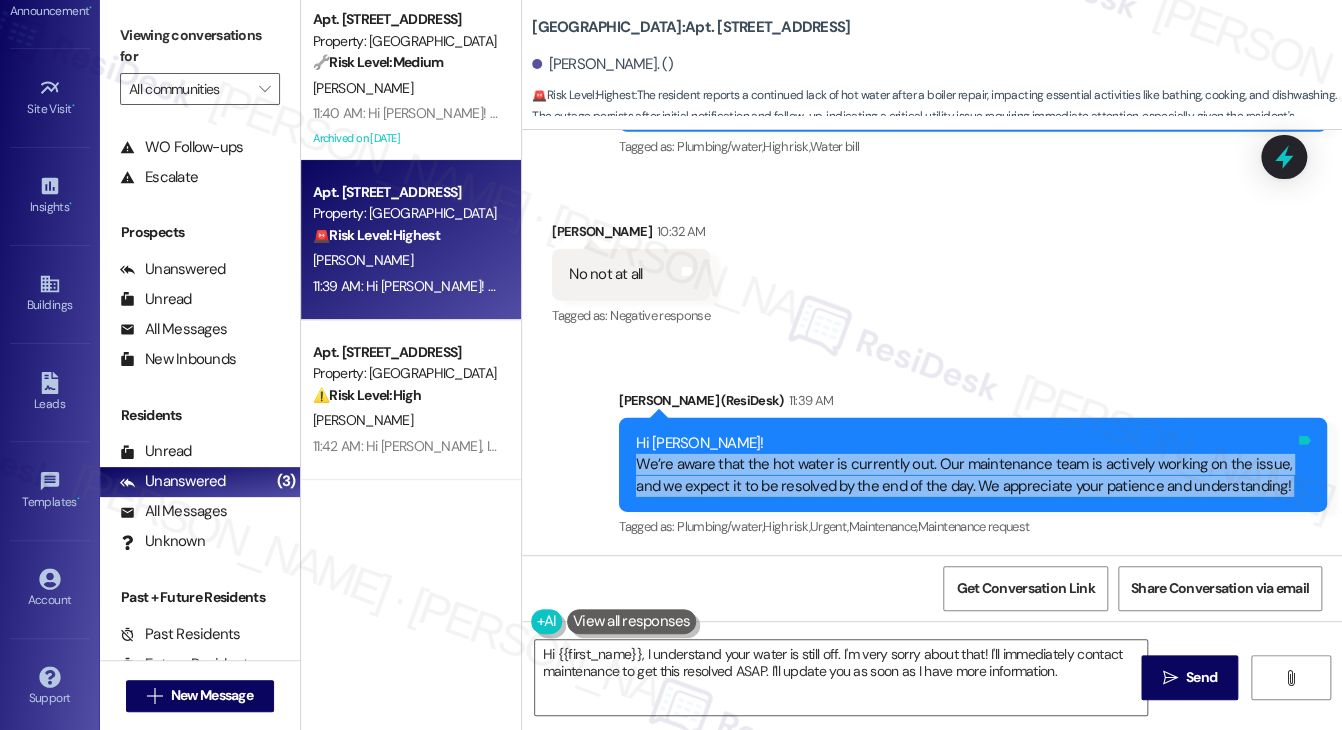drag, startPoint x: 632, startPoint y: 461, endPoint x: 1289, endPoint y: 494, distance: 657.82825 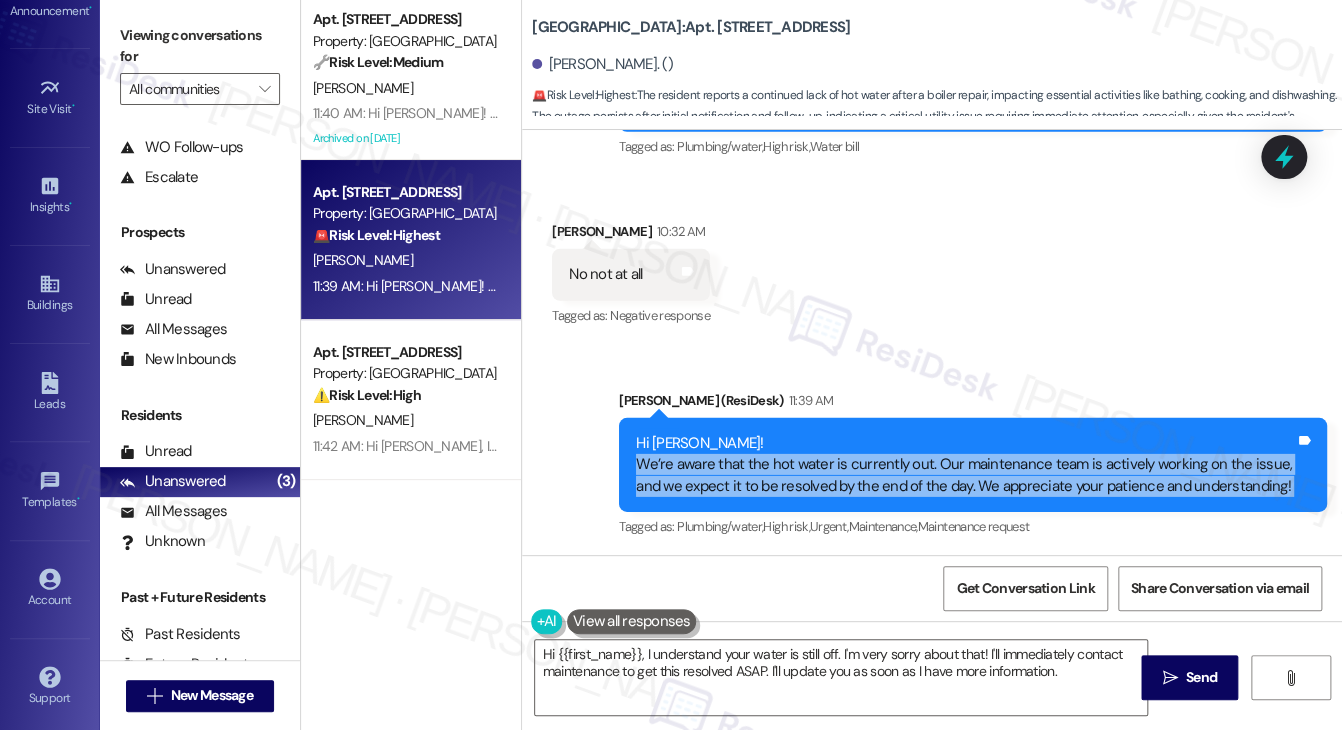 copy on "We’re aware that the hot water is currently out. Our maintenance team is actively working on the issue, and we expect it to be resolved by the end of the day. We appreciate your patience and understanding! Tags and notes" 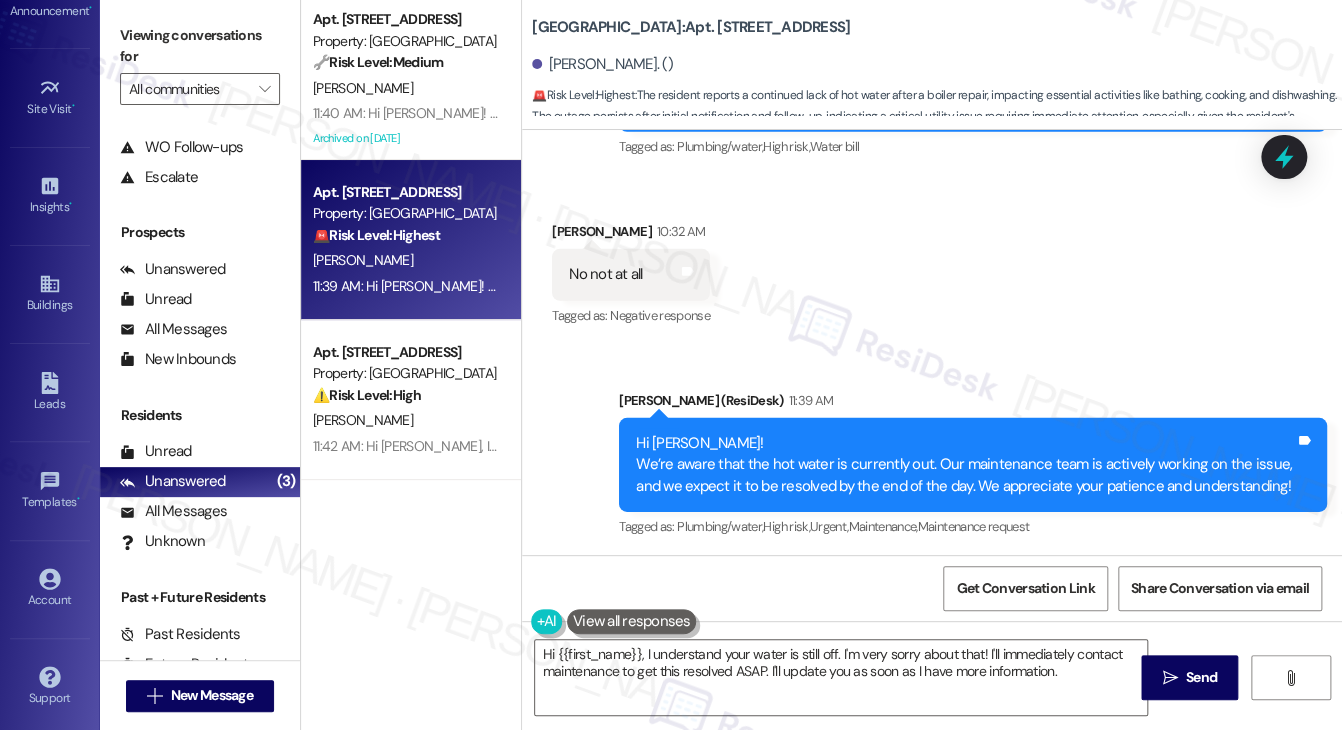 drag, startPoint x: 1018, startPoint y: 309, endPoint x: 878, endPoint y: 335, distance: 142.39381 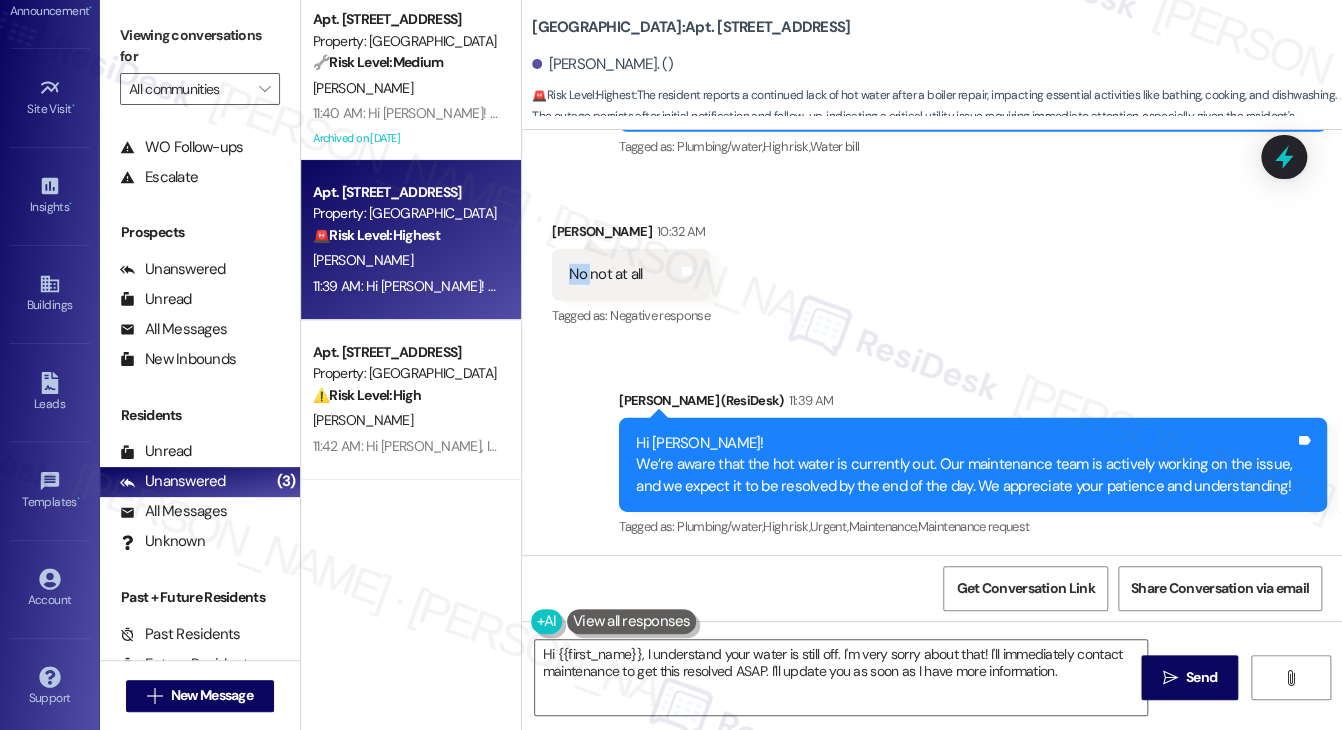 click on "No not at all" at bounding box center (605, 274) 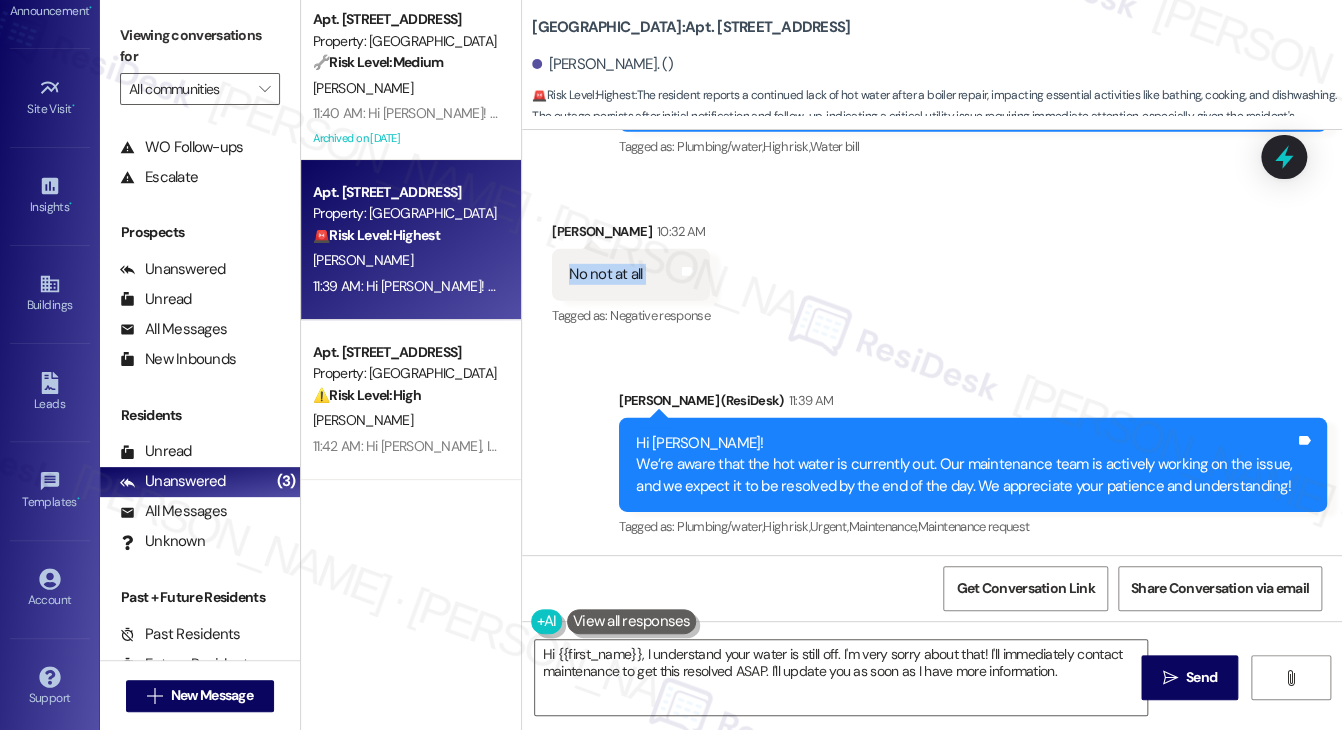 click on "No not at all" at bounding box center [605, 274] 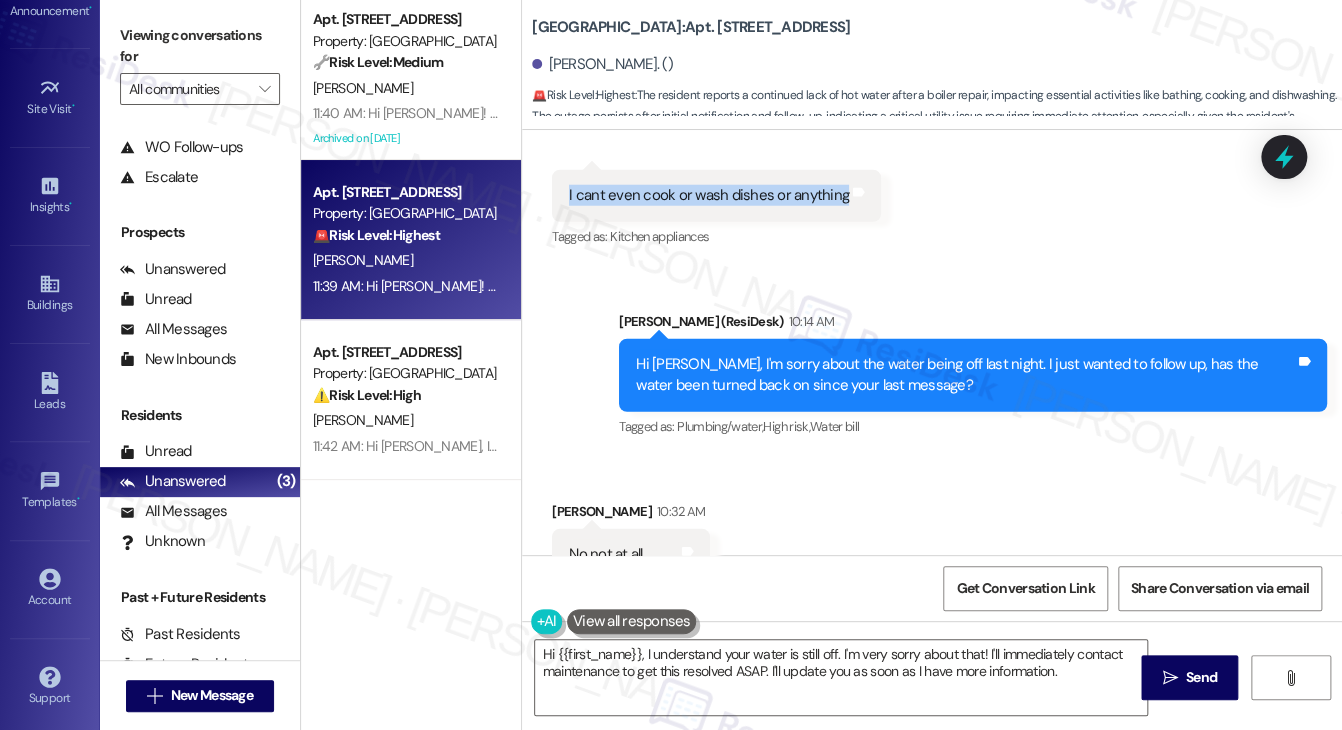 scroll, scrollTop: 9028, scrollLeft: 0, axis: vertical 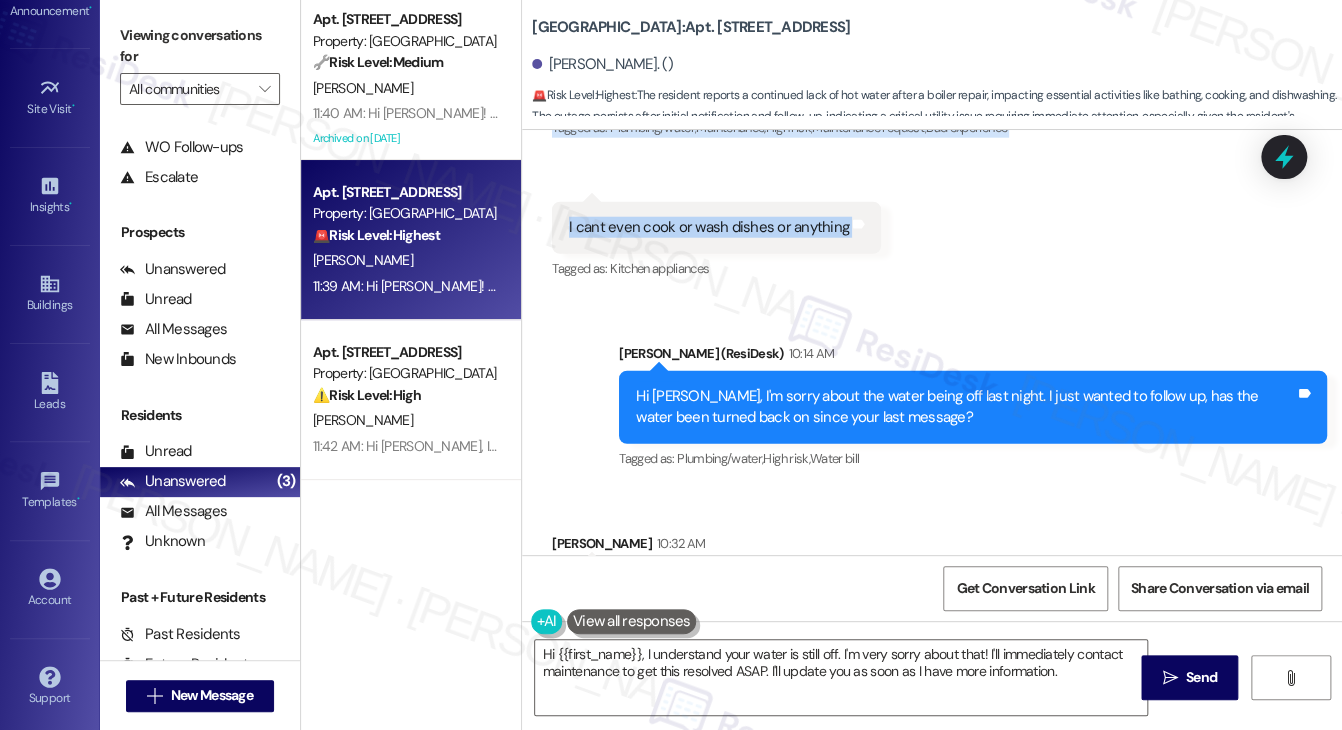 drag, startPoint x: 568, startPoint y: 237, endPoint x: 868, endPoint y: 234, distance: 300.015 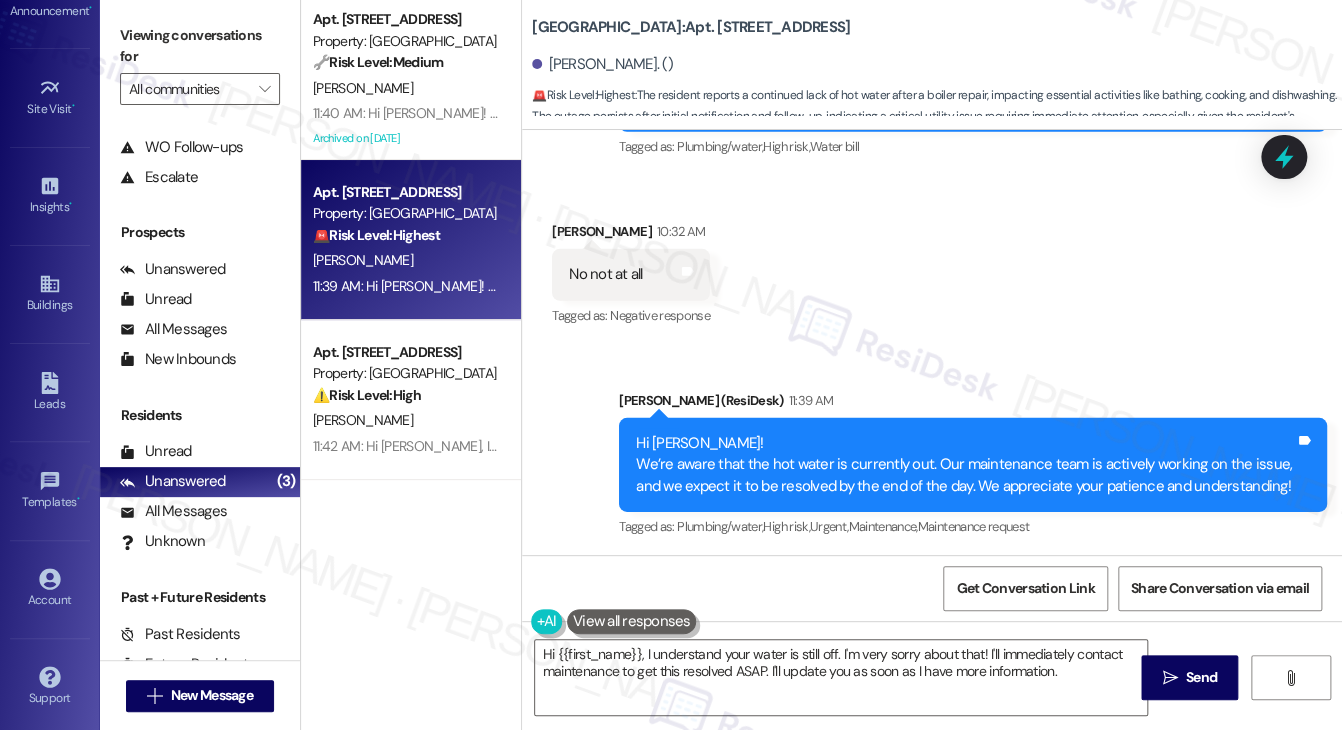 click on "Received via SMS [PERSON_NAME] 10:32 AM No not at all  Tags and notes Tagged as:   Negative response Click to highlight conversations about Negative response" at bounding box center (932, 260) 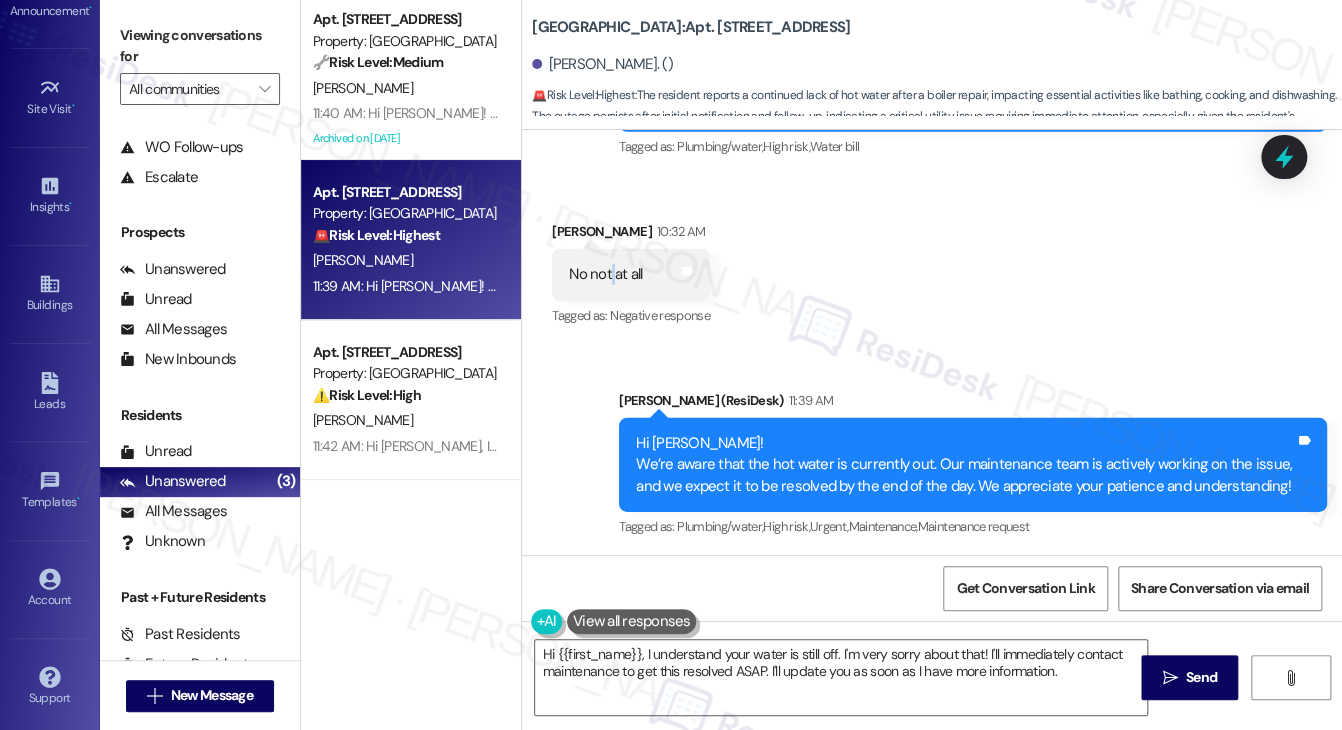 click on "No not at all" at bounding box center (605, 274) 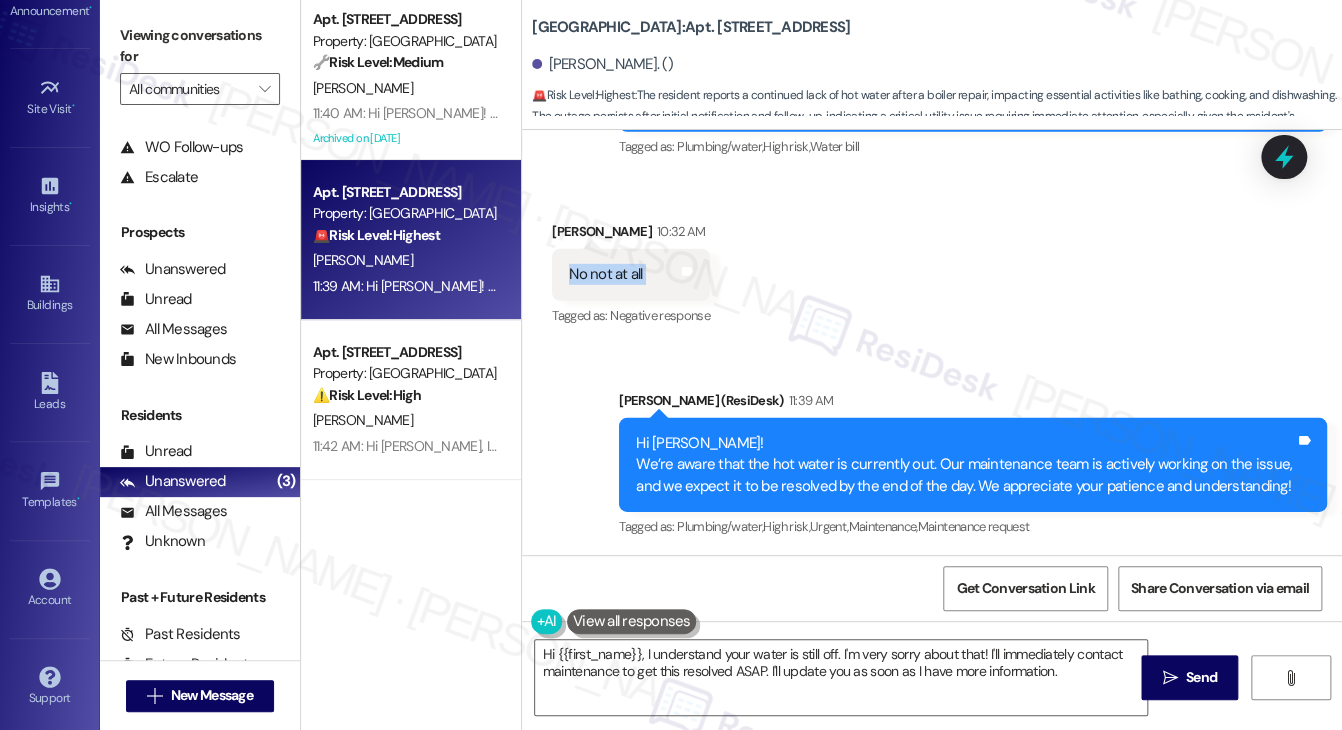 click on "No not at all" at bounding box center (605, 274) 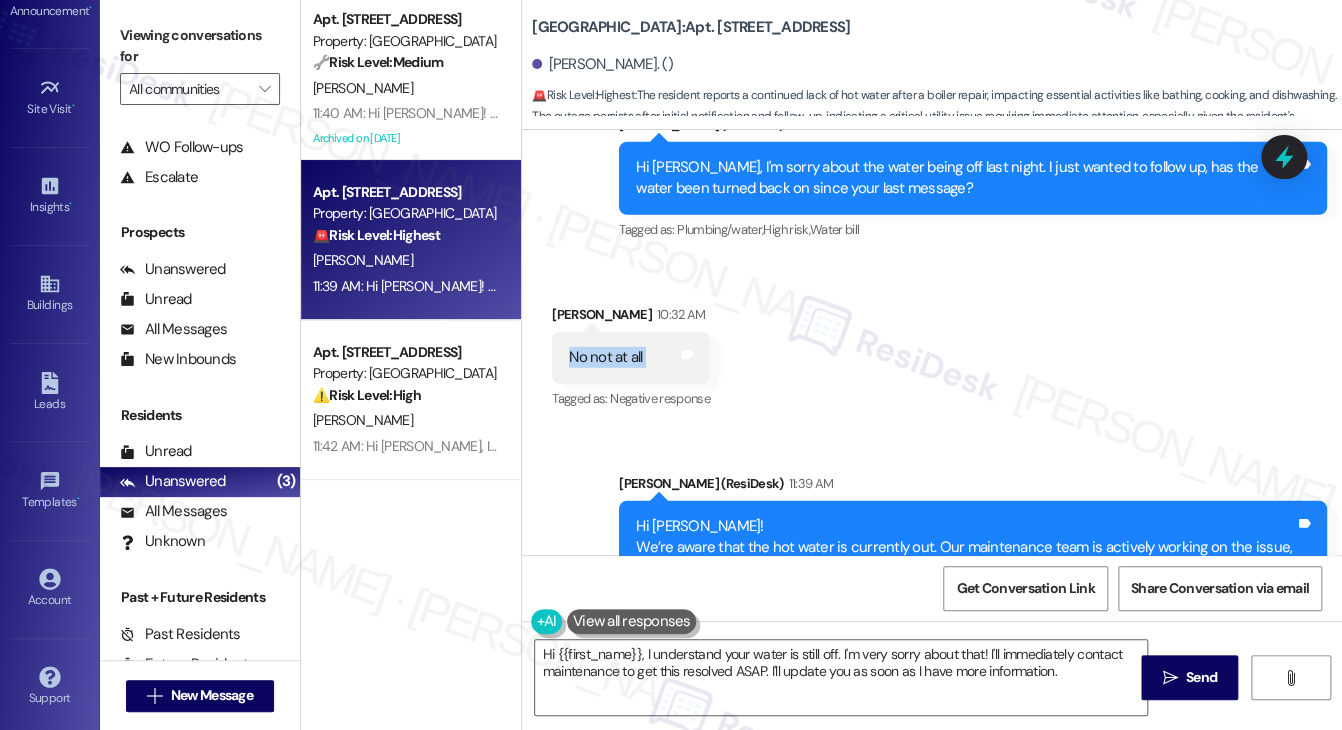 scroll, scrollTop: 9240, scrollLeft: 0, axis: vertical 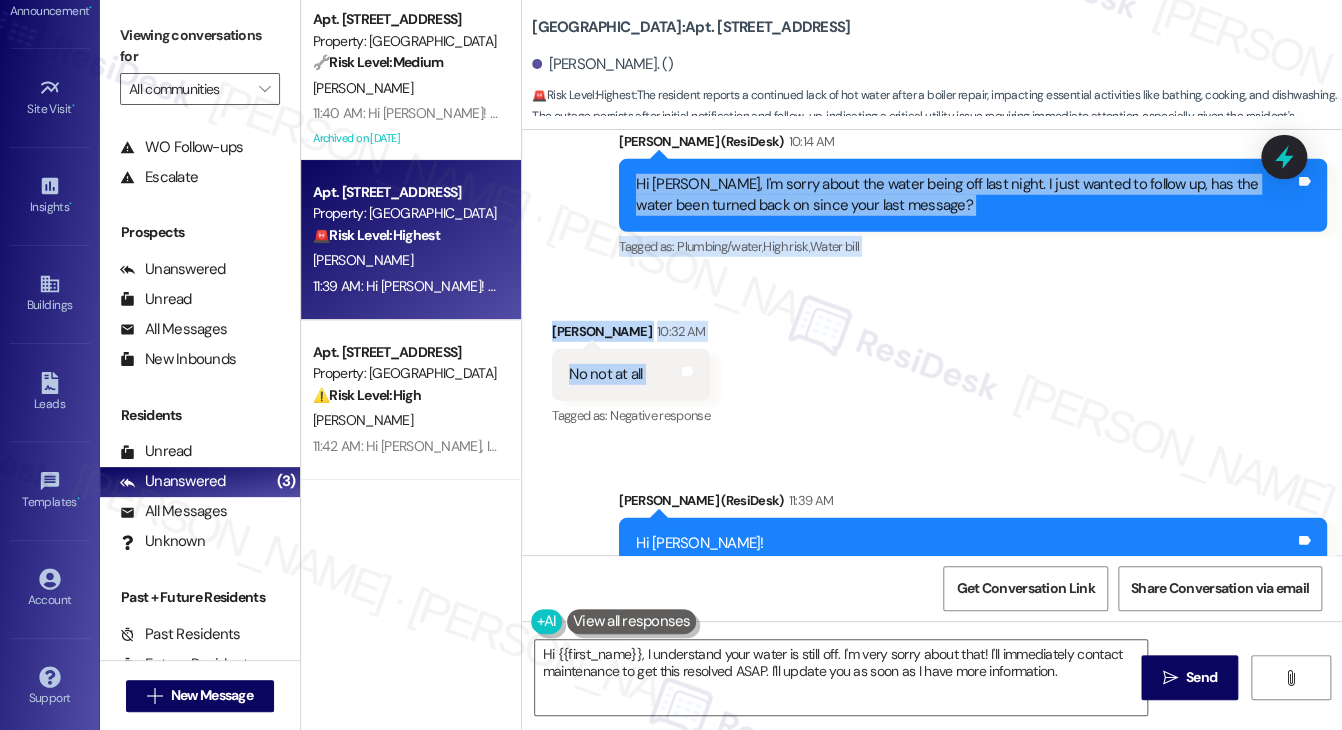 drag, startPoint x: 620, startPoint y: 180, endPoint x: 808, endPoint y: 362, distance: 261.6639 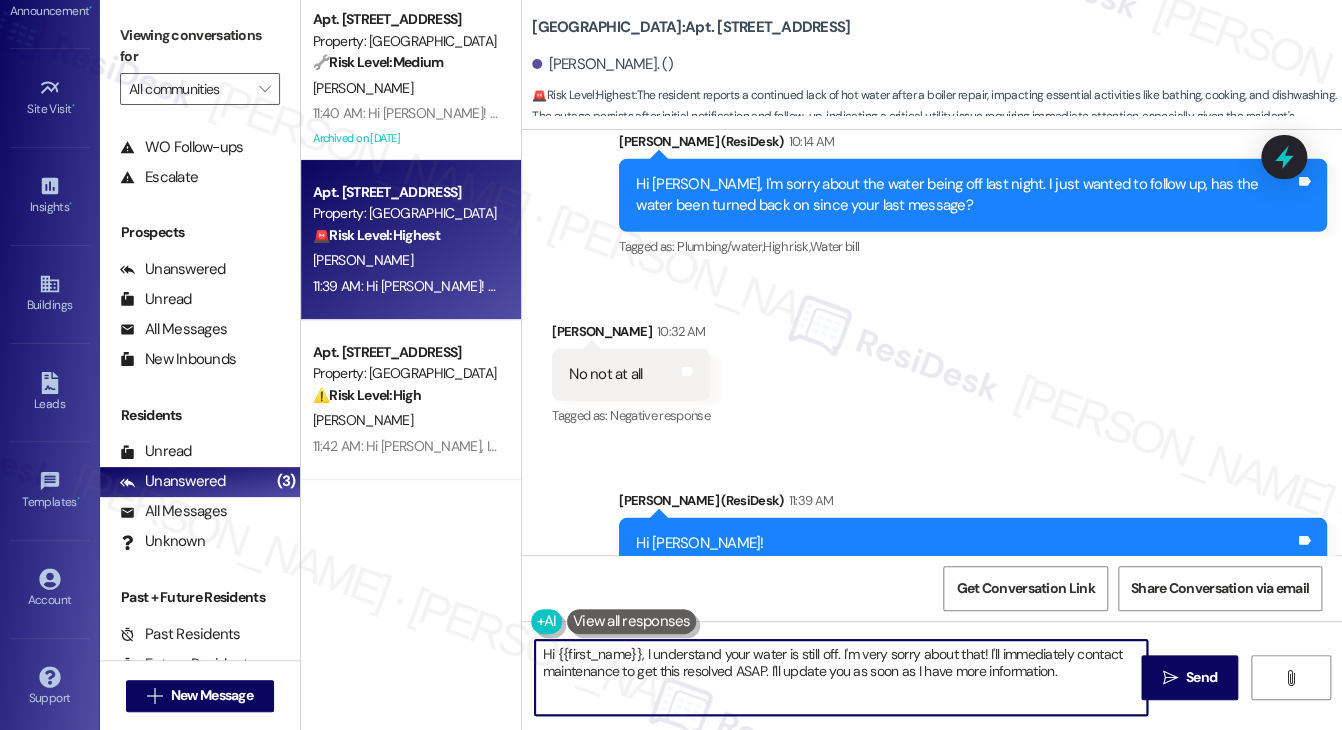 click on "Hi {{first_name}}, I understand your water is still off. I'm very sorry about that! I'll immediately contact maintenance to get this resolved ASAP. I'll update you as soon as I have more information." at bounding box center (841, 677) 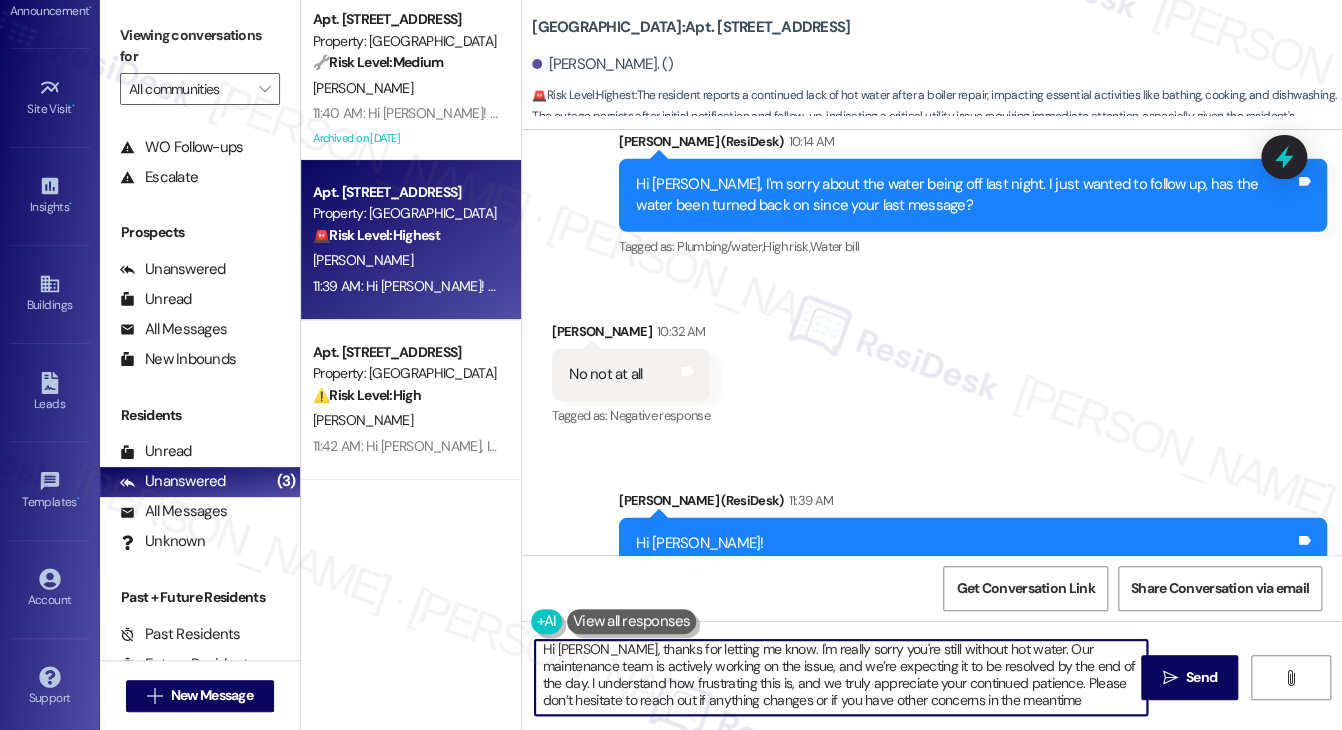 scroll, scrollTop: 4, scrollLeft: 0, axis: vertical 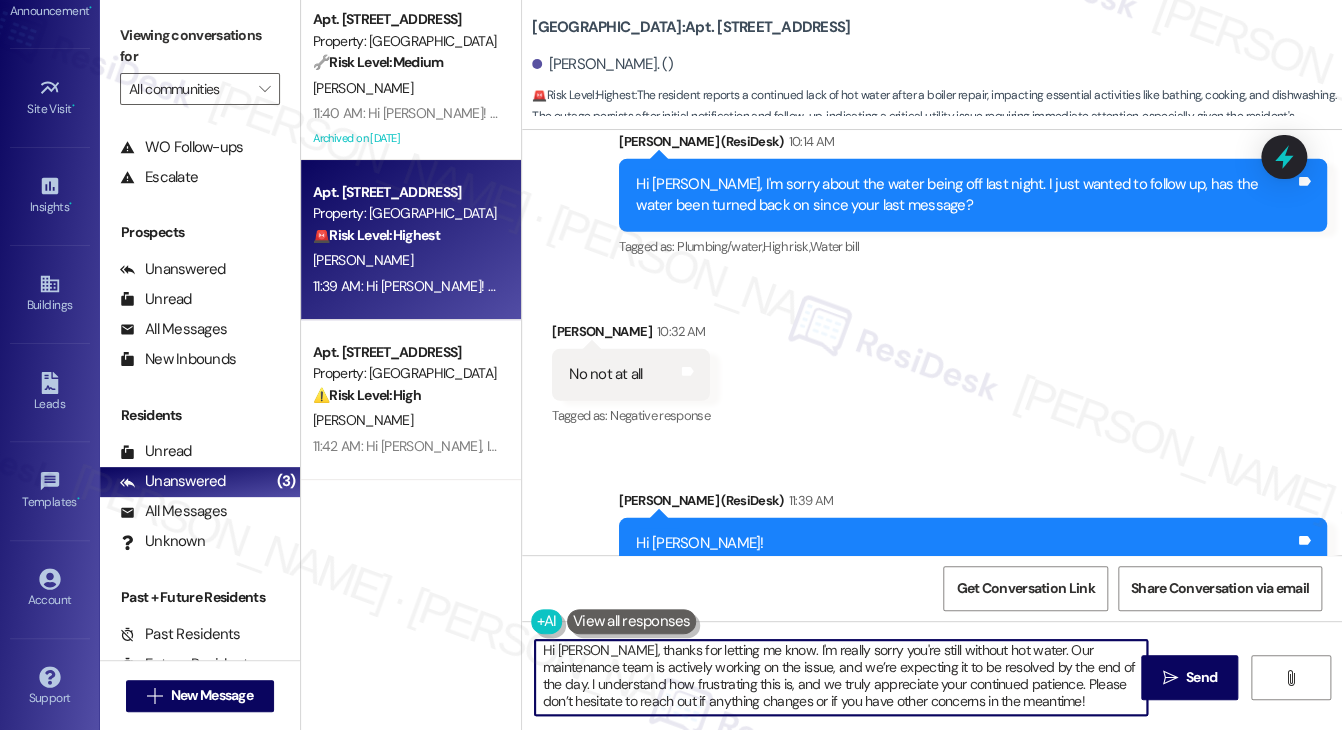 click on "Hi [PERSON_NAME], thanks for letting me know. I'm really sorry you're still without hot water. Our maintenance team is actively working on the issue, and we’re expecting it to be resolved by the end of the day. I understand how frustrating this is, and we truly appreciate your continued patience. Please don’t hesitate to reach out if anything changes or if you have other concerns in the meantime!" at bounding box center [841, 677] 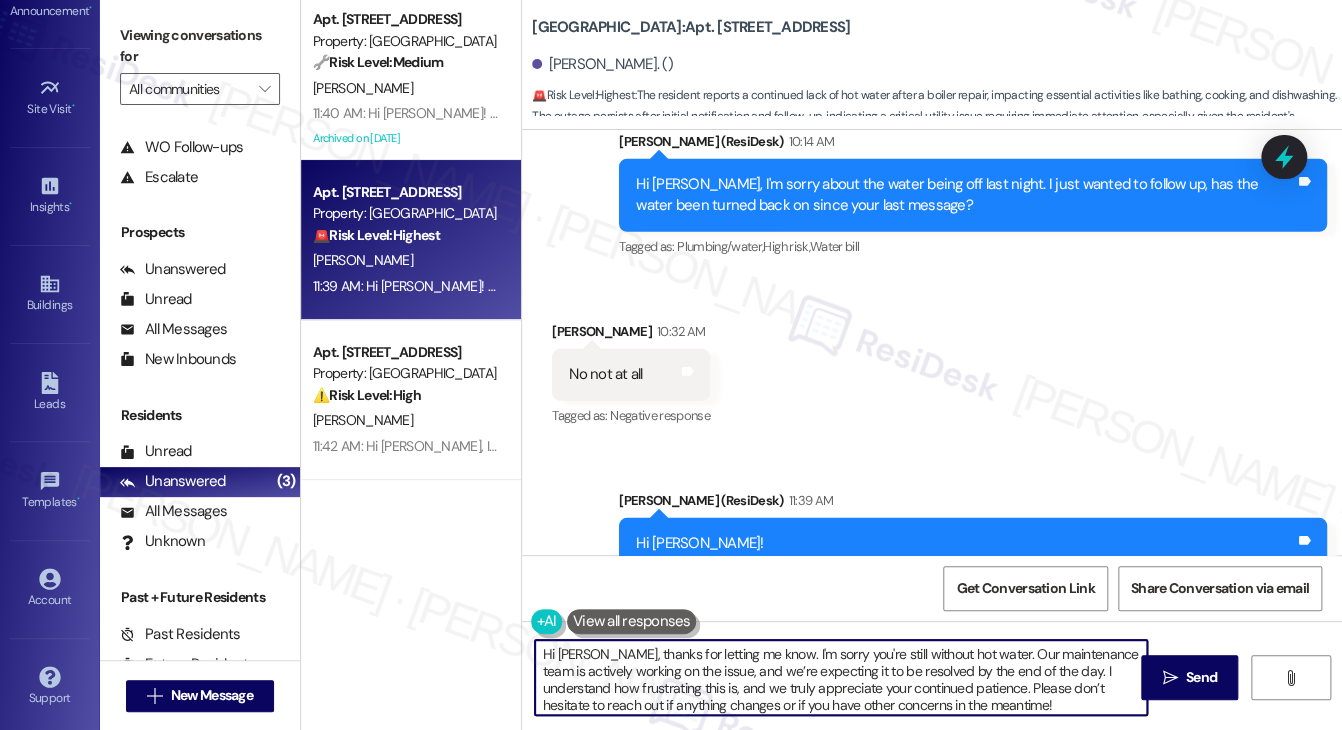 click on "Hi [PERSON_NAME], thanks for letting me know. I'm sorry you're still without hot water. Our maintenance team is actively working on the issue, and we’re expecting it to be resolved by the end of the day. I understand how frustrating this is, and we truly appreciate your continued patience. Please don’t hesitate to reach out if anything changes or if you have other concerns in the meantime!" at bounding box center [841, 677] 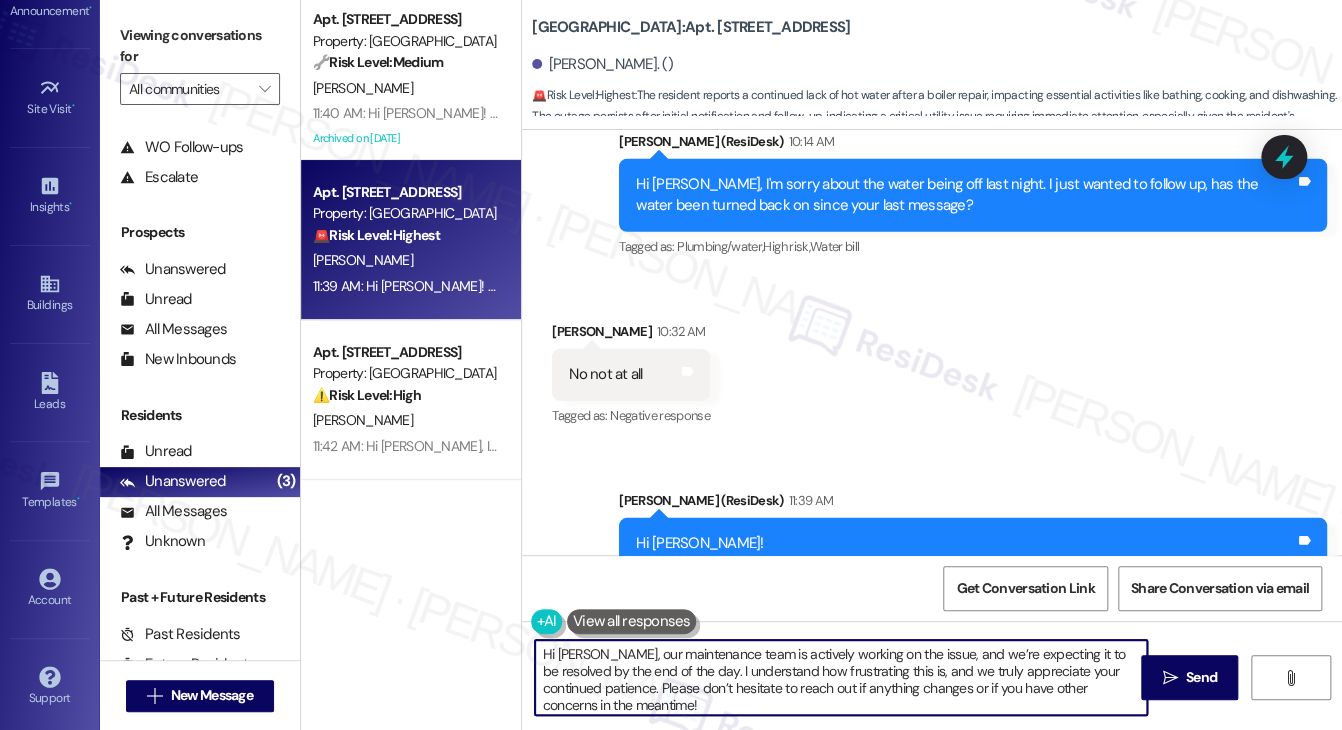 click on "Hi [PERSON_NAME], our maintenance team is actively working on the issue, and we’re expecting it to be resolved by the end of the day. I understand how frustrating this is, and we truly appreciate your continued patience. Please don’t hesitate to reach out if anything changes or if you have other concerns in the meantime!" at bounding box center (841, 677) 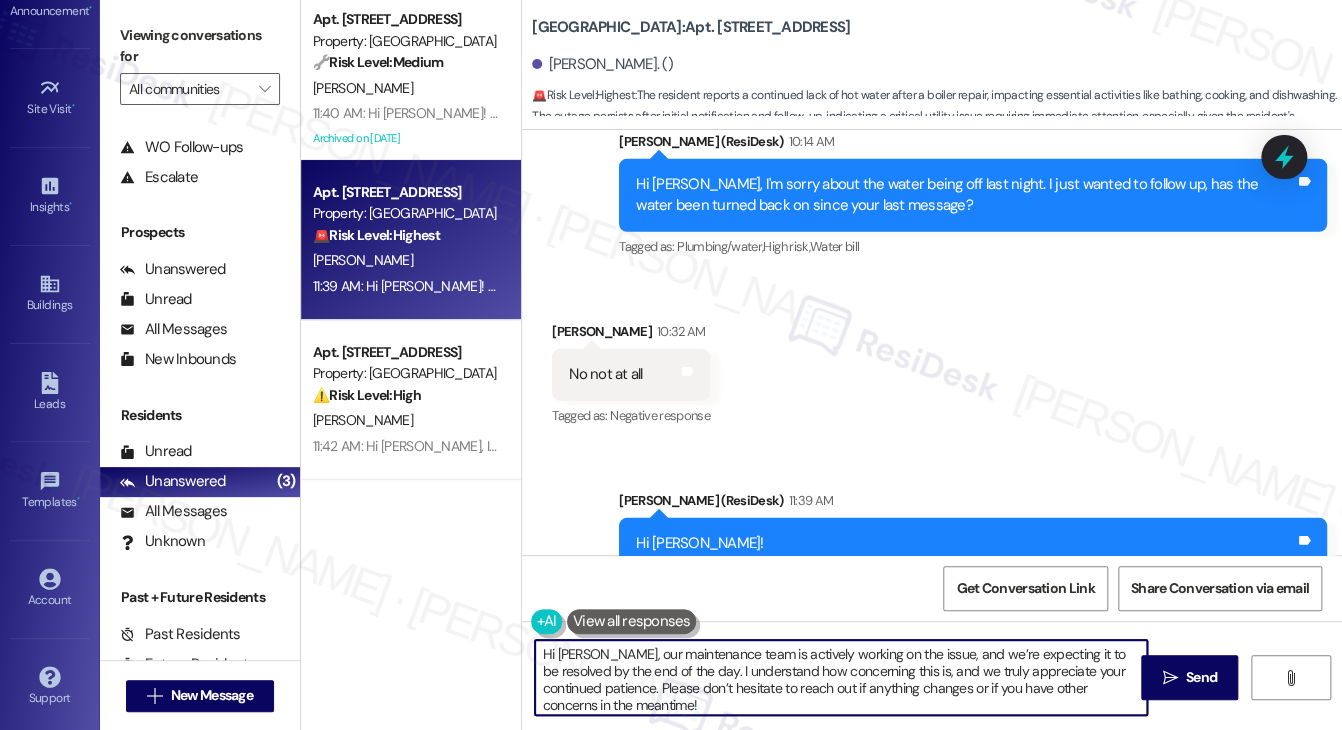 click on "Hi [PERSON_NAME], our maintenance team is actively working on the issue, and we’re expecting it to be resolved by the end of the day. I understand how concerning this is, and we truly appreciate your continued patience. Please don’t hesitate to reach out if anything changes or if you have other concerns in the meantime!" at bounding box center (841, 677) 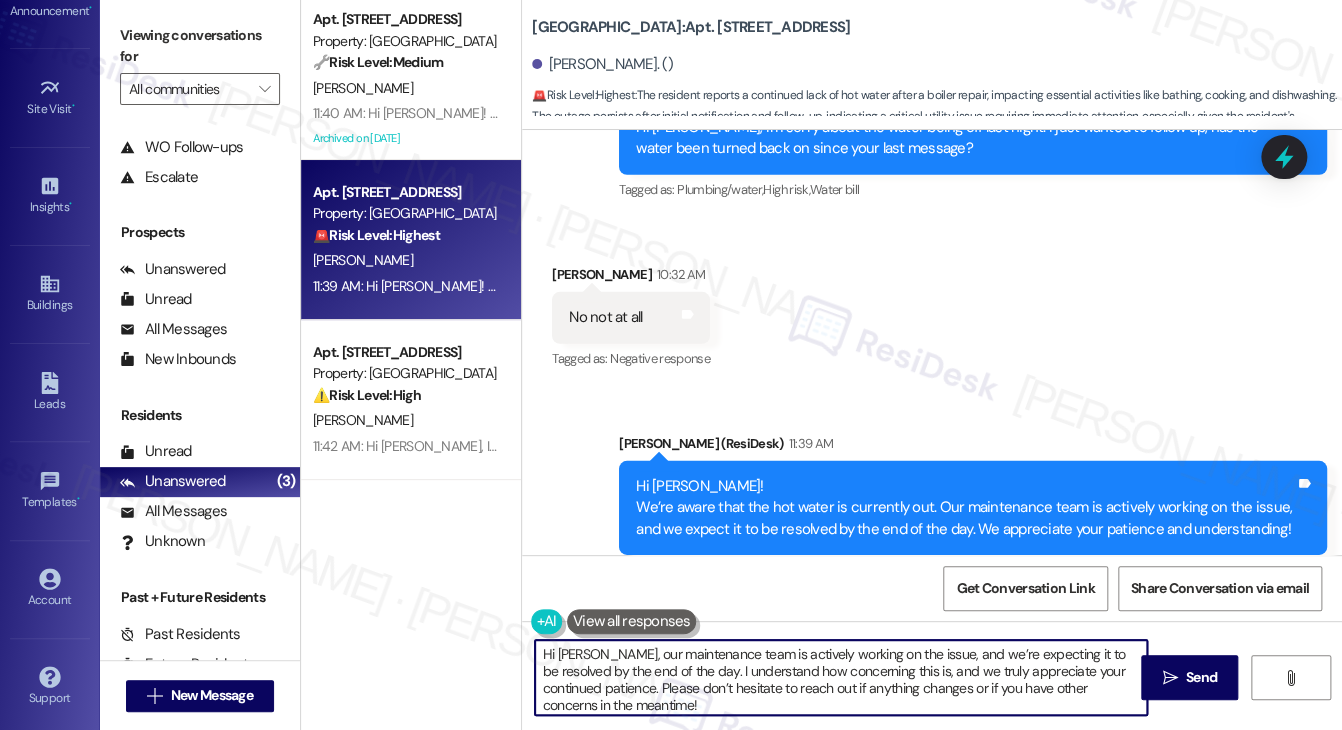 scroll, scrollTop: 9340, scrollLeft: 0, axis: vertical 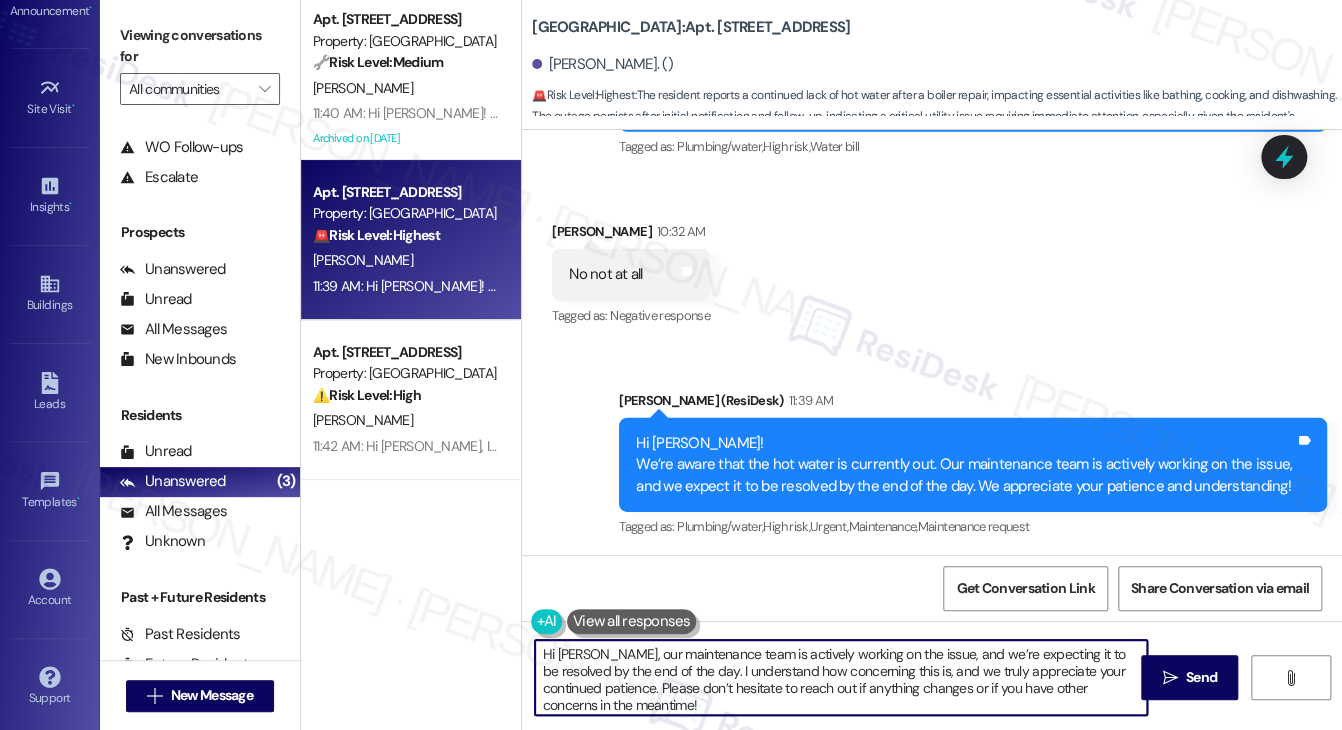 click on "Hi [PERSON_NAME], our maintenance team is actively working on the issue, and we’re expecting it to be resolved by the end of the day. I understand how concerning this is, and we truly appreciate your continued patience. Please don’t hesitate to reach out if anything changes or if you have other concerns in the meantime!" at bounding box center [841, 677] 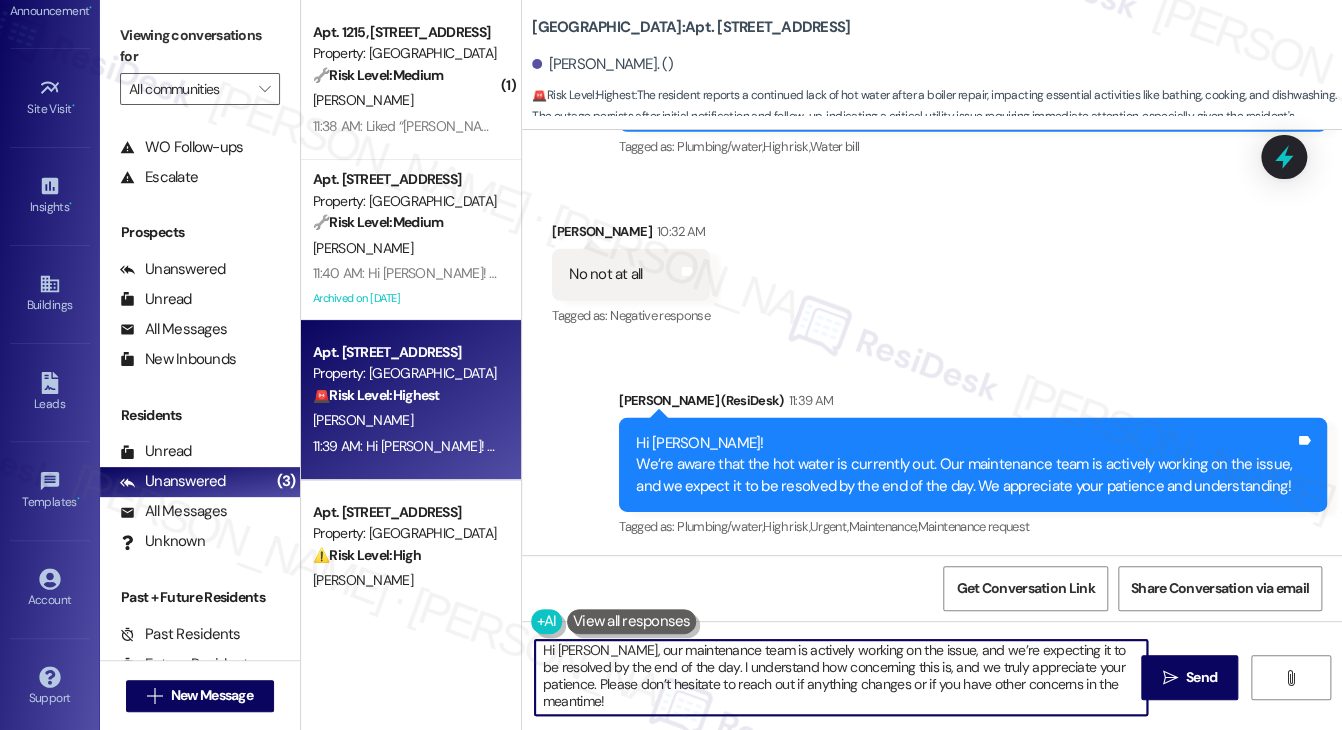 scroll, scrollTop: 4, scrollLeft: 0, axis: vertical 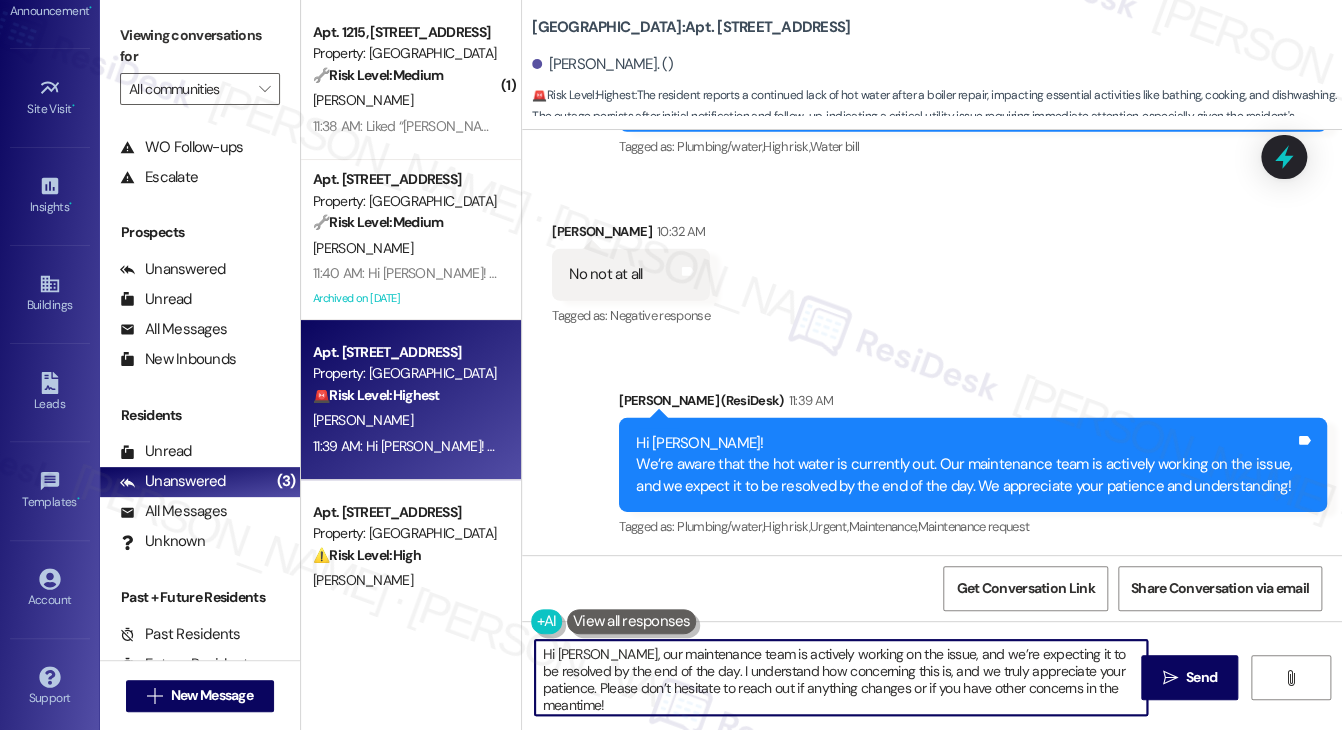 click on "Hi [PERSON_NAME], our maintenance team is actively working on the issue, and we’re expecting it to be resolved by the end of the day. I understand how concerning this is, and we truly appreciate your patience. Please don’t hesitate to reach out if anything changes or if you have other concerns in the meantime!" at bounding box center [841, 677] 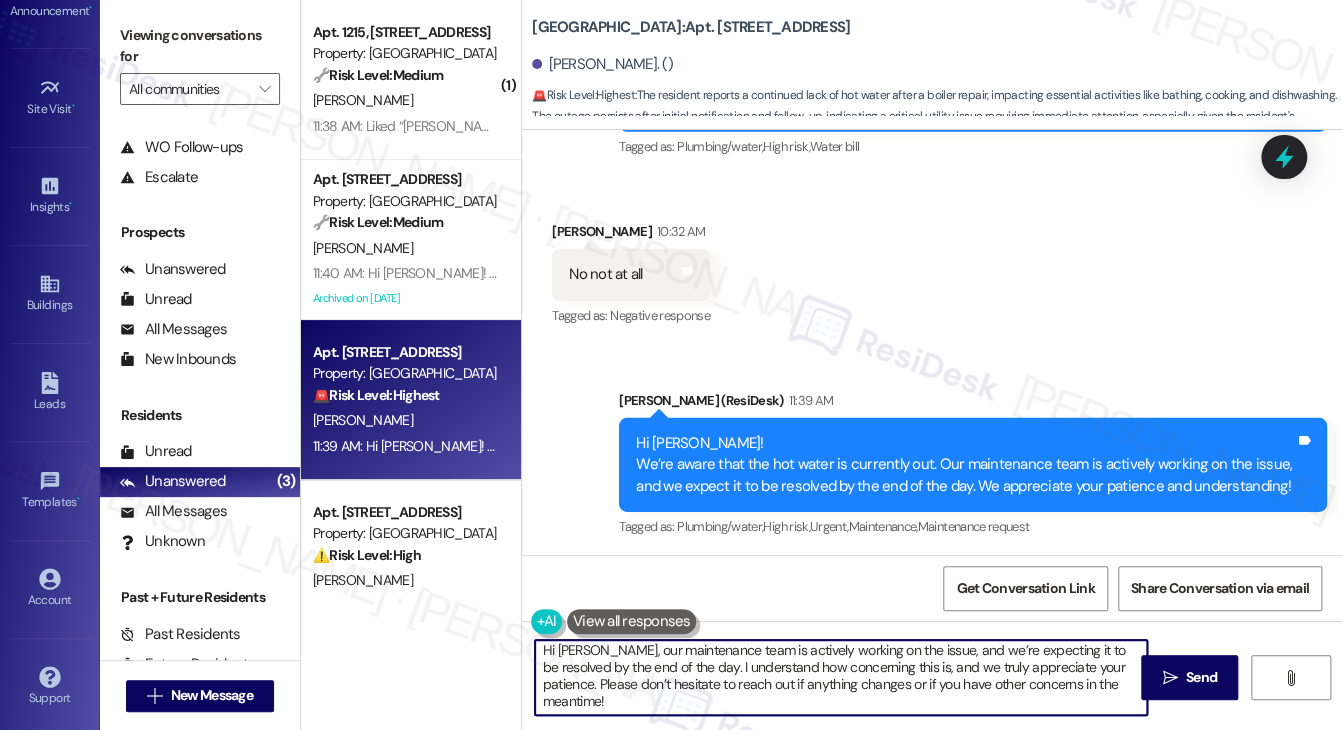 click on "Hi [PERSON_NAME], our maintenance team is actively working on the issue, and we’re expecting it to be resolved by the end of the day. I understand how concerning this is, and we truly appreciate your patience. Please don’t hesitate to reach out if anything changes or if you have other concerns in the meantime!" at bounding box center (841, 677) 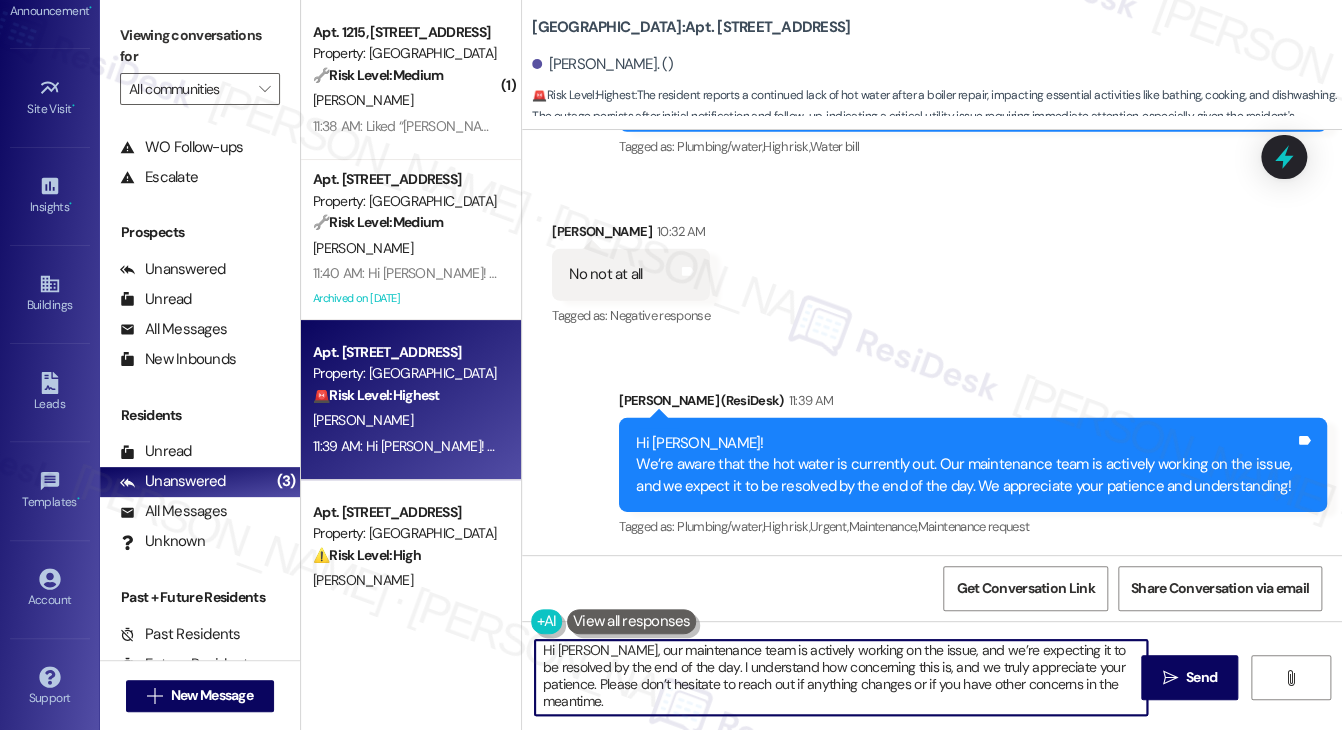 drag, startPoint x: 600, startPoint y: 685, endPoint x: 640, endPoint y: 693, distance: 40.792156 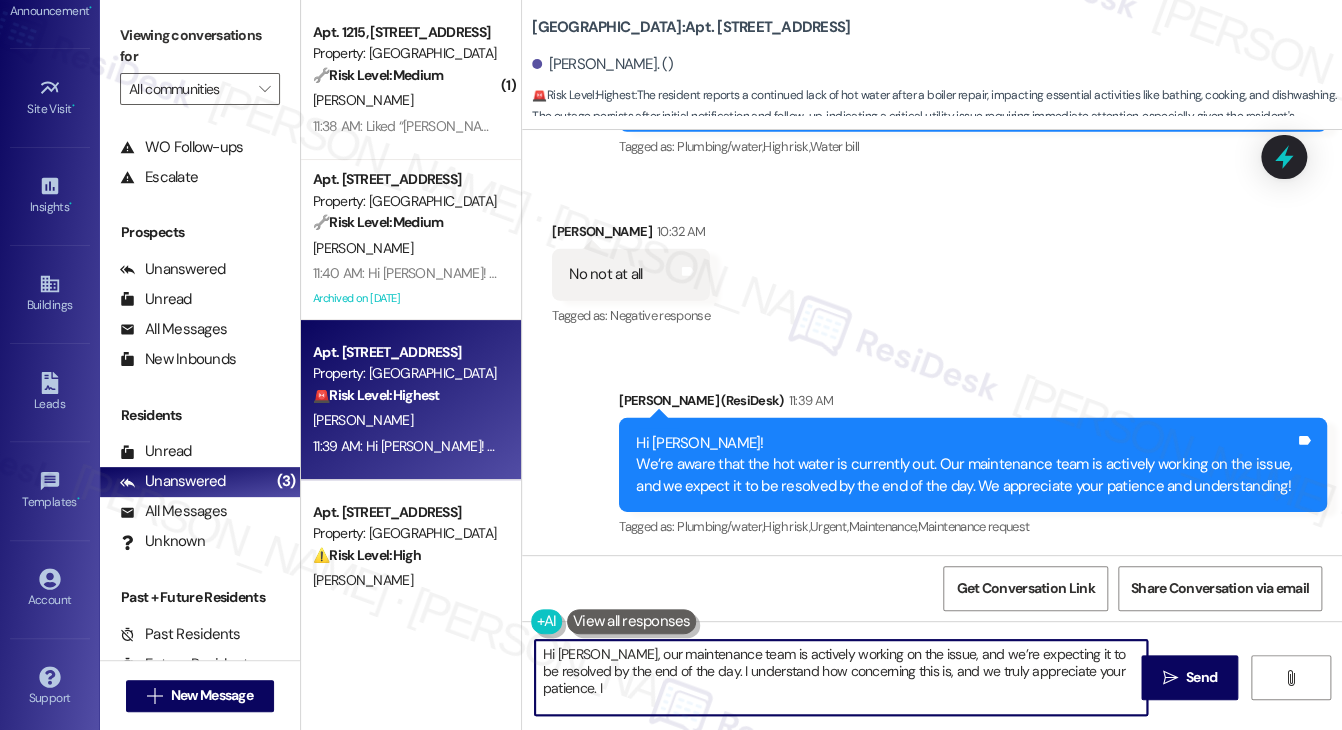 scroll, scrollTop: 0, scrollLeft: 0, axis: both 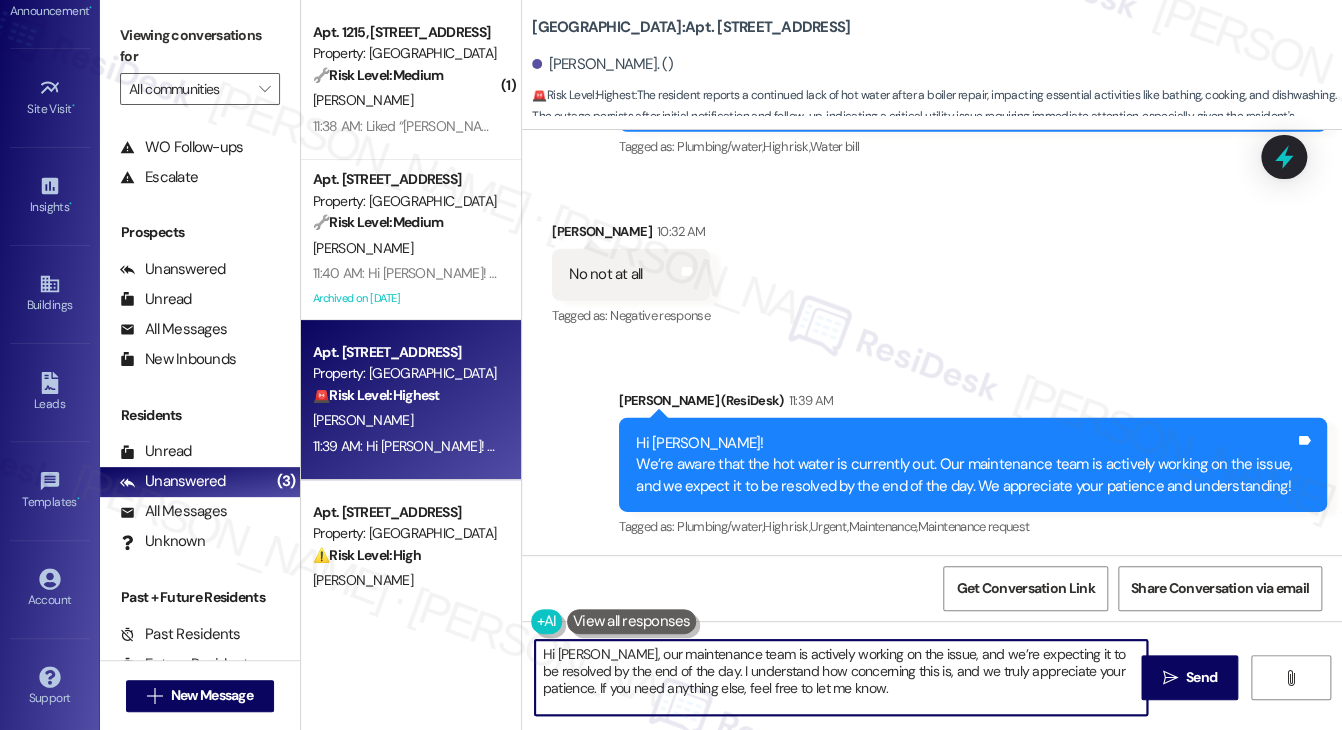 type on "Hi [PERSON_NAME], our maintenance team is actively working on the issue, and we’re expecting it to be resolved by the end of the day. I understand how concerning this is, and we truly appreciate your patience. If you need anything else, feel free to let me know." 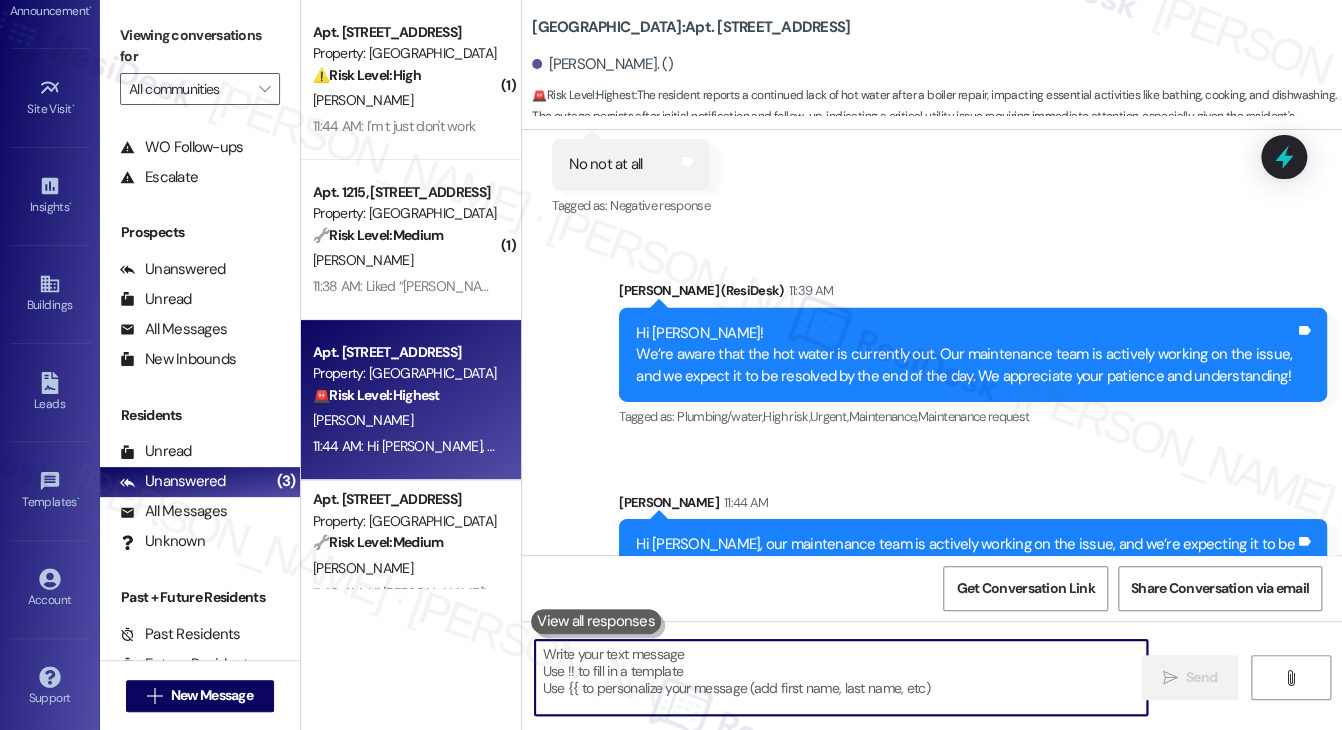 scroll, scrollTop: 9523, scrollLeft: 0, axis: vertical 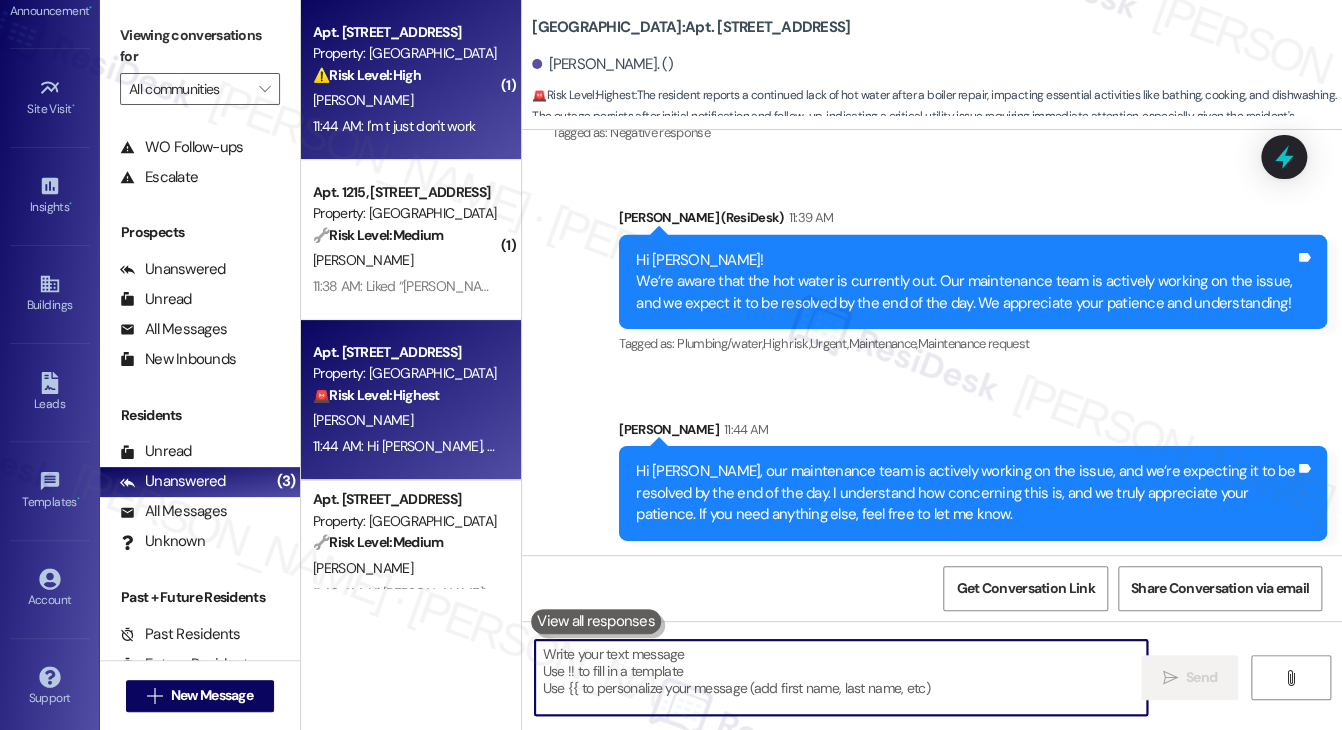 type 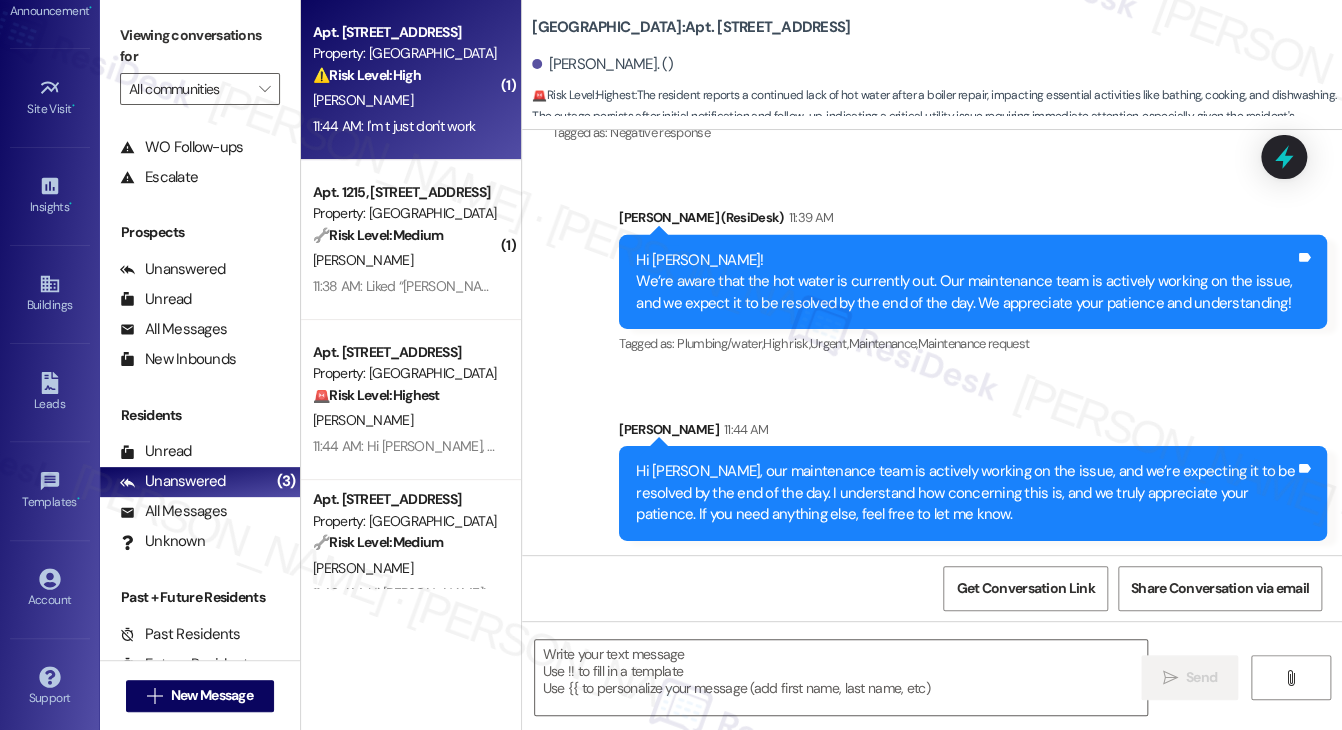 type on "Fetching suggested responses. Please feel free to read through the conversation in the meantime." 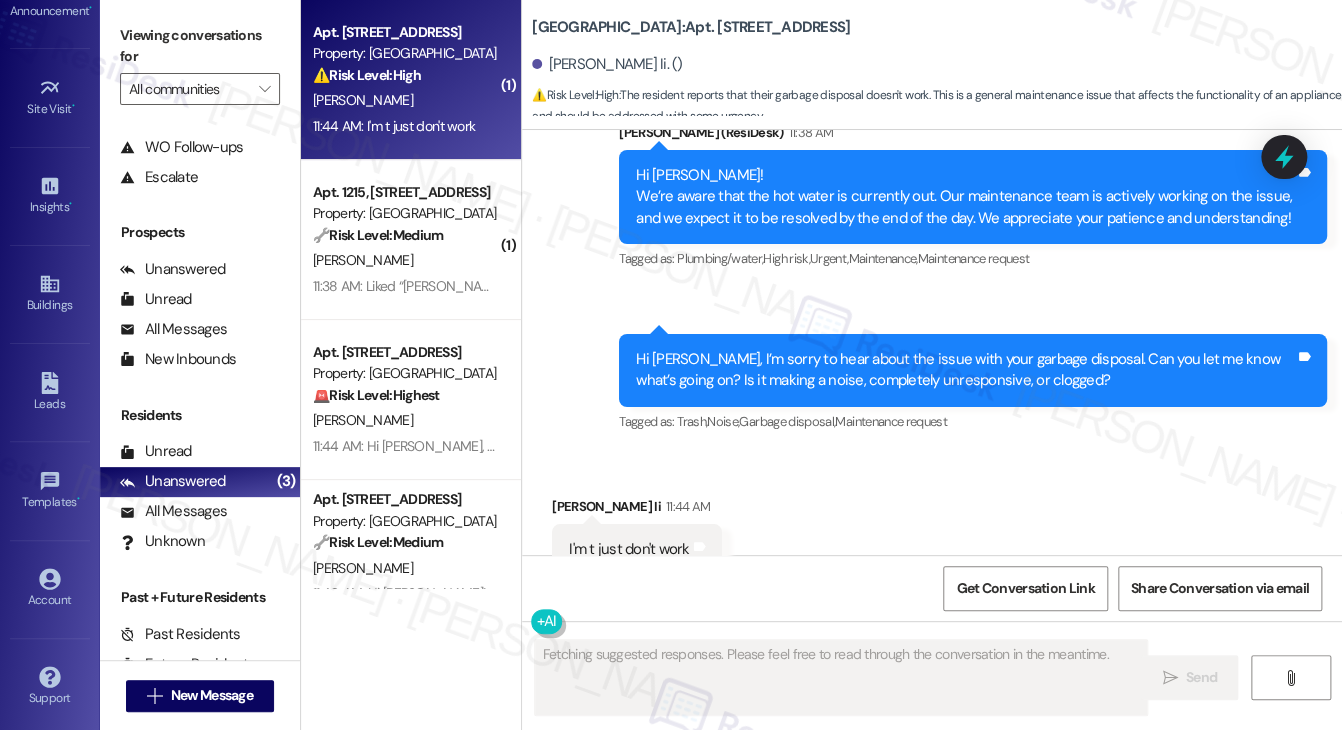 scroll, scrollTop: 16630, scrollLeft: 0, axis: vertical 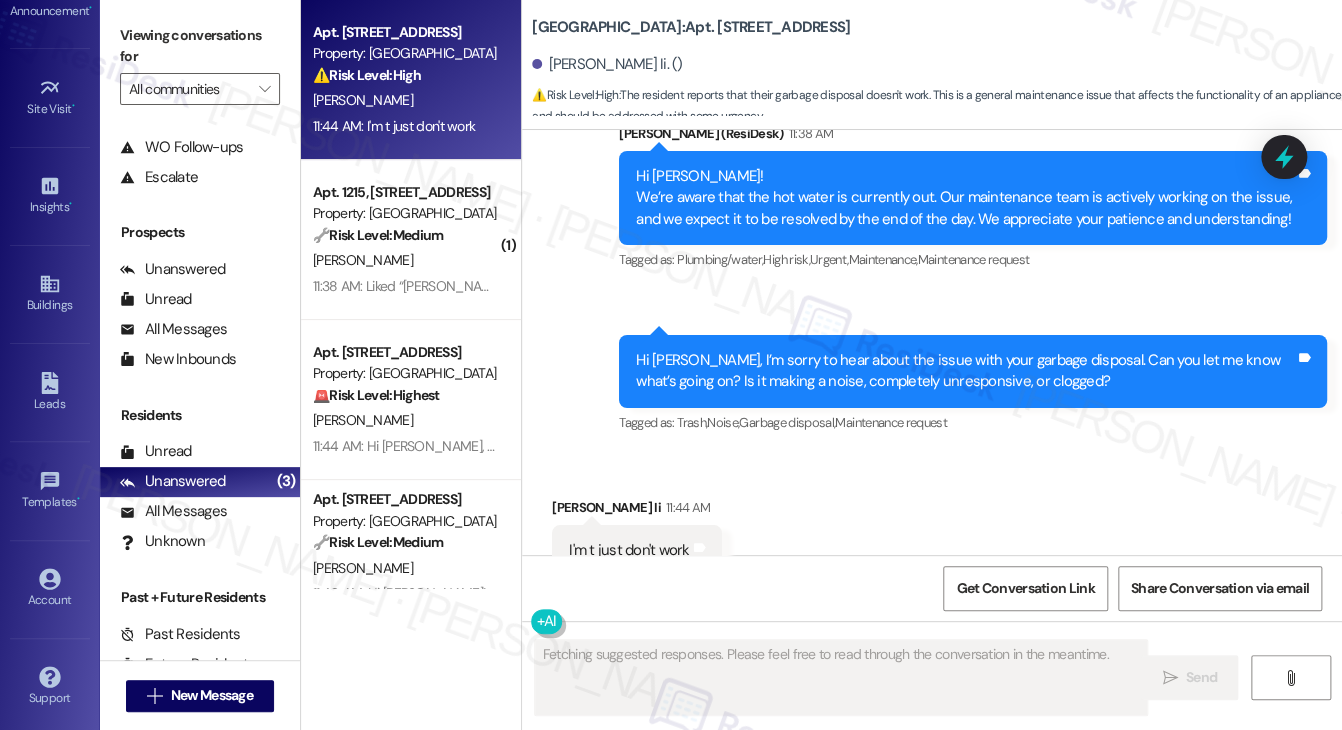 click on "I'm t just don't work" at bounding box center [629, 550] 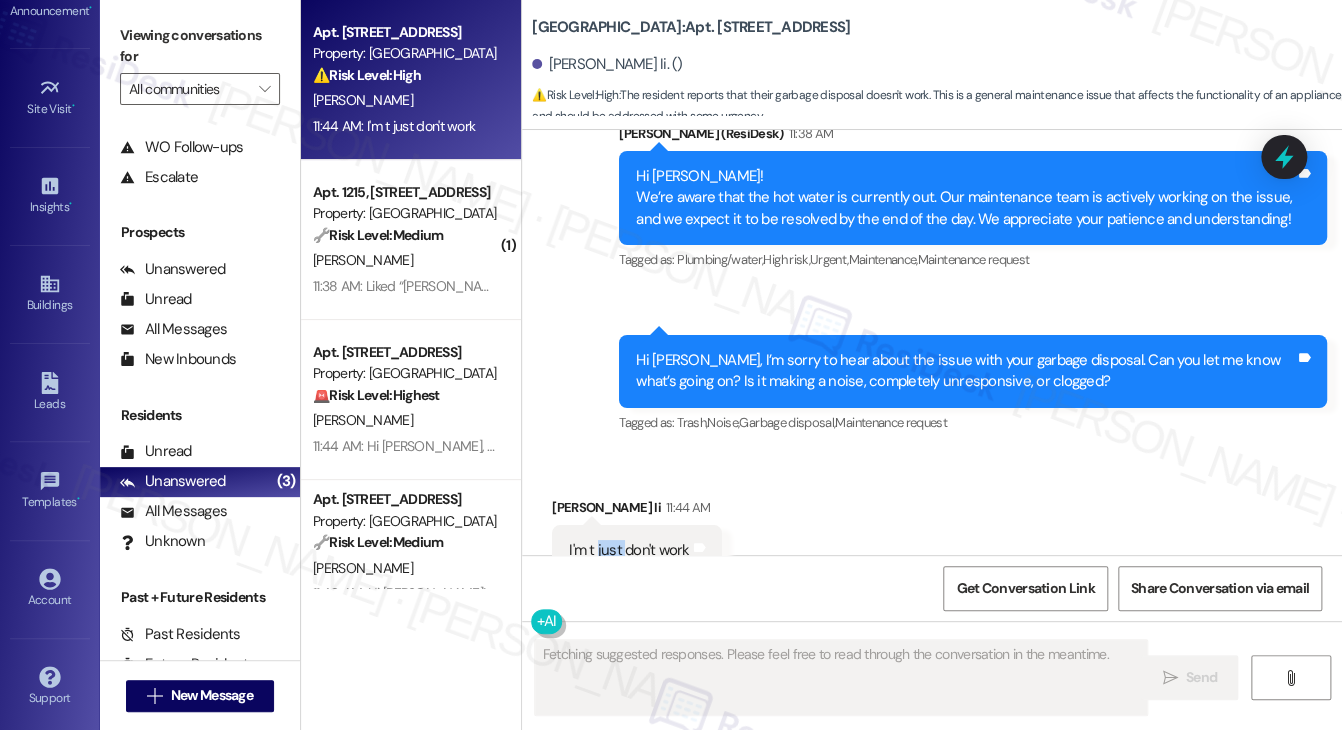 click on "I'm t just don't work" at bounding box center [629, 550] 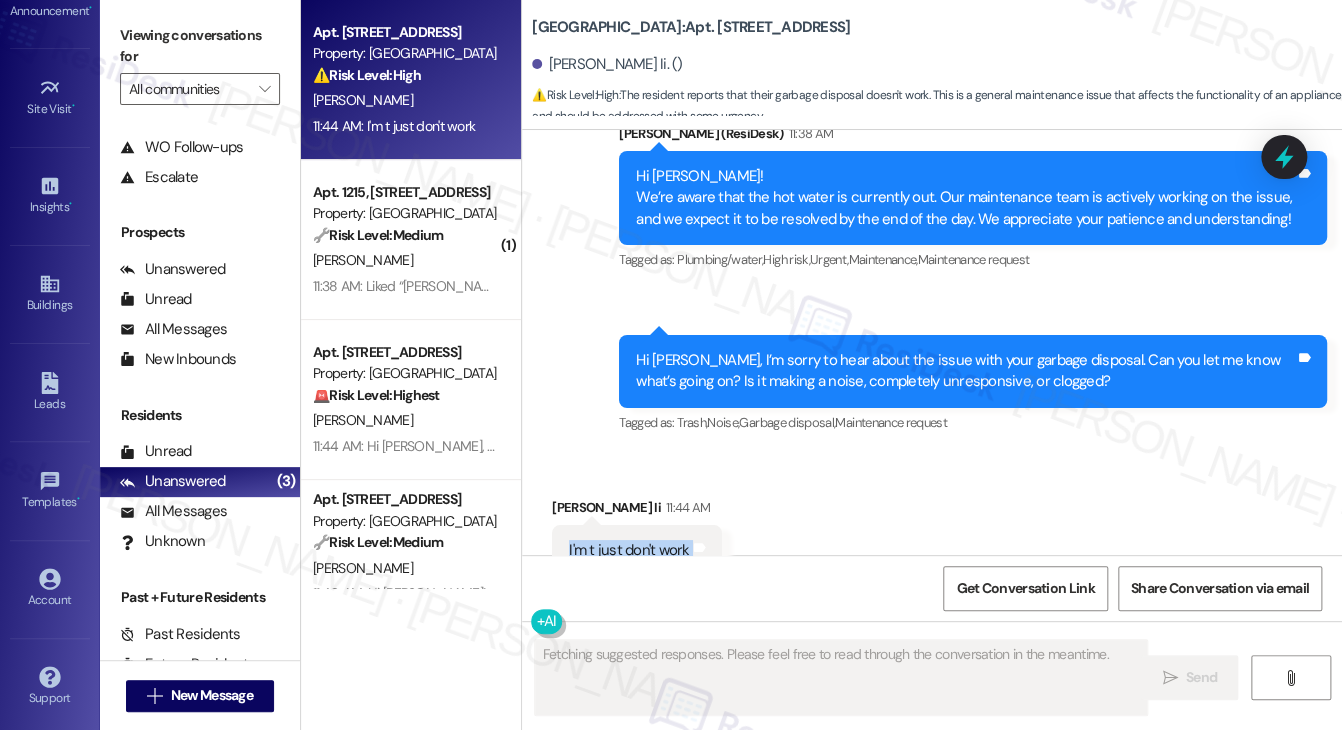 click on "I'm t just don't work" at bounding box center [629, 550] 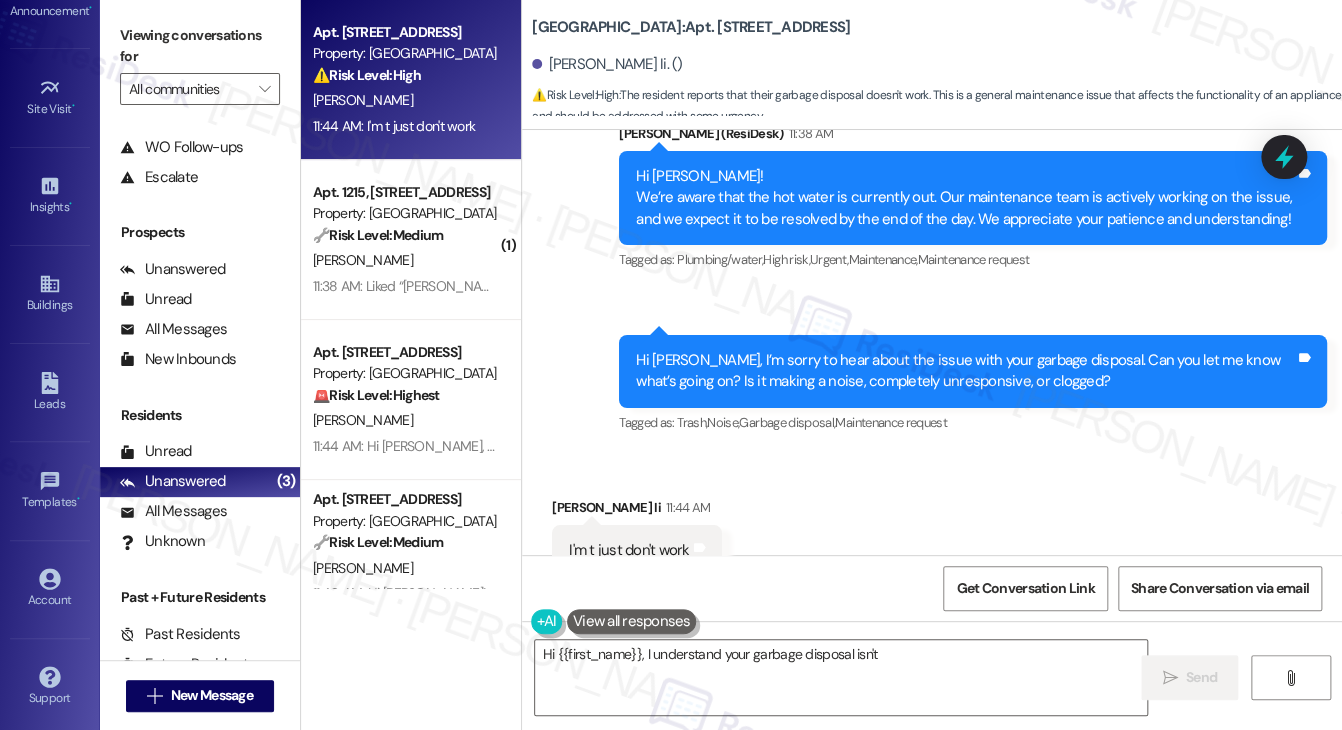 click on "Hi [PERSON_NAME], I’m sorry to hear about the issue with your garbage disposal. Can you let me know what’s going on? Is it making a noise, completely unresponsive, or clogged?" at bounding box center [965, 371] 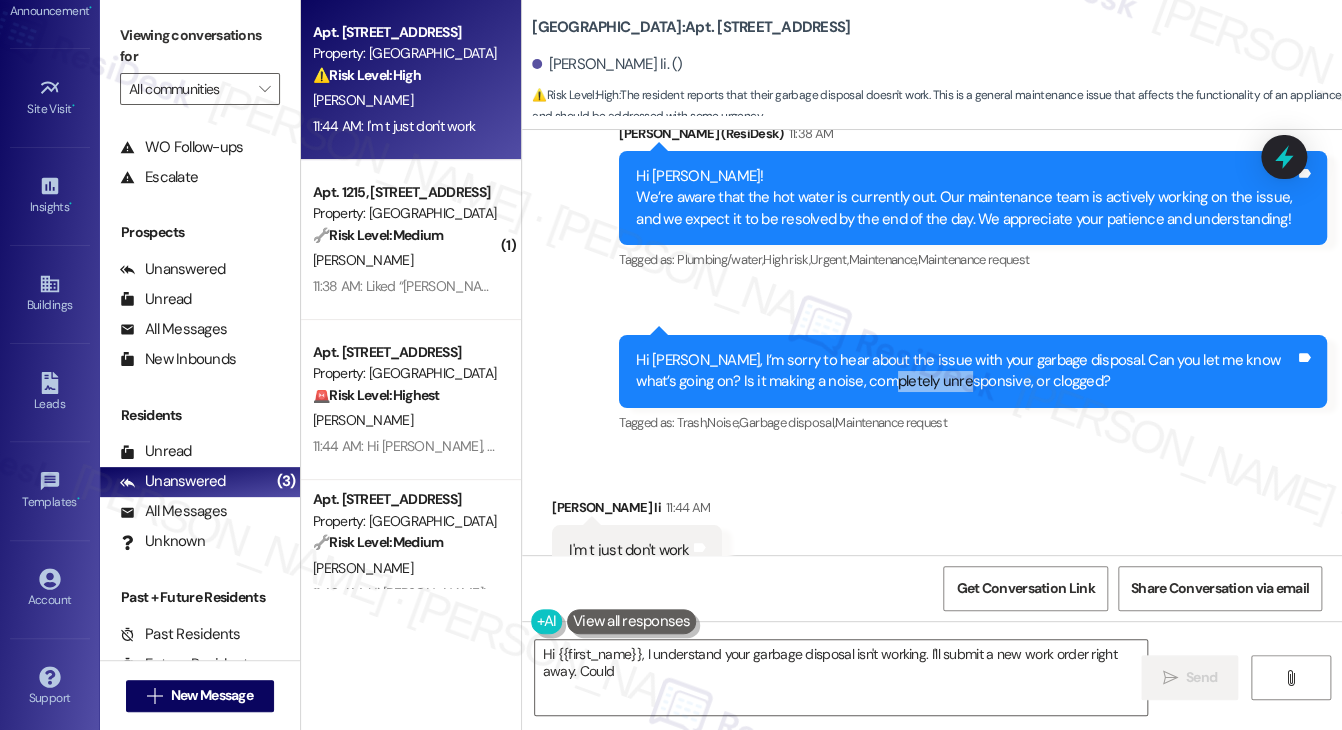 click on "Hi [PERSON_NAME], I’m sorry to hear about the issue with your garbage disposal. Can you let me know what’s going on? Is it making a noise, completely unresponsive, or clogged?" at bounding box center (965, 371) 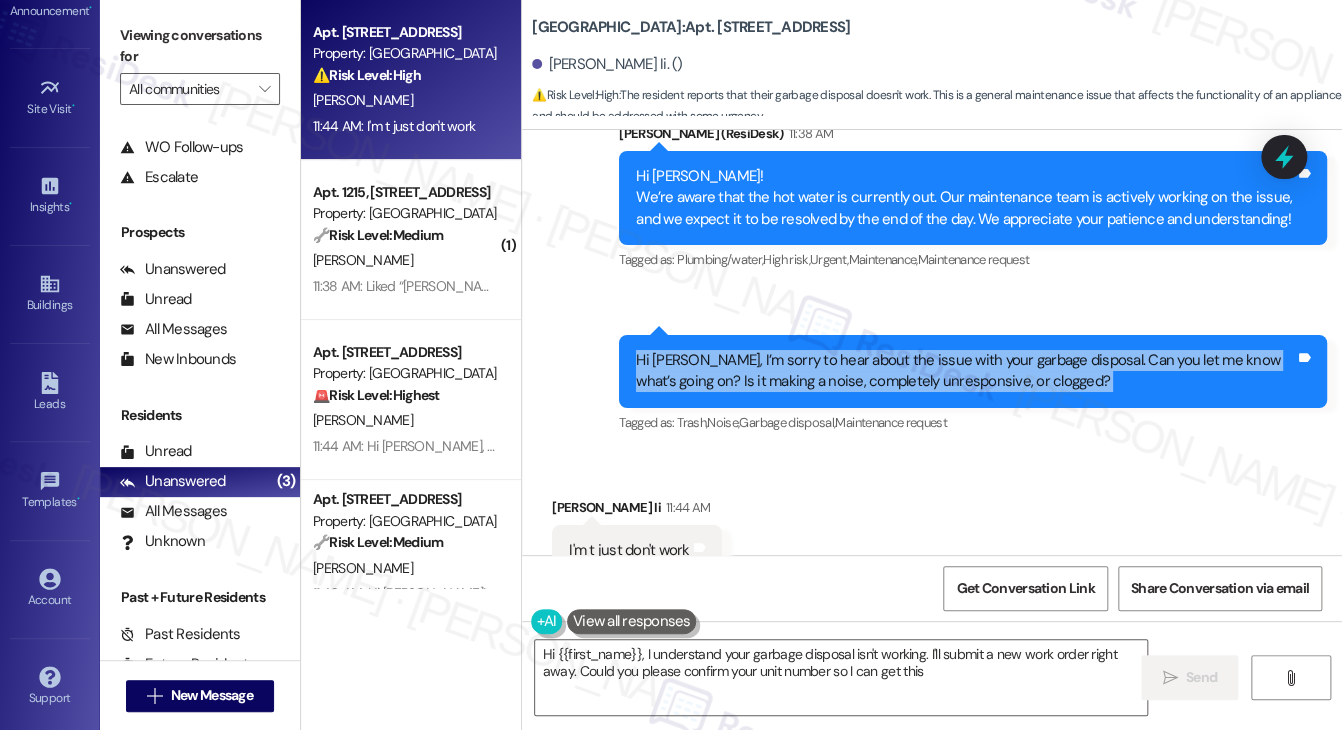 click on "Hi [PERSON_NAME], I’m sorry to hear about the issue with your garbage disposal. Can you let me know what’s going on? Is it making a noise, completely unresponsive, or clogged?" at bounding box center [965, 371] 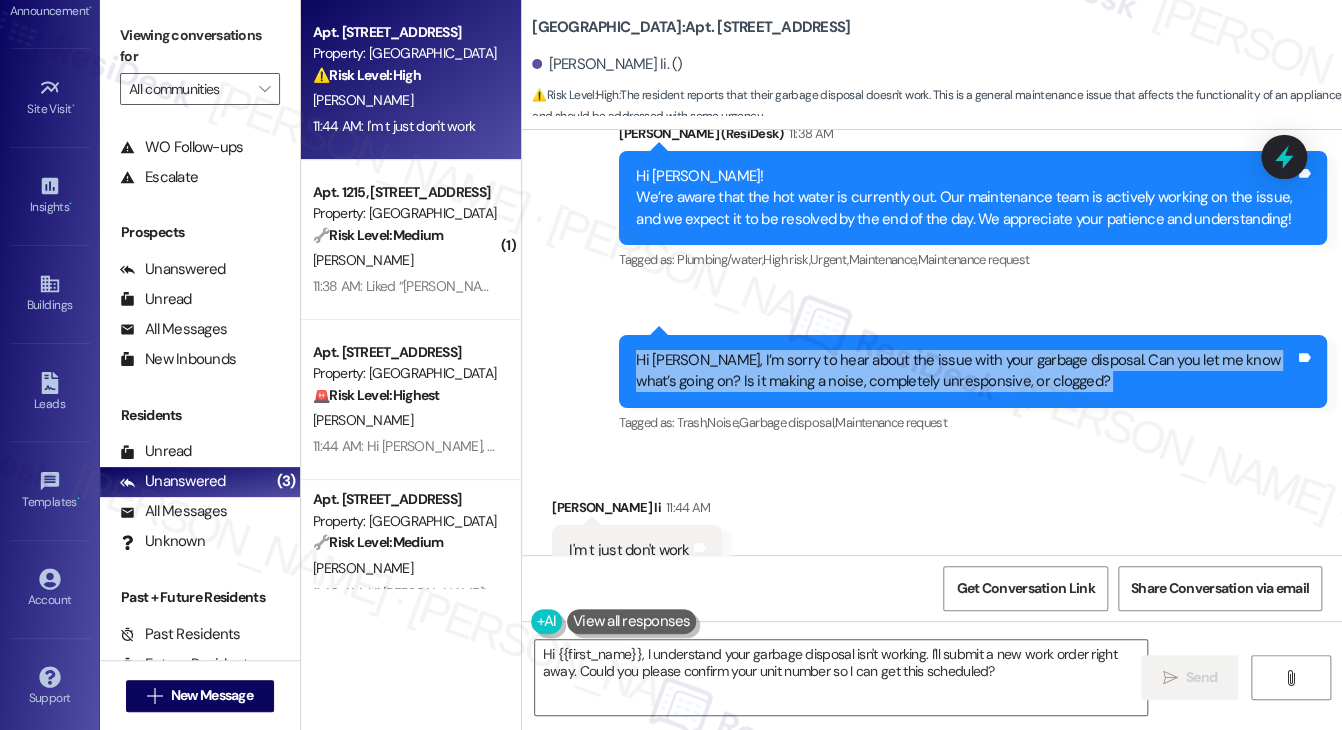 click on "Hi [PERSON_NAME], I’m sorry to hear about the issue with your garbage disposal. Can you let me know what’s going on? Is it making a noise, completely unresponsive, or clogged? Tags and notes" at bounding box center (973, 371) 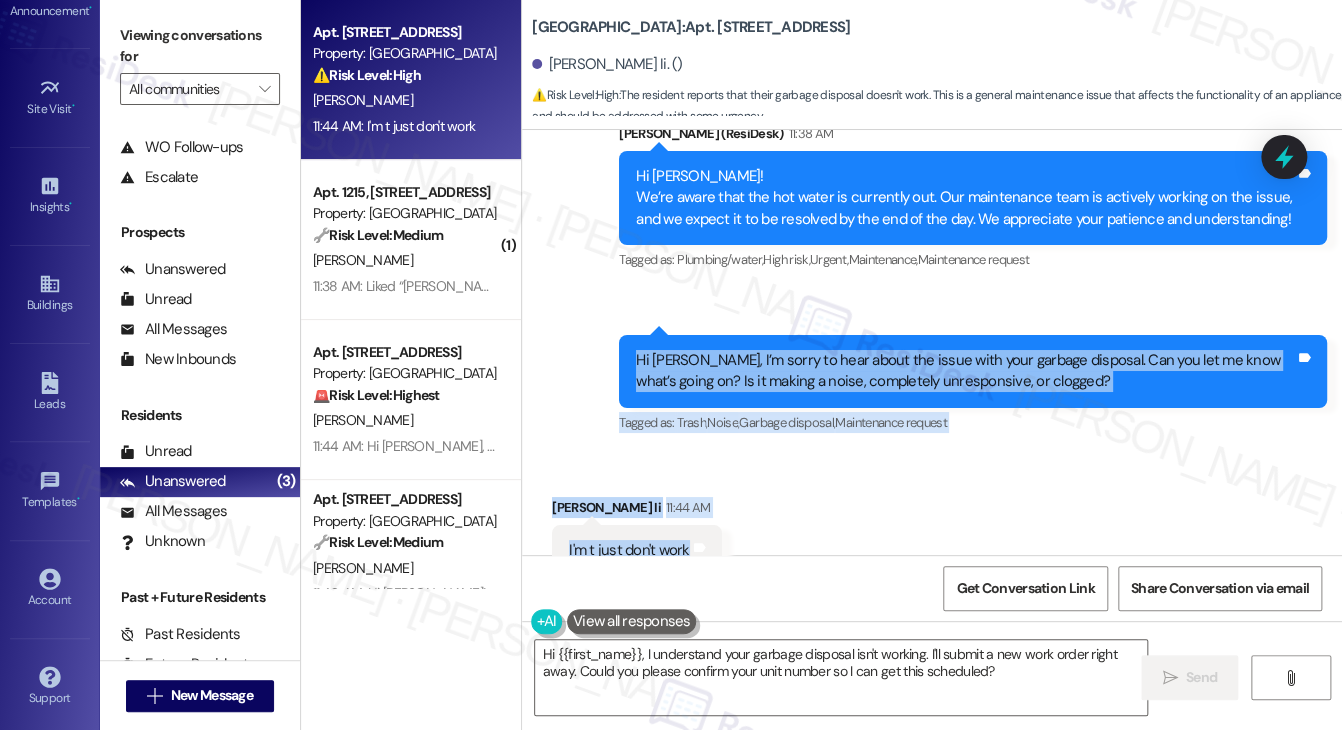 drag, startPoint x: 595, startPoint y: 273, endPoint x: 684, endPoint y: 487, distance: 231.76929 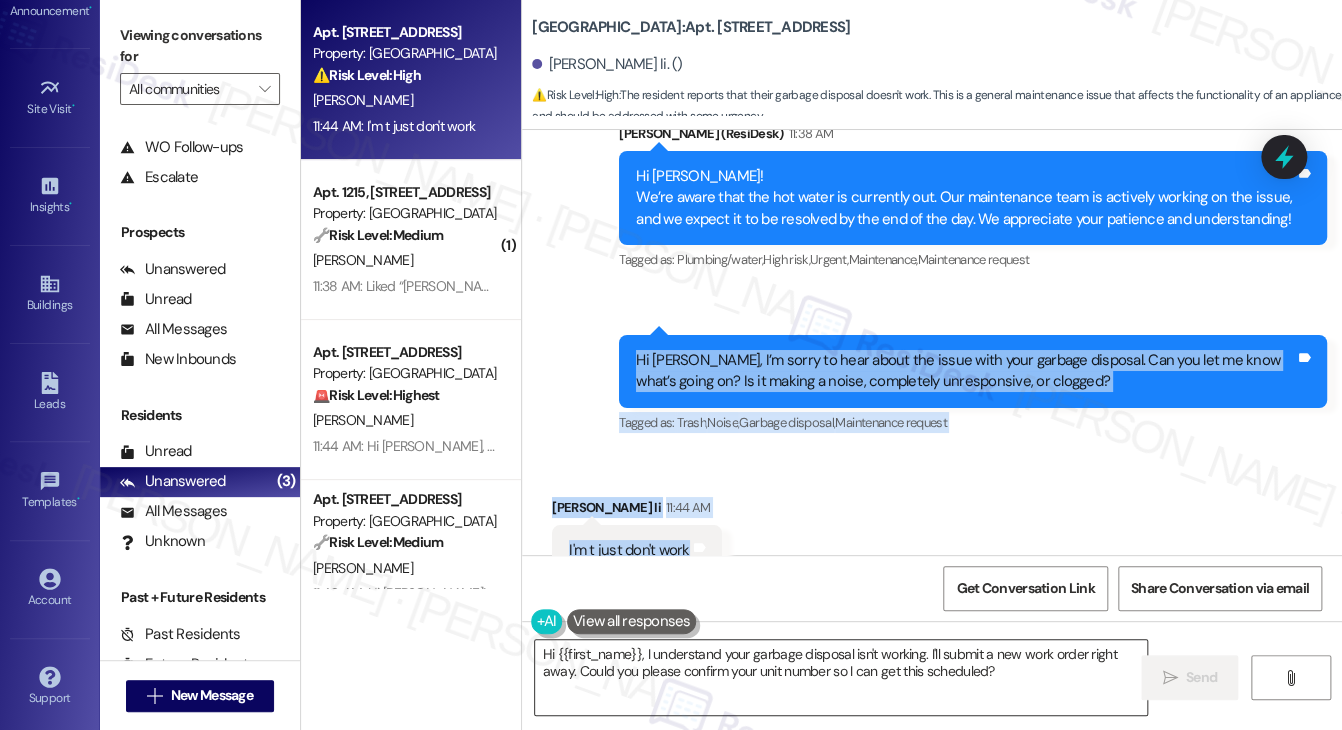 click on "Hi {{first_name}}, I understand your garbage disposal isn't working. I'll submit a new work order right away. Could you please confirm your unit number so I can get this scheduled?" at bounding box center [841, 677] 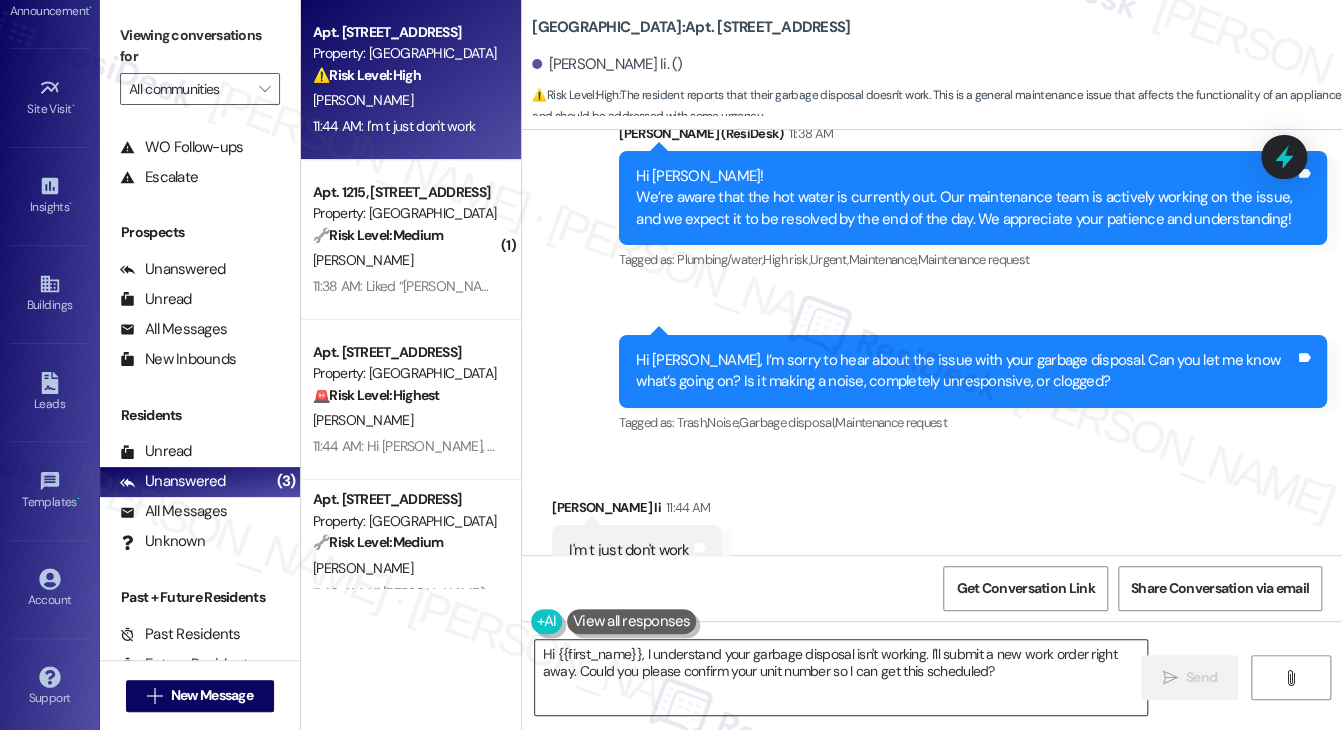click on "Hi {{first_name}}, I understand your garbage disposal isn't working. I'll submit a new work order right away. Could you please confirm your unit number so I can get this scheduled?" at bounding box center (841, 677) 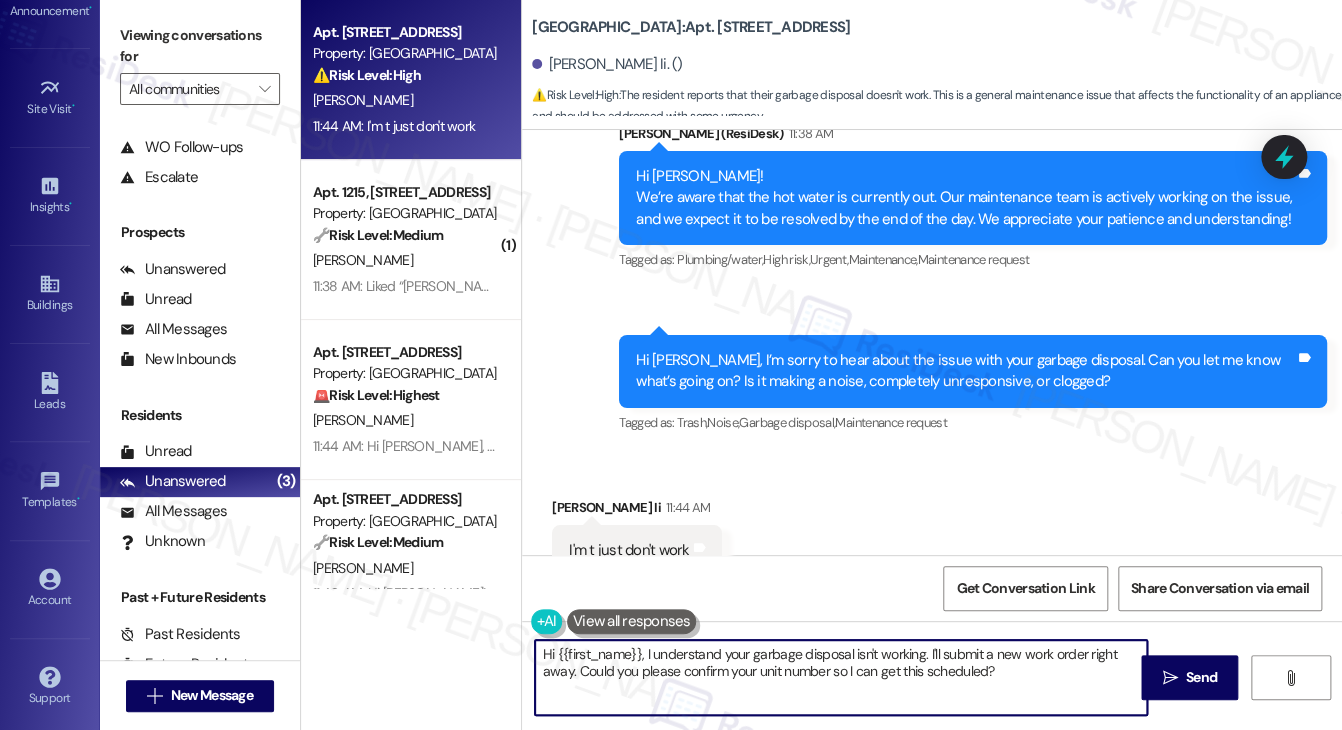 click on "Hi {{first_name}}, I understand your garbage disposal isn't working. I'll submit a new work order right away. Could you please confirm your unit number so I can get this scheduled?" at bounding box center (841, 677) 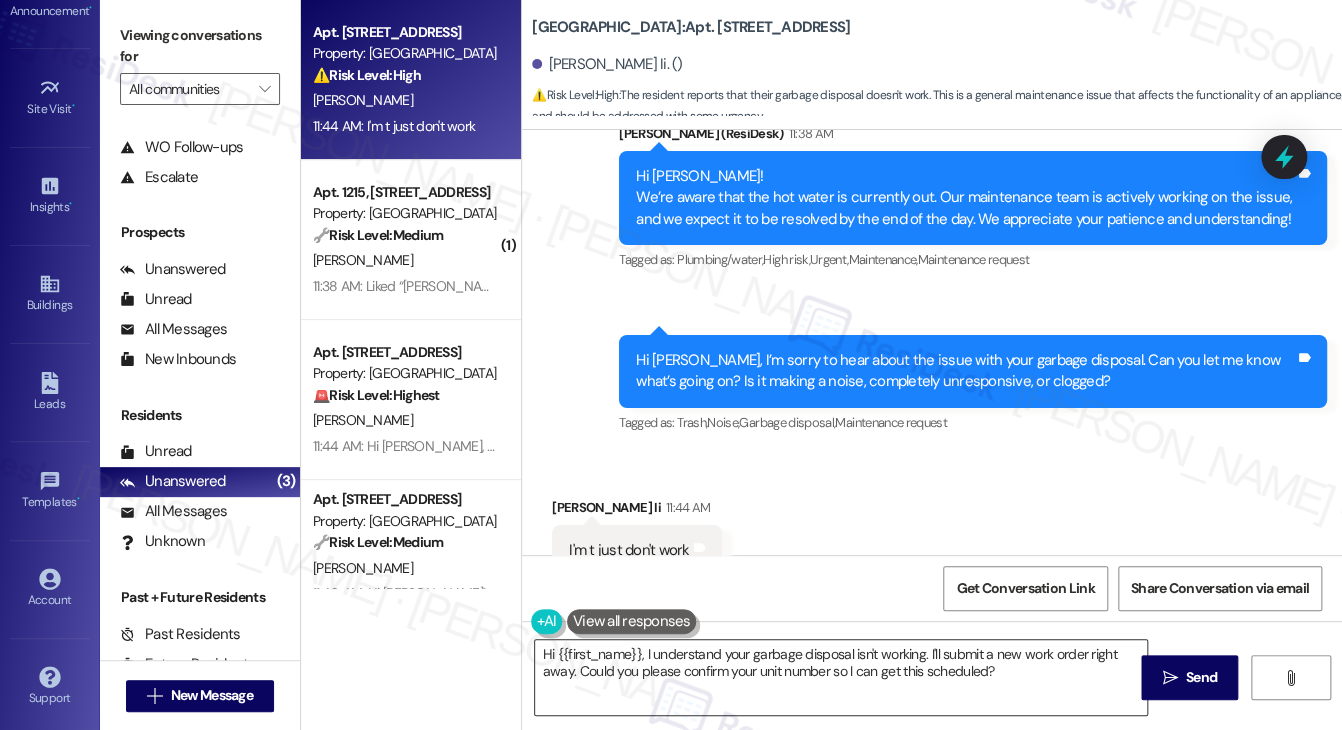 click on "Hi {{first_name}}, I understand your garbage disposal isn't working. I'll submit a new work order right away. Could you please confirm your unit number so I can get this scheduled?" at bounding box center (841, 677) 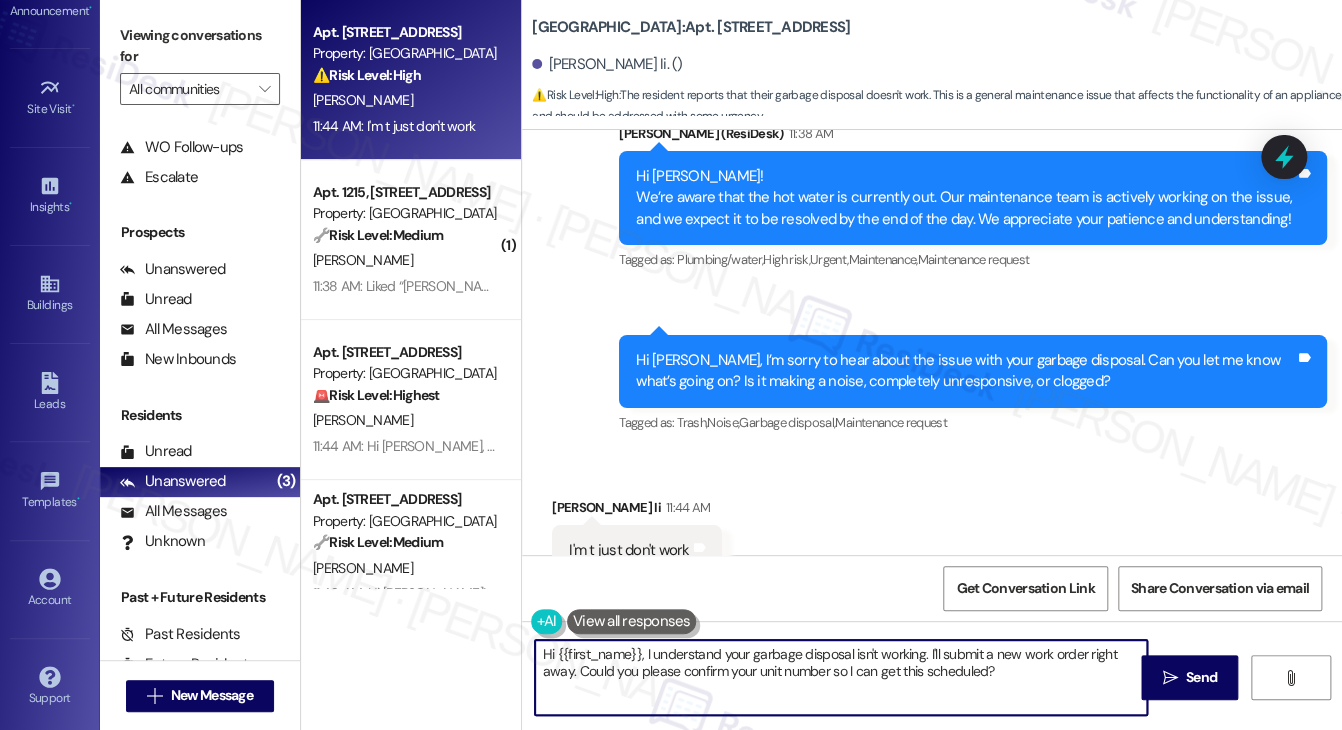 click on "Hi {{first_name}}, I understand your garbage disposal isn't working. I'll submit a new work order right away. Could you please confirm your unit number so I can get this scheduled?" at bounding box center [841, 677] 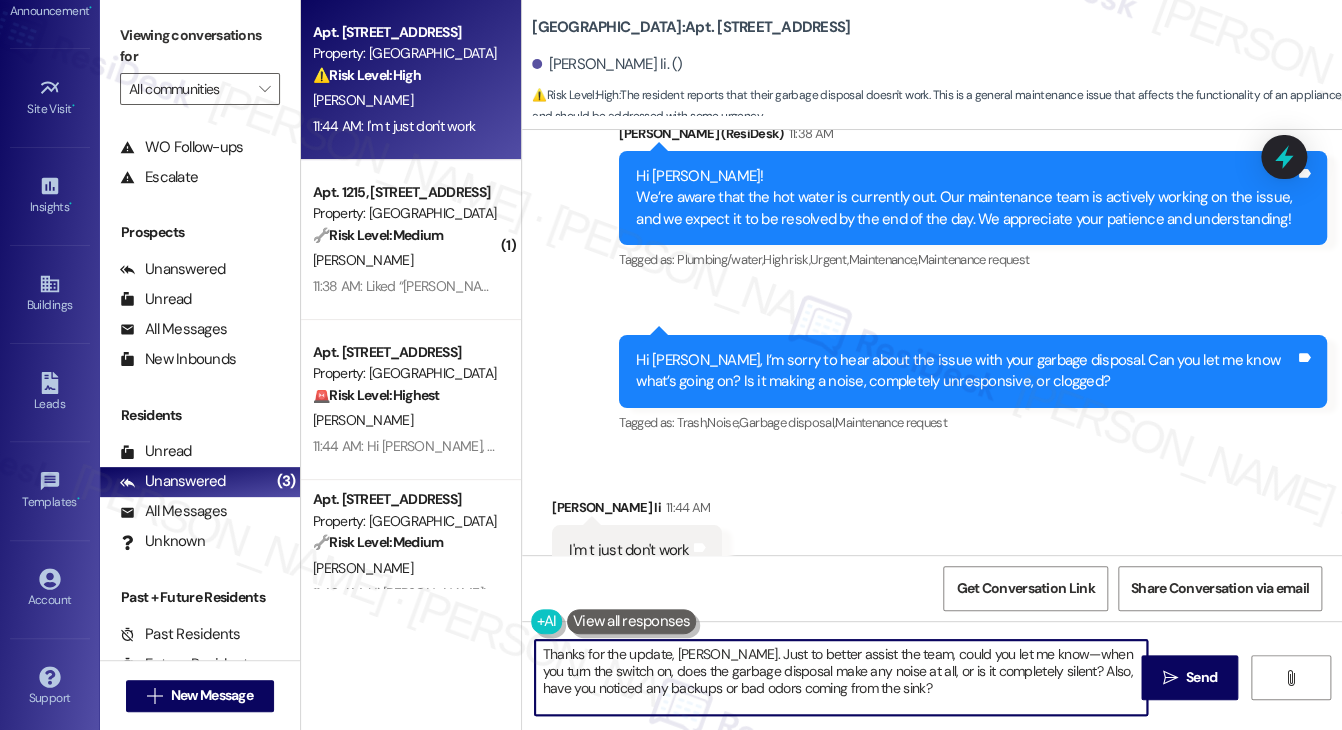 click on "Thanks for the update, [PERSON_NAME]. Just to better assist the team, could you let me know—when you turn the switch on, does the garbage disposal make any noise at all, or is it completely silent? Also, have you noticed any backups or bad odors coming from the sink?" at bounding box center (841, 677) 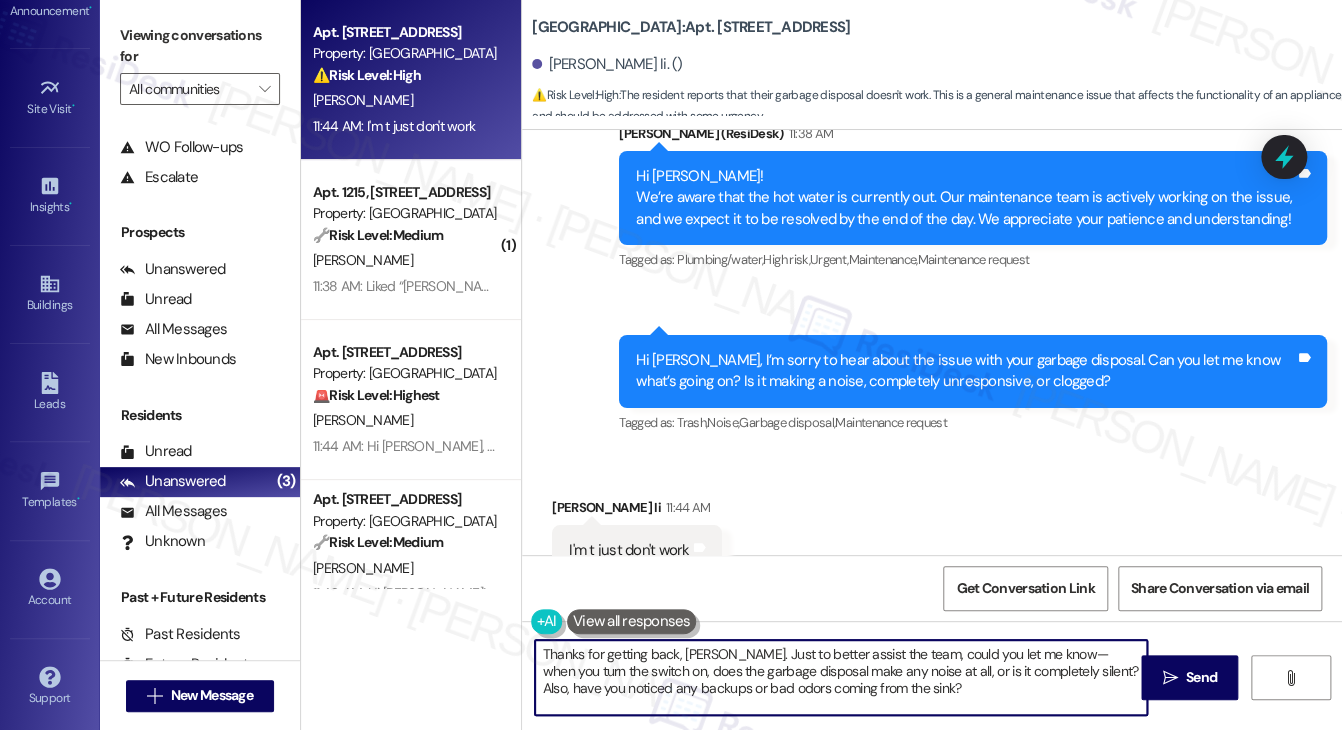 drag, startPoint x: 1039, startPoint y: 649, endPoint x: 1028, endPoint y: 649, distance: 11 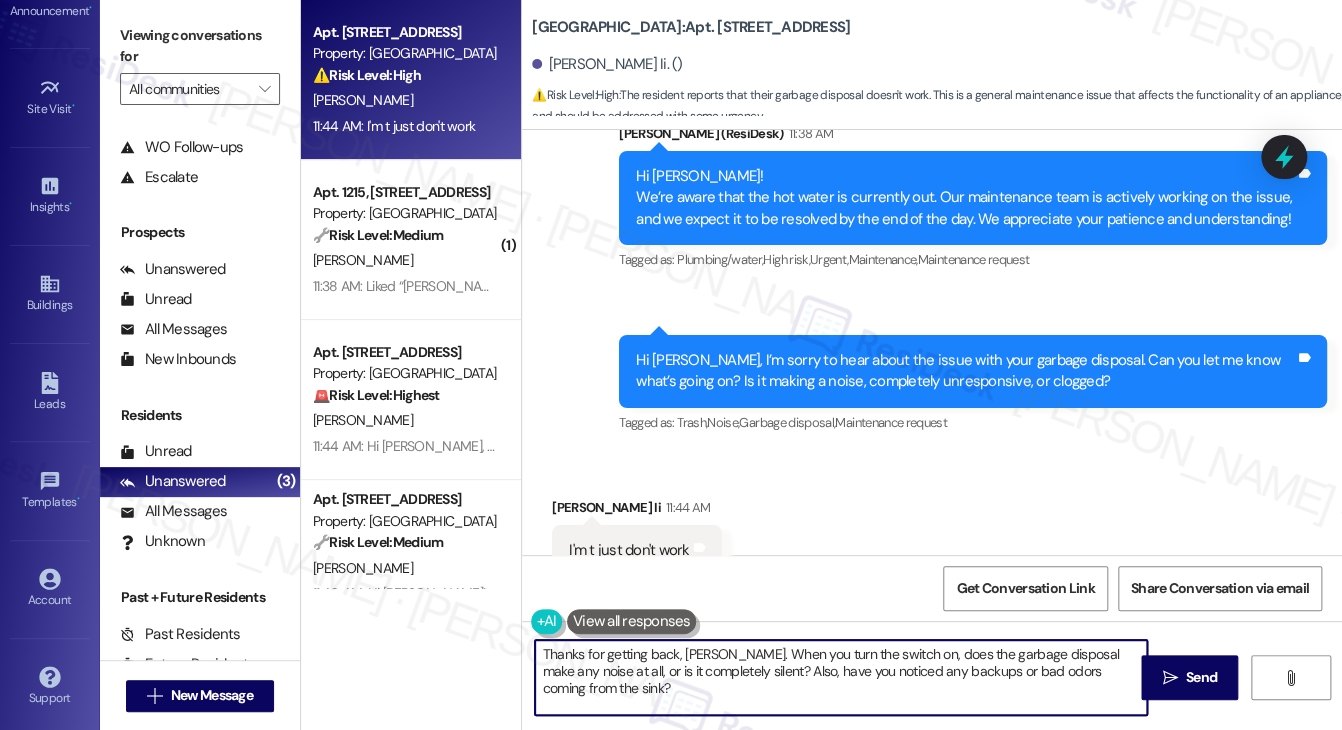 drag, startPoint x: 683, startPoint y: 654, endPoint x: 717, endPoint y: 653, distance: 34.0147 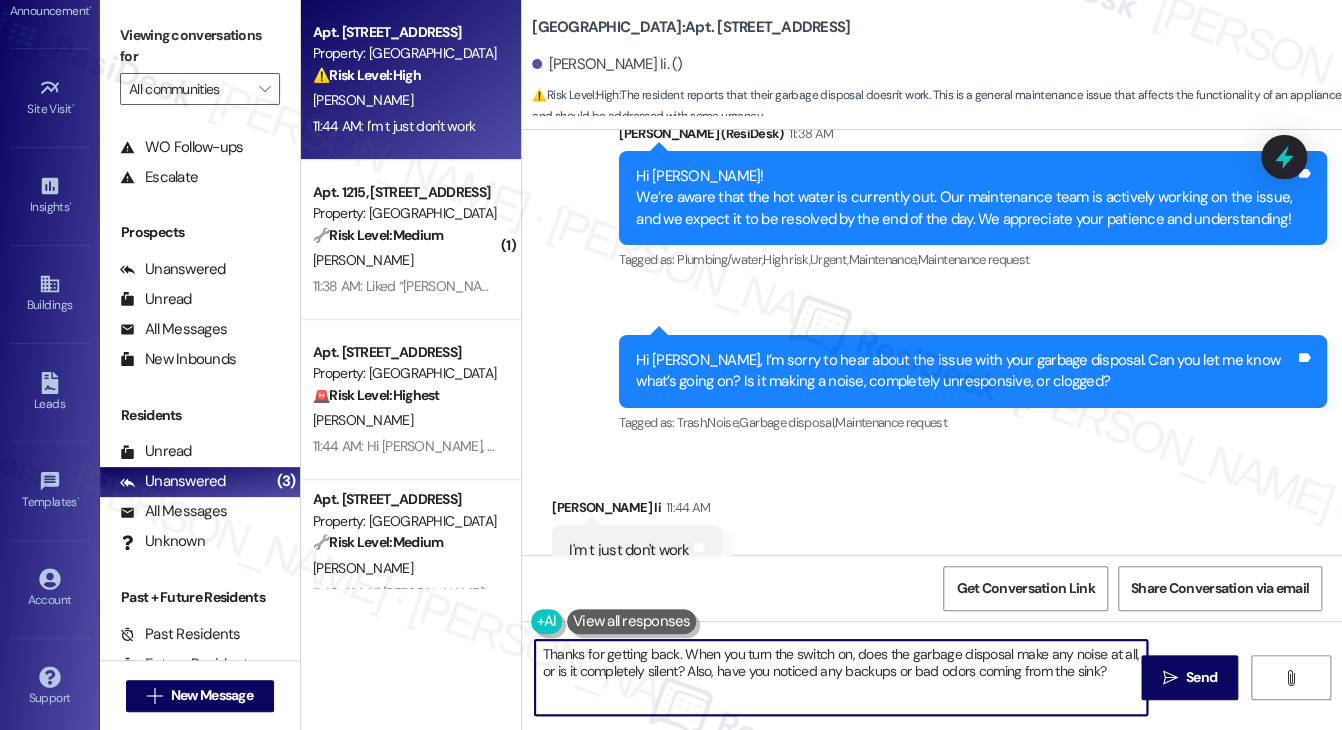 click on "Thanks for getting back. When you turn the switch on, does the garbage disposal make any noise at all, or is it completely silent? Also, have you noticed any backups or bad odors coming from the sink?" at bounding box center (841, 677) 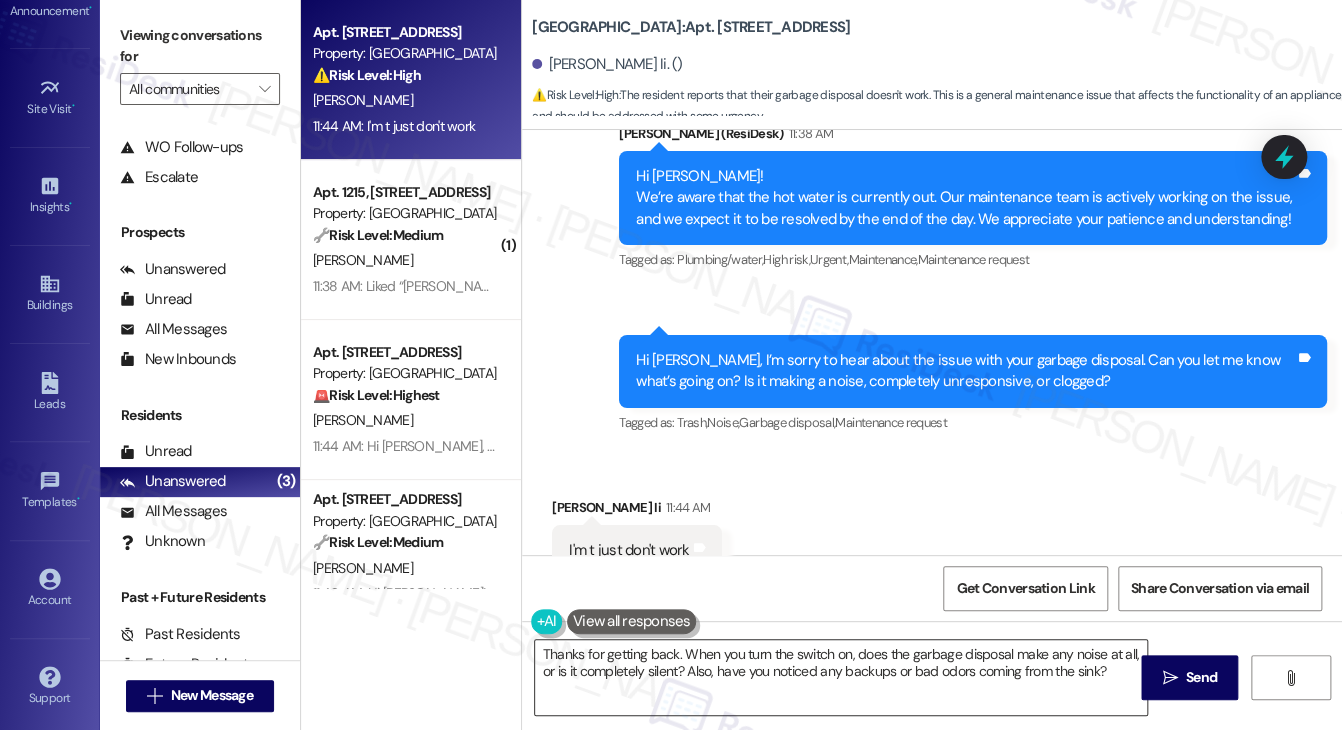 scroll, scrollTop: 16631, scrollLeft: 0, axis: vertical 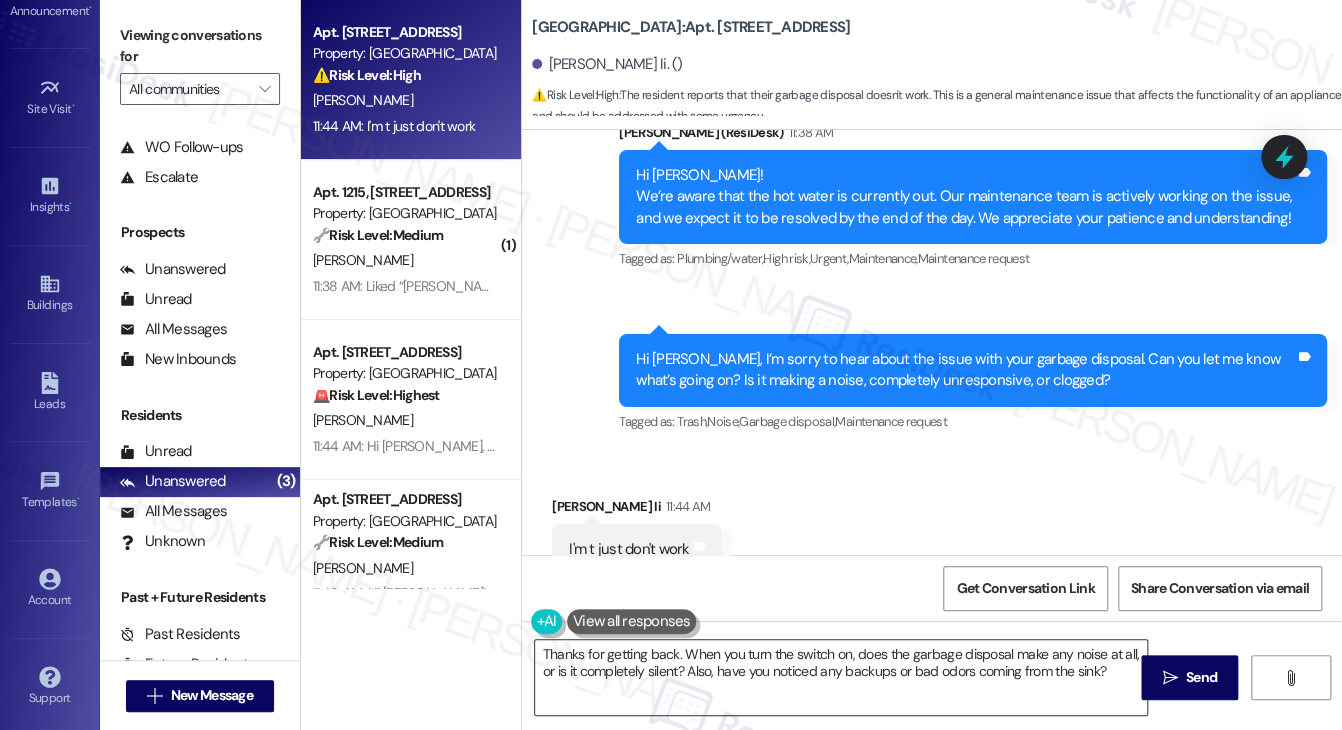 click on "Thanks for getting back. When you turn the switch on, does the garbage disposal make any noise at all, or is it completely silent? Also, have you noticed any backups or bad odors coming from the sink?" at bounding box center (841, 677) 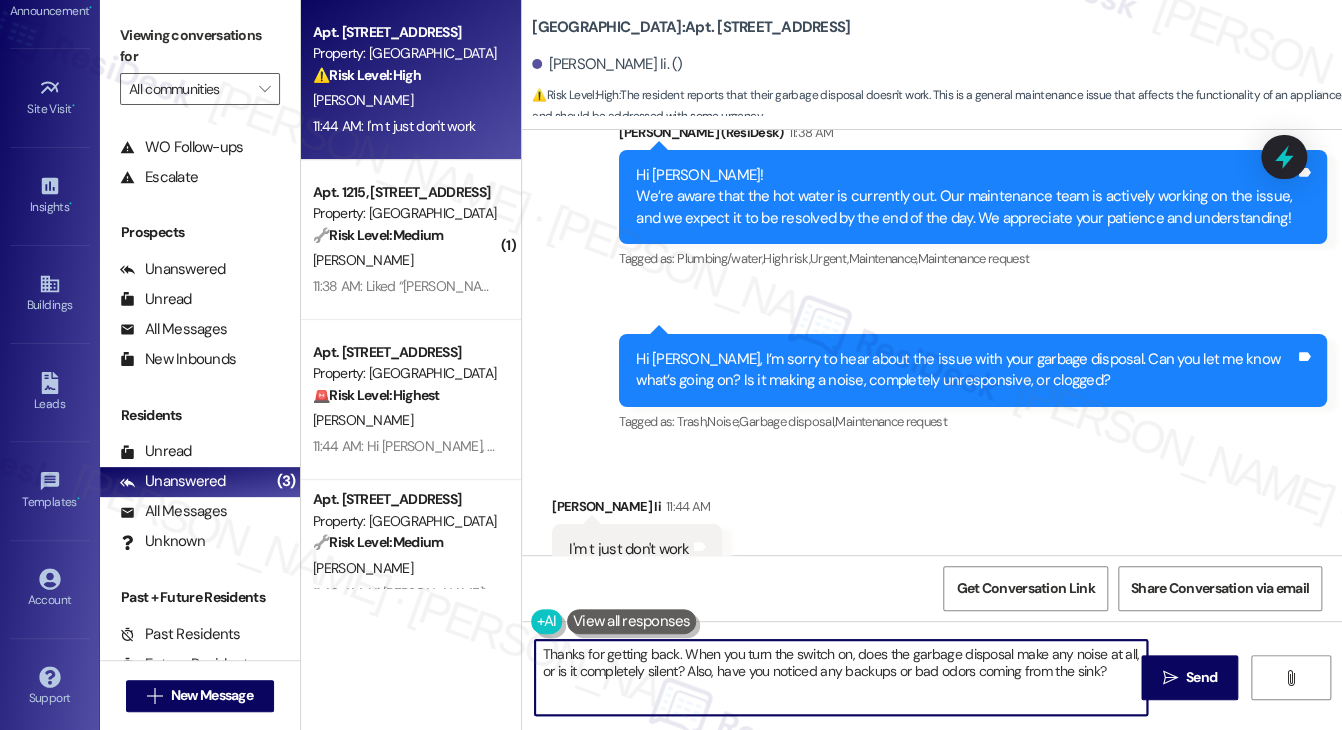 click on "Thanks for getting back. When you turn the switch on, does the garbage disposal make any noise at all, or is it completely silent? Also, have you noticed any backups or bad odors coming from the sink?" at bounding box center [841, 677] 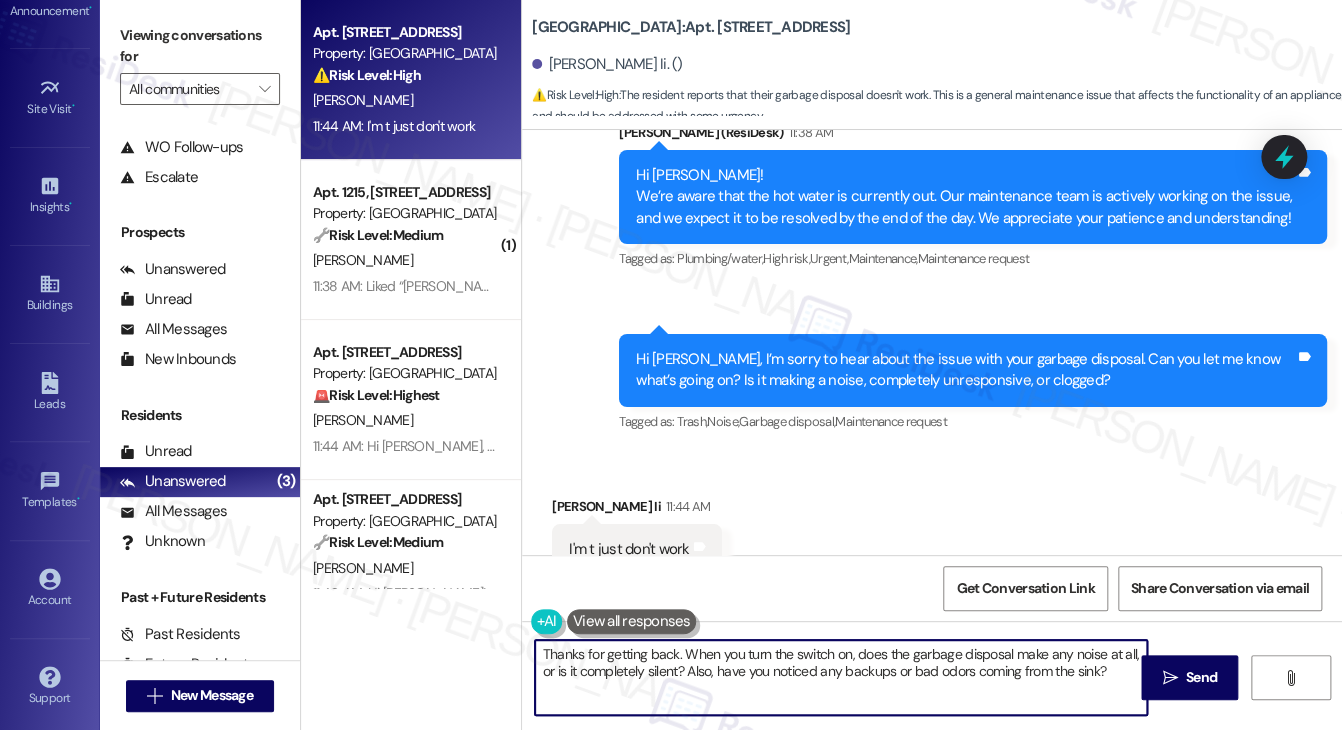 drag, startPoint x: 676, startPoint y: 653, endPoint x: 443, endPoint y: 653, distance: 233 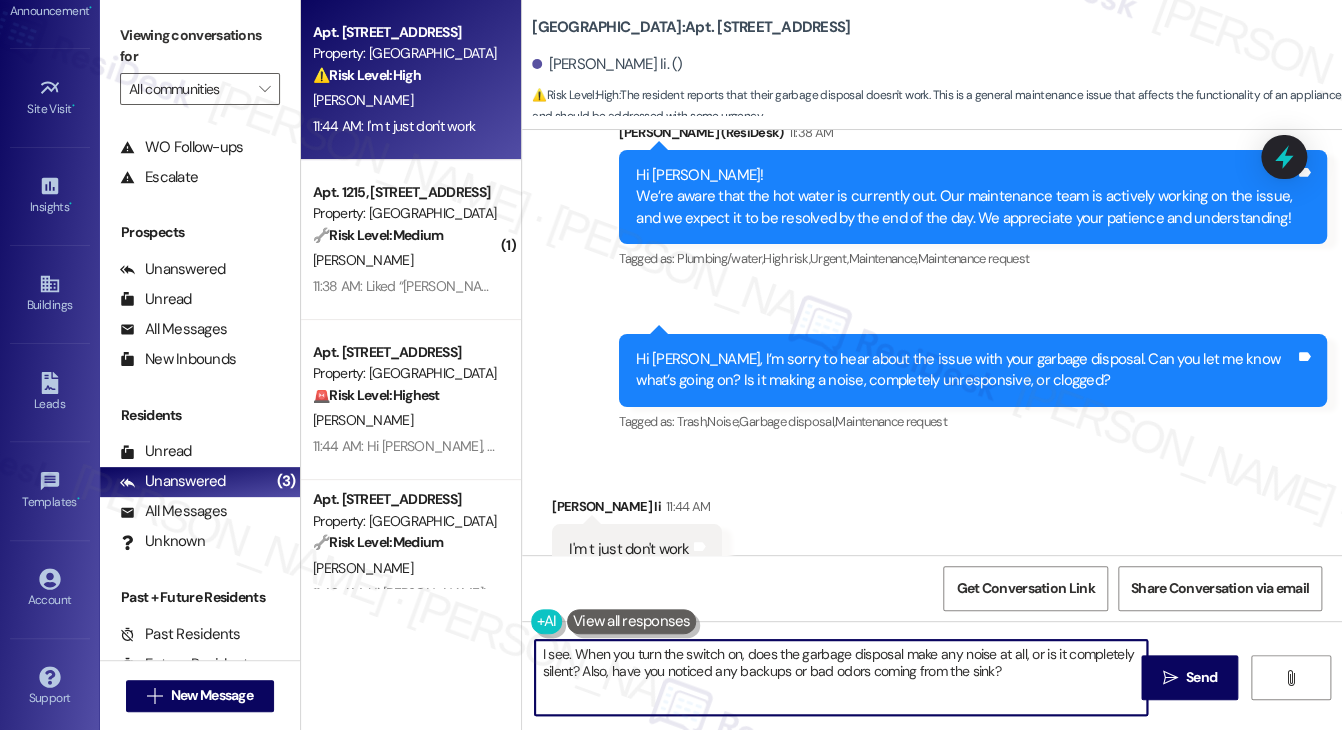 click on "I see. When you turn the switch on, does the garbage disposal make any noise at all, or is it completely silent? Also, have you noticed any backups or bad odors coming from the sink?" at bounding box center [841, 677] 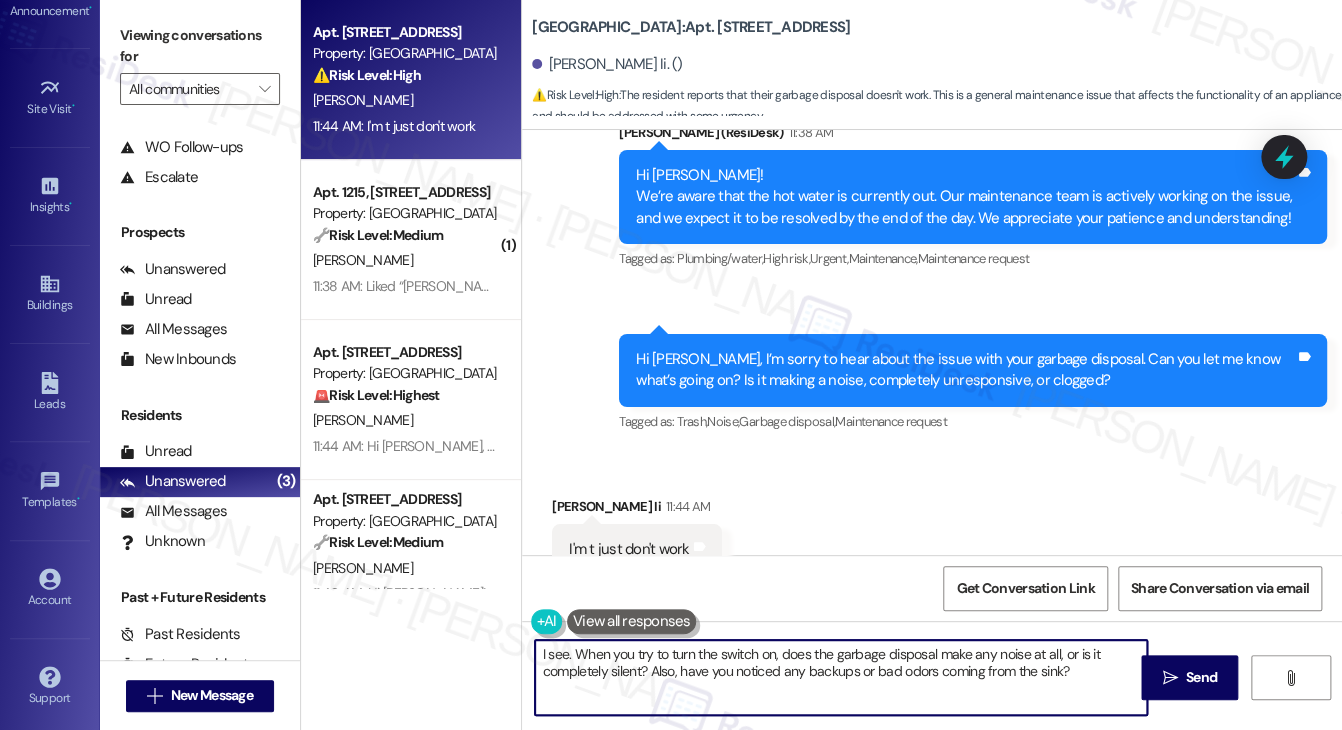 click on "I see. When you try to turn the switch on, does the garbage disposal make any noise at all, or is it completely silent? Also, have you noticed any backups or bad odors coming from the sink?" at bounding box center (841, 677) 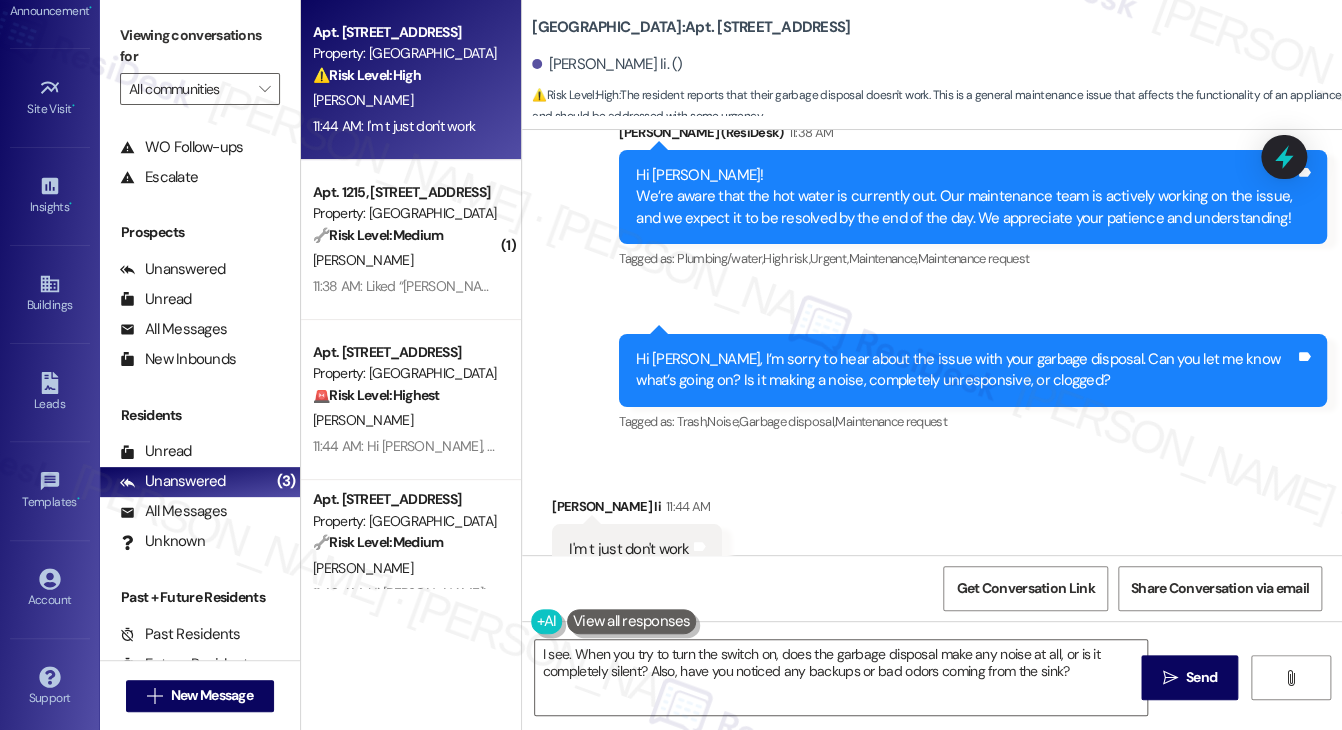 click on "I'm t just don't work" at bounding box center [629, 549] 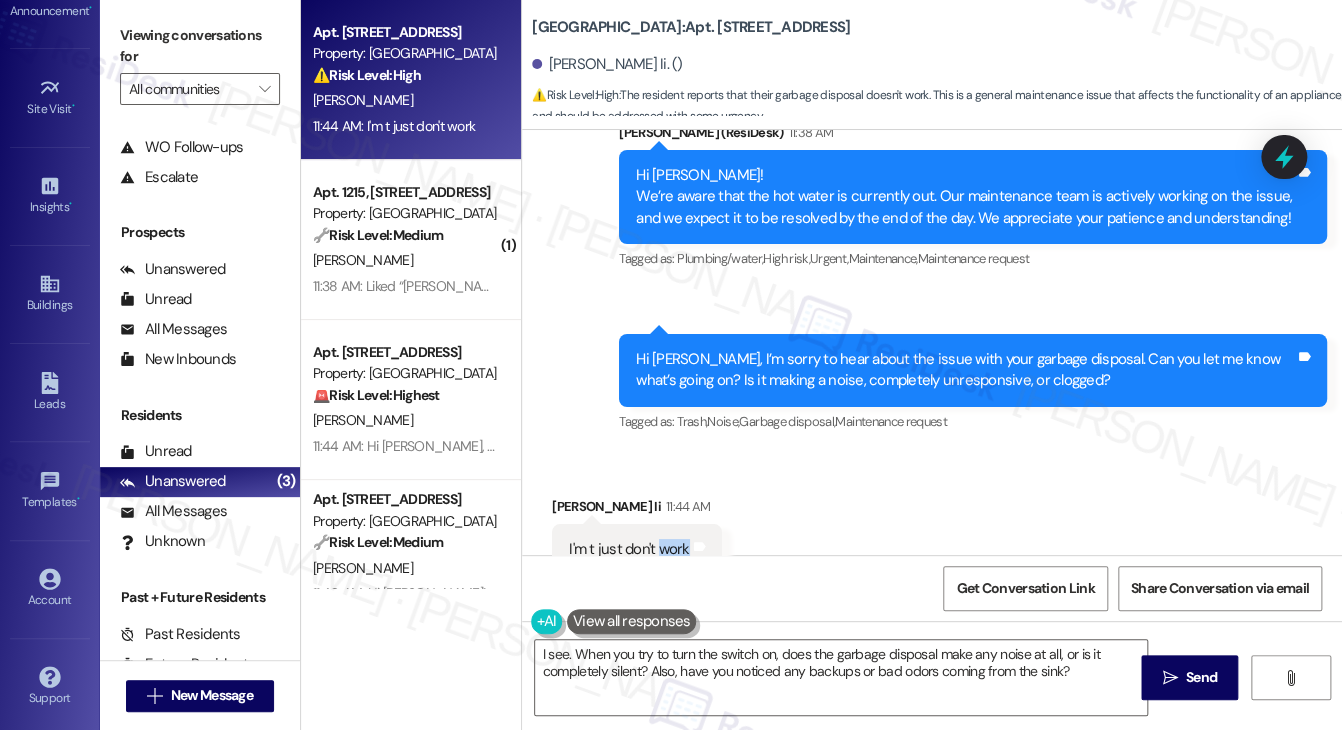 click on "I'm t just don't work" at bounding box center (629, 549) 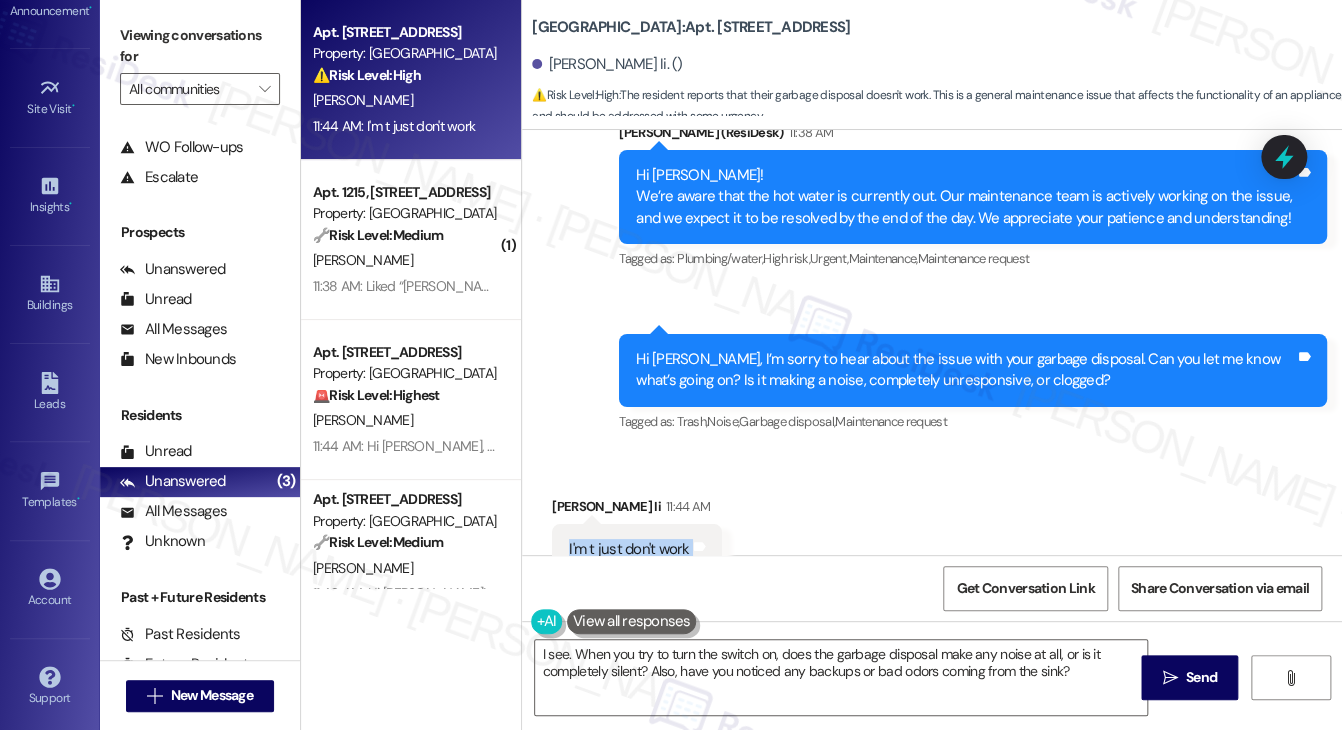 click on "I'm t just don't work" at bounding box center (629, 549) 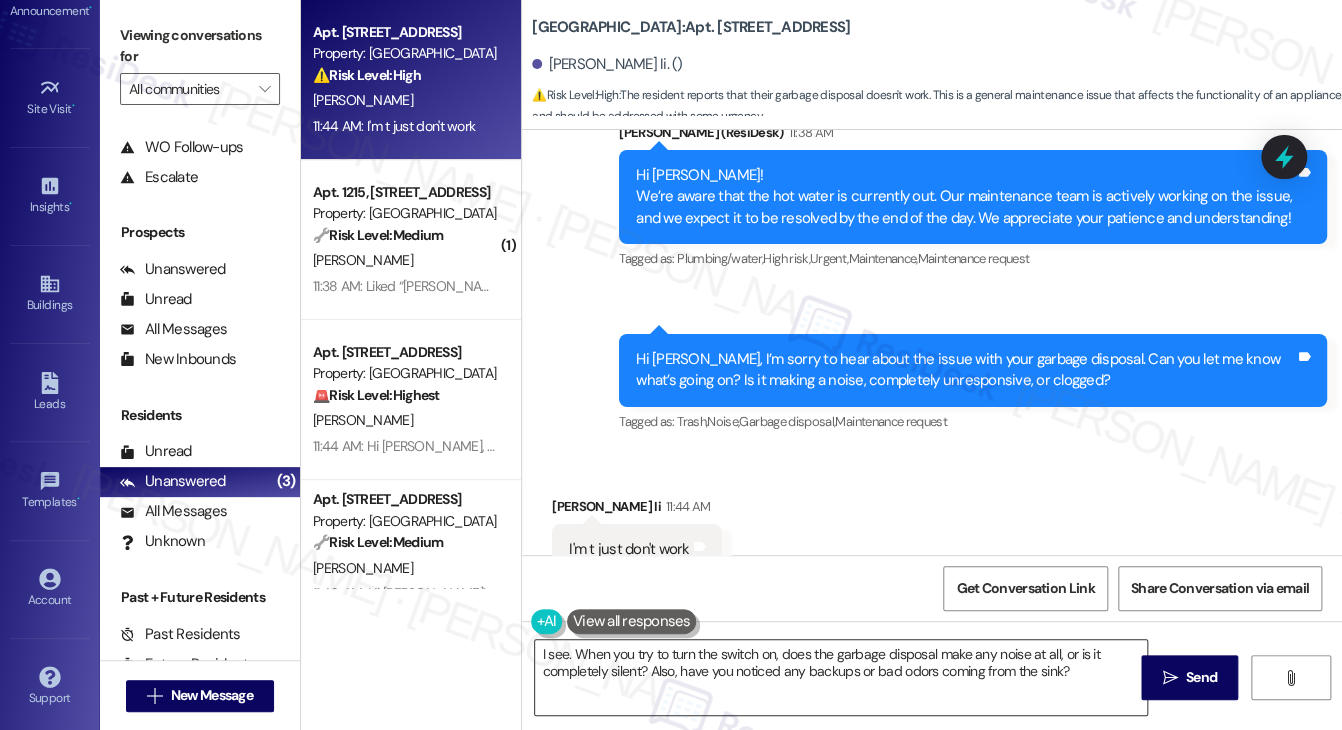 click on "I see. When you try to turn the switch on, does the garbage disposal make any noise at all, or is it completely silent? Also, have you noticed any backups or bad odors coming from the sink?" at bounding box center (841, 677) 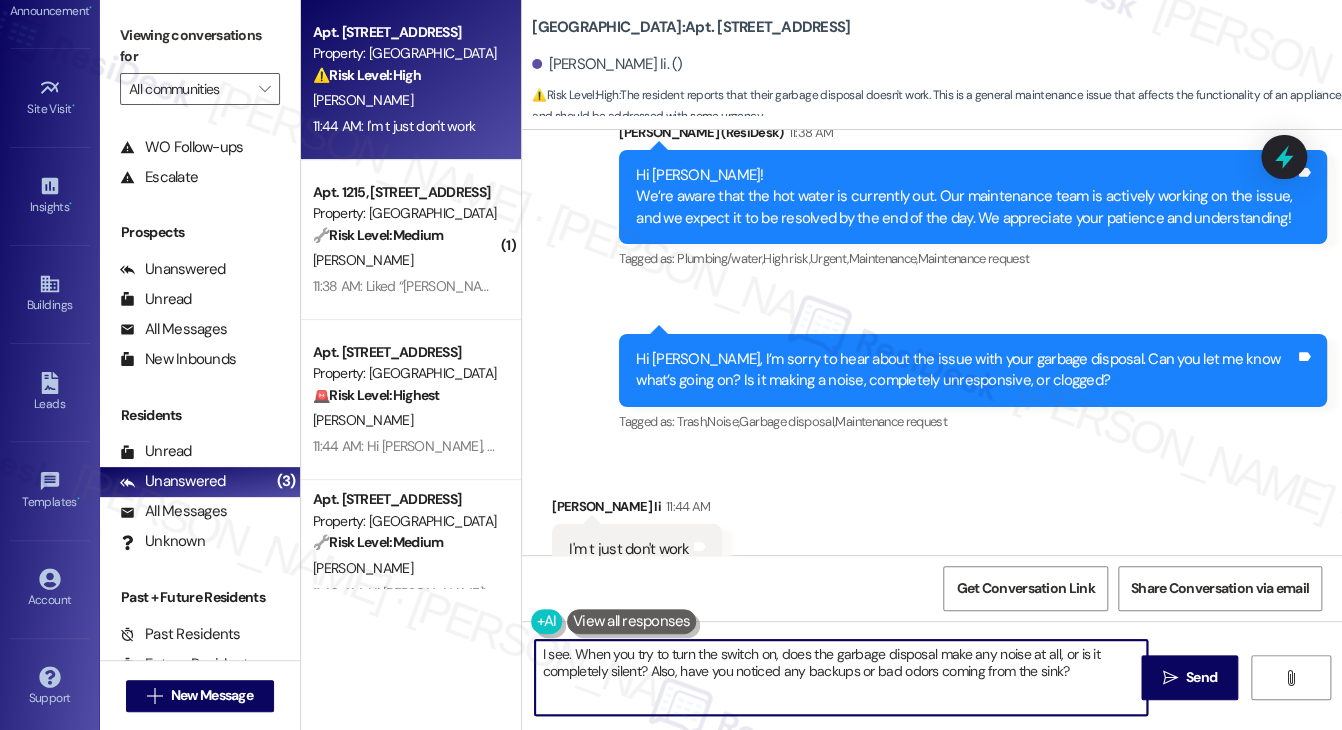 click on "I see. When you try to turn the switch on, does the garbage disposal make any noise at all, or is it completely silent? Also, have you noticed any backups or bad odors coming from the sink?" at bounding box center [841, 677] 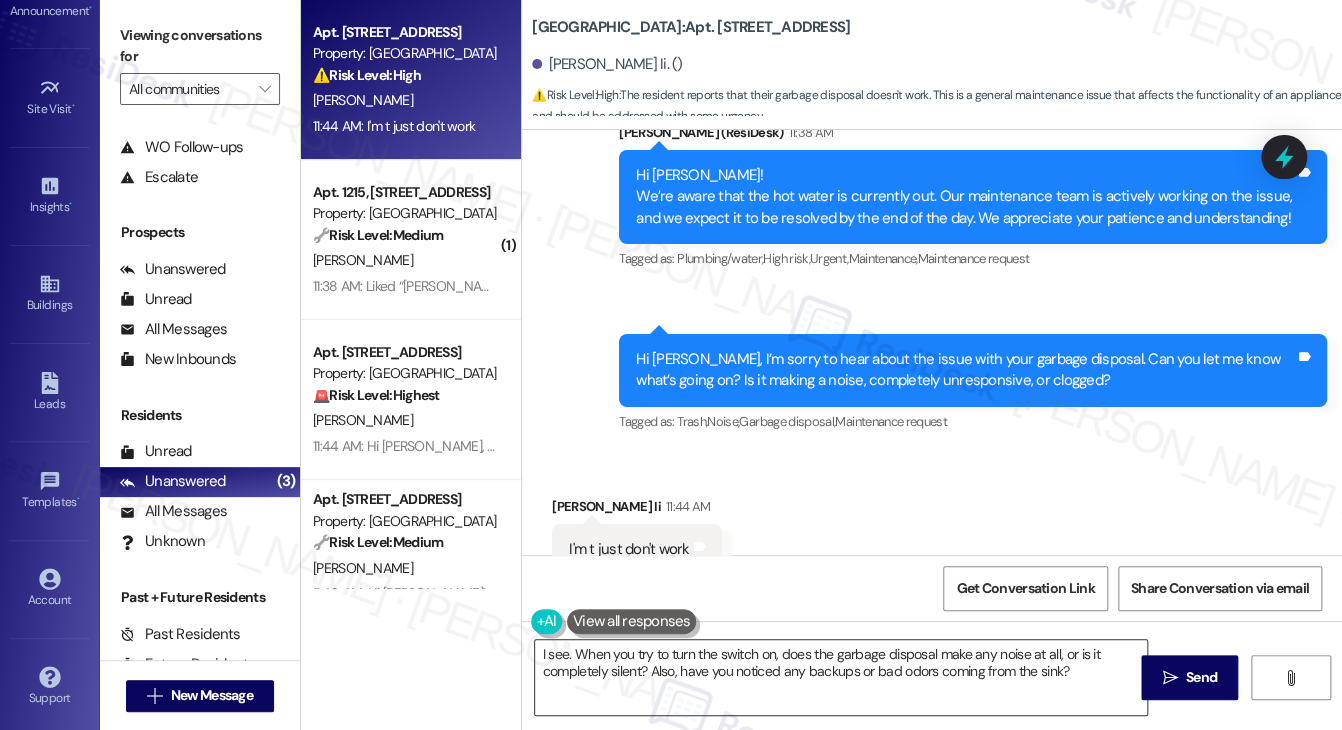 click on "I see. When you try to turn the switch on, does the garbage disposal make any noise at all, or is it completely silent? Also, have you noticed any backups or bad odors coming from the sink?" at bounding box center (841, 677) 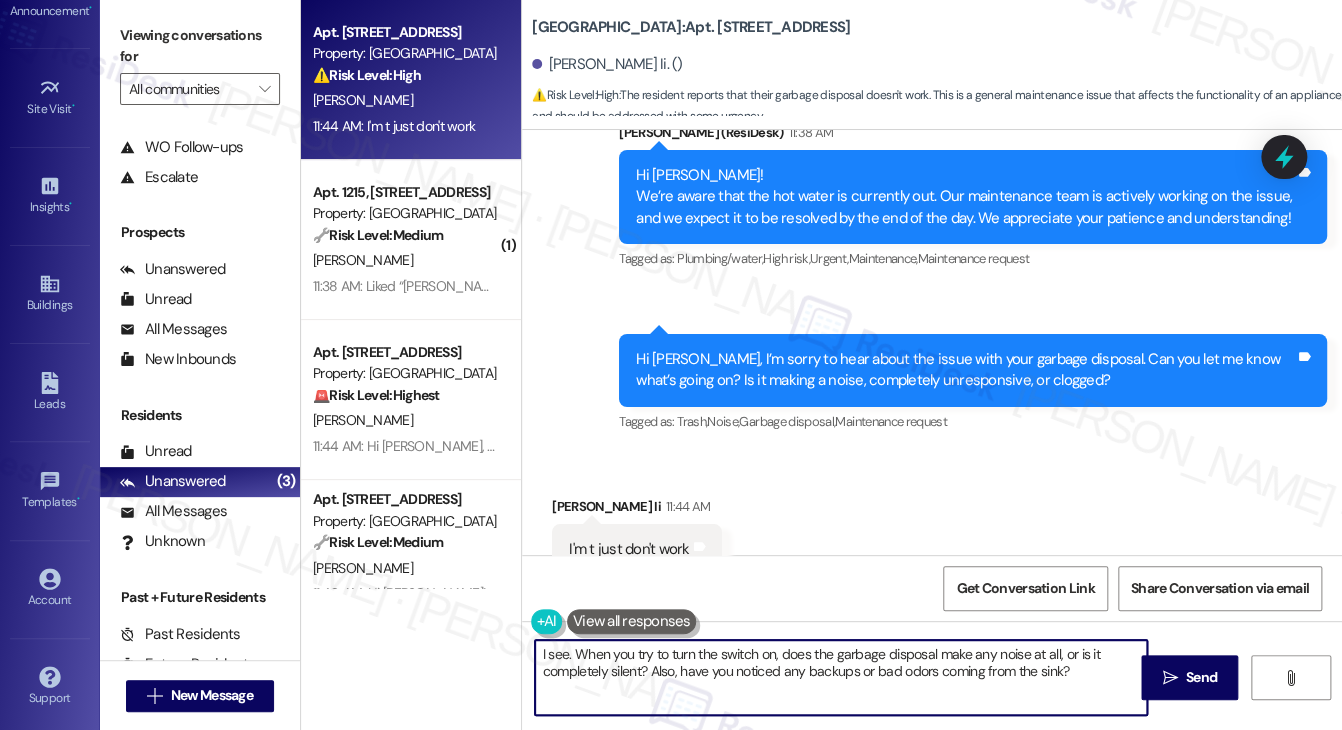 click on "I see. When you try to turn the switch on, does the garbage disposal make any noise at all, or is it completely silent? Also, have you noticed any backups or bad odors coming from the sink?" at bounding box center (841, 677) 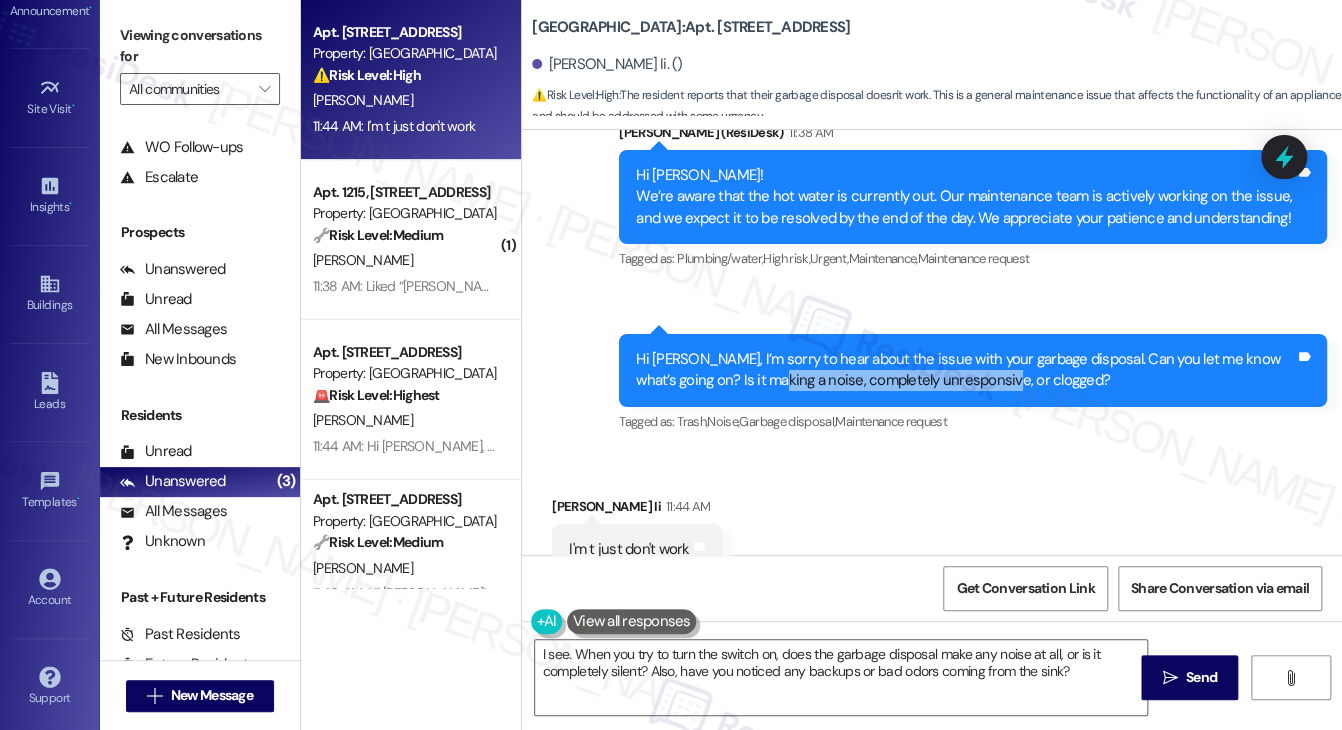 drag, startPoint x: 749, startPoint y: 313, endPoint x: 971, endPoint y: 306, distance: 222.11034 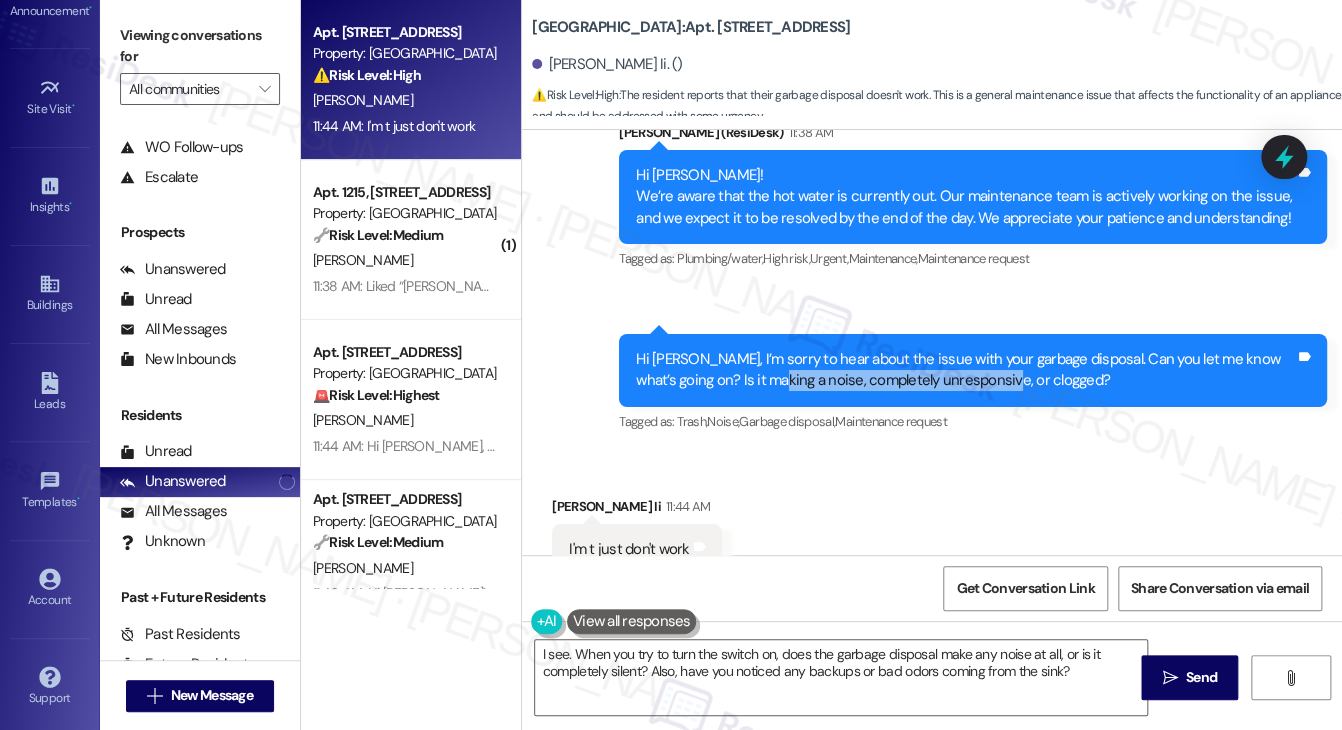 click on "Hi [PERSON_NAME], I’m sorry to hear about the issue with your garbage disposal. Can you let me know what’s going on? Is it making a noise, completely unresponsive, or clogged?" at bounding box center [965, 370] 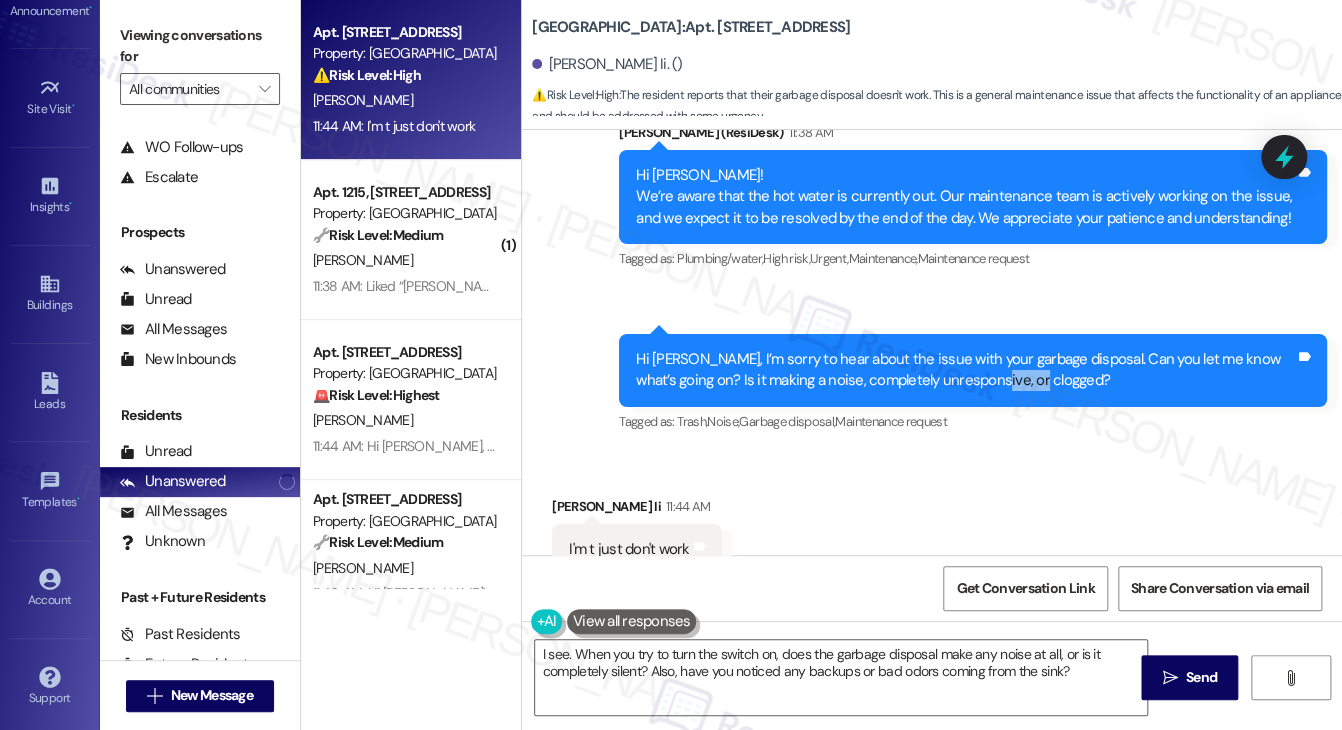 click on "Hi [PERSON_NAME], I’m sorry to hear about the issue with your garbage disposal. Can you let me know what’s going on? Is it making a noise, completely unresponsive, or clogged?" at bounding box center (965, 370) 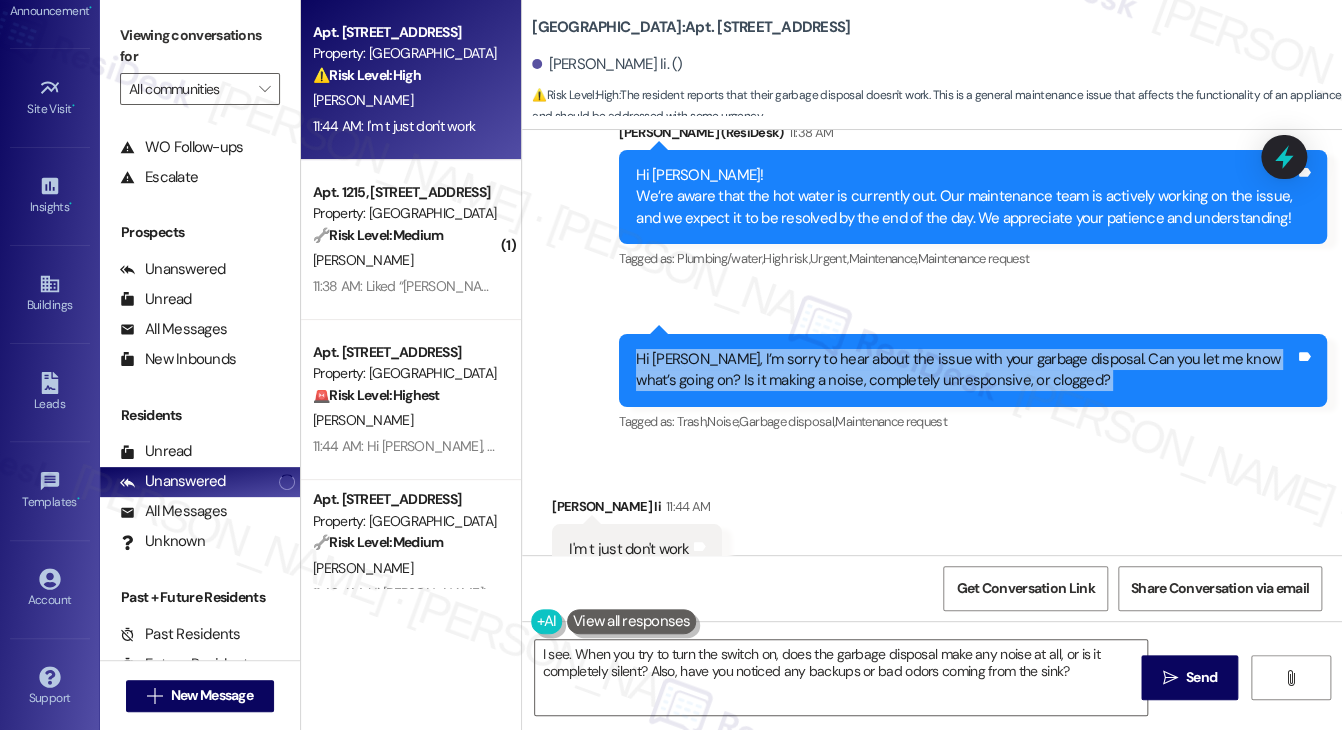click on "Hi [PERSON_NAME], I’m sorry to hear about the issue with your garbage disposal. Can you let me know what’s going on? Is it making a noise, completely unresponsive, or clogged?" at bounding box center (965, 370) 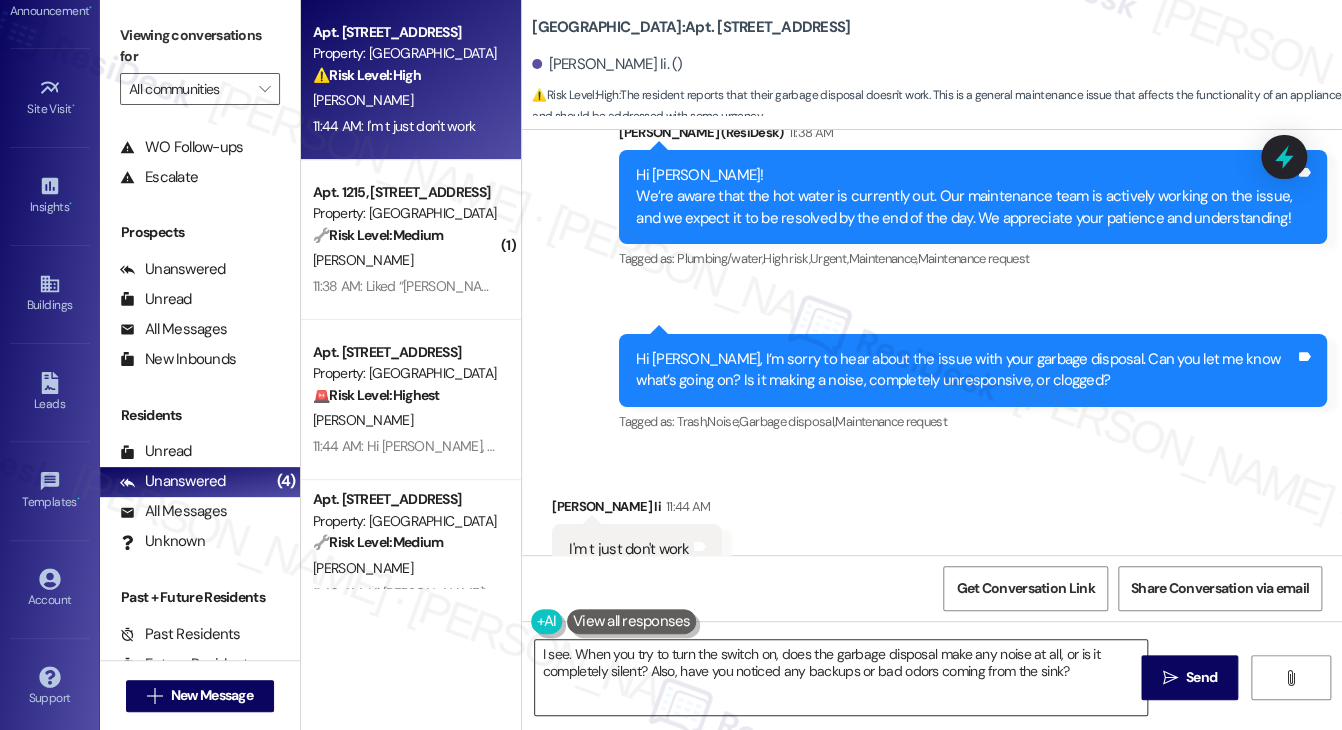 click on "I see. When you try to turn the switch on, does the garbage disposal make any noise at all, or is it completely silent? Also, have you noticed any backups or bad odors coming from the sink?" at bounding box center (841, 677) 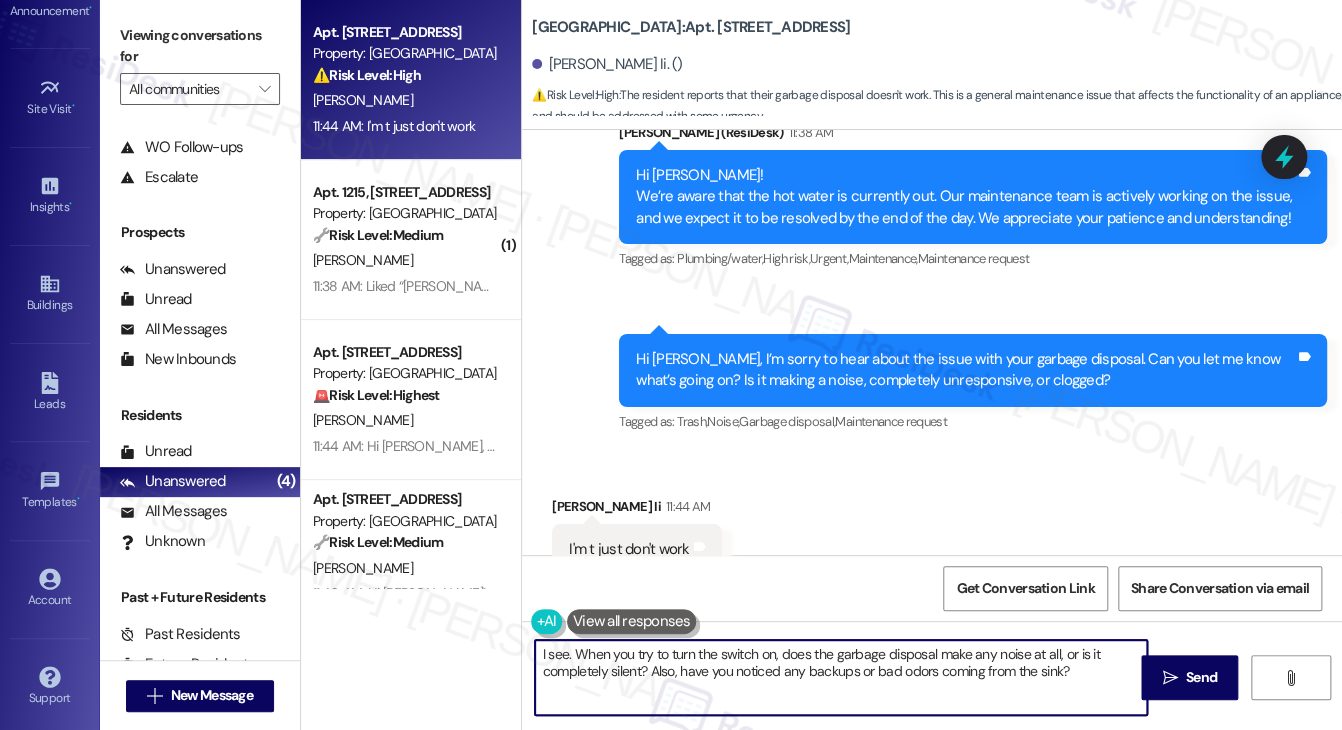 click on "I see. When you try to turn the switch on, does the garbage disposal make any noise at all, or is it completely silent? Also, have you noticed any backups or bad odors coming from the sink?" at bounding box center (841, 677) 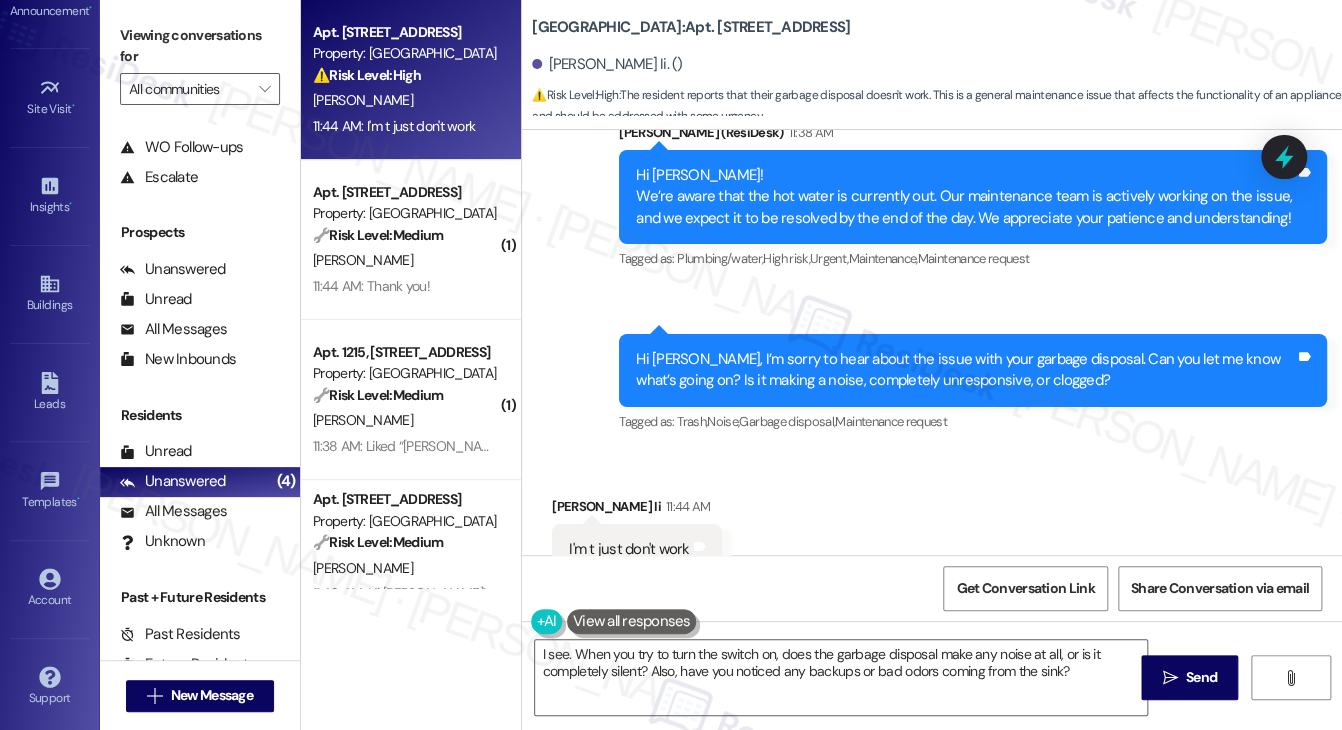 click on "[GEOGRAPHIC_DATA]:  Apt. 823, [STREET_ADDRESS]       [PERSON_NAME]. ()   ⚠️  Risk Level:  High :  The resident reports that their garbage disposal doesn't work. This is a general maintenance issue that affects the functionality of an appliance and should be addressed with some urgency." at bounding box center (937, 60) 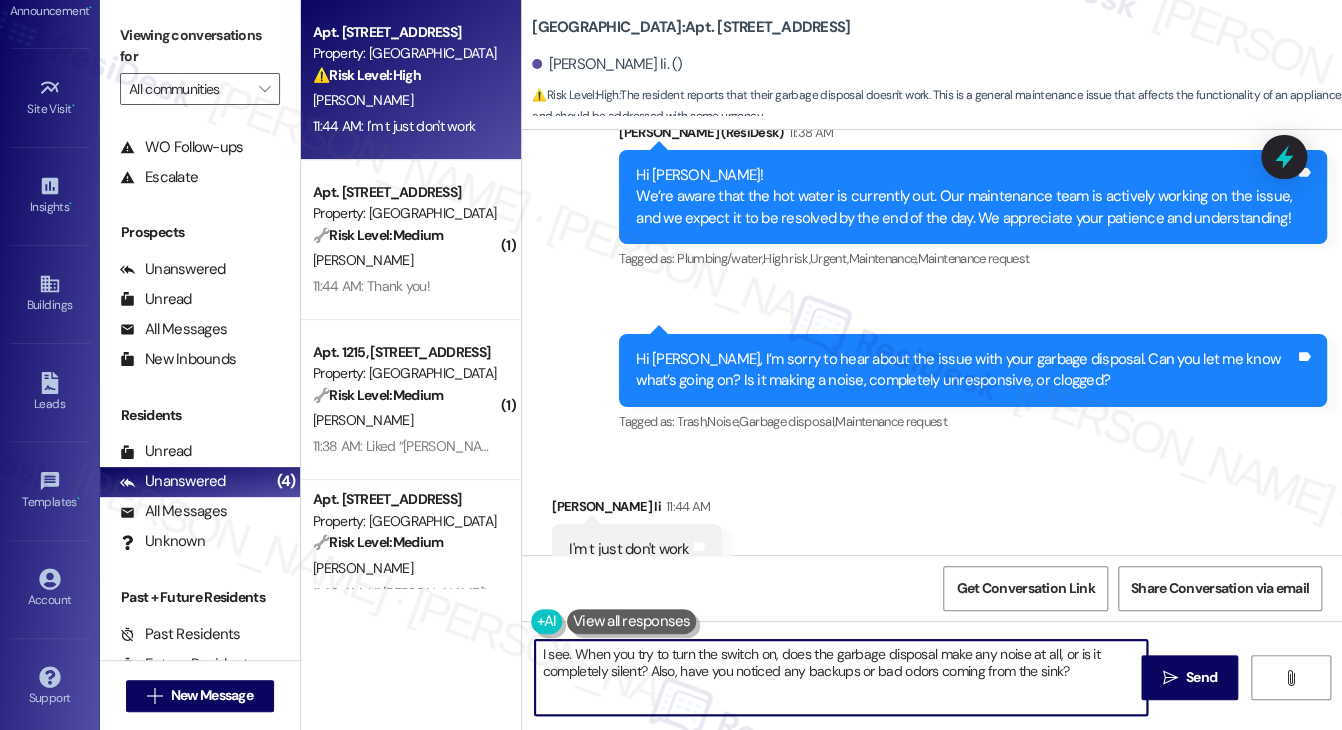 click on "I see. When you try to turn the switch on, does the garbage disposal make any noise at all, or is it completely silent? Also, have you noticed any backups or bad odors coming from the sink?" at bounding box center (841, 677) 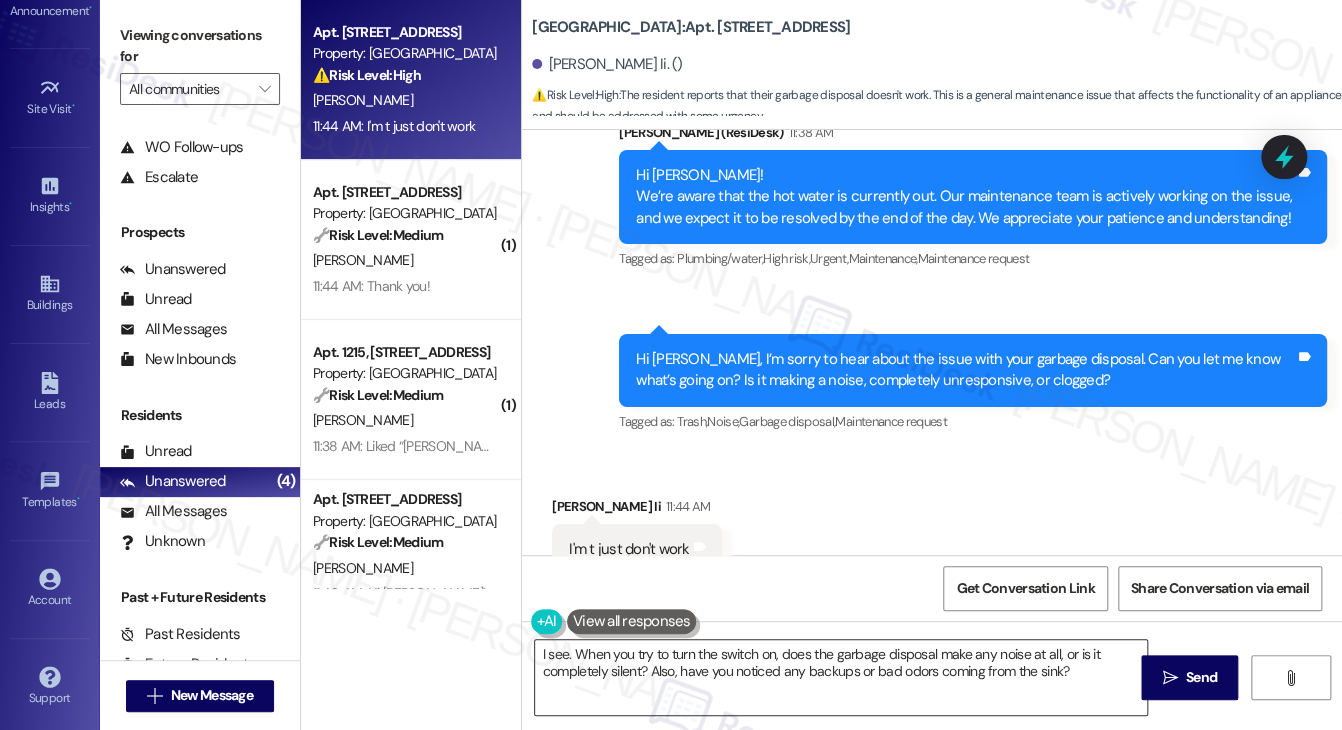 click on "I see. When you try to turn the switch on, does the garbage disposal make any noise at all, or is it completely silent? Also, have you noticed any backups or bad odors coming from the sink?" at bounding box center (841, 677) 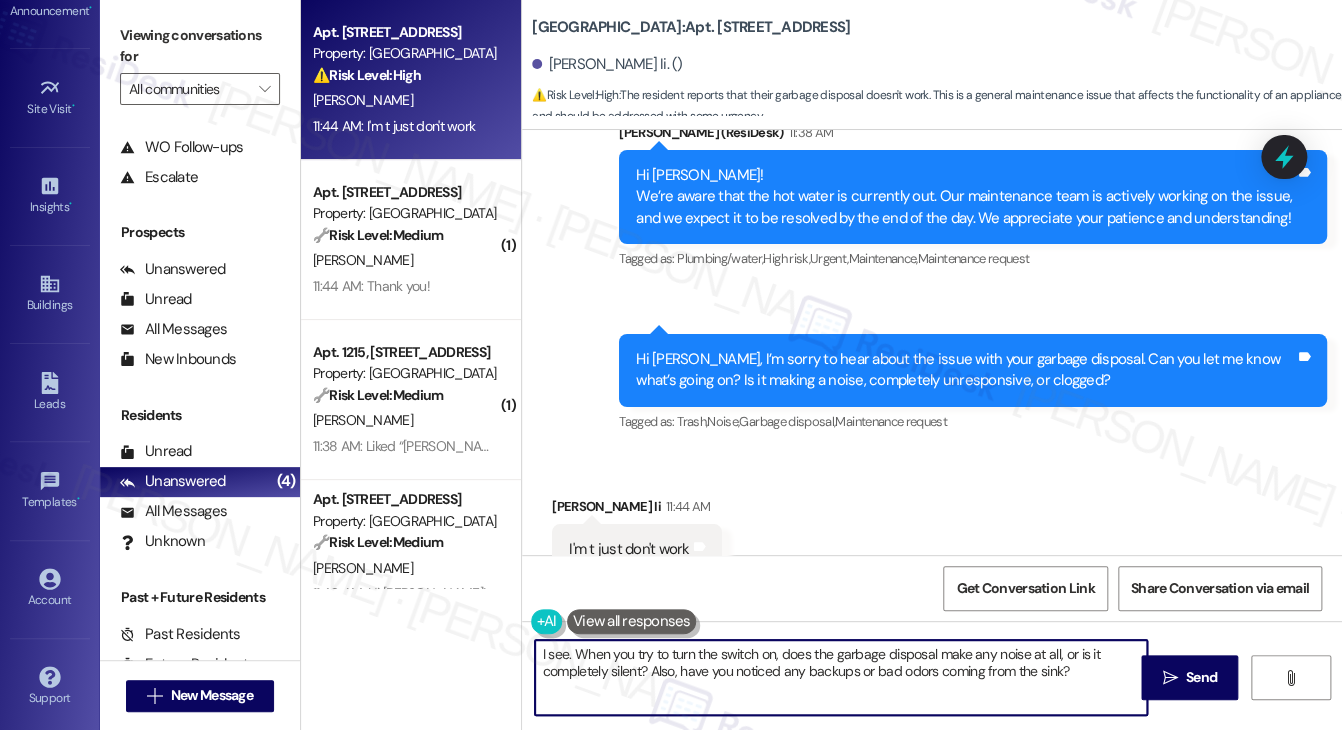 click on "I see. When you try to turn the switch on, does the garbage disposal make any noise at all, or is it completely silent? Also, have you noticed any backups or bad odors coming from the sink?" at bounding box center (841, 677) 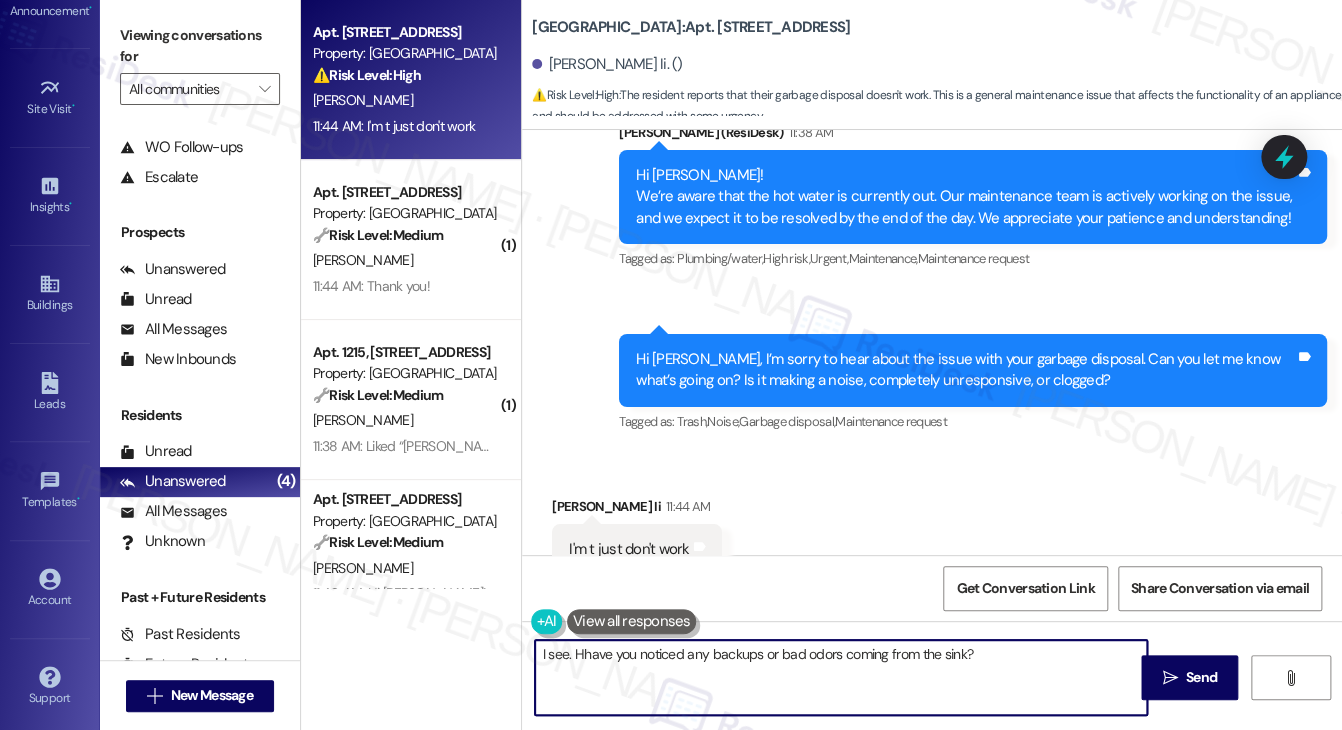 click on "I see. Hhave you noticed any backups or bad odors coming from the sink?" at bounding box center [841, 677] 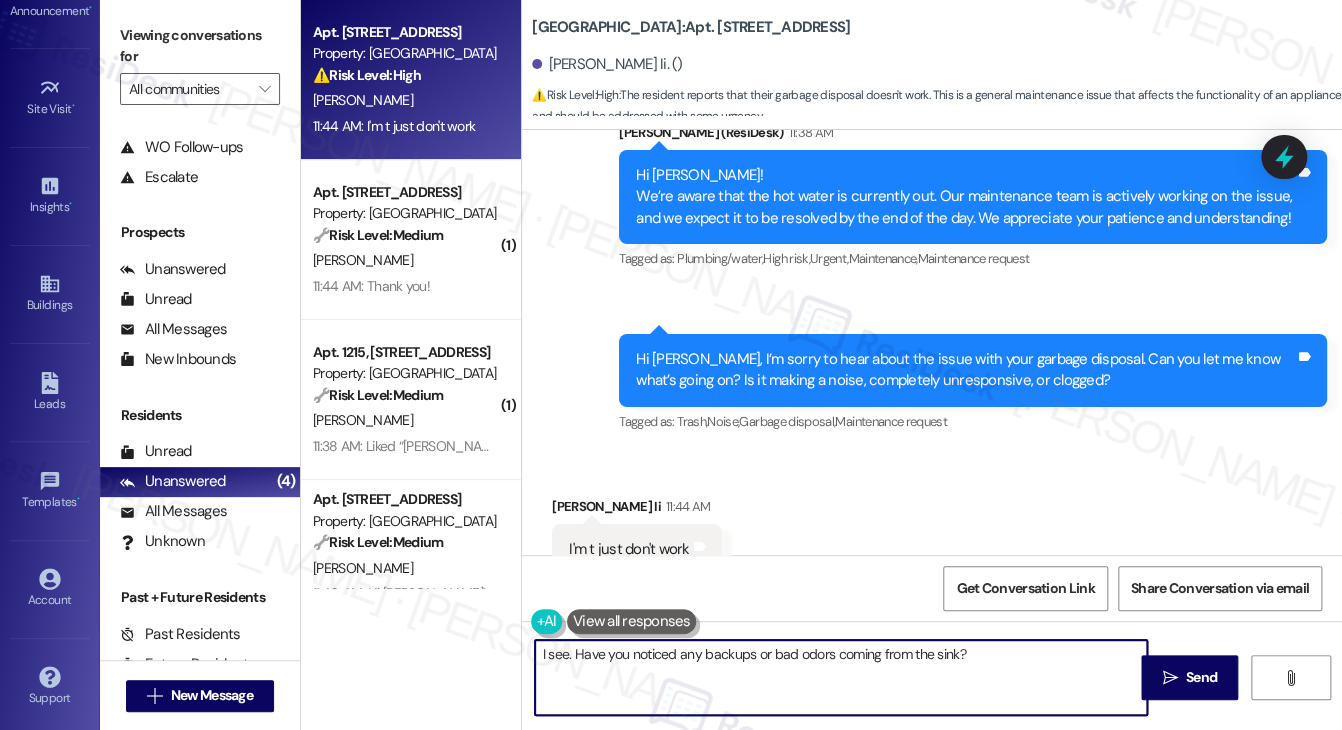 click on "I see. Have you noticed any backups or bad odors coming from the sink?" at bounding box center (841, 677) 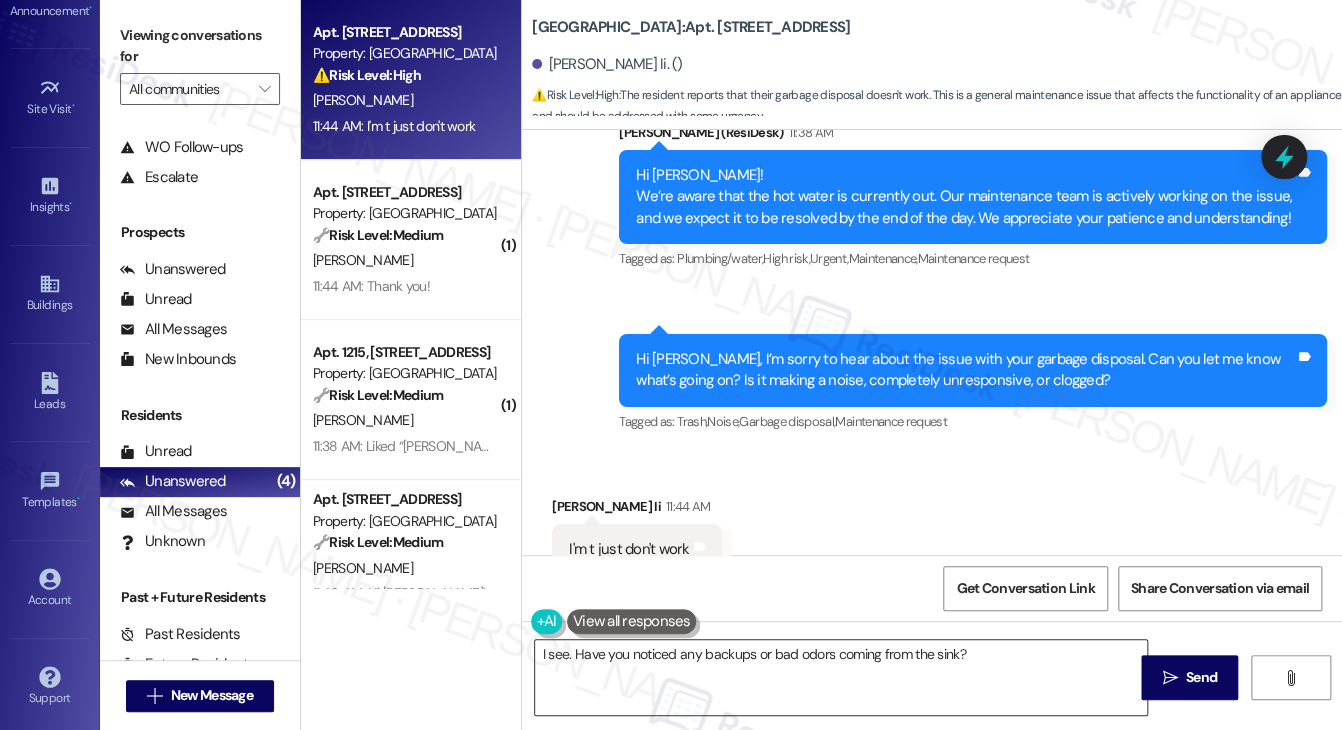 click on "I see. Have you noticed any backups or bad odors coming from the sink?" at bounding box center (841, 677) 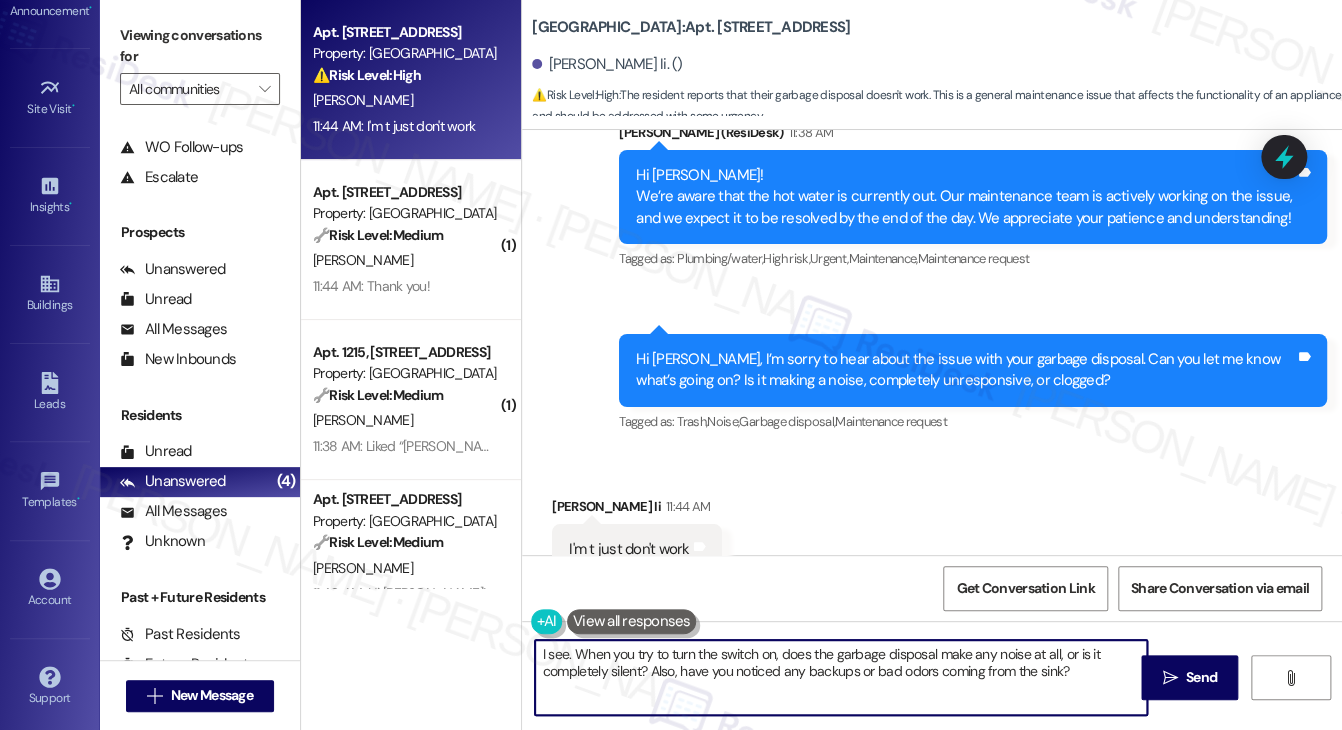 drag, startPoint x: 872, startPoint y: 663, endPoint x: 892, endPoint y: 665, distance: 20.09975 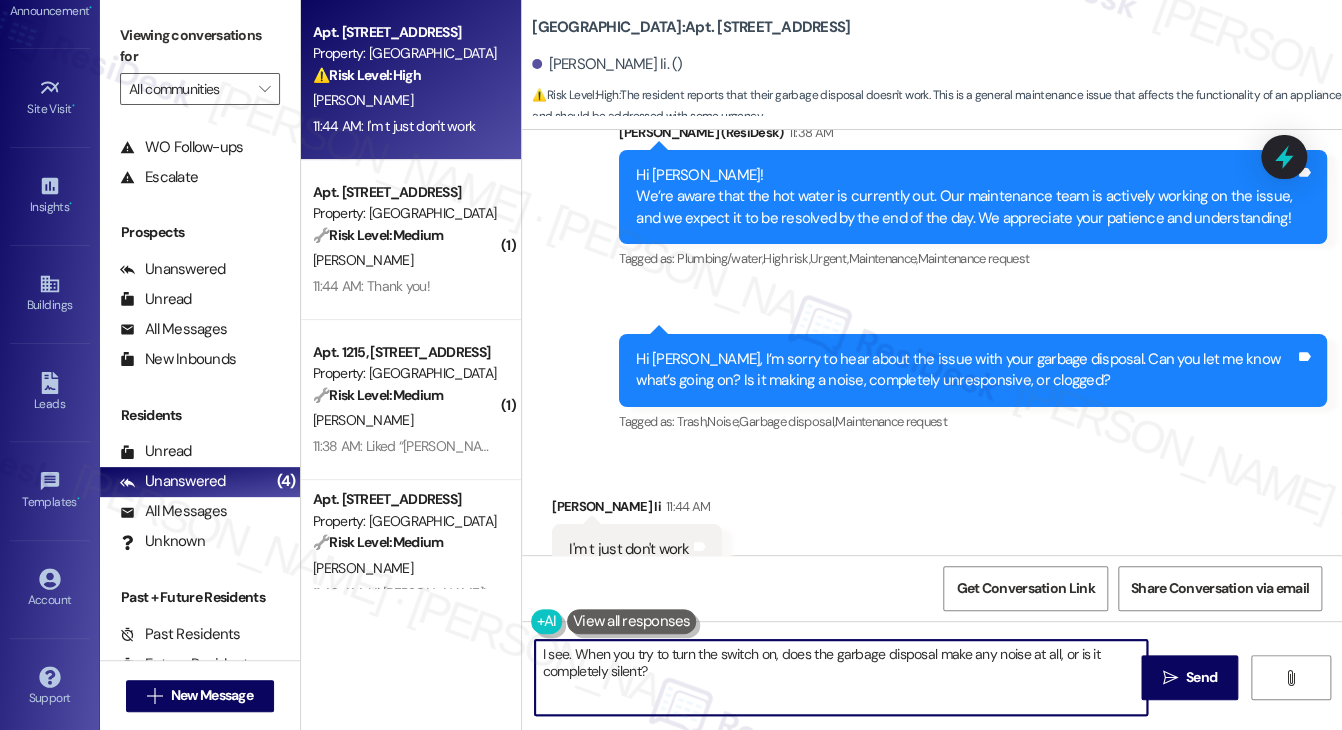 click on "I see. When you try to turn the switch on, does the garbage disposal make any noise at all, or is it completely silent?" at bounding box center (841, 677) 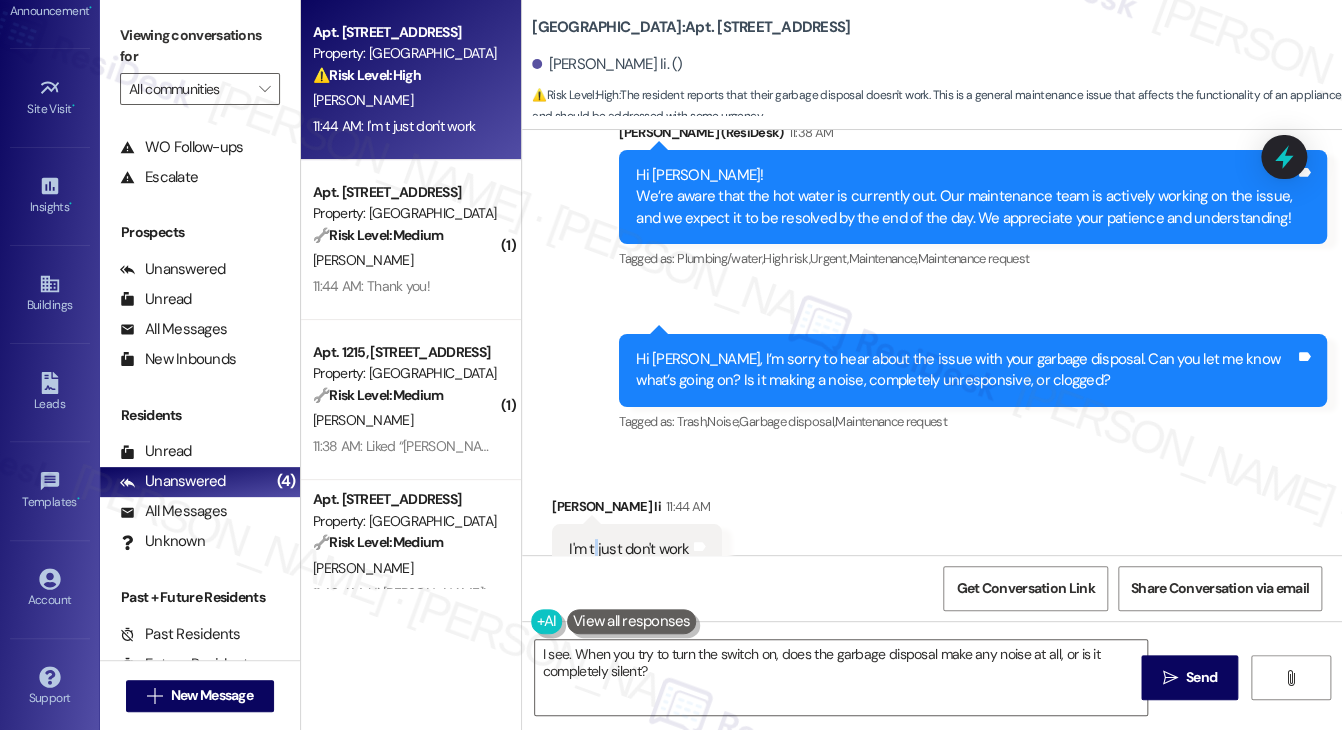 click on "I'm t just don't work" at bounding box center [629, 549] 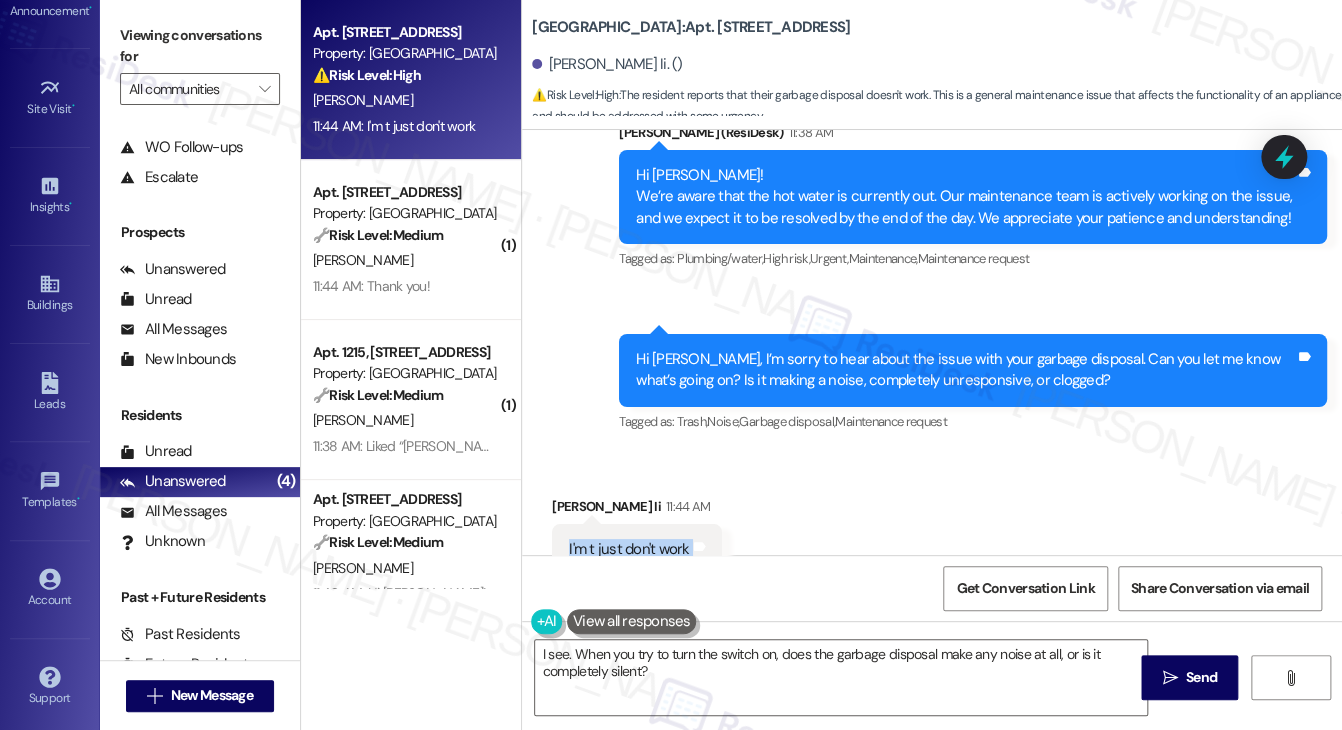click on "I'm t just don't work" at bounding box center [629, 549] 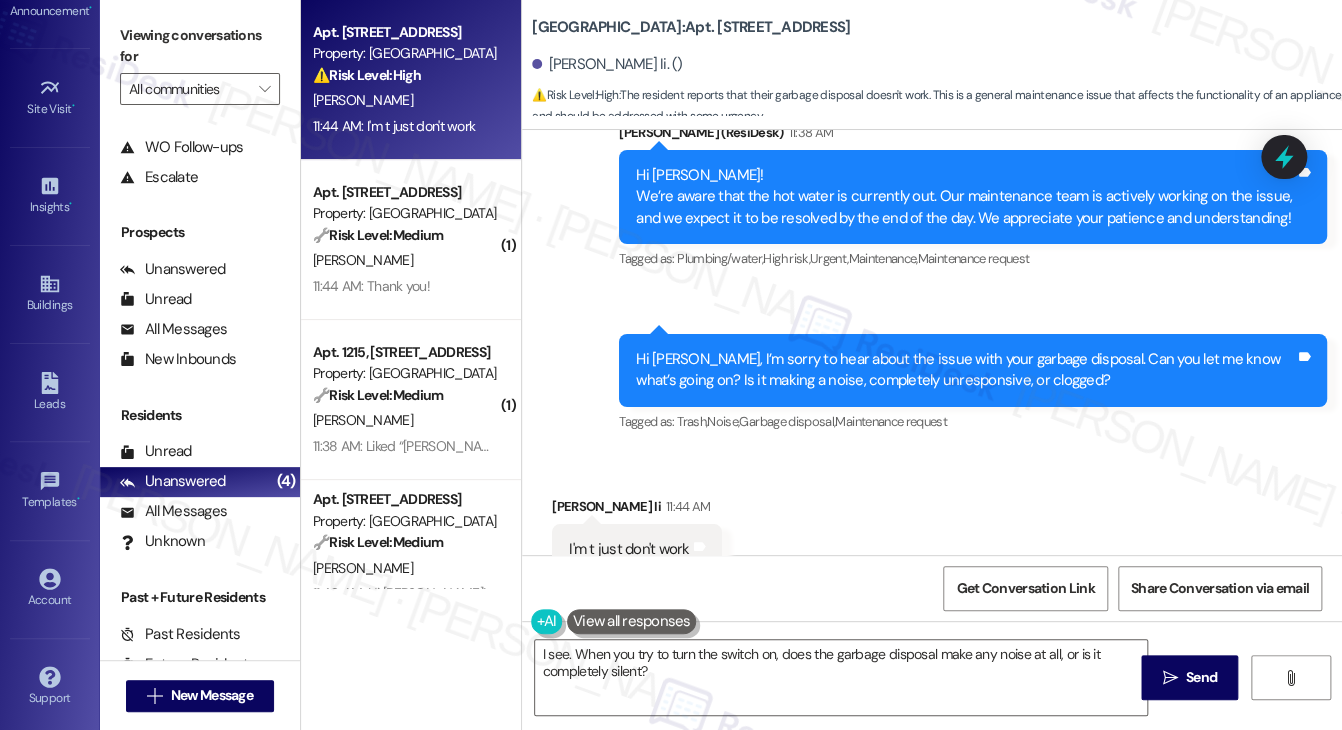 click on "Received via SMS [PERSON_NAME] Ii 11:44 AM I'm t just don't work  Tags and notes Tagged as:   Bad experience Click to highlight conversations about Bad experience" at bounding box center (932, 535) 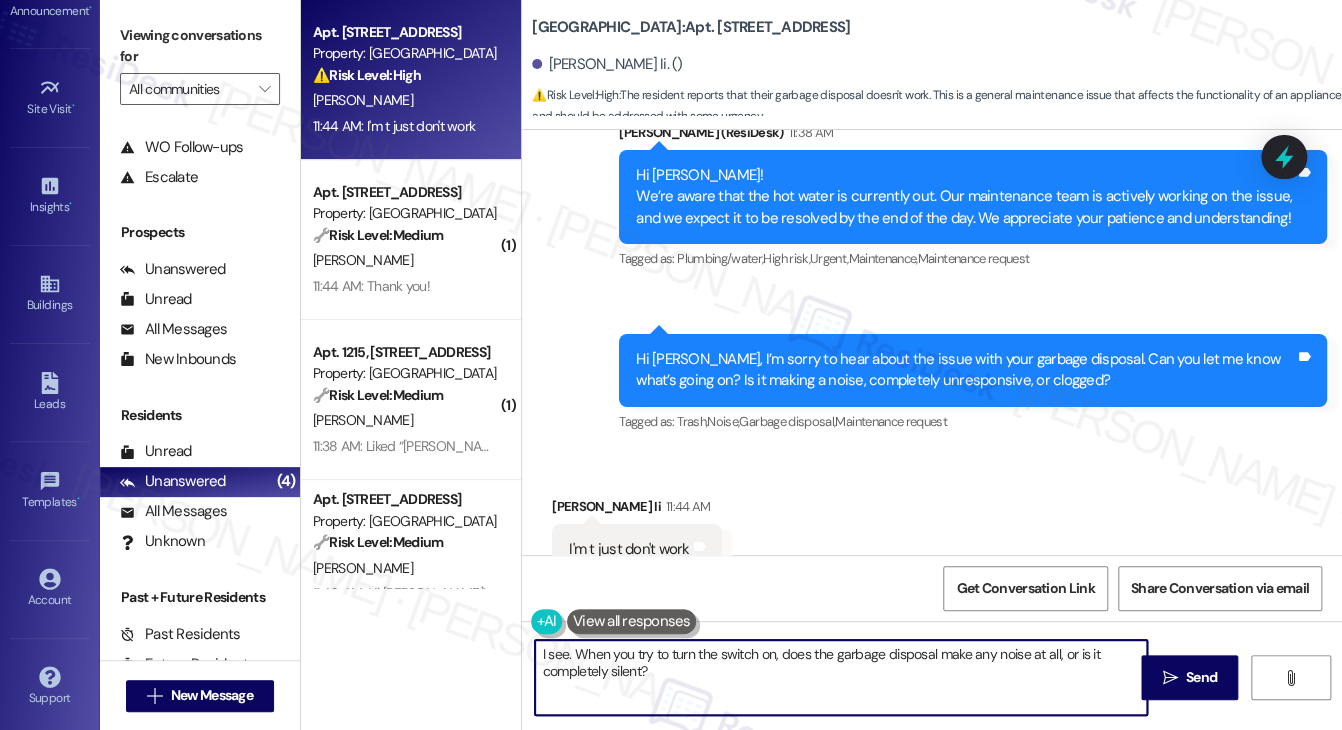 click on "I see. When you try to turn the switch on, does the garbage disposal make any noise at all, or is it completely silent?" at bounding box center (841, 677) 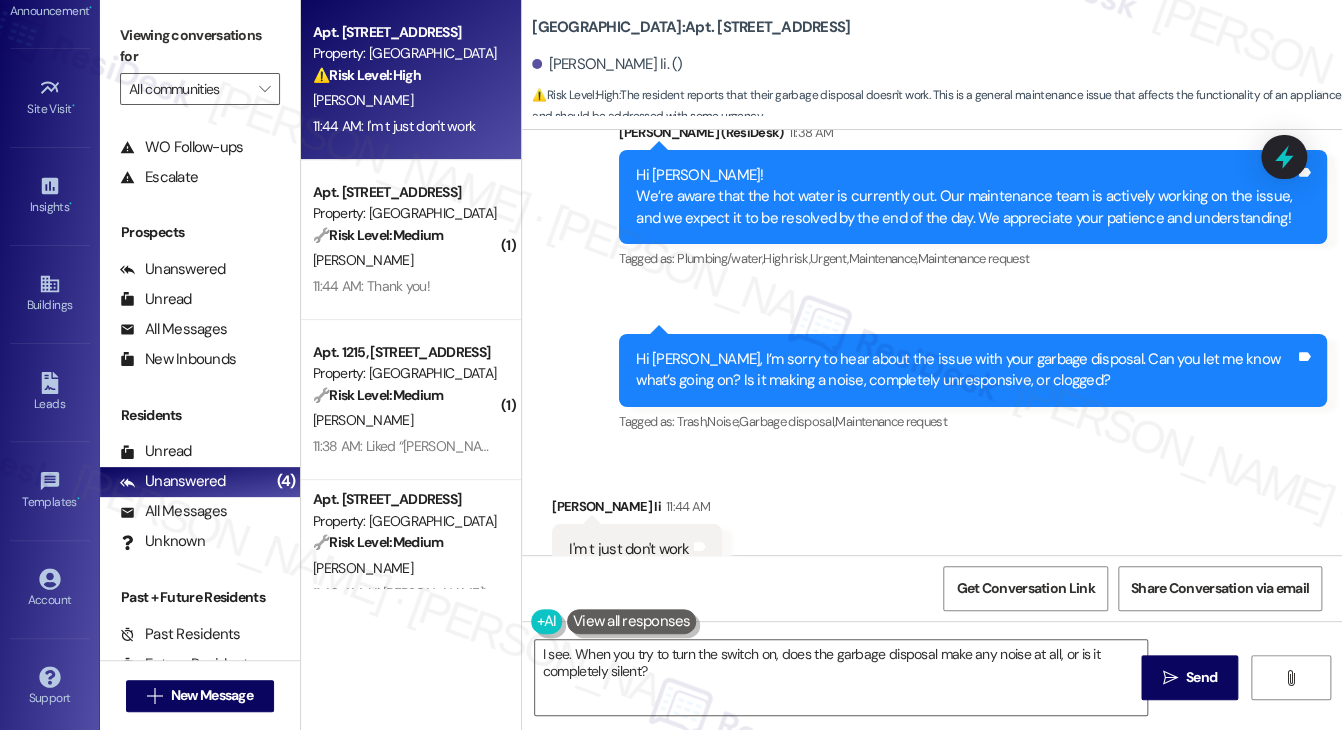 click on "Received via SMS [PERSON_NAME] Ii 11:44 AM I'm t just don't work  Tags and notes Tagged as:   Bad experience Click to highlight conversations about Bad experience" at bounding box center [932, 535] 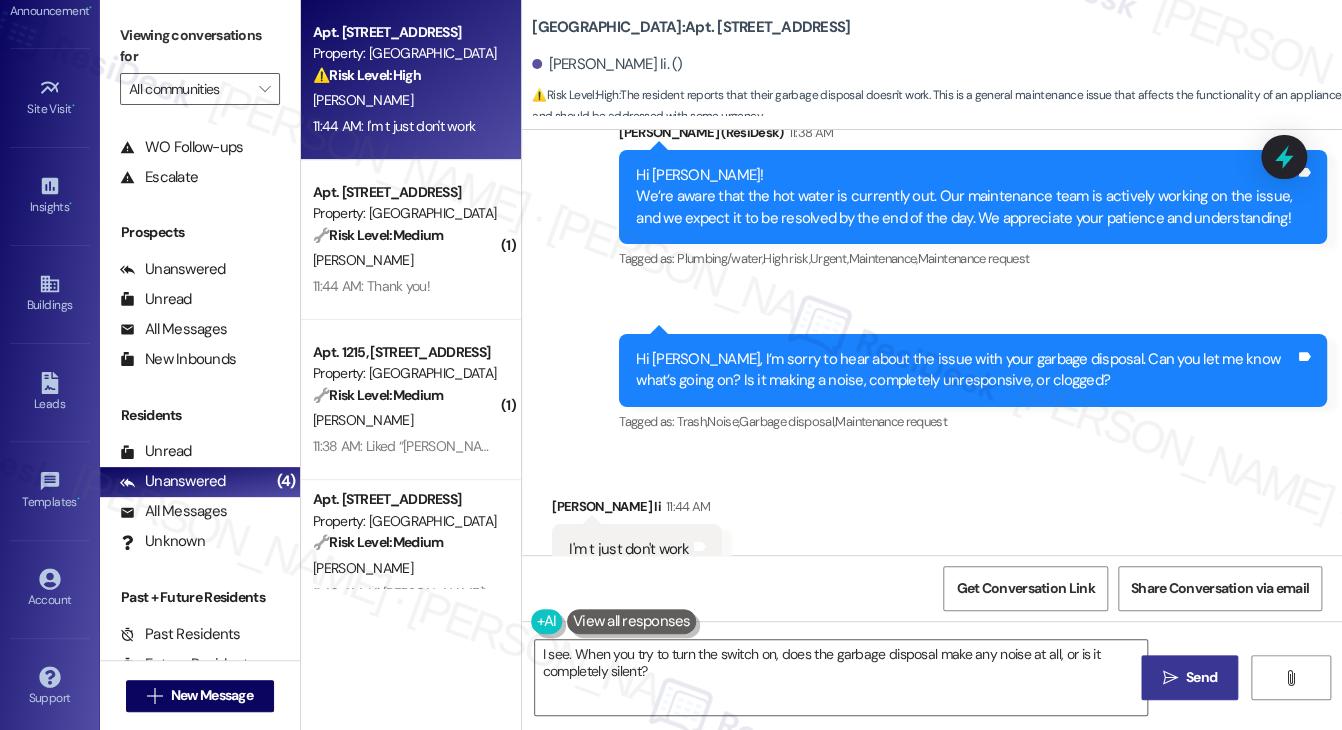 click on "" at bounding box center [1169, 678] 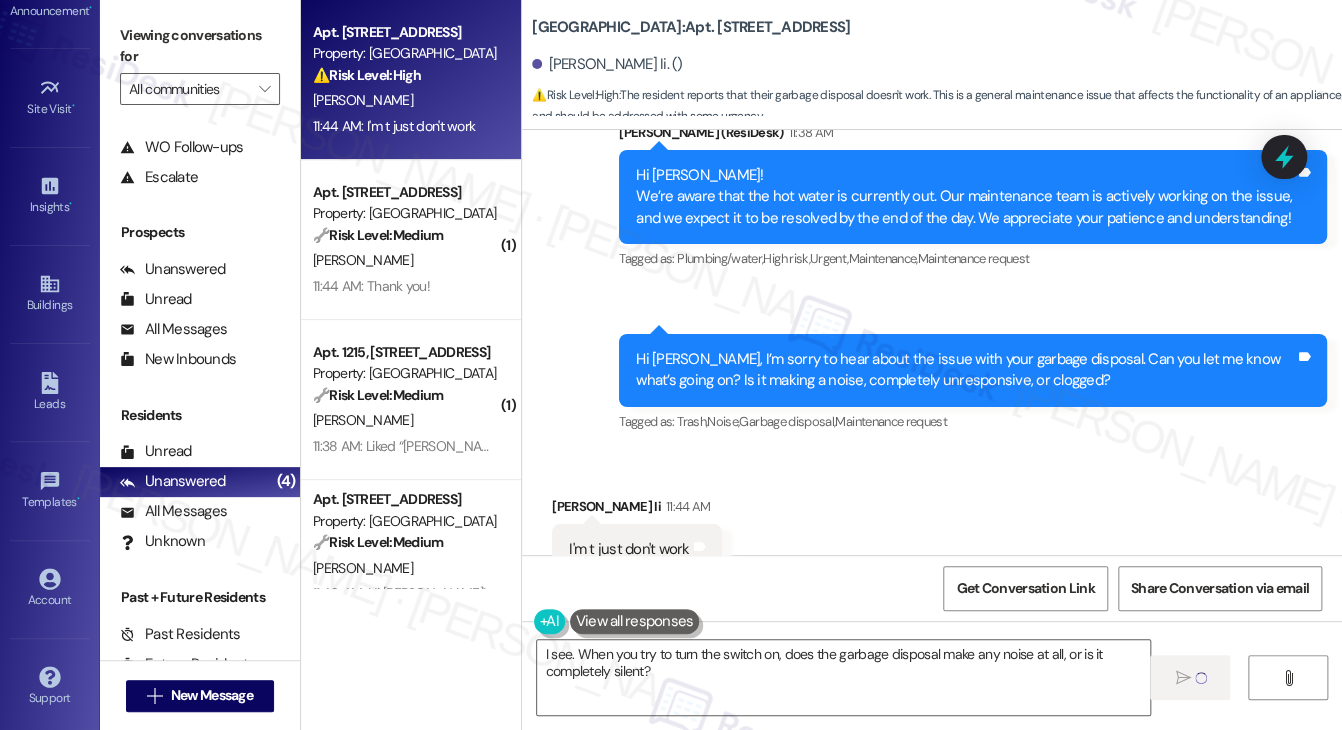 click on "Received via SMS [PERSON_NAME] Ii 11:44 AM I'm t just don't work  Tags and notes Tagged as:   Bad experience Click to highlight conversations about Bad experience" at bounding box center (932, 535) 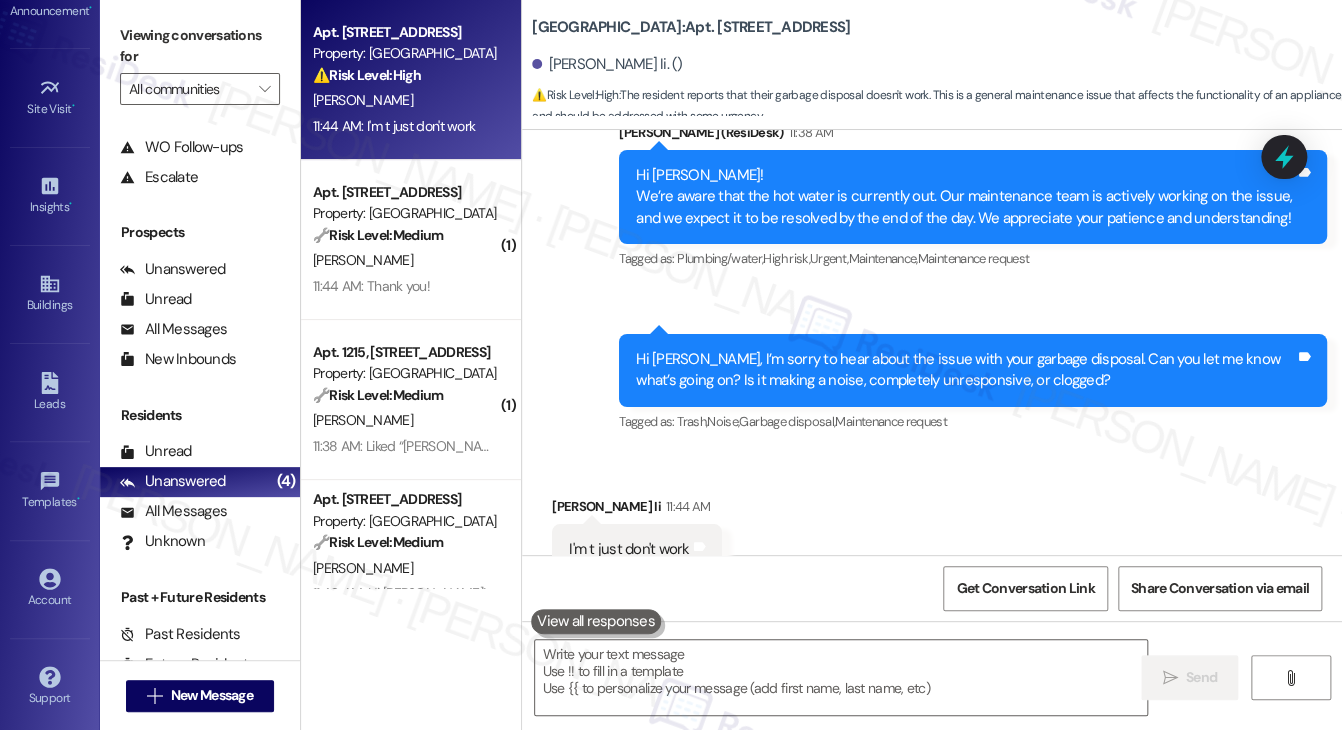 scroll, scrollTop: 16630, scrollLeft: 0, axis: vertical 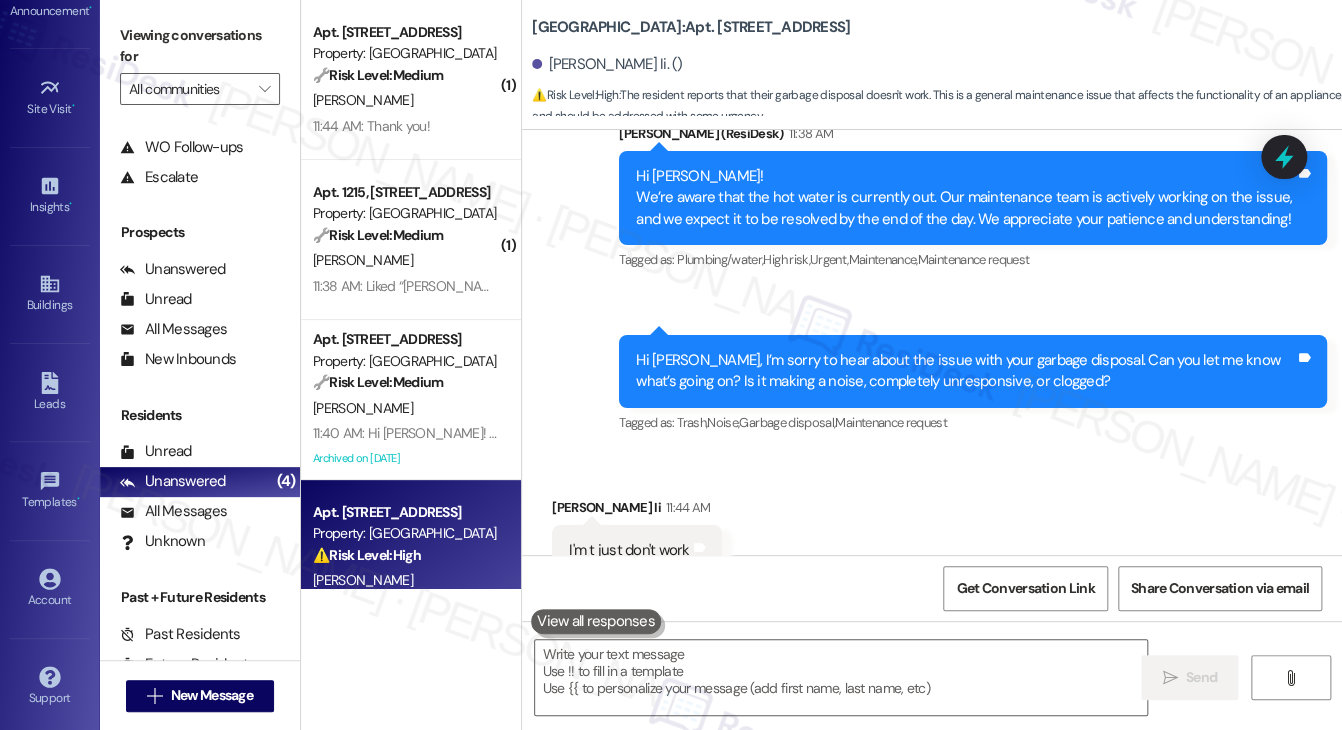 click on "Received via SMS [PERSON_NAME] Ii 11:44 AM I'm t just don't work  Tags and notes Tagged as:   Bad experience Click to highlight conversations about Bad experience" at bounding box center [932, 536] 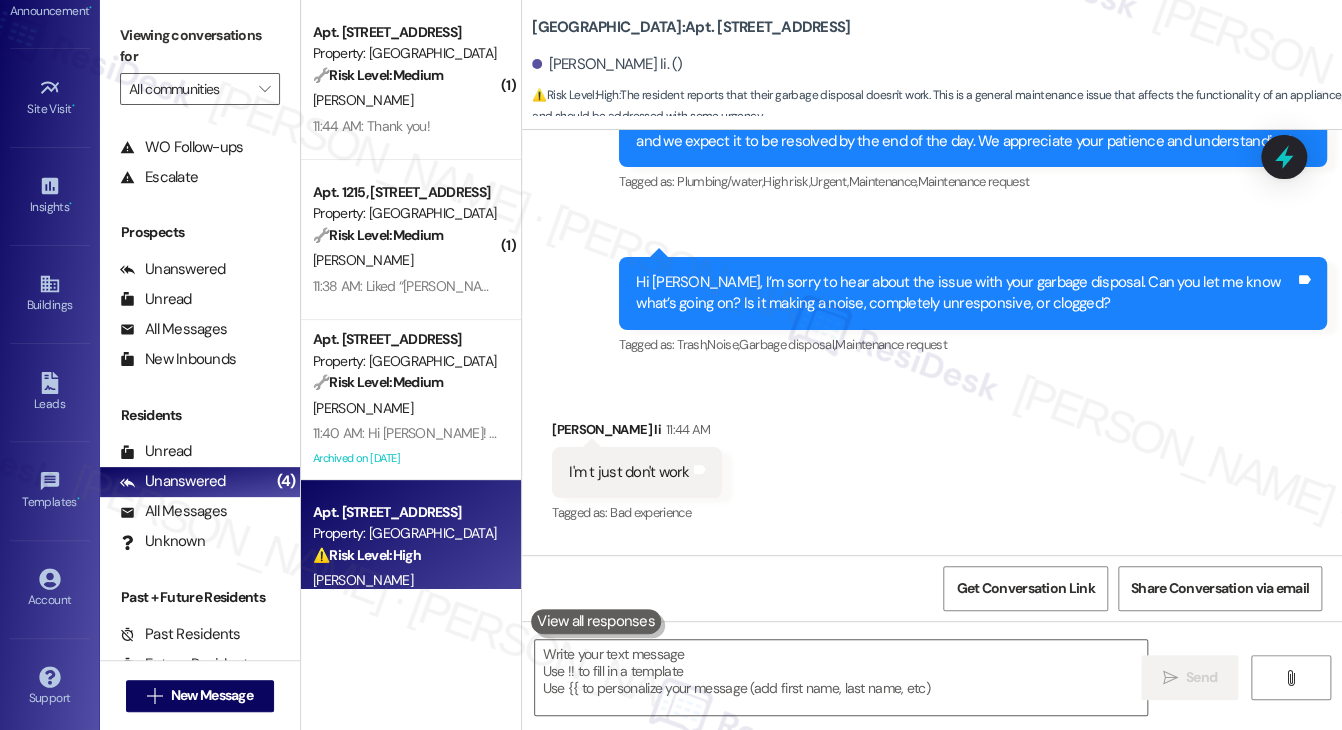 scroll, scrollTop: 16792, scrollLeft: 0, axis: vertical 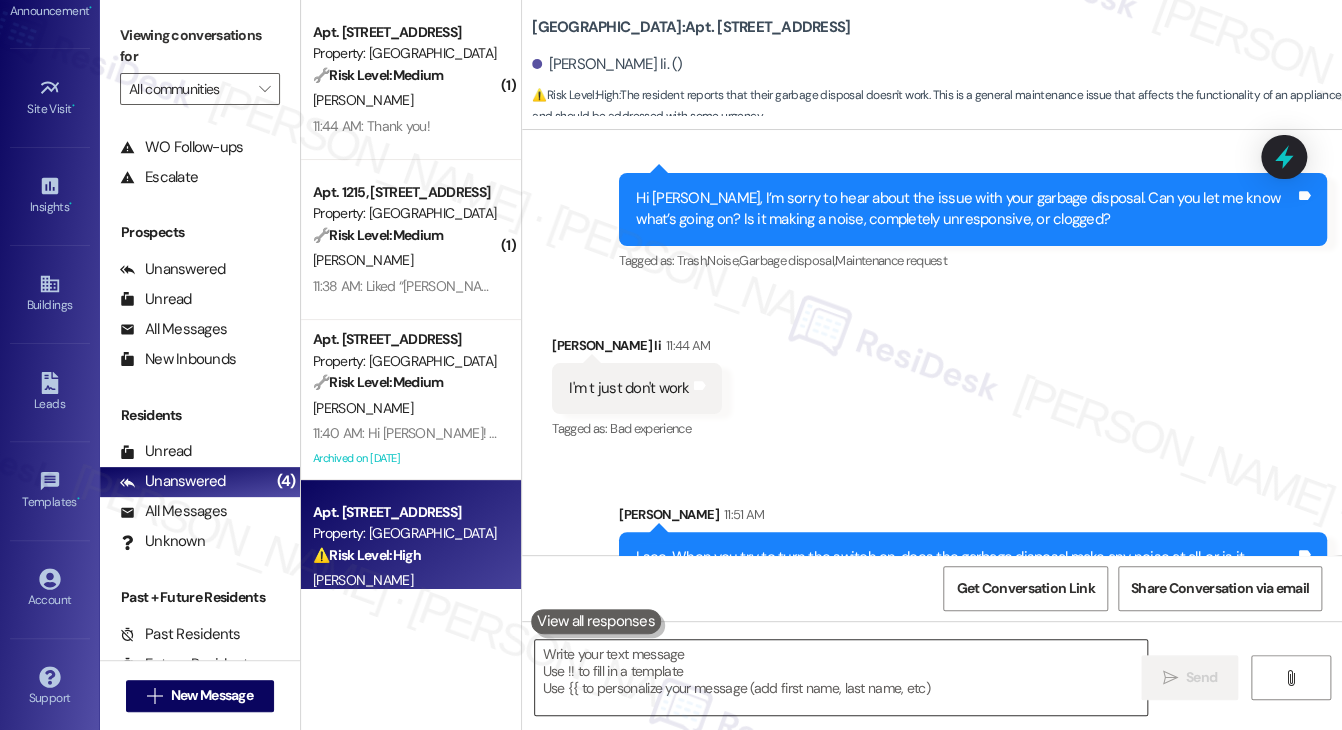 click at bounding box center (841, 677) 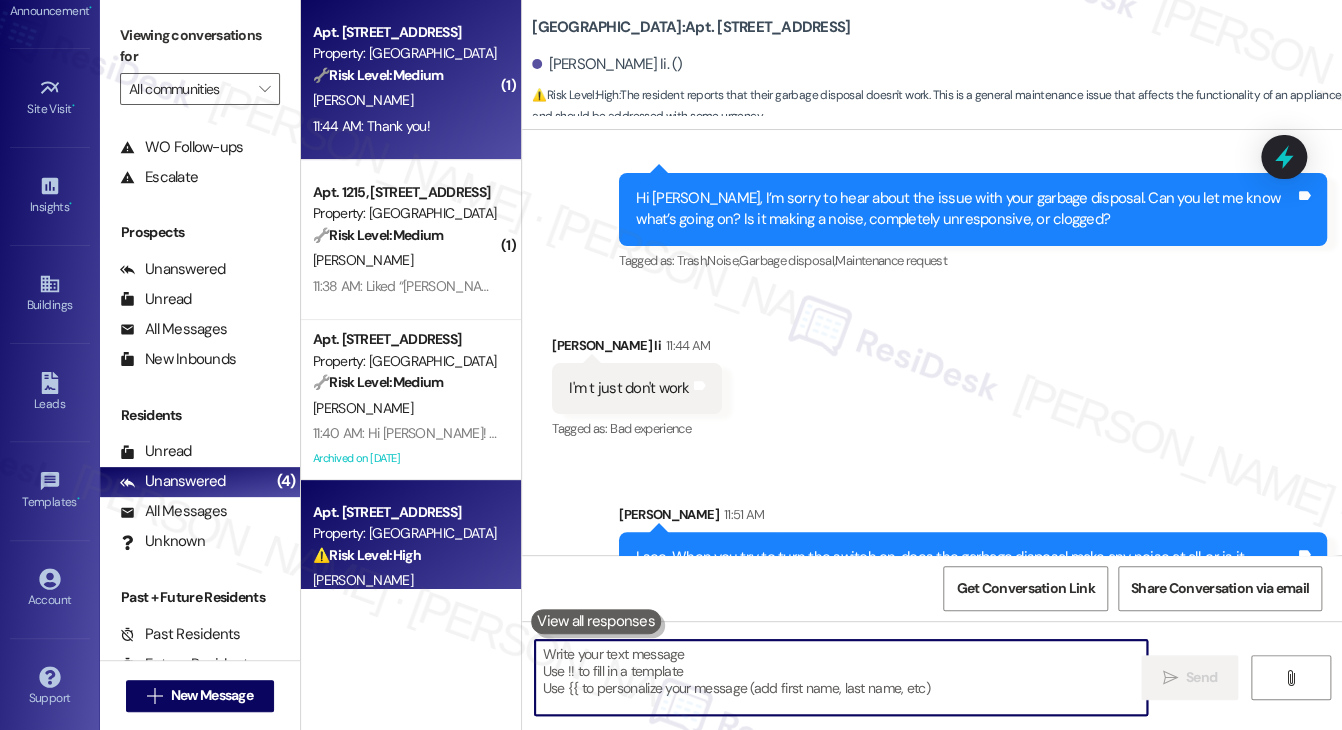 click on "11:44 AM: Thank you! 11:44 AM: Thank you!" at bounding box center [405, 126] 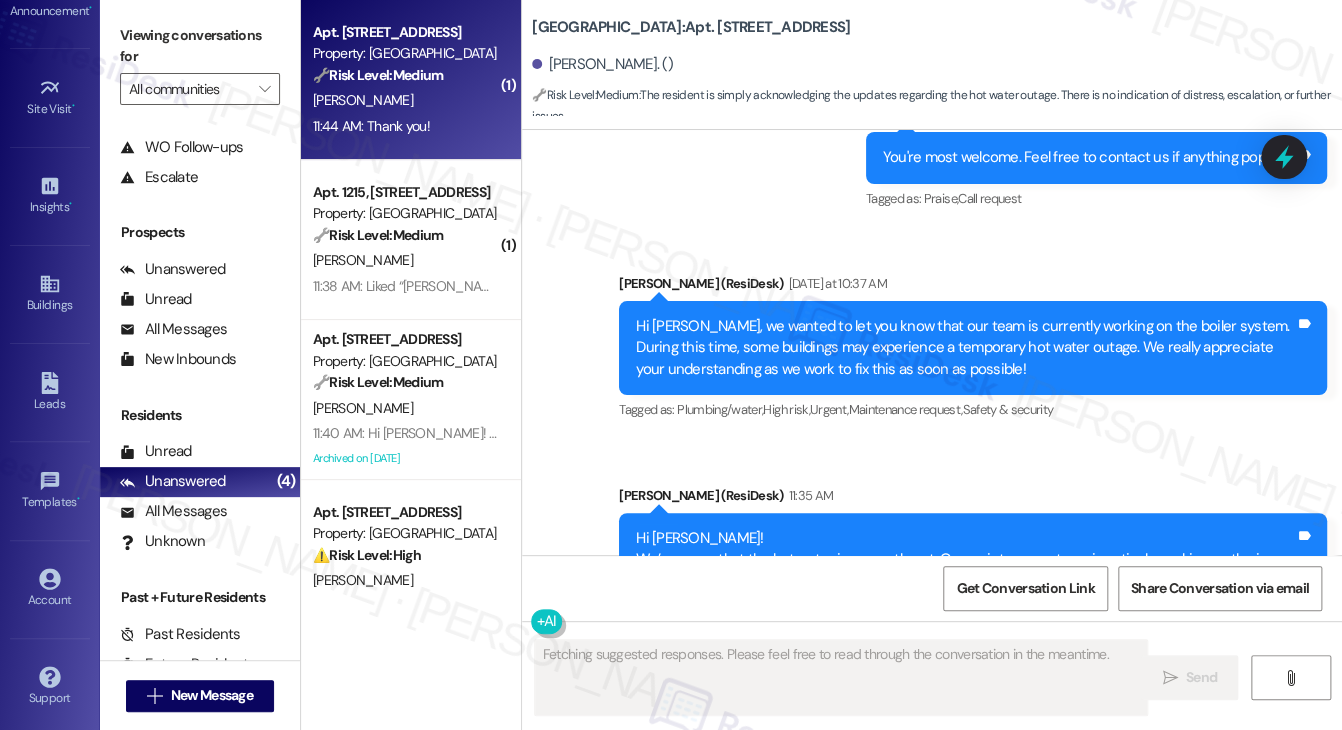 scroll, scrollTop: 10463, scrollLeft: 0, axis: vertical 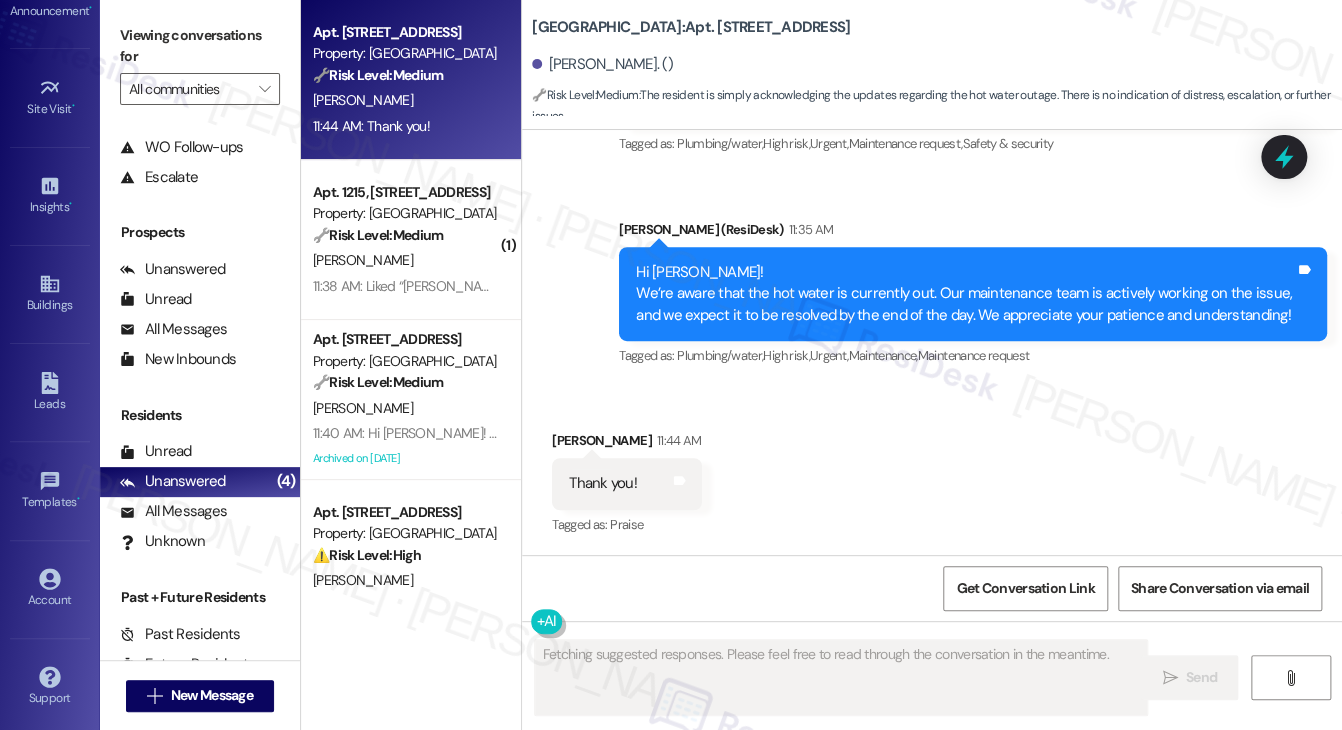 click on "Hi [PERSON_NAME]!
We’re aware that the hot water is currently out. Our maintenance team is actively working on the issue, and we expect it to be resolved by the end of the day. We appreciate your patience and understanding!" at bounding box center (965, 294) 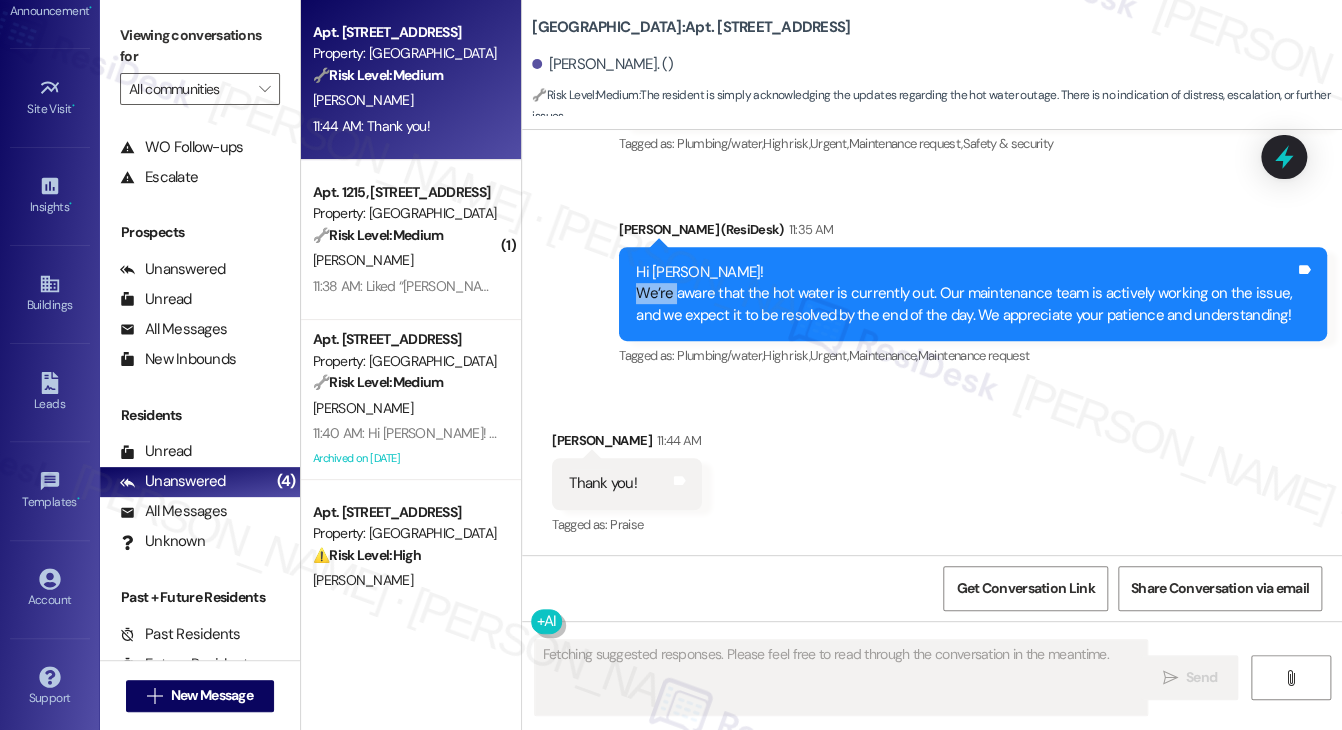 click on "Hi [PERSON_NAME]!
We’re aware that the hot water is currently out. Our maintenance team is actively working on the issue, and we expect it to be resolved by the end of the day. We appreciate your patience and understanding!" at bounding box center (965, 294) 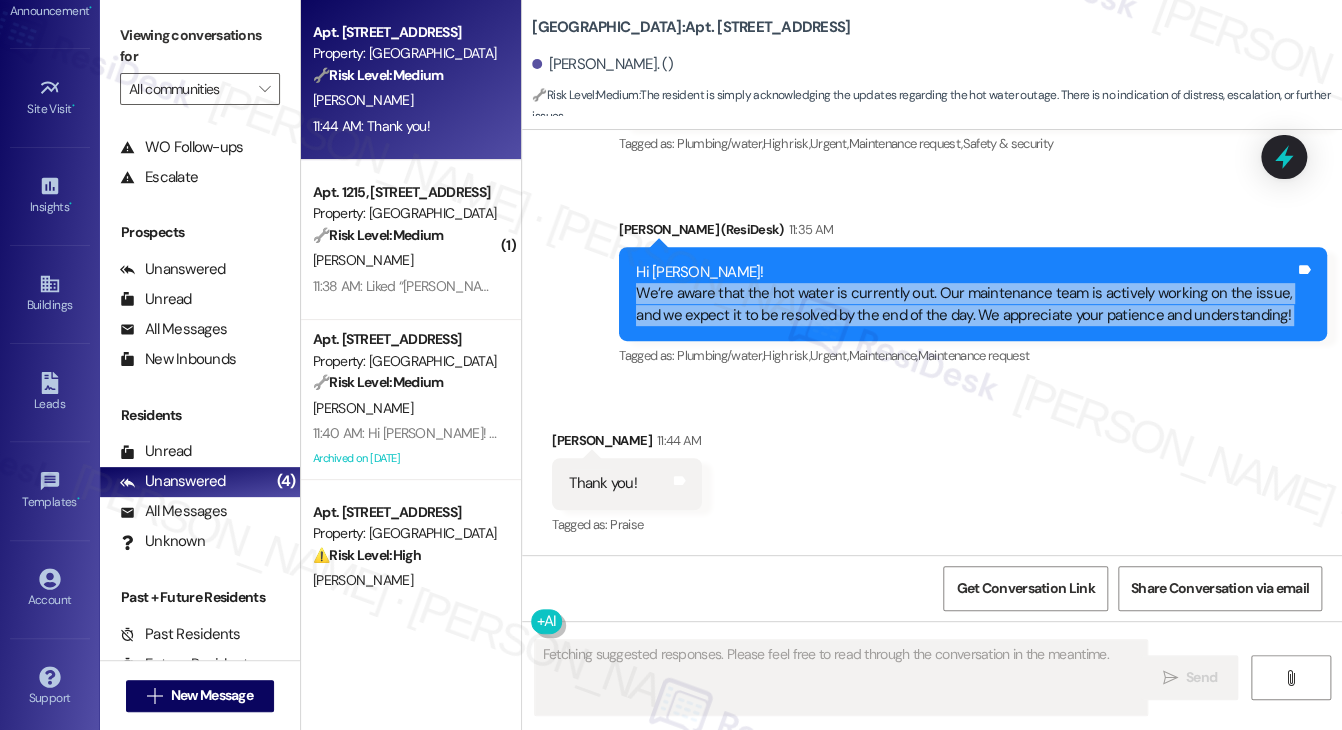click on "Hi [PERSON_NAME]!
We’re aware that the hot water is currently out. Our maintenance team is actively working on the issue, and we expect it to be resolved by the end of the day. We appreciate your patience and understanding!" at bounding box center (965, 294) 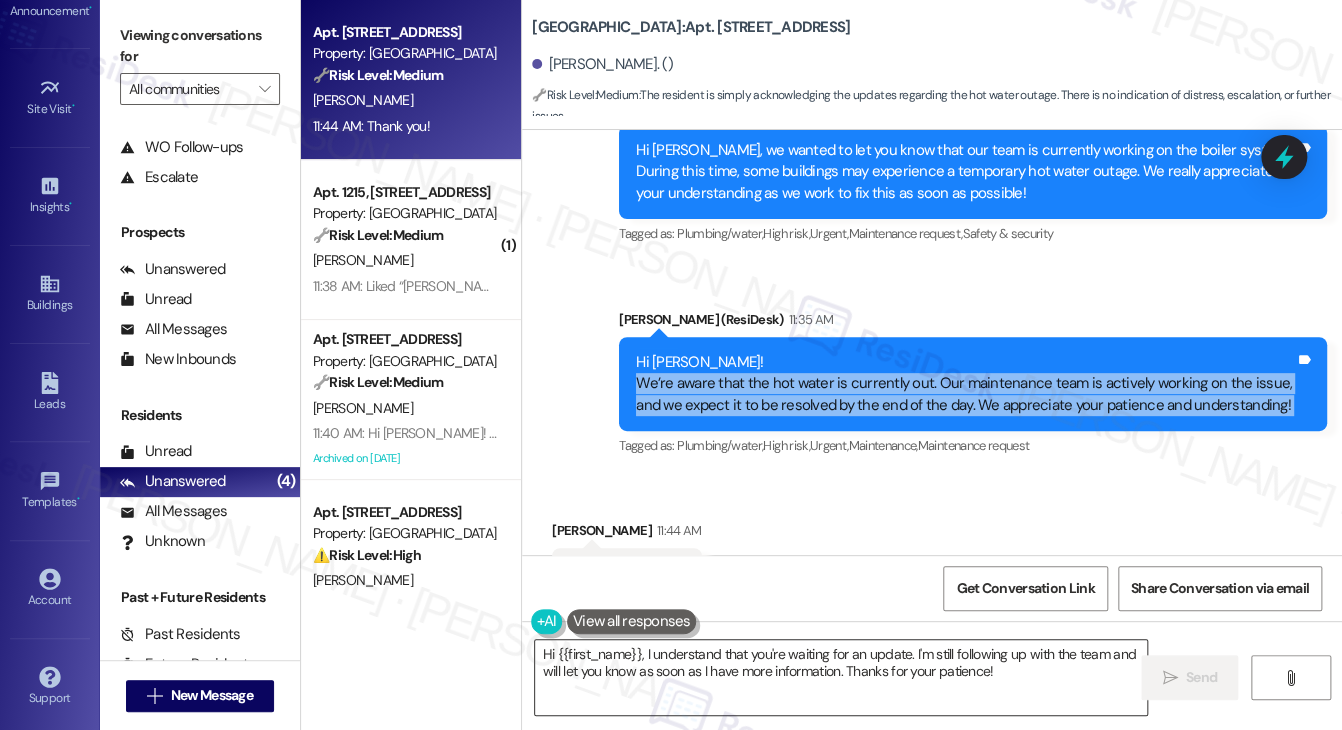 scroll, scrollTop: 10463, scrollLeft: 0, axis: vertical 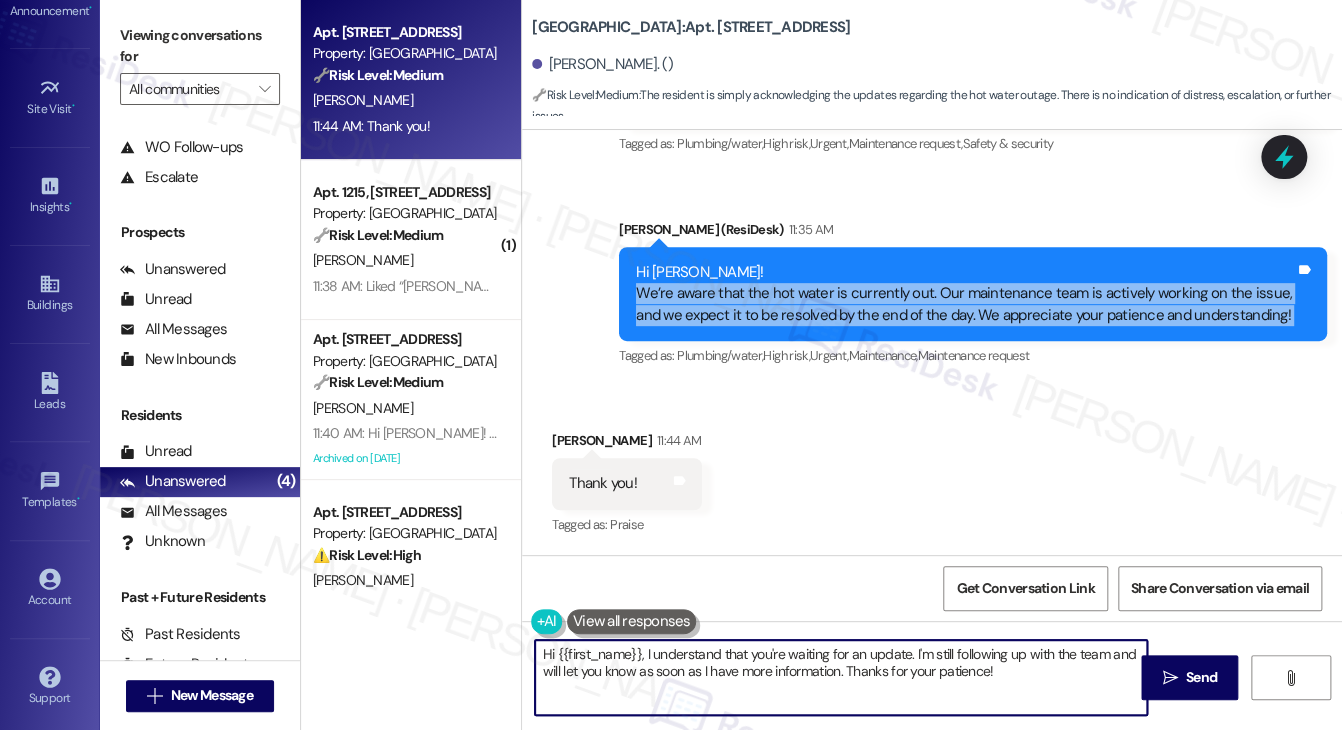 click on "Hi {{first_name}}, I understand that you're waiting for an update. I'm still following up with the team and will let you know as soon as I have more information. Thanks for your patience!" at bounding box center (841, 677) 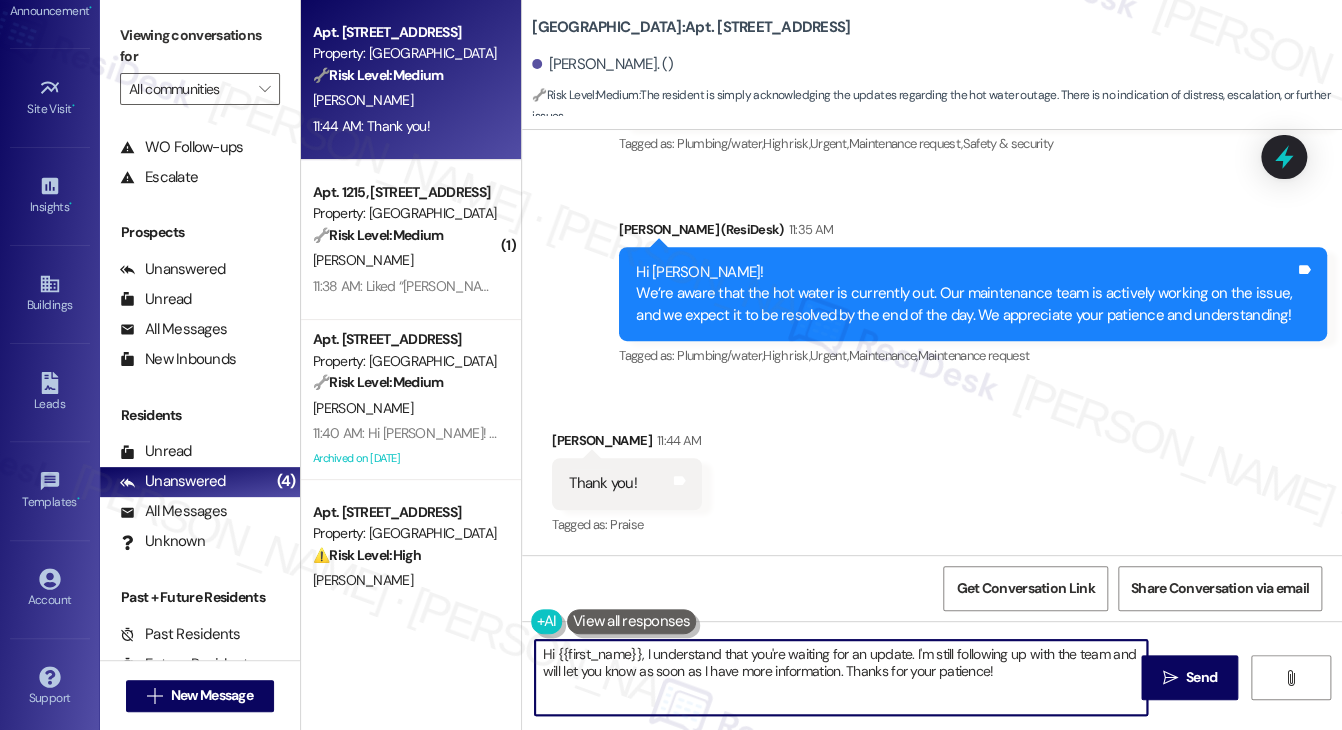 click on "Hi {{first_name}}, I understand that you're waiting for an update. I'm still following up with the team and will let you know as soon as I have more information. Thanks for your patience!" at bounding box center [841, 677] 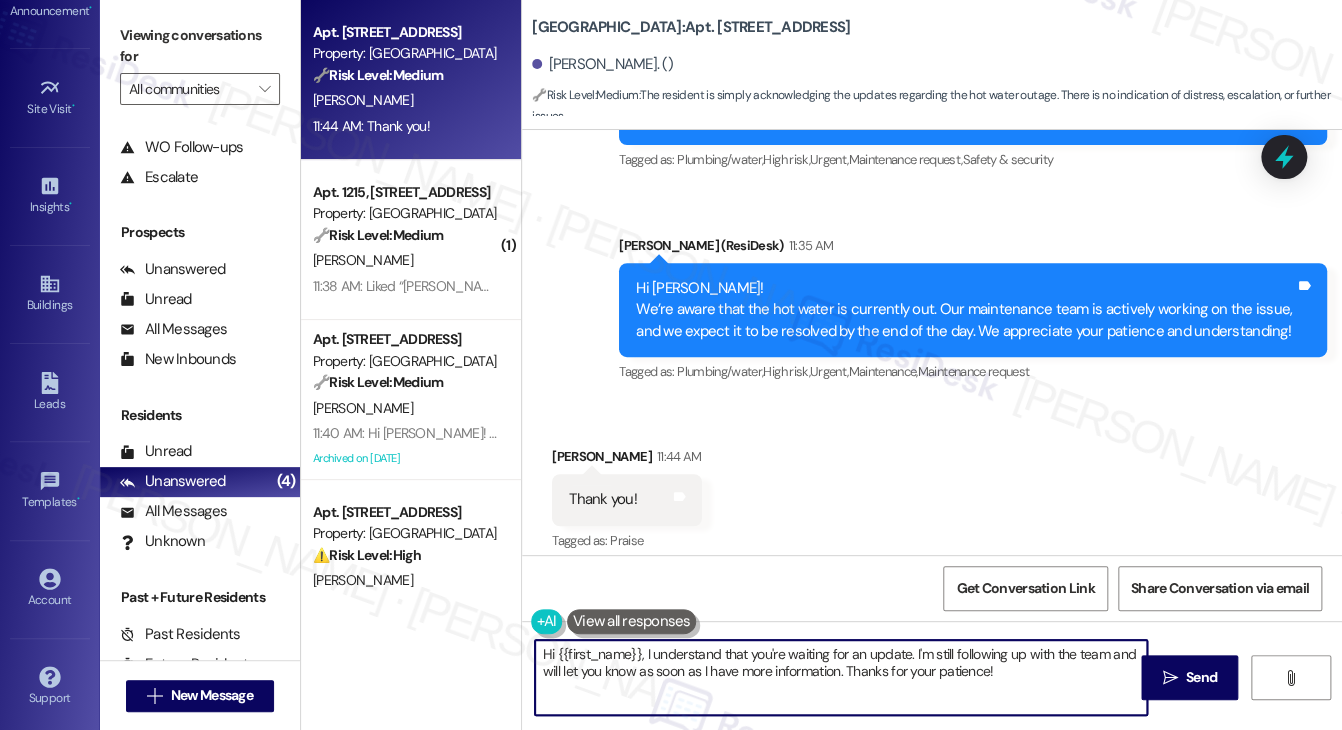 scroll, scrollTop: 10463, scrollLeft: 0, axis: vertical 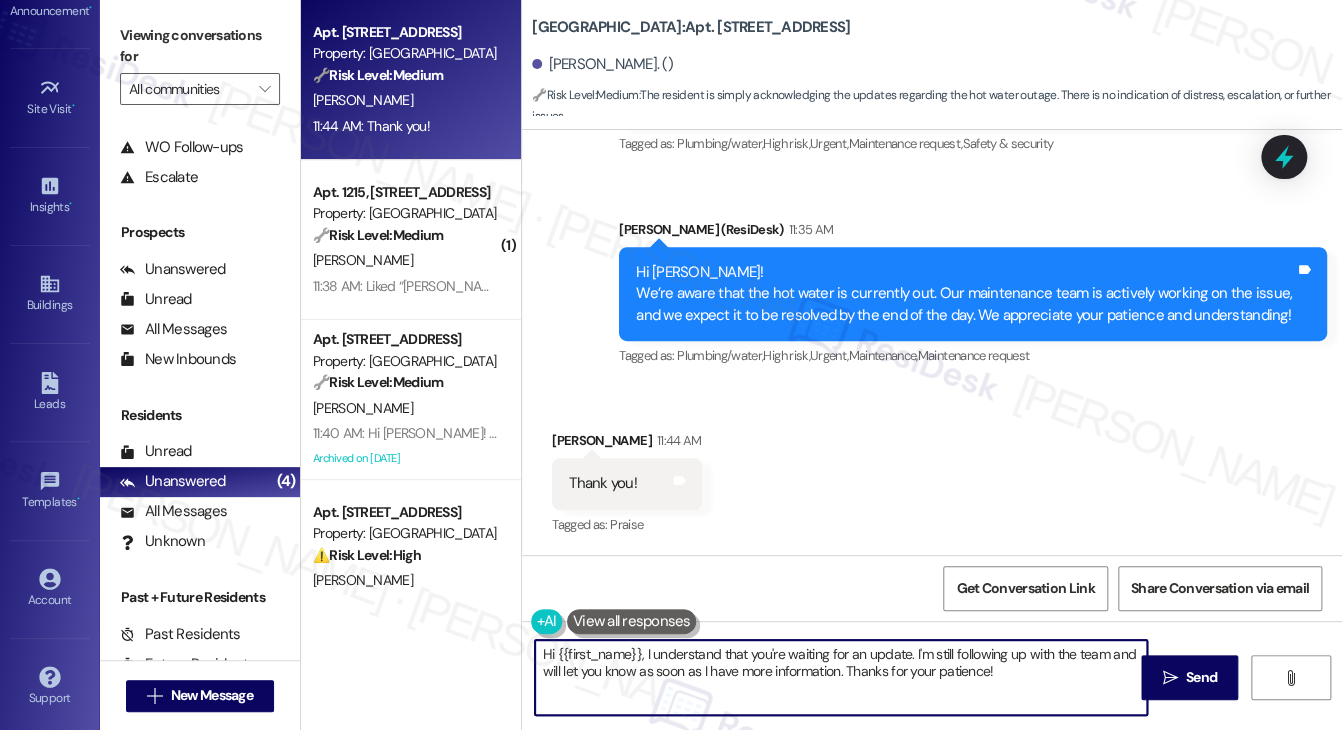 click on "Hi {{first_name}}, I understand that you're waiting for an update. I'm still following up with the team and will let you know as soon as I have more information. Thanks for your patience!" at bounding box center [841, 677] 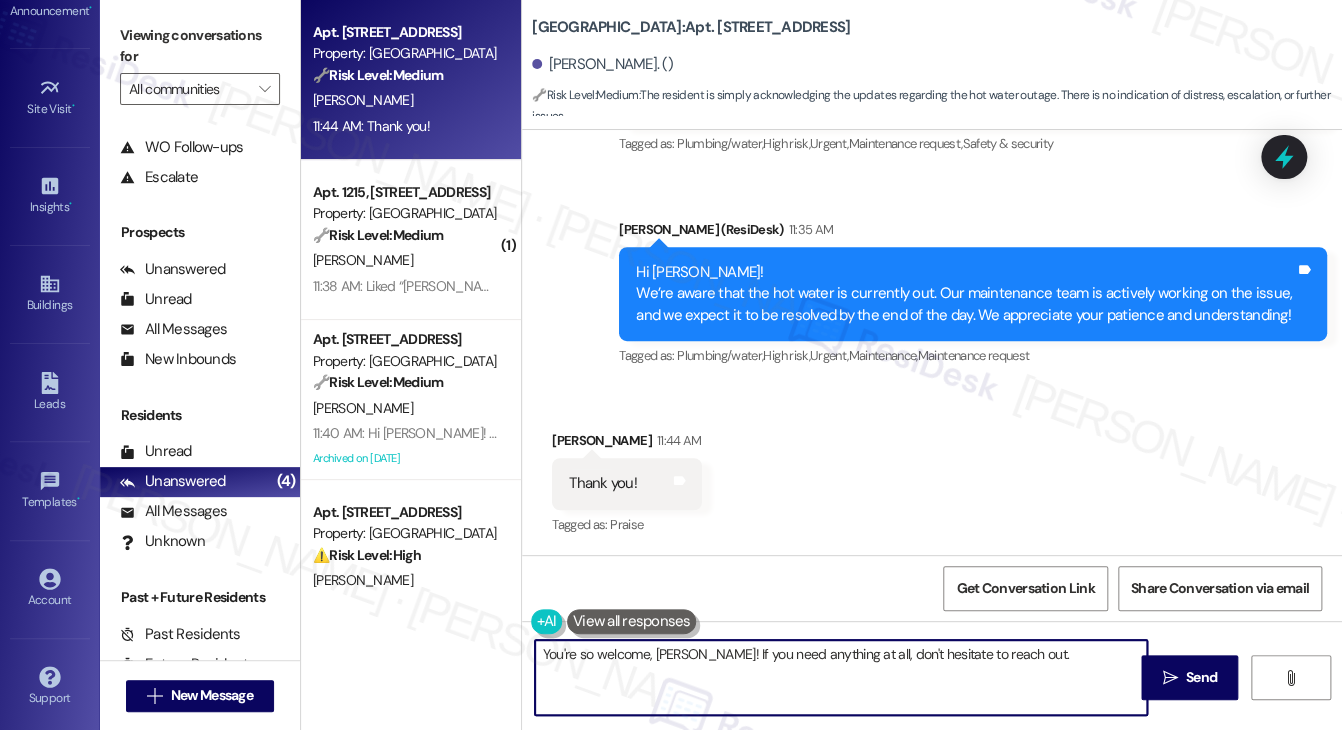 click on "You're so welcome, [PERSON_NAME]! If you need anything at all, don't hesitate to reach out." at bounding box center (841, 677) 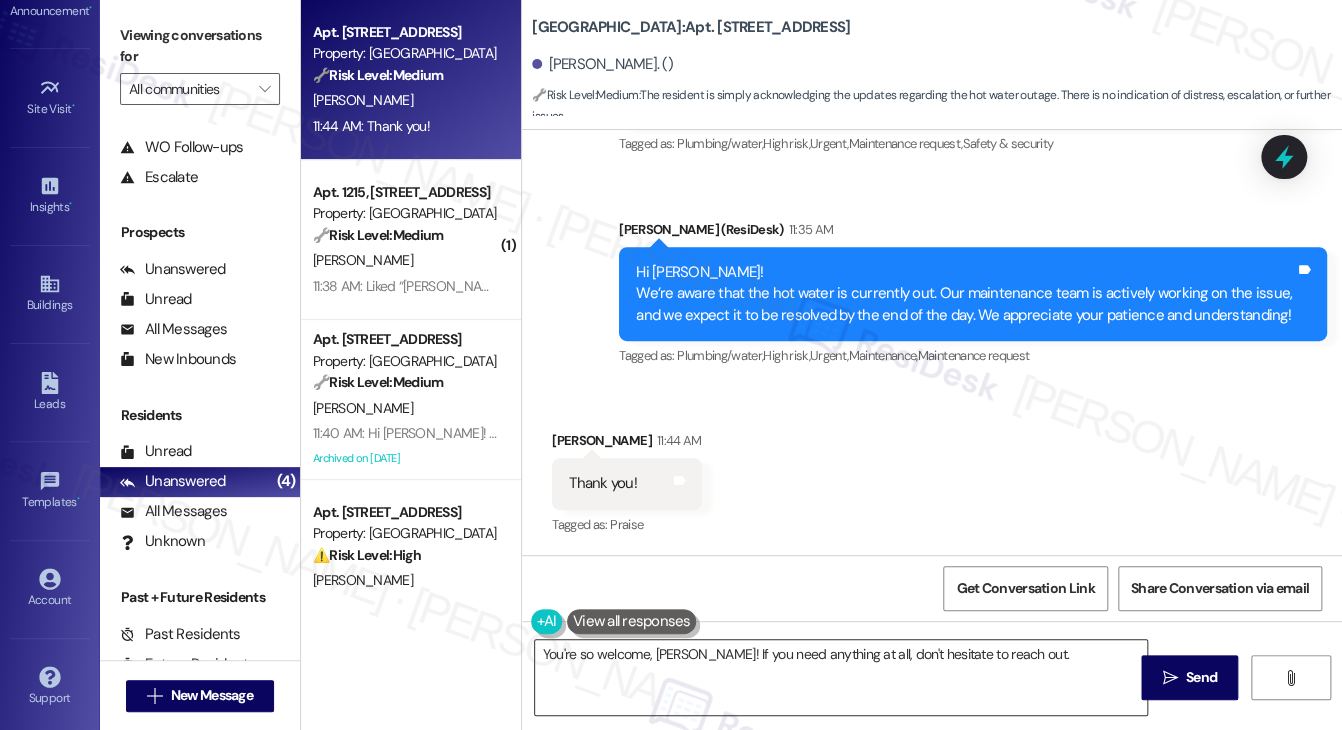click on "You're so welcome, [PERSON_NAME]! If you need anything at all, don't hesitate to reach out." at bounding box center (841, 677) 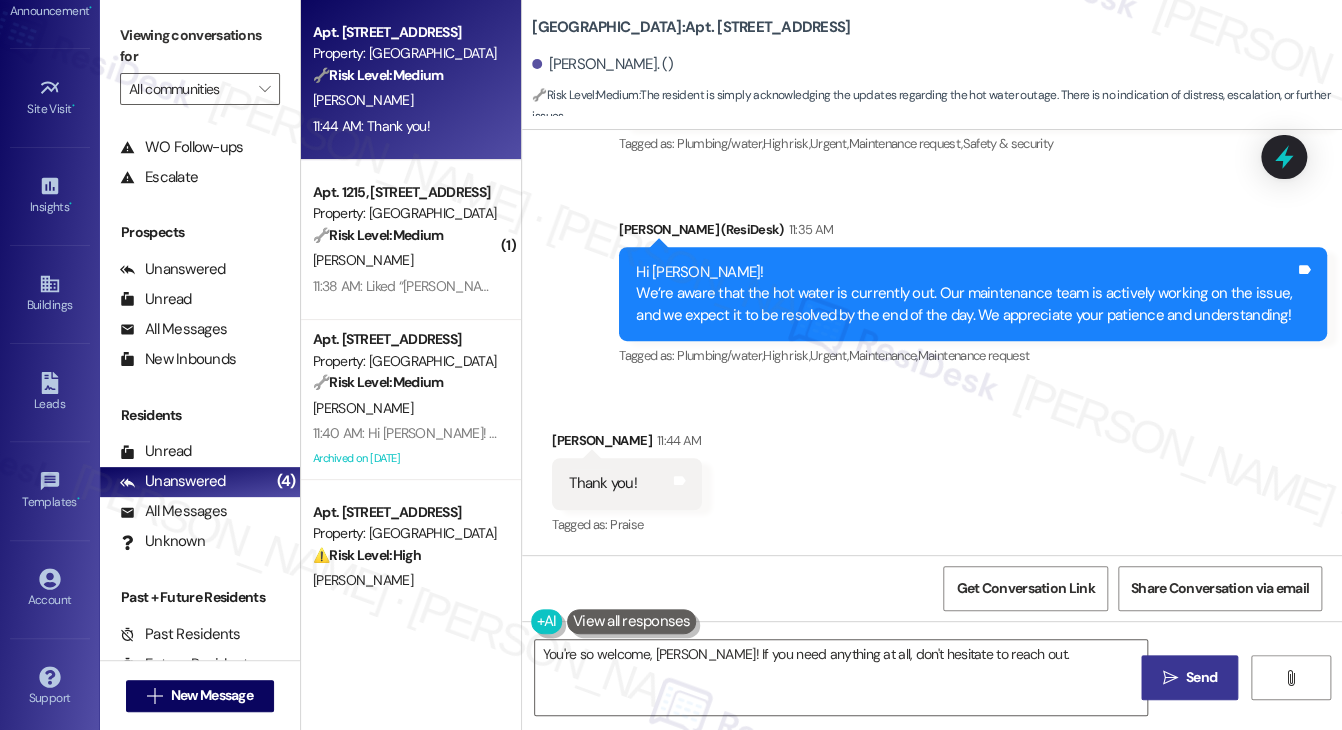 click on "Send" at bounding box center (1201, 677) 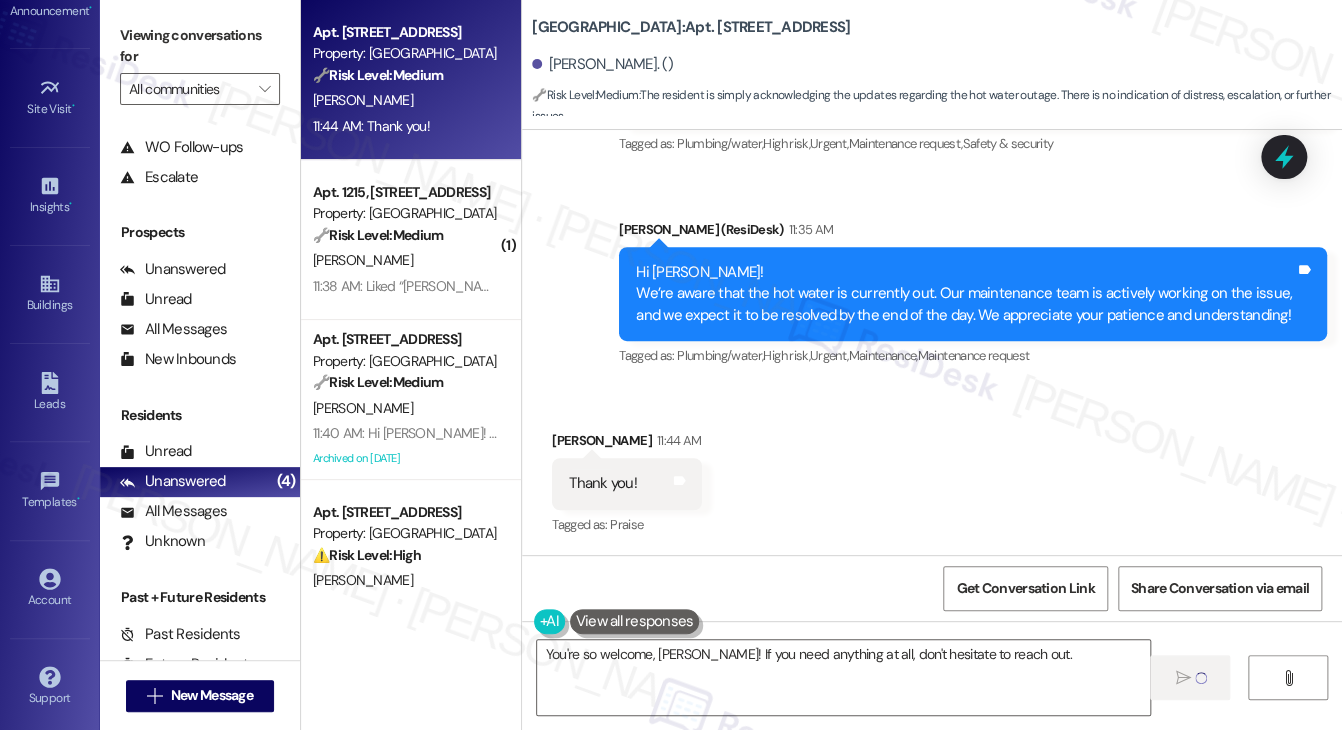 type 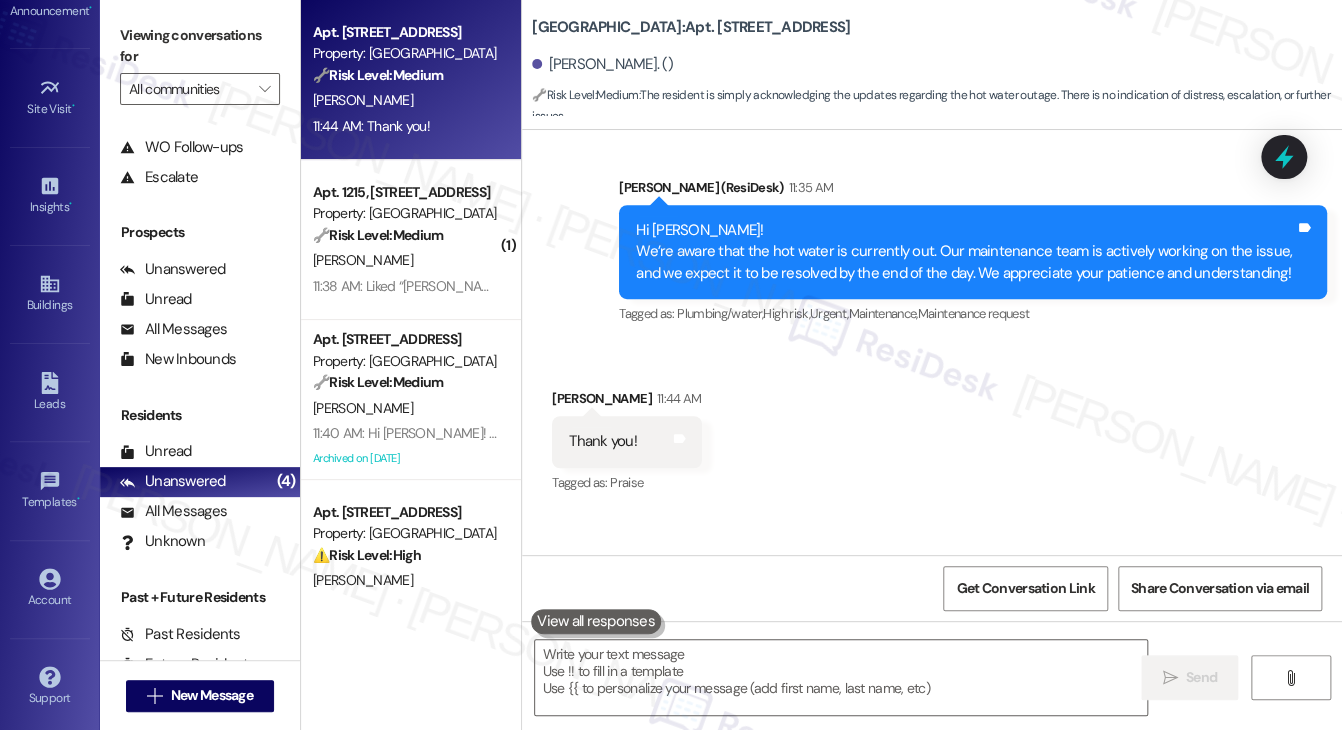 scroll, scrollTop: 10462, scrollLeft: 0, axis: vertical 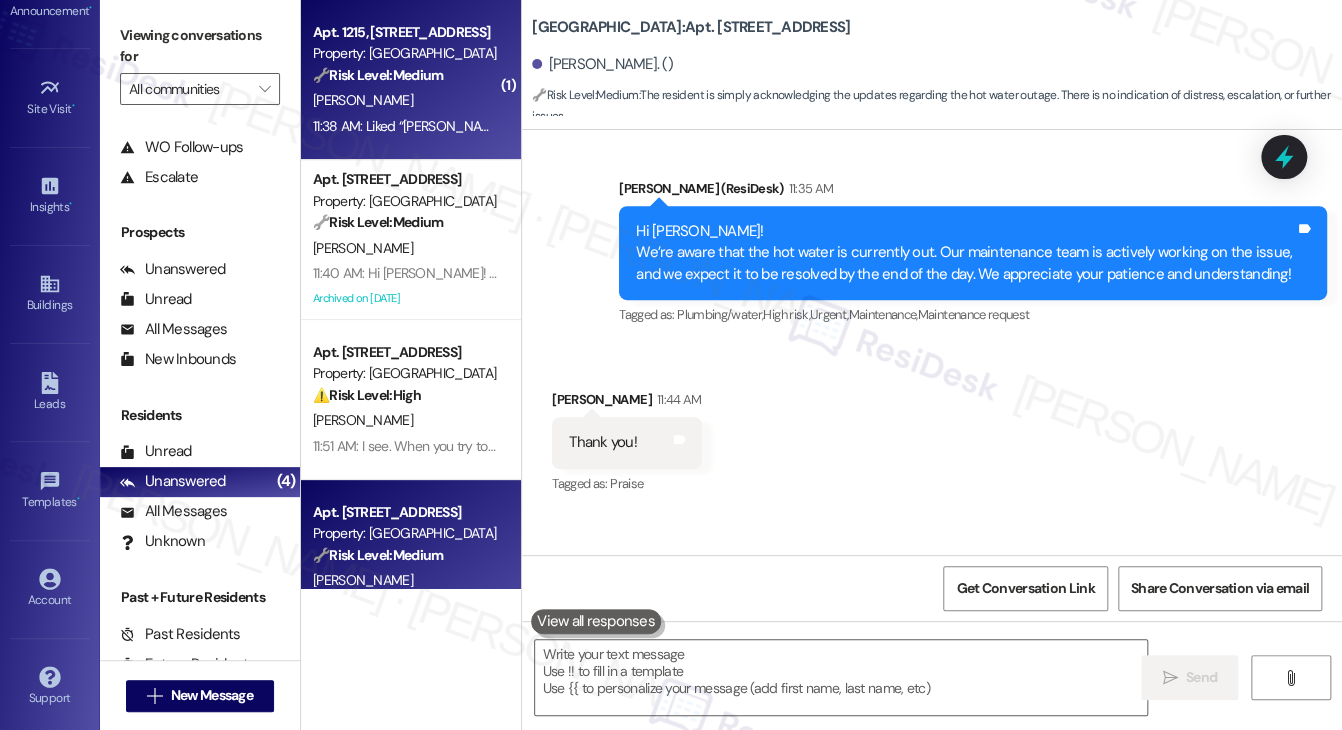 click on "11:38 AM: Liked “[PERSON_NAME] ([GEOGRAPHIC_DATA]): Hi [PERSON_NAME]!
We're aware that the hot water is currently out. Our maintenance team is actively working on the issue, and we expect it to be resolved by the end of the day. We appreciate your patience and understanding!” 11:38 AM: Liked “[PERSON_NAME] ([GEOGRAPHIC_DATA]): Hi [PERSON_NAME]!
We're aware that the hot water is currently out. Our maintenance team is actively working on the issue, and we expect it to be resolved by the end of the day. We appreciate your patience and understanding!”" at bounding box center (405, 126) 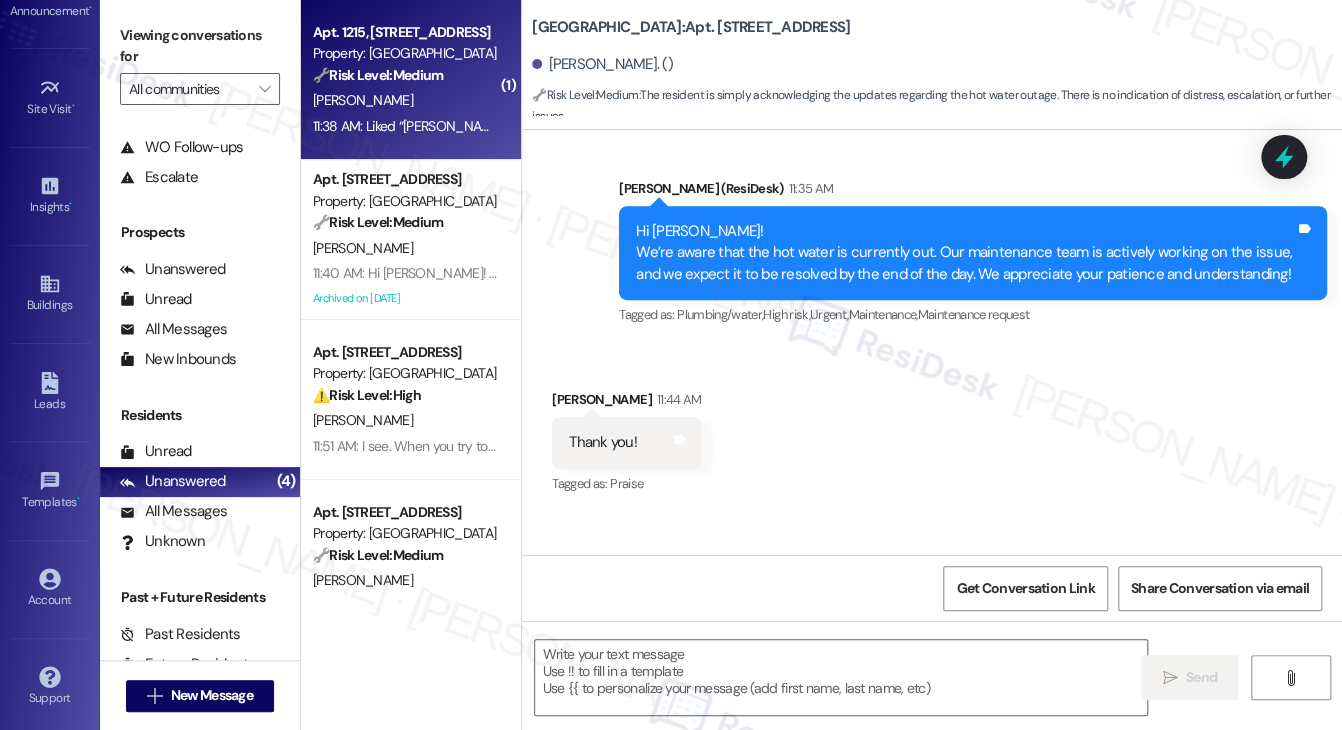 type on "Fetching suggested responses. Please feel free to read through the conversation in the meantime." 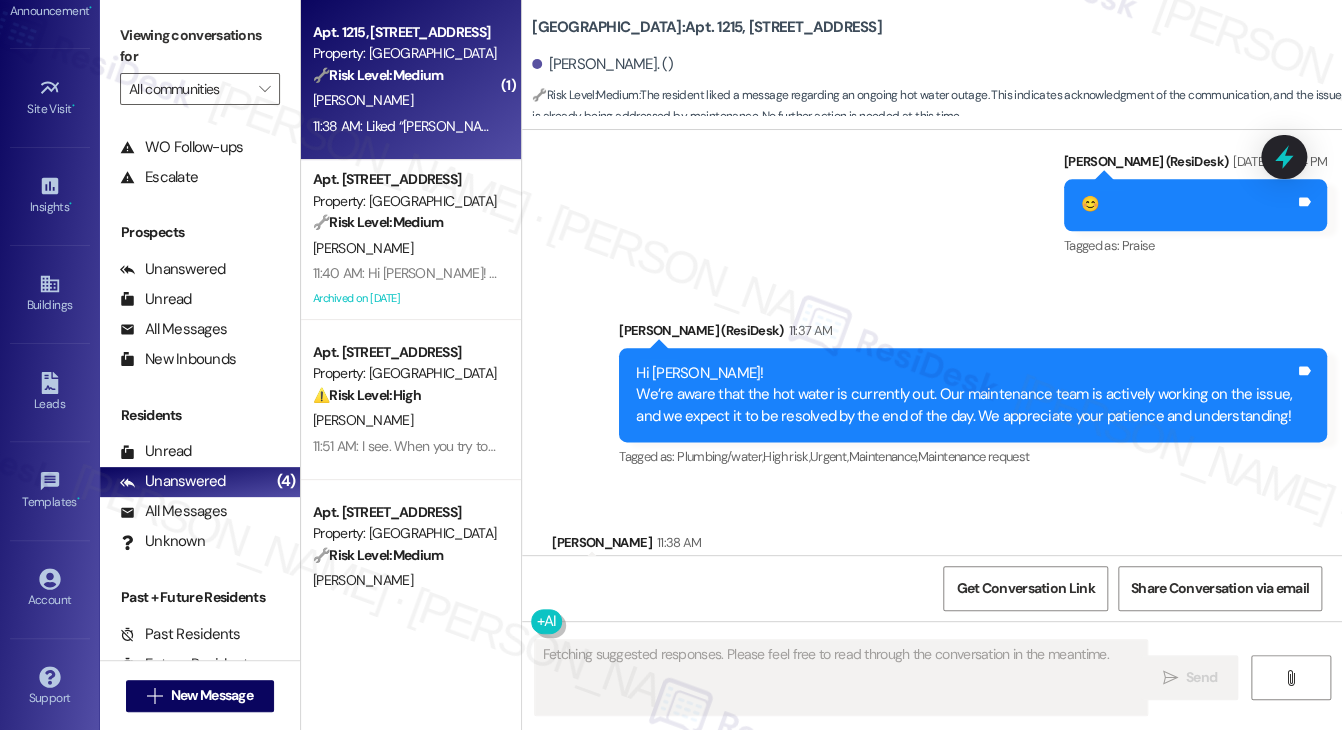 scroll, scrollTop: 17926, scrollLeft: 0, axis: vertical 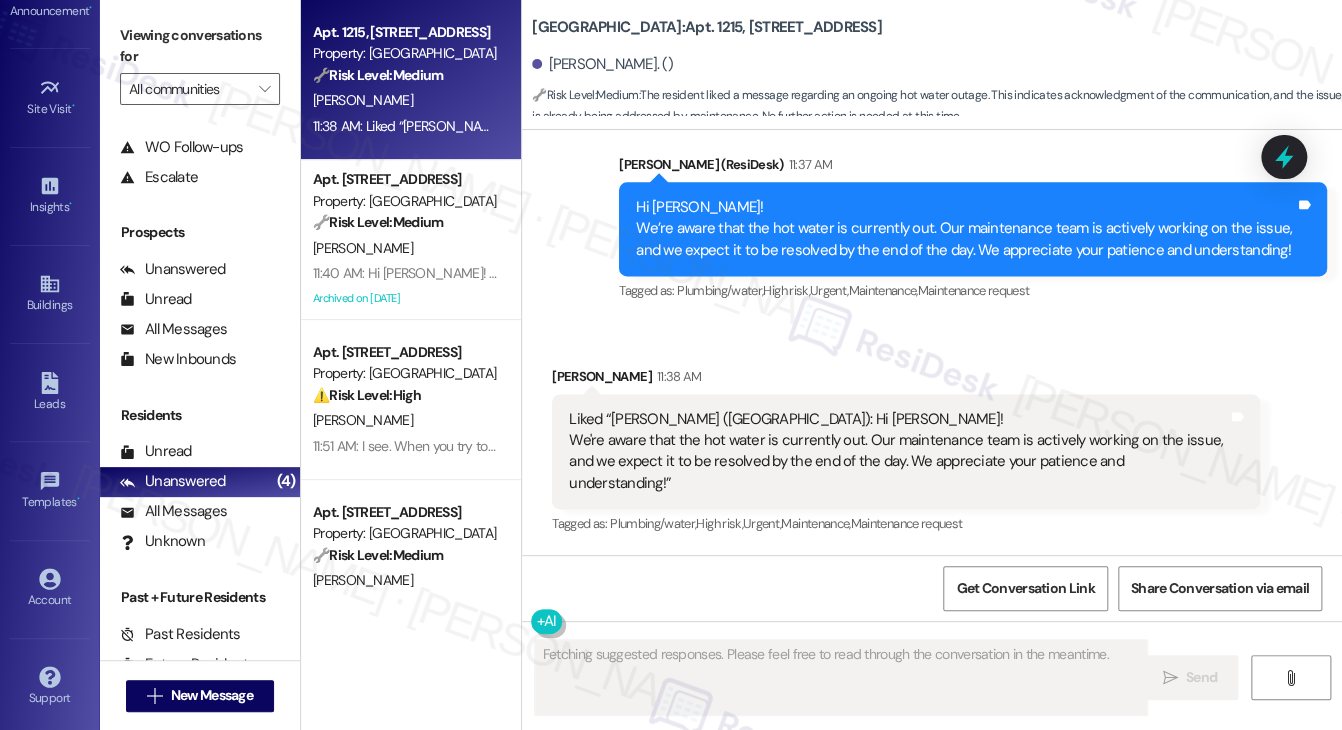 click on "Liked “[PERSON_NAME] ([GEOGRAPHIC_DATA]): Hi [PERSON_NAME]!
We're aware that the hot water is currently out. Our maintenance team is actively working on the issue, and we expect it to be resolved by the end of the day. We appreciate your patience and understanding!”" at bounding box center [898, 452] 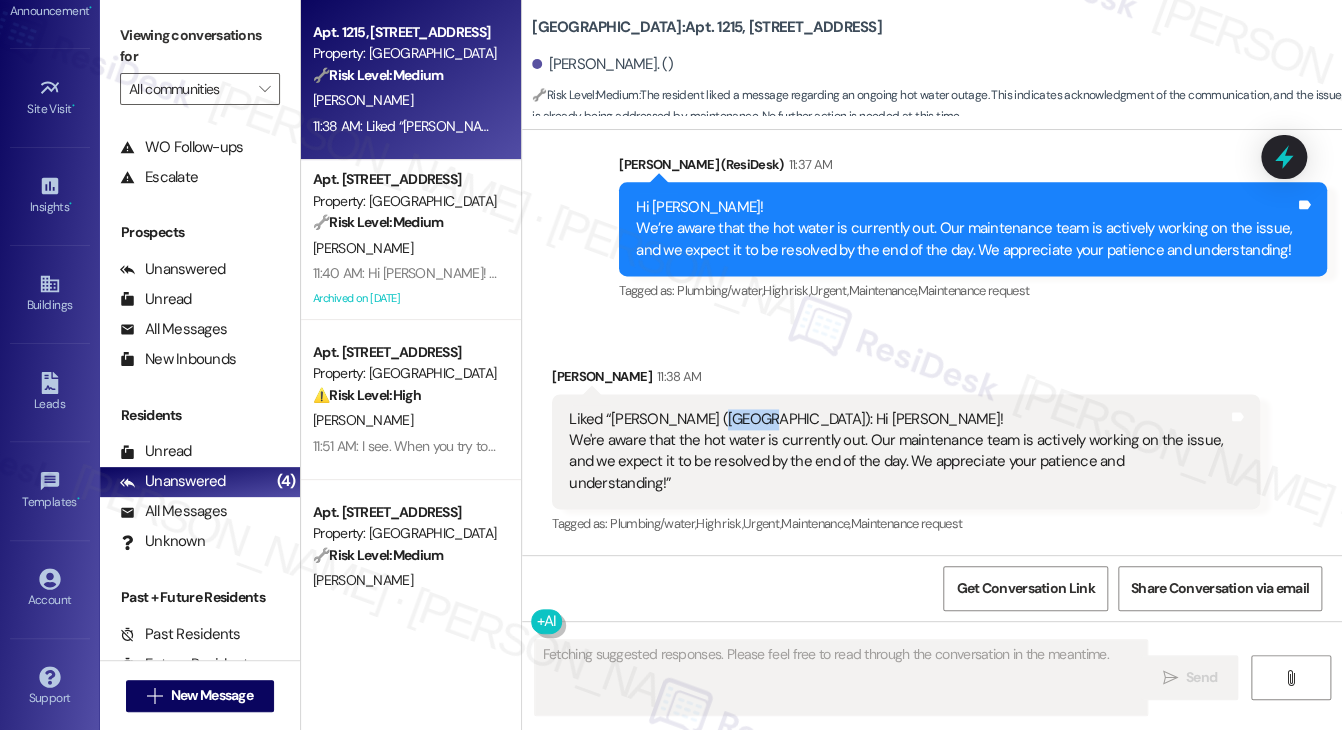 click on "Liked “[PERSON_NAME] ([GEOGRAPHIC_DATA]): Hi [PERSON_NAME]!
We're aware that the hot water is currently out. Our maintenance team is actively working on the issue, and we expect it to be resolved by the end of the day. We appreciate your patience and understanding!”" at bounding box center [898, 452] 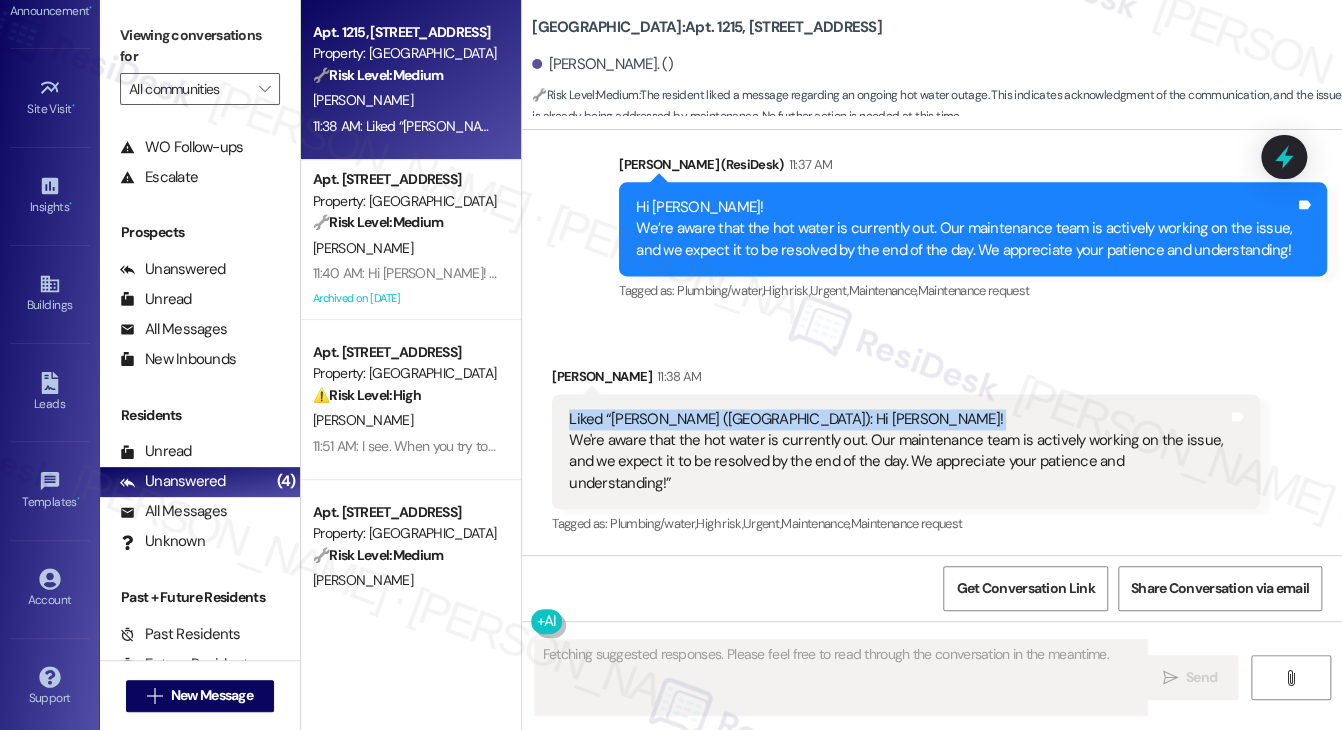 click on "Liked “[PERSON_NAME] ([GEOGRAPHIC_DATA]): Hi [PERSON_NAME]!
We're aware that the hot water is currently out. Our maintenance team is actively working on the issue, and we expect it to be resolved by the end of the day. We appreciate your patience and understanding!”" at bounding box center [898, 452] 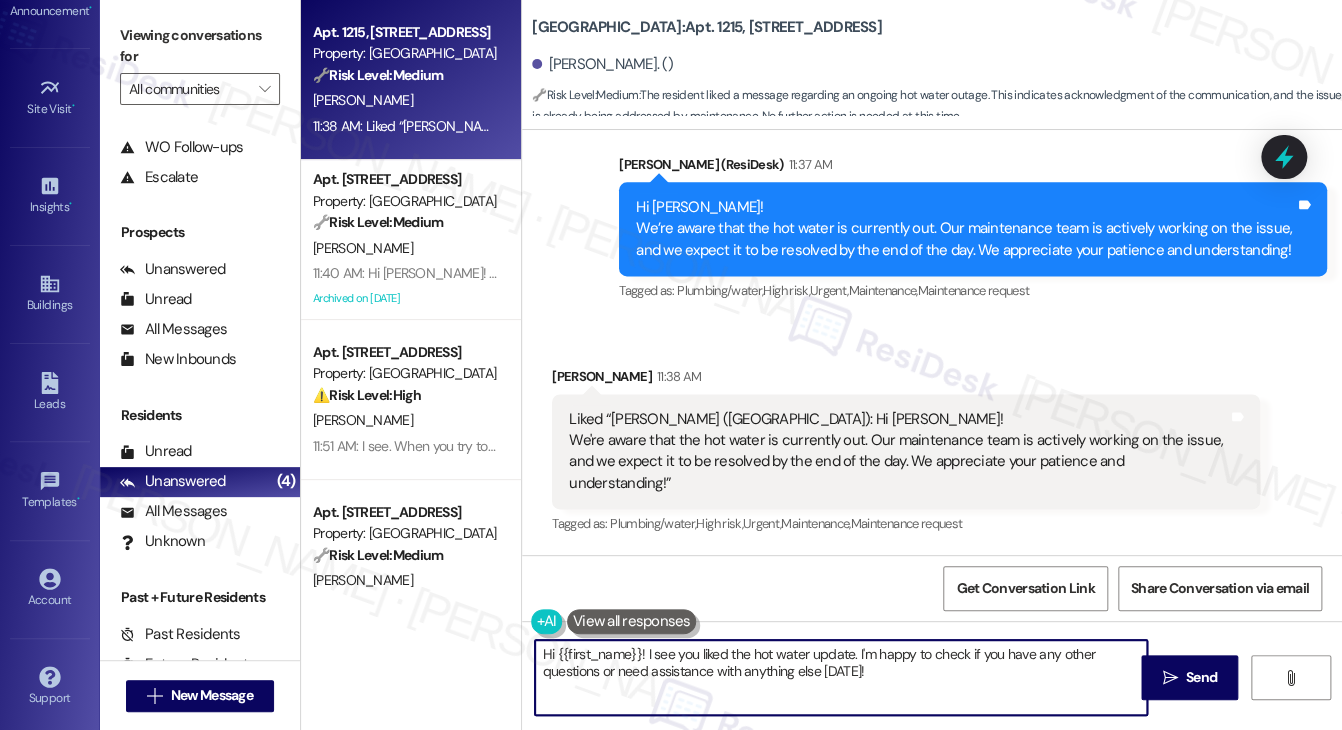 drag, startPoint x: 971, startPoint y: 653, endPoint x: 648, endPoint y: 657, distance: 323.02478 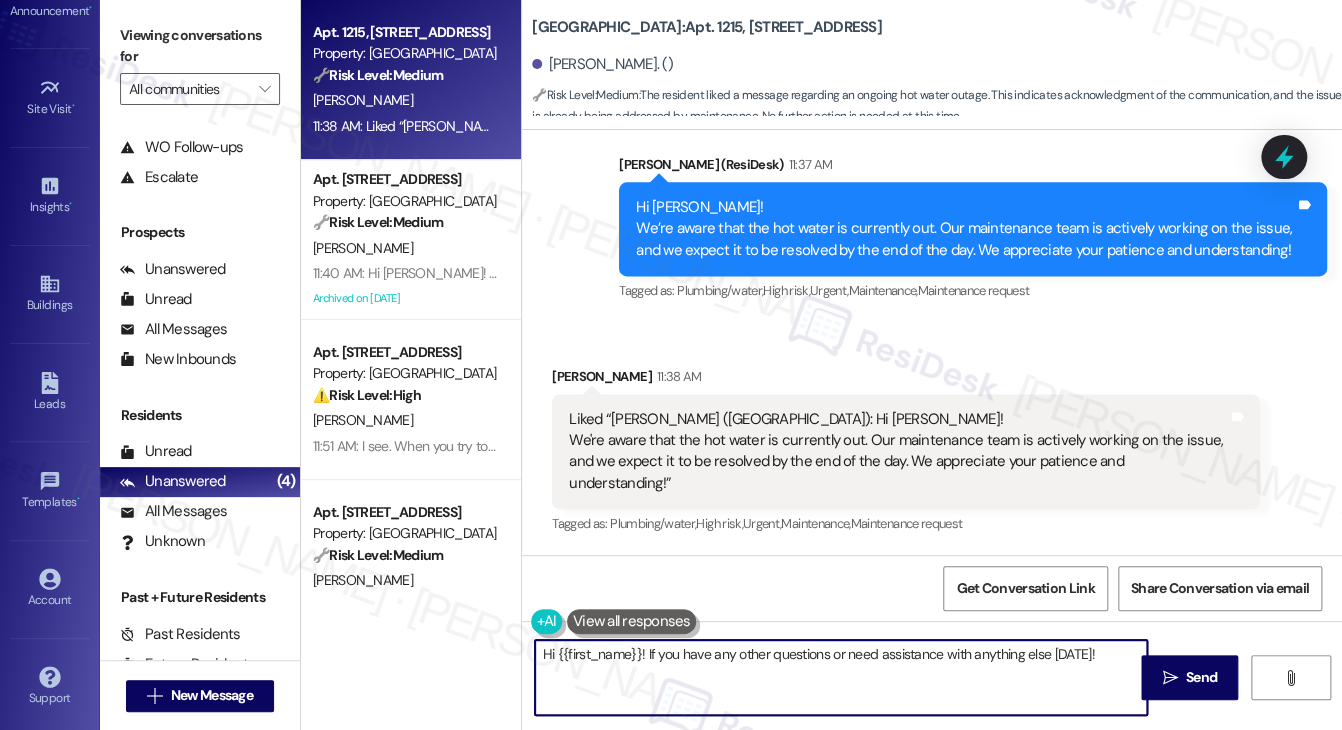 click on "Hi {{first_name}}! If you have any other questions or need assistance with anything else [DATE]!" at bounding box center (841, 677) 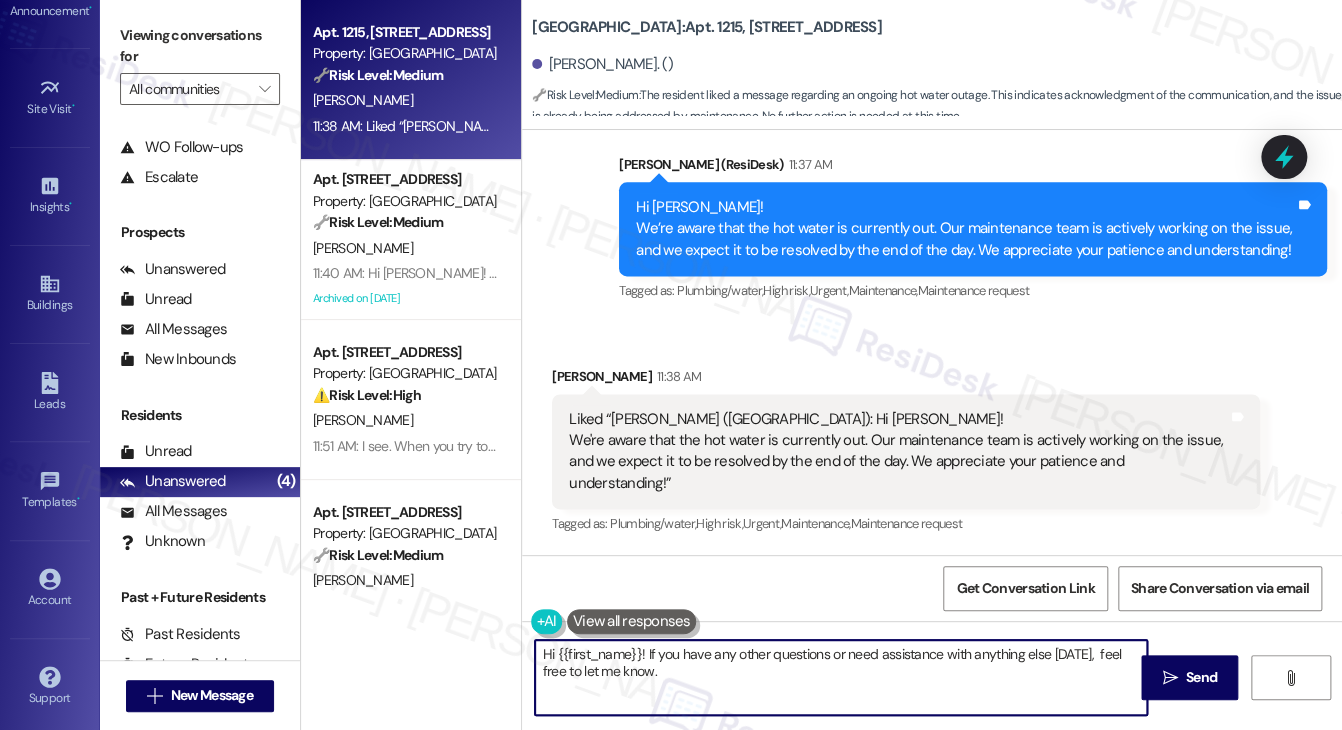 type on "Hi {{first_name}}! If you have any other questions or need assistance with anything else [DATE],  feel free to let me know." 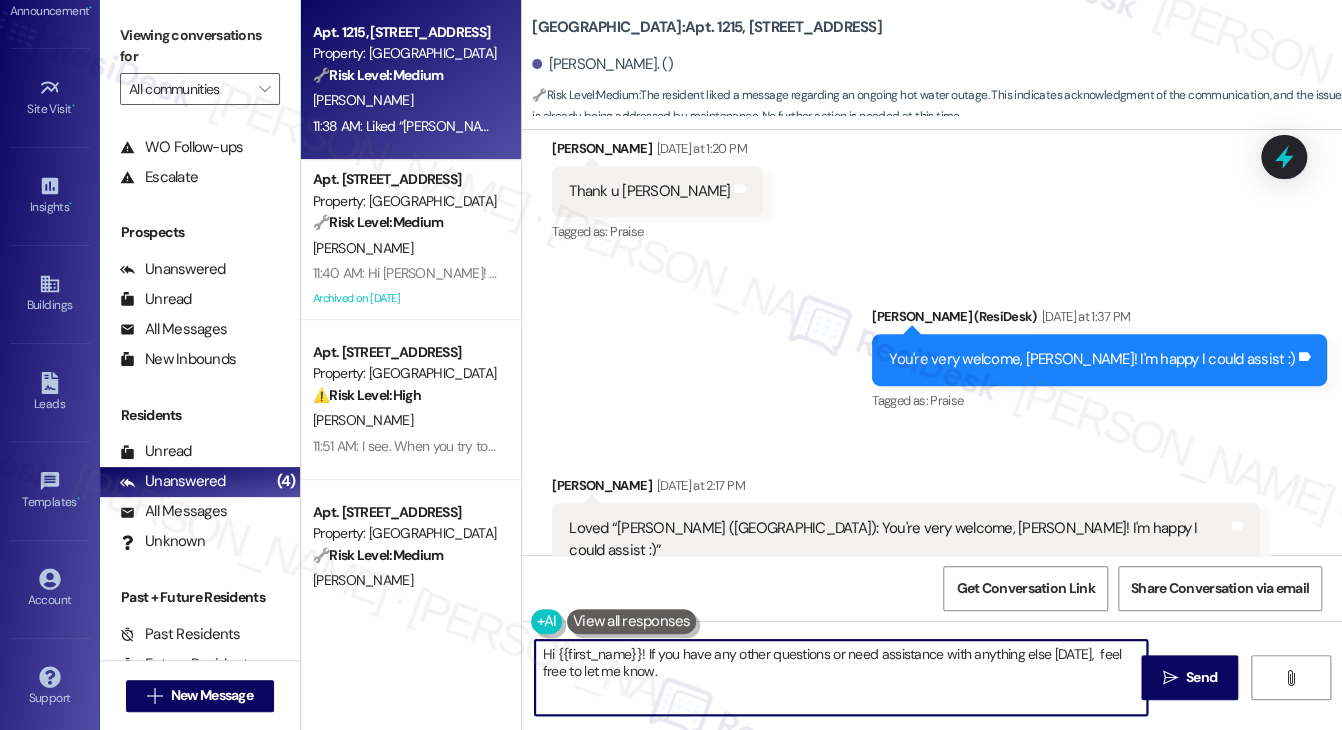 scroll, scrollTop: 16926, scrollLeft: 0, axis: vertical 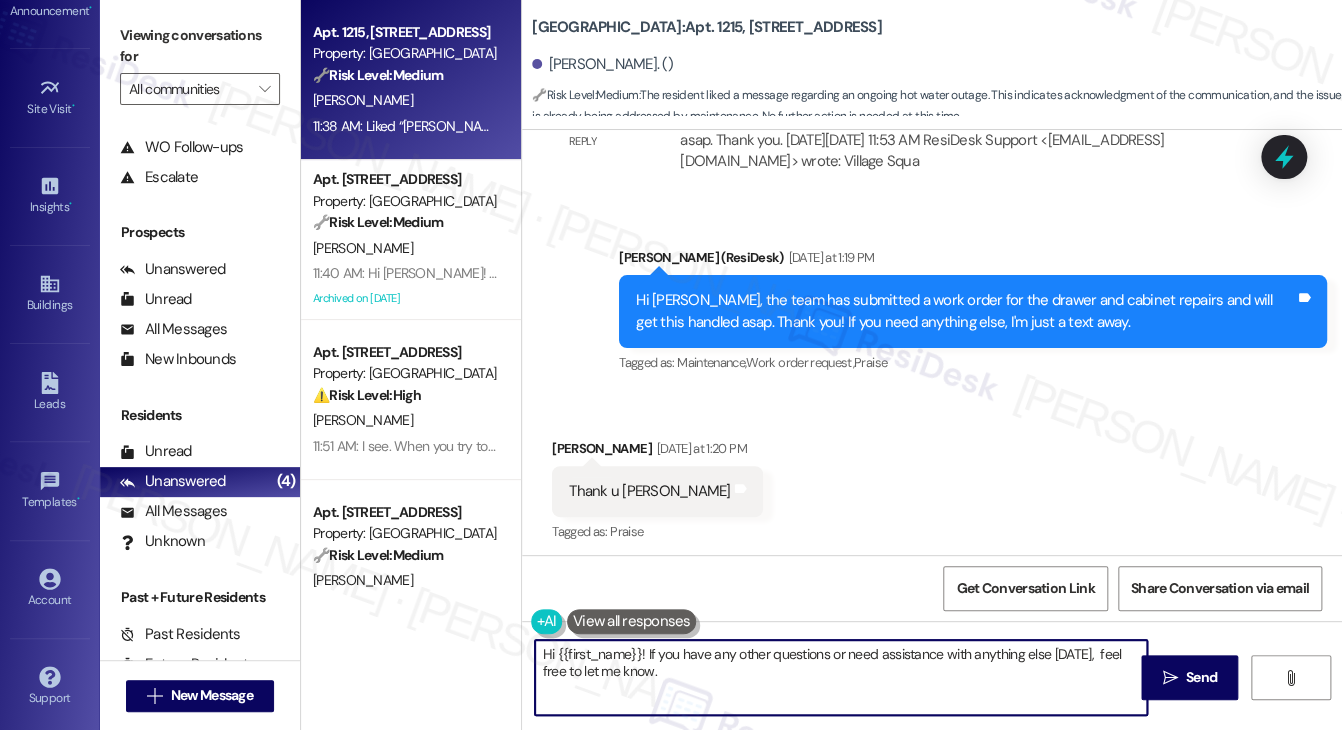 click on "Hi {{first_name}}! If you have any other questions or need assistance with anything else [DATE],  feel free to let me know." at bounding box center (841, 677) 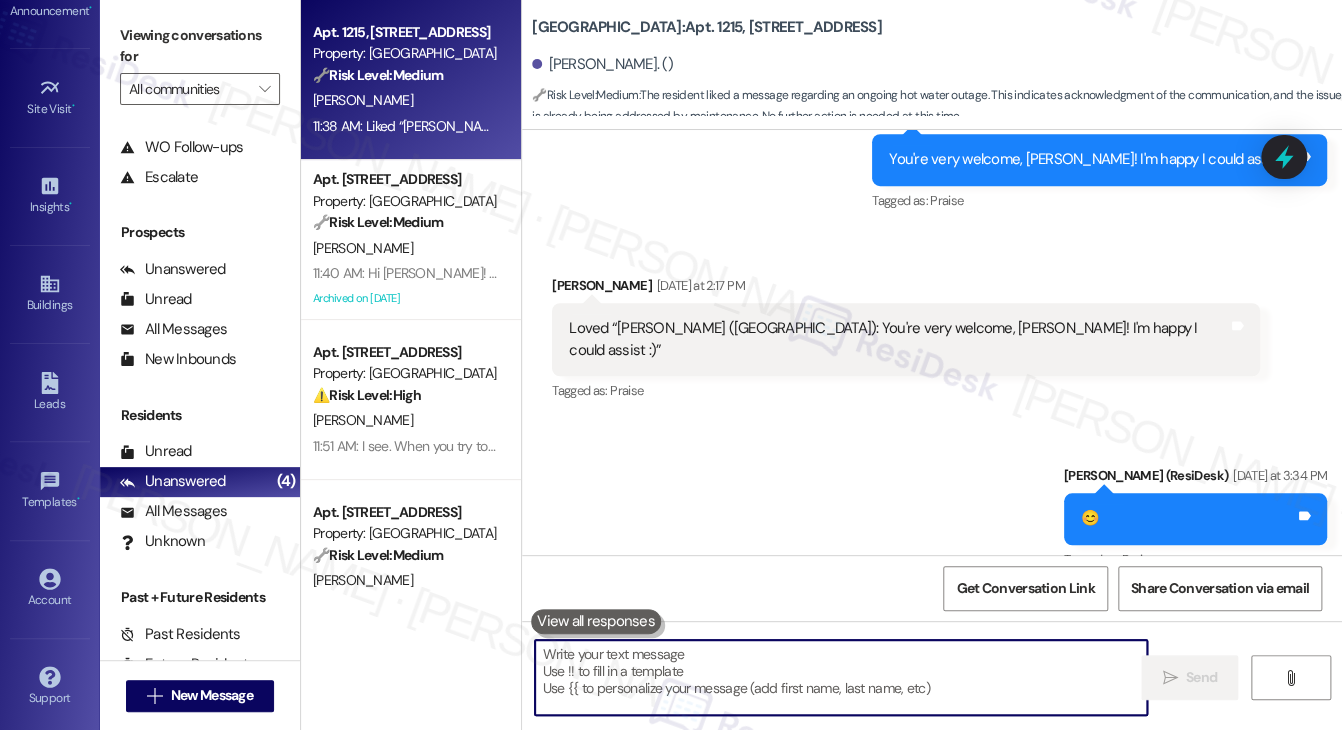 type on "👌" 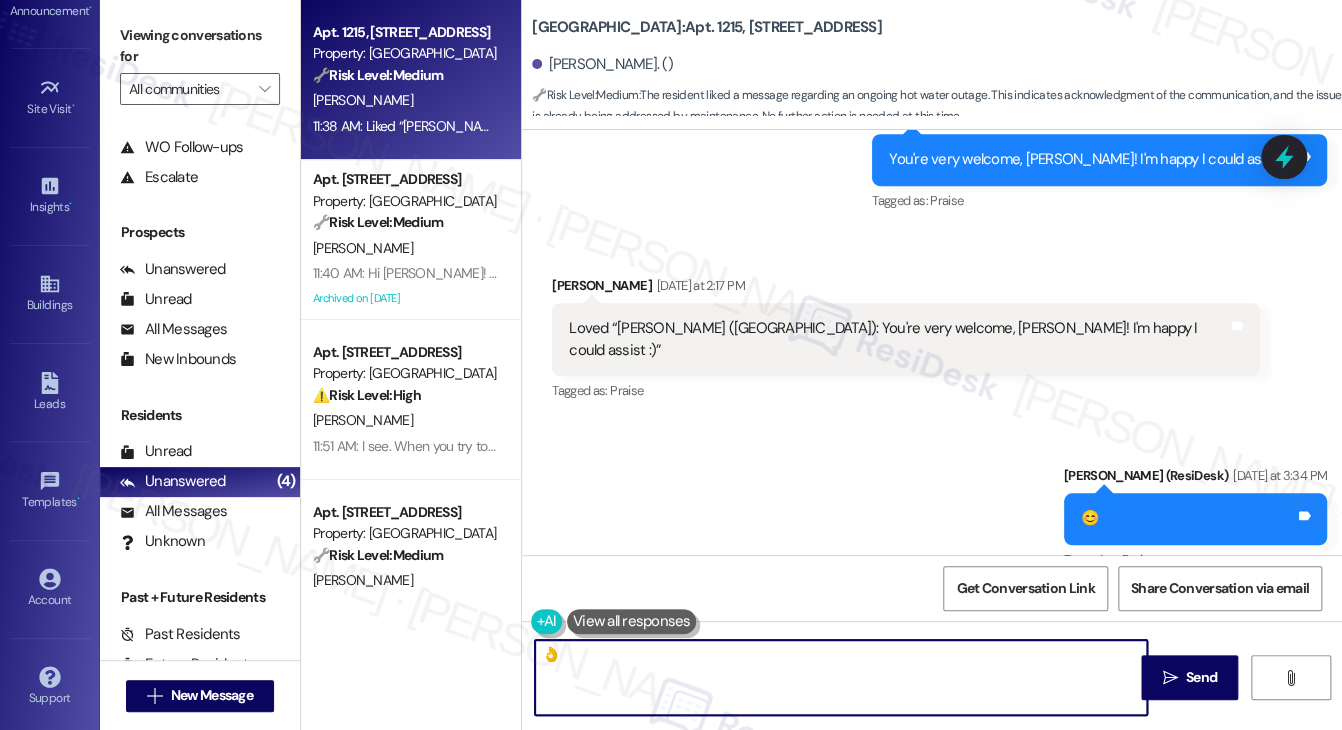 click on "👌" at bounding box center [841, 677] 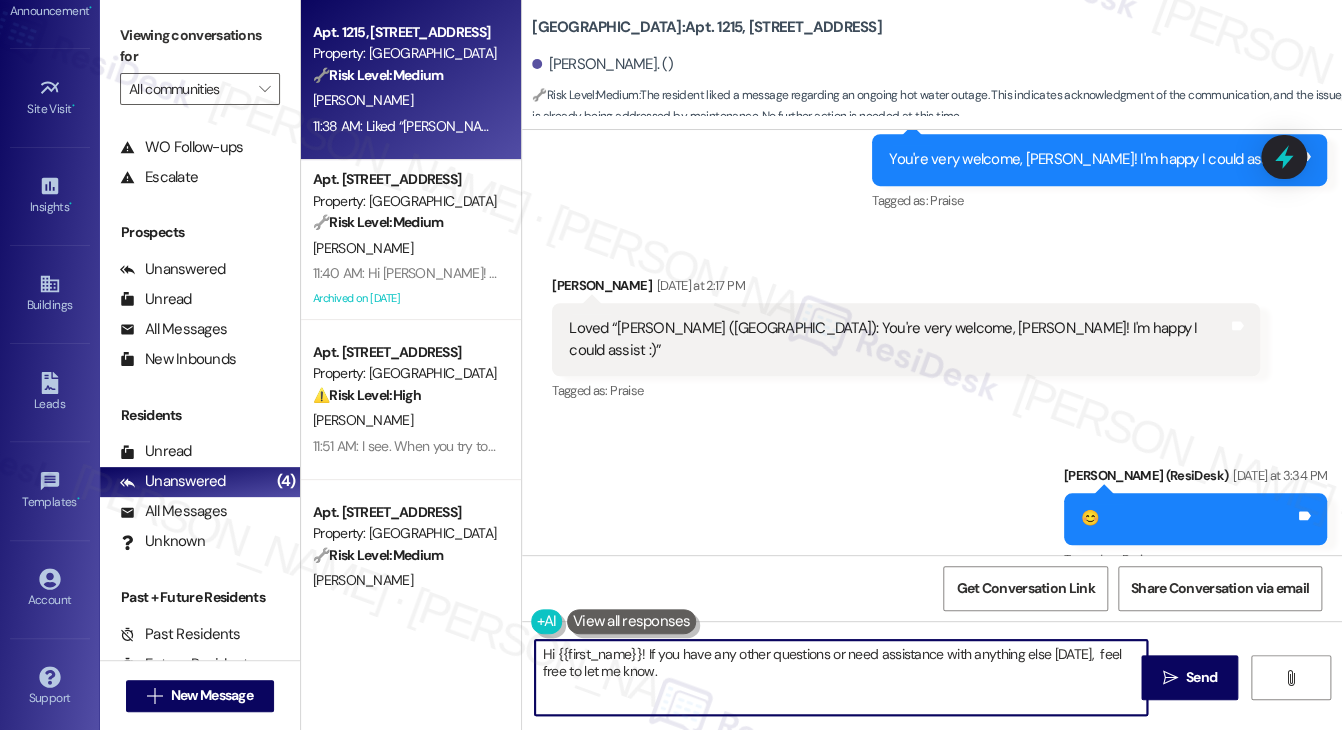 click on "Hi {{first_name}}! If you have any other questions or need assistance with anything else [DATE],  feel free to let me know." at bounding box center (841, 677) 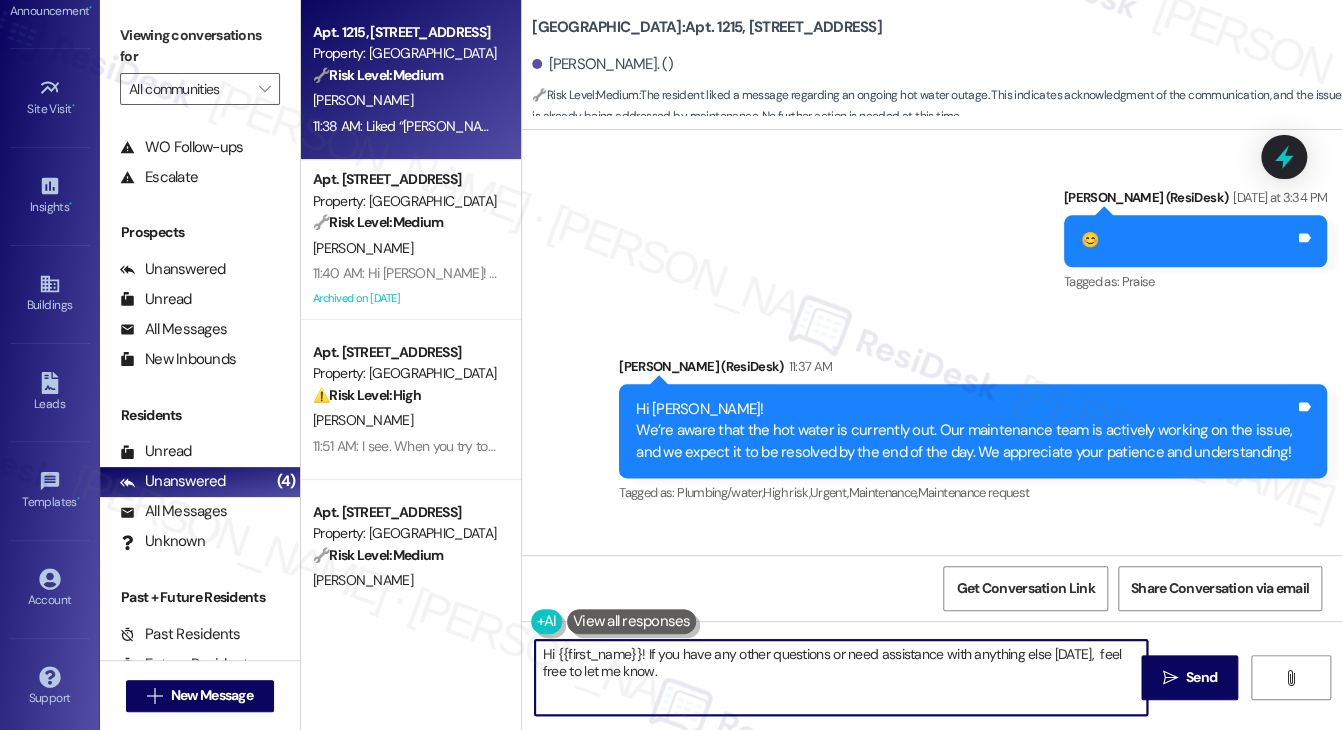 scroll, scrollTop: 17926, scrollLeft: 0, axis: vertical 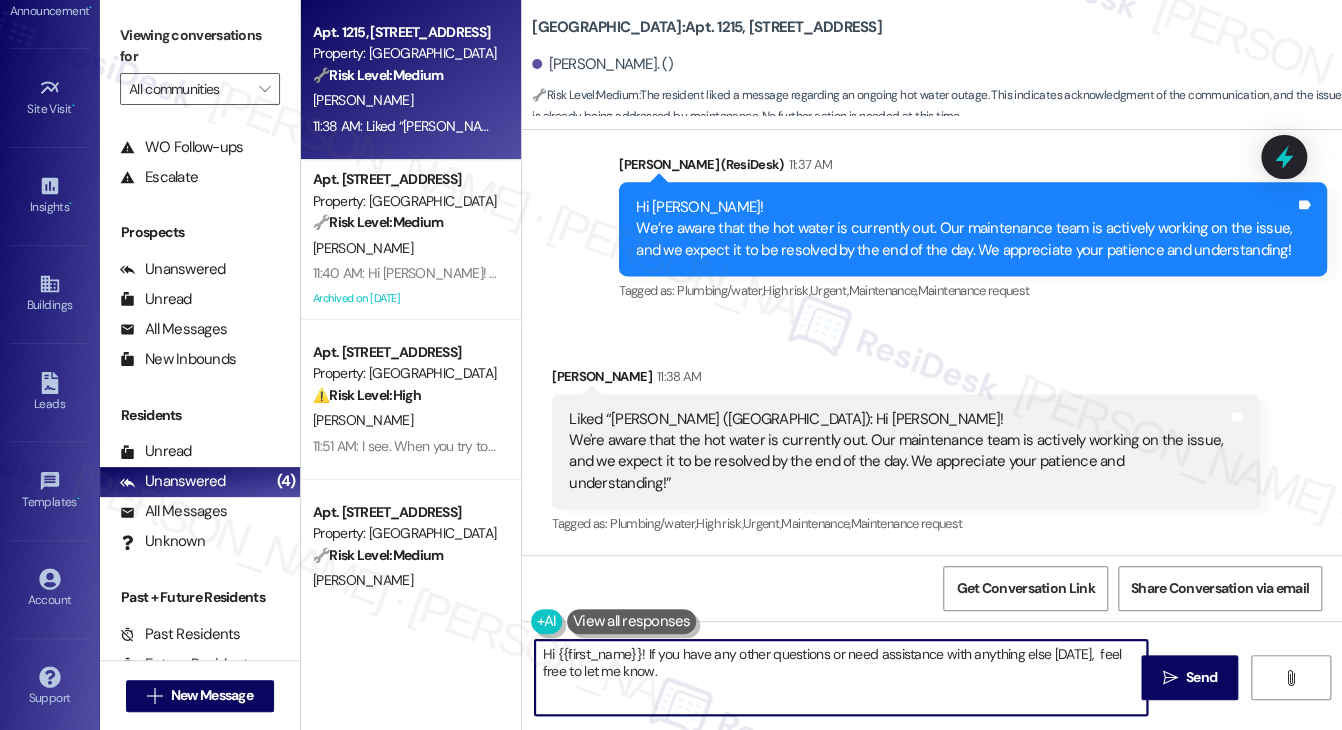 click on "Hi {{first_name}}! If you have any other questions or need assistance with anything else [DATE],  feel free to let me know." at bounding box center (841, 677) 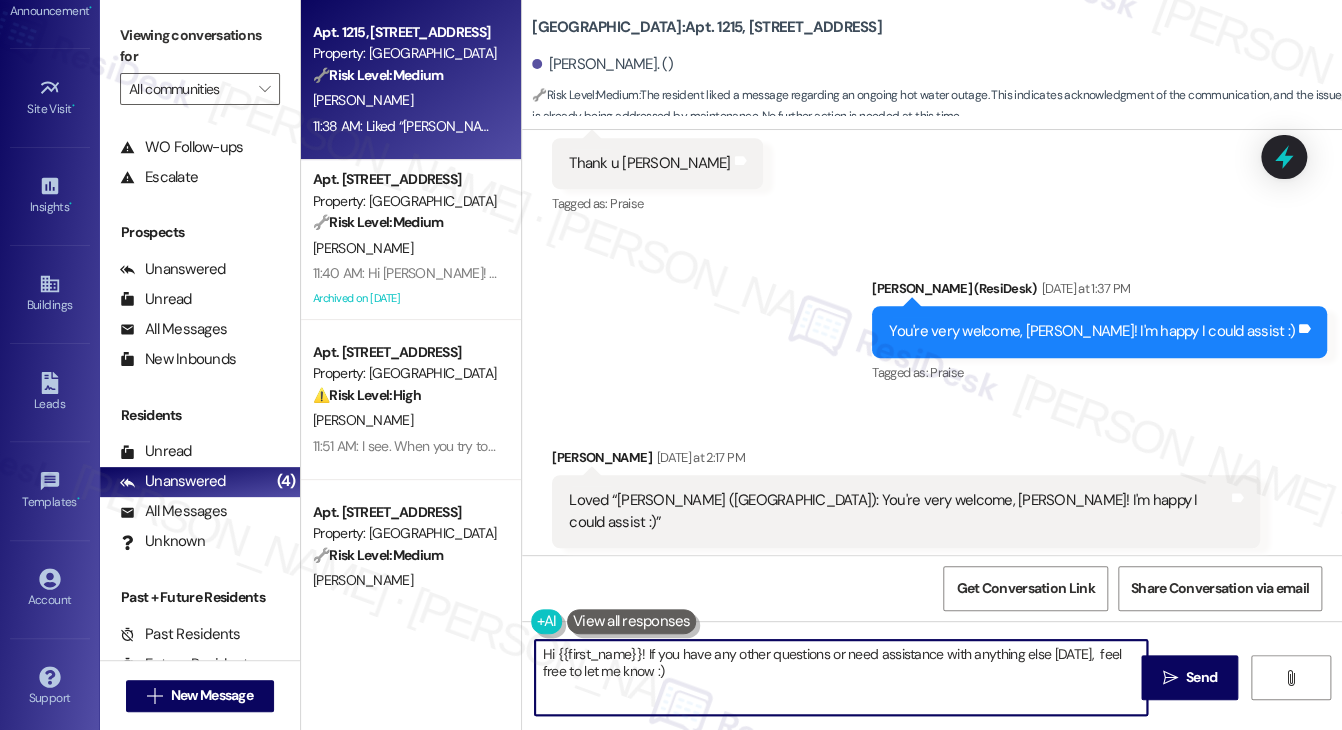 scroll, scrollTop: 17126, scrollLeft: 0, axis: vertical 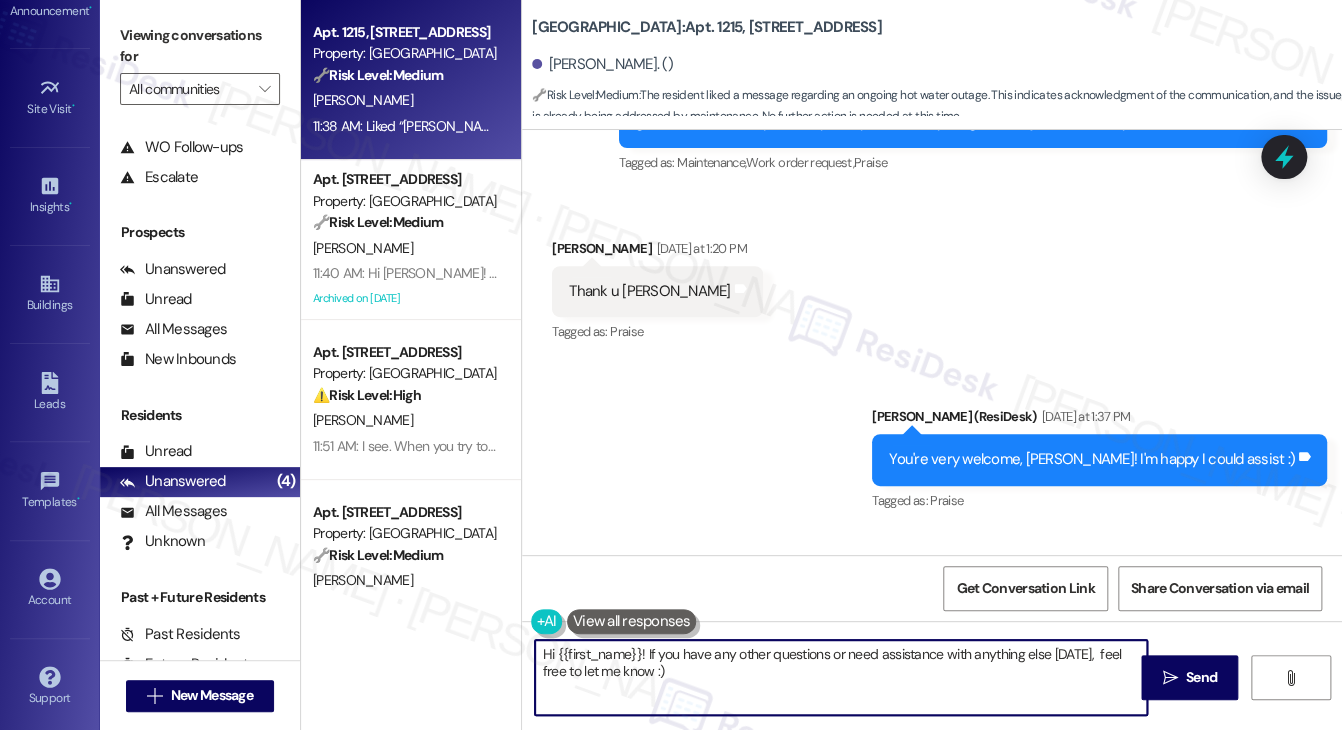 type on "Hi {{first_name}}! If you have any other questions or need assistance with anything else [DATE],  feel free to let me know :)" 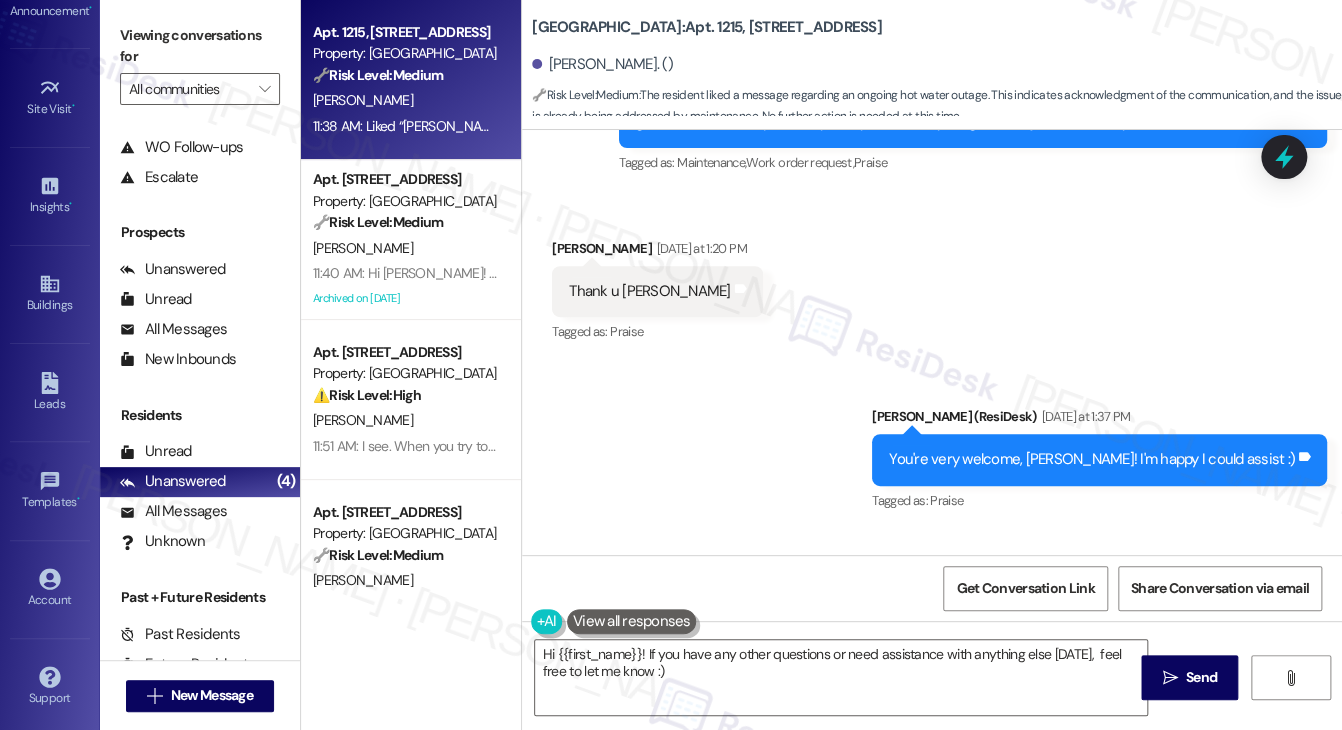 click on "Hi [PERSON_NAME], the team has submitted a work order for the drawer and cabinet repairs and will get this handled asap. Thank you! If you need anything else, I'm just a text away." at bounding box center (965, 111) 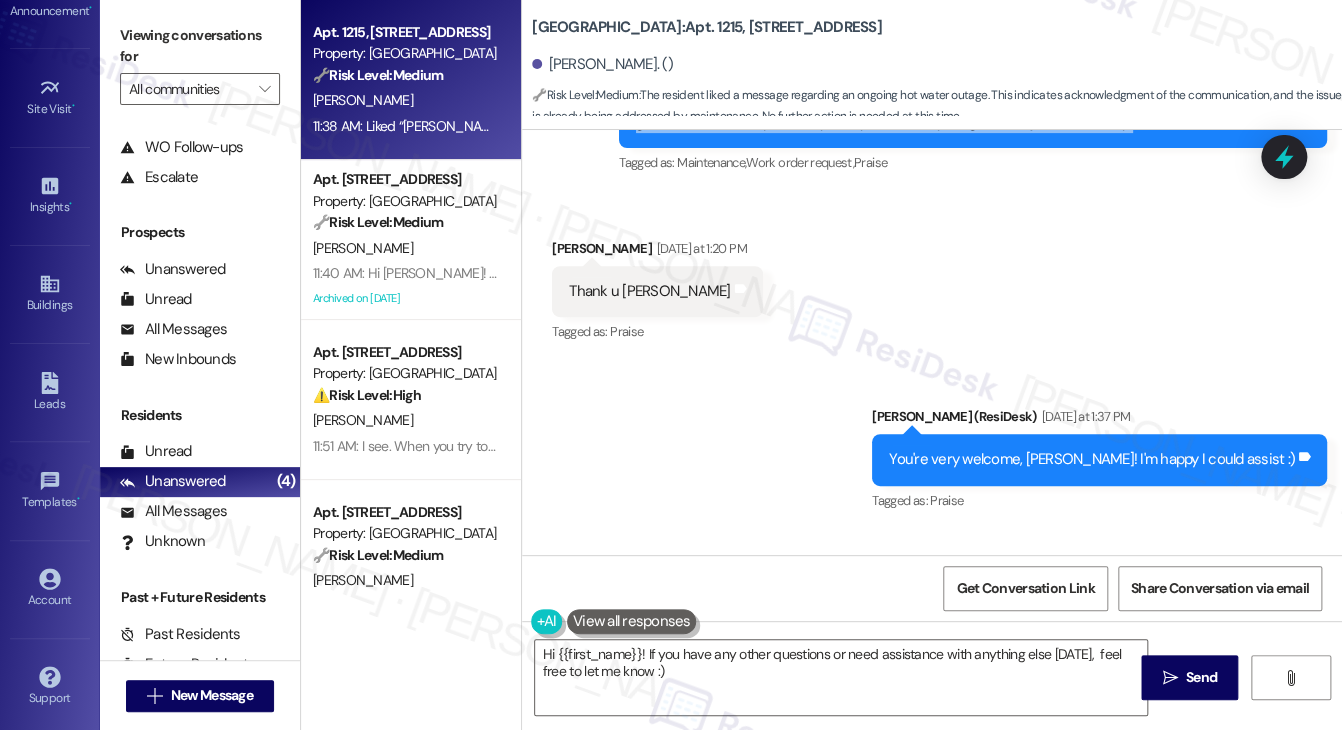 click on "Hi [PERSON_NAME], the team has submitted a work order for the drawer and cabinet repairs and will get this handled asap. Thank you! If you need anything else, I'm just a text away." at bounding box center (965, 111) 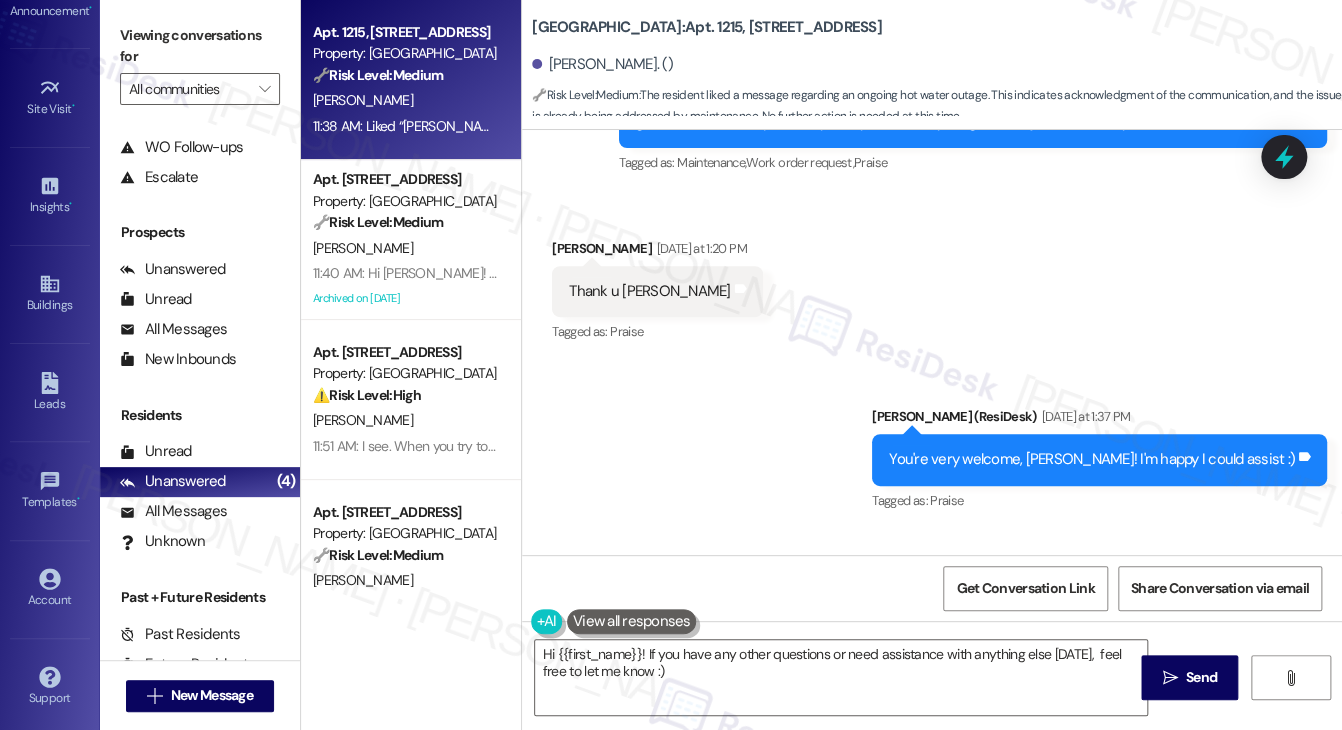 click on "Tagged as:   Maintenance ,  Click to highlight conversations about Maintenance Work order request ,  Click to highlight conversations about Work order request Praise Click to highlight conversations about Praise" at bounding box center (973, 162) 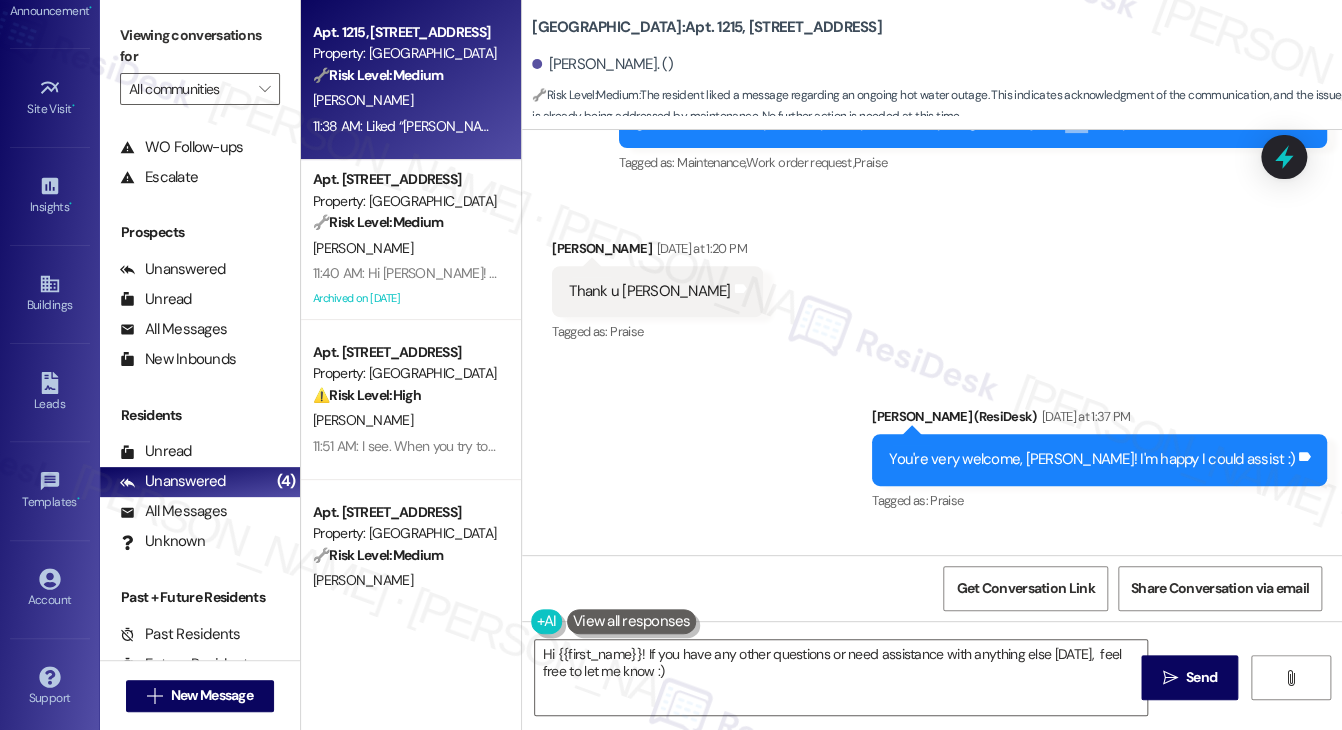click on "Hi [PERSON_NAME], the team has submitted a work order for the drawer and cabinet repairs and will get this handled asap. Thank you! If you need anything else, I'm just a text away." at bounding box center [965, 111] 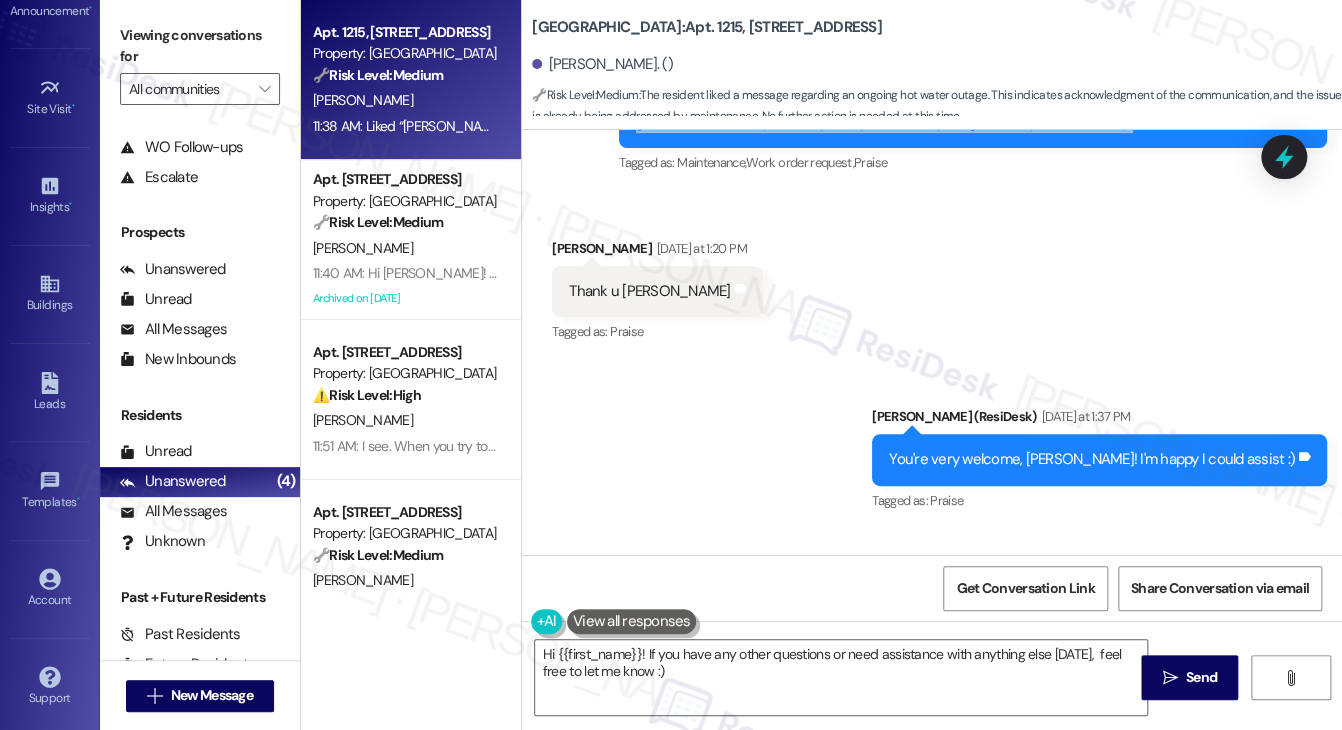 click on "Hi [PERSON_NAME], the team has submitted a work order for the drawer and cabinet repairs and will get this handled asap. Thank you! If you need anything else, I'm just a text away." at bounding box center [965, 111] 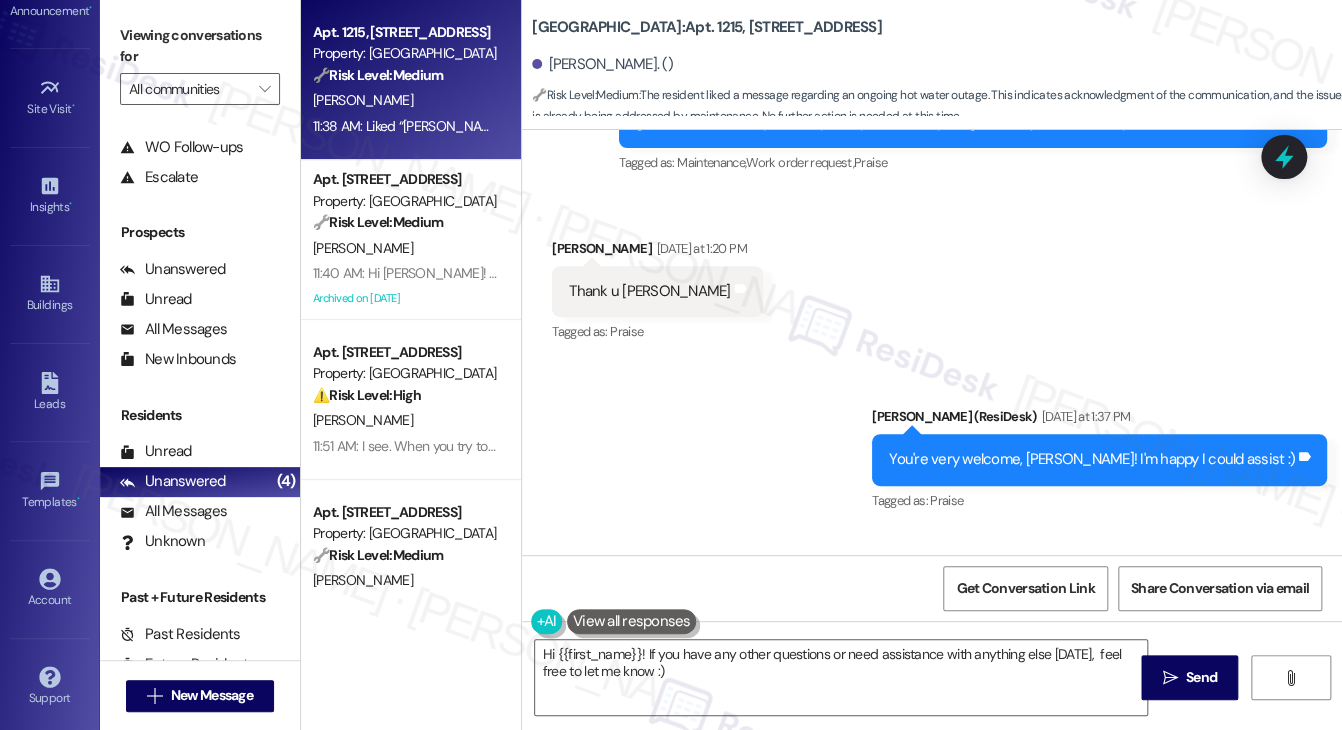 click on "Tagged as:   Maintenance ,  Click to highlight conversations about Maintenance Work order request ,  Click to highlight conversations about Work order request Praise Click to highlight conversations about Praise" at bounding box center [973, 162] 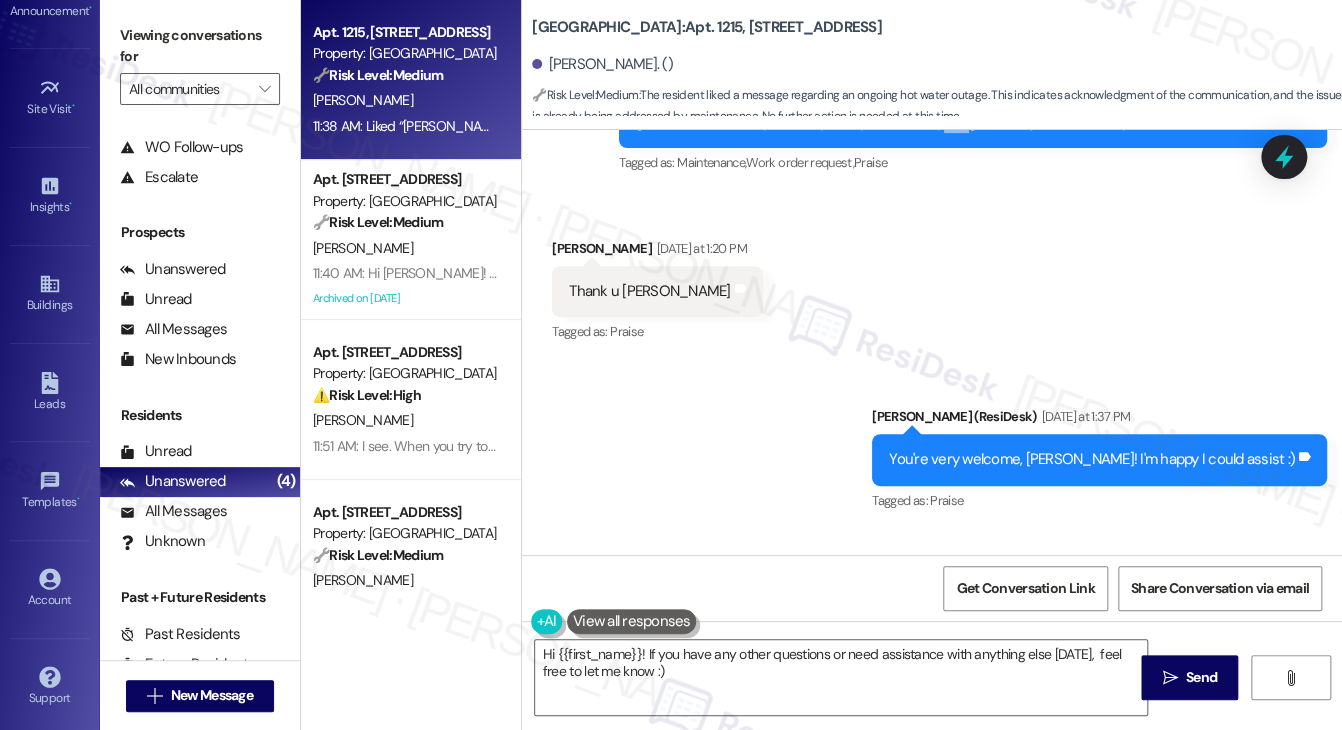click on "Hi [PERSON_NAME], the team has submitted a work order for the drawer and cabinet repairs and will get this handled asap. Thank you! If you need anything else, I'm just a text away. Tags and notes" at bounding box center [973, 111] 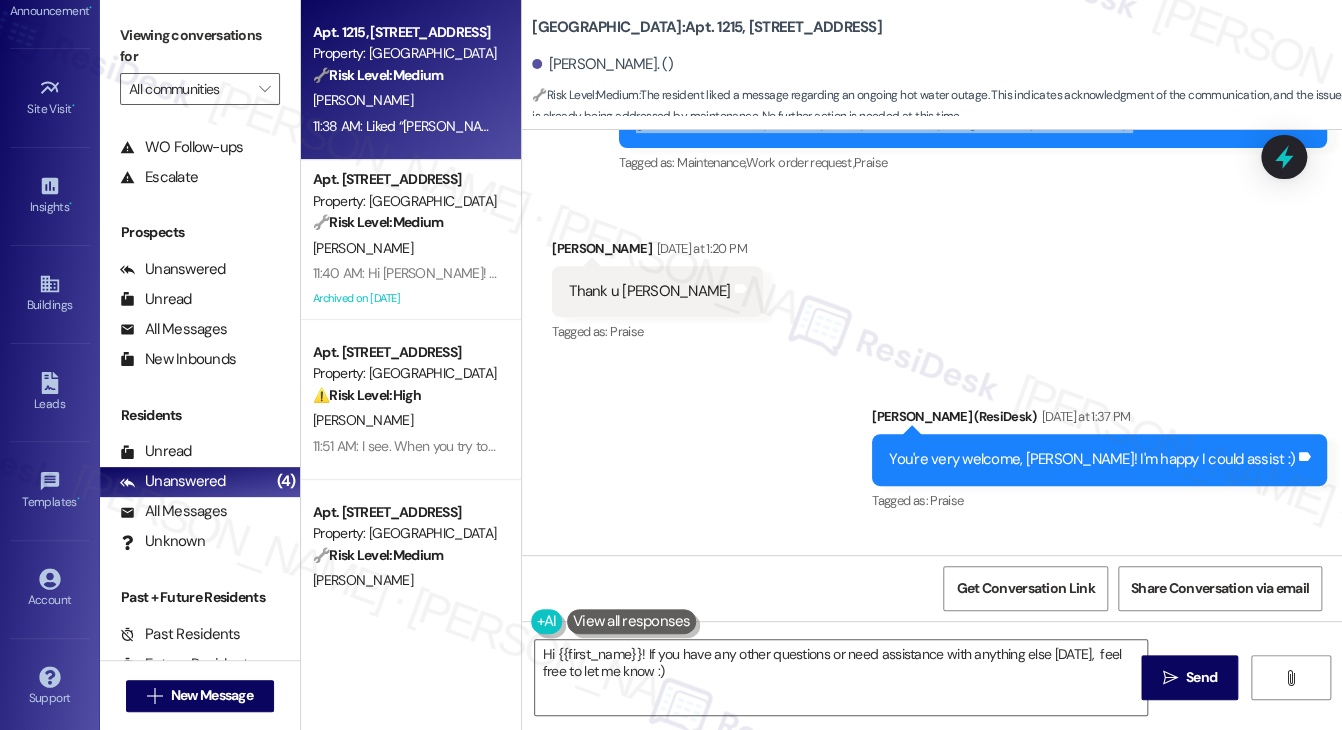 click on "Hi [PERSON_NAME], the team has submitted a work order for the drawer and cabinet repairs and will get this handled asap. Thank you! If you need anything else, I'm just a text away. Tags and notes" at bounding box center (973, 111) 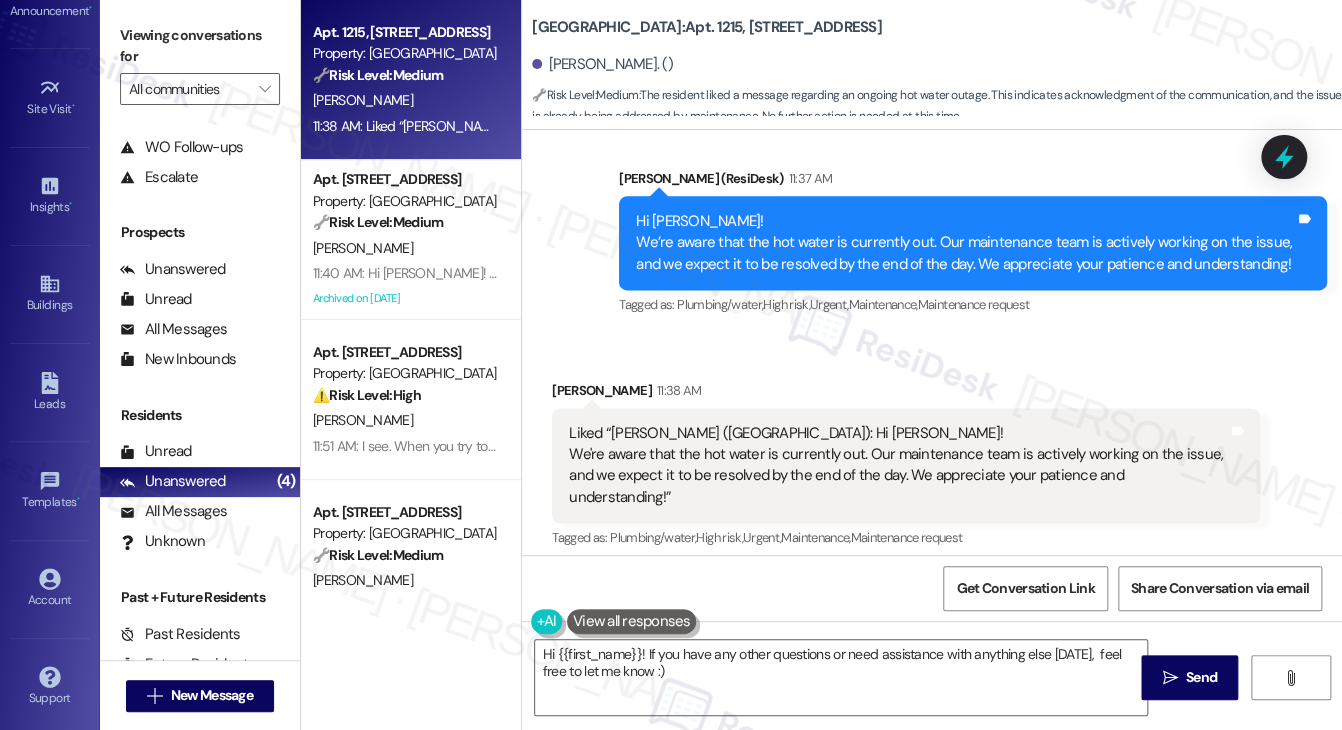 scroll, scrollTop: 17926, scrollLeft: 0, axis: vertical 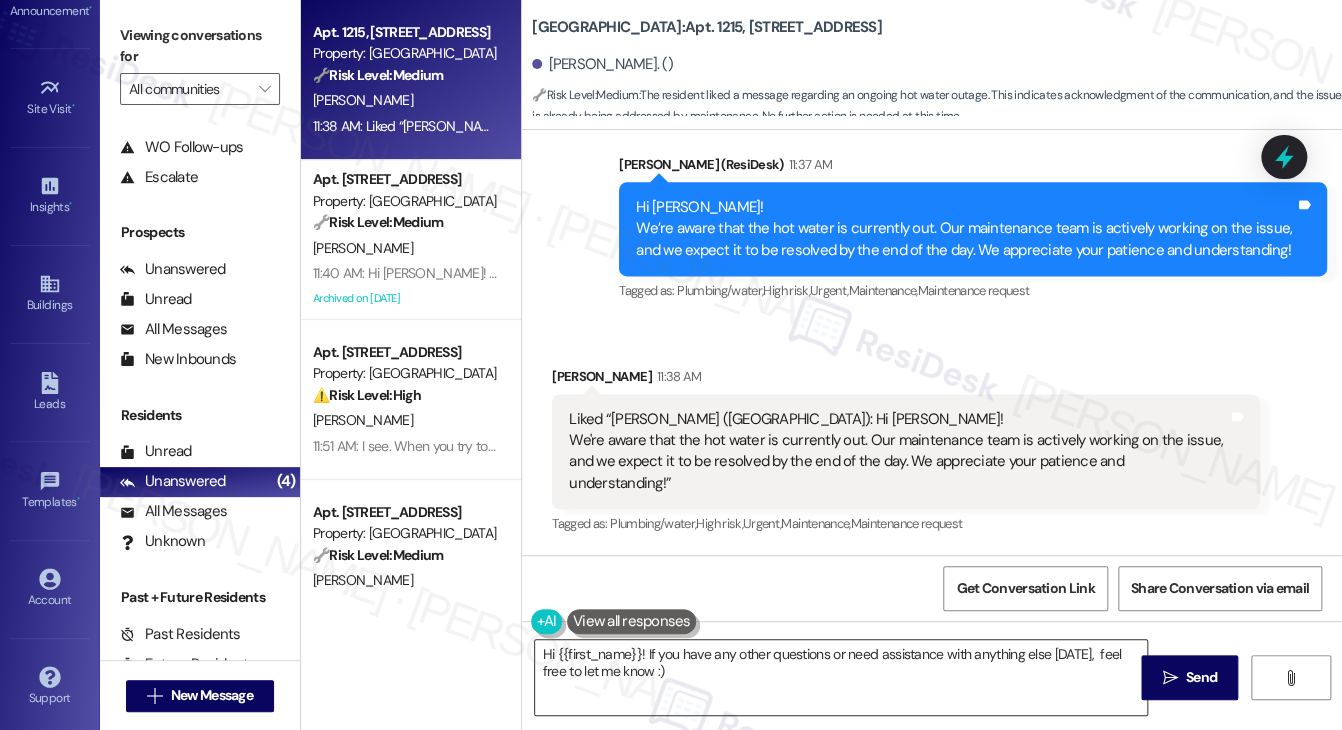 click on "Hi {{first_name}}! If you have any other questions or need assistance with anything else [DATE],  feel free to let me know :)" at bounding box center [841, 677] 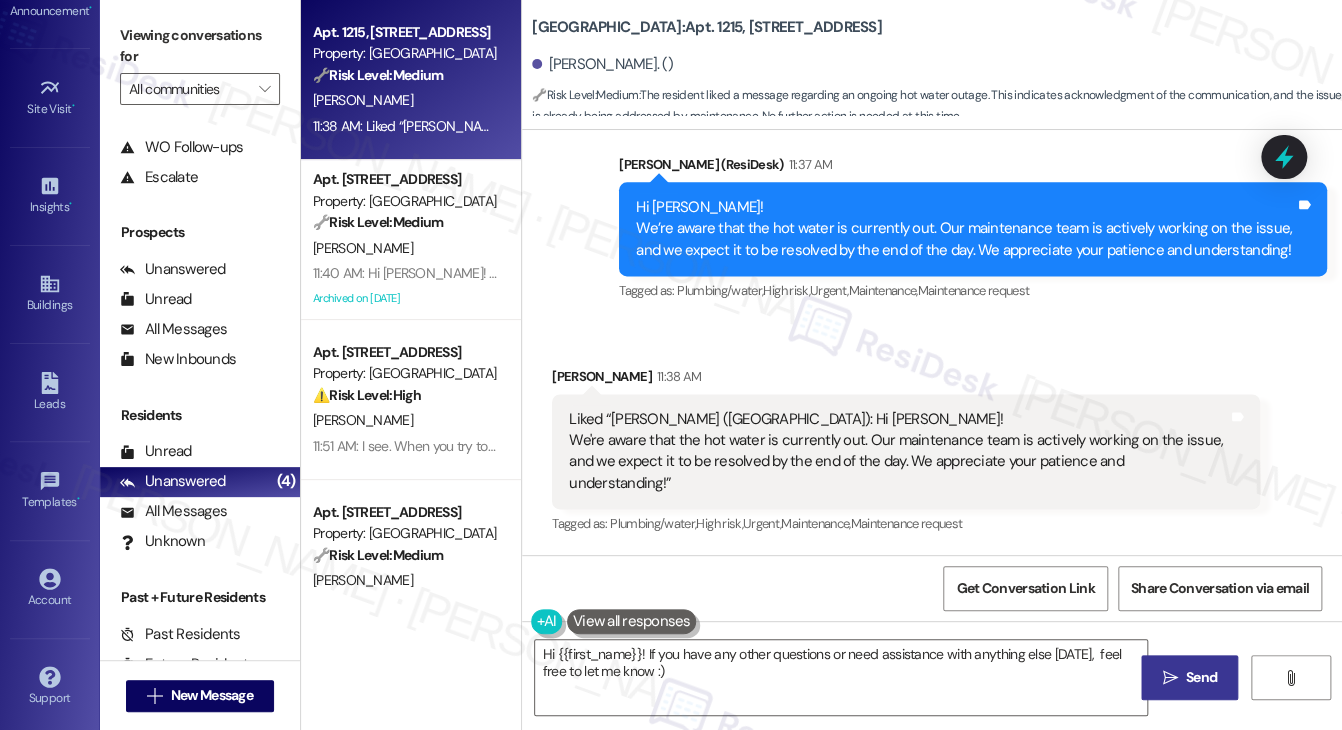 click on " Send" at bounding box center [1189, 677] 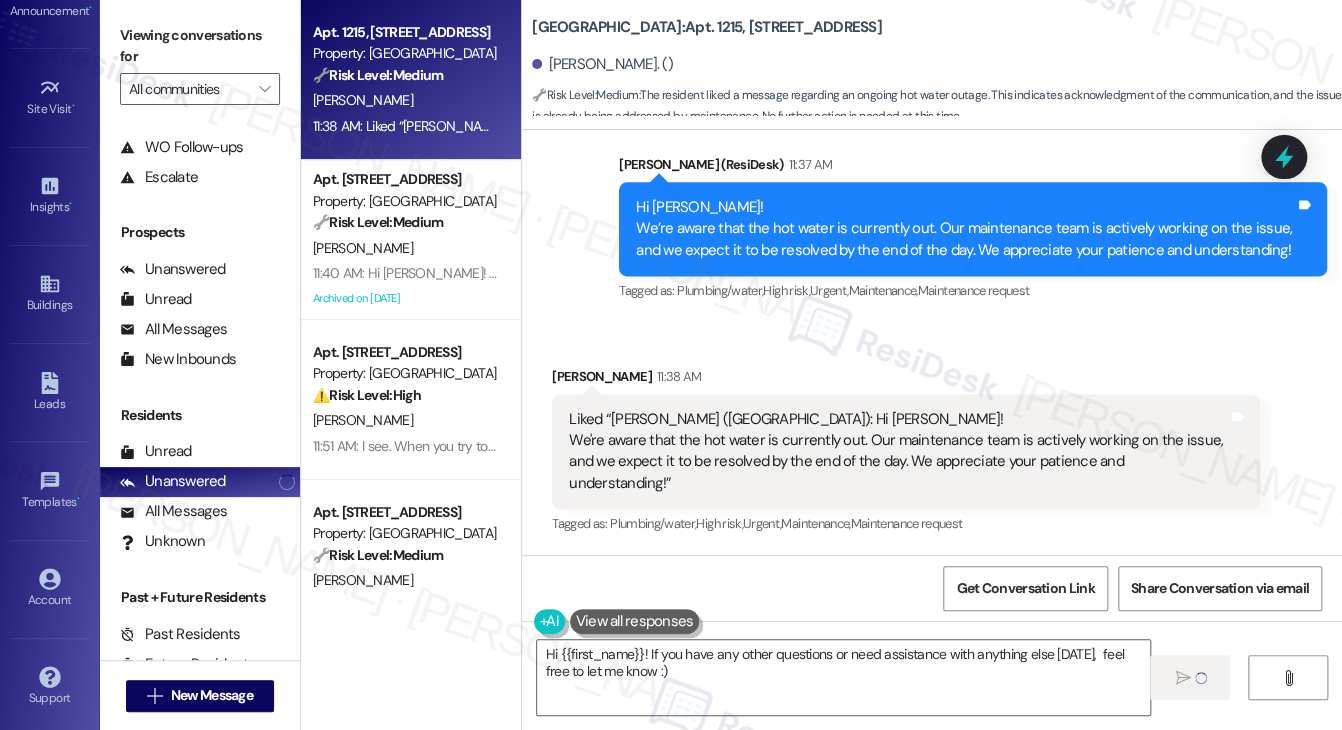 type 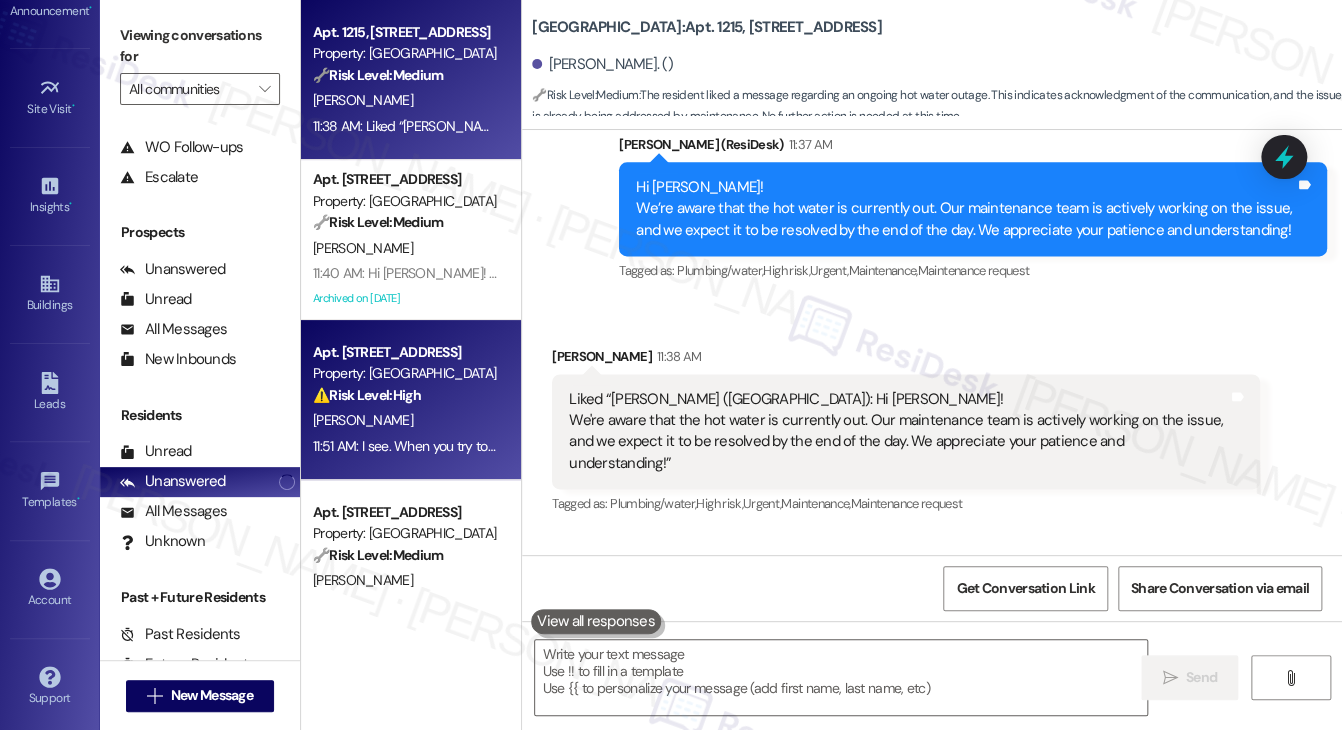 scroll, scrollTop: 17925, scrollLeft: 0, axis: vertical 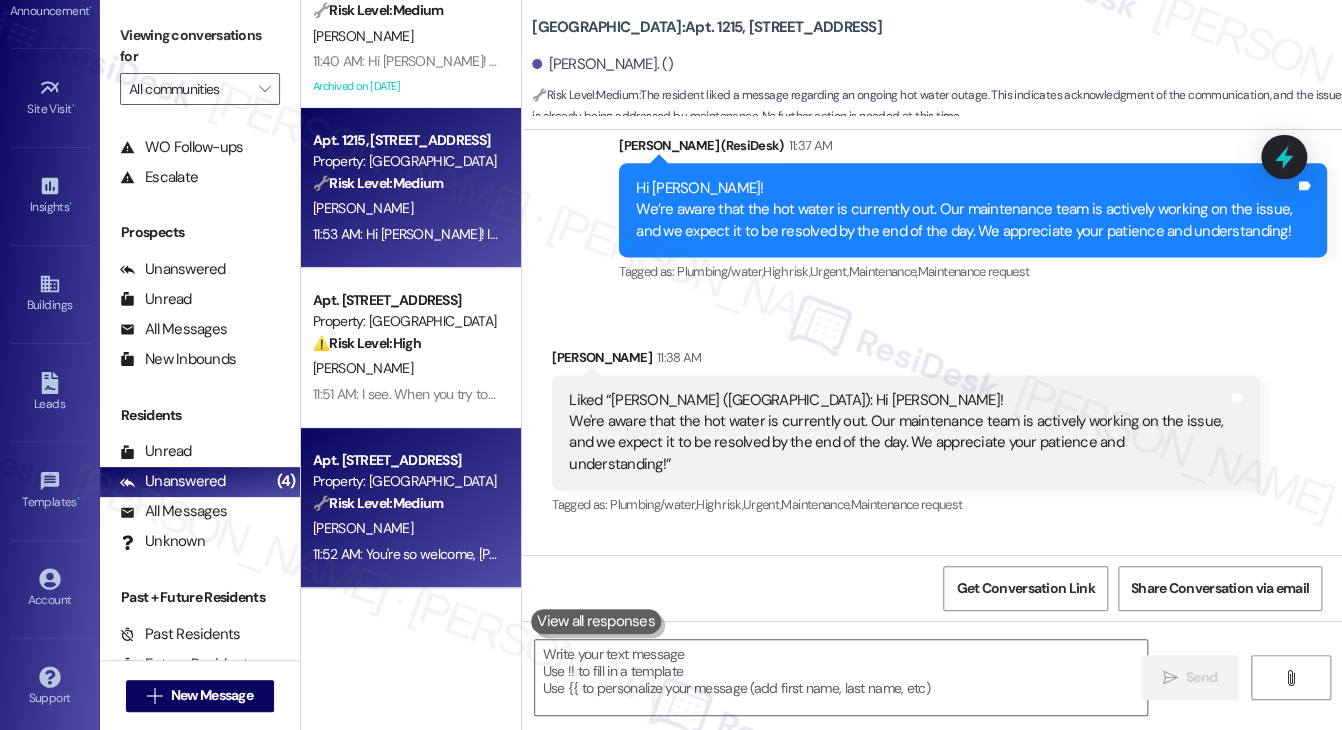 click on "🔧  Risk Level:  Medium" at bounding box center (378, 503) 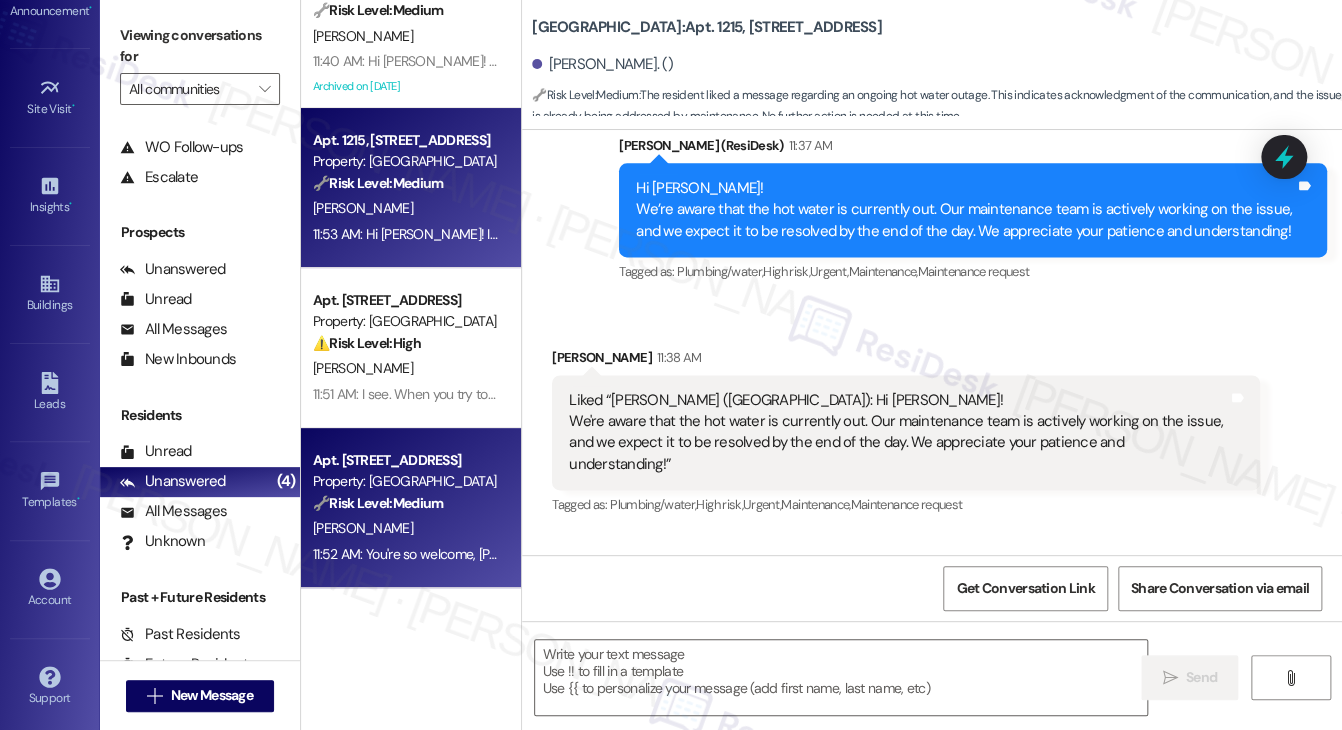 type on "Fetching suggested responses. Please feel free to read through the conversation in the meantime." 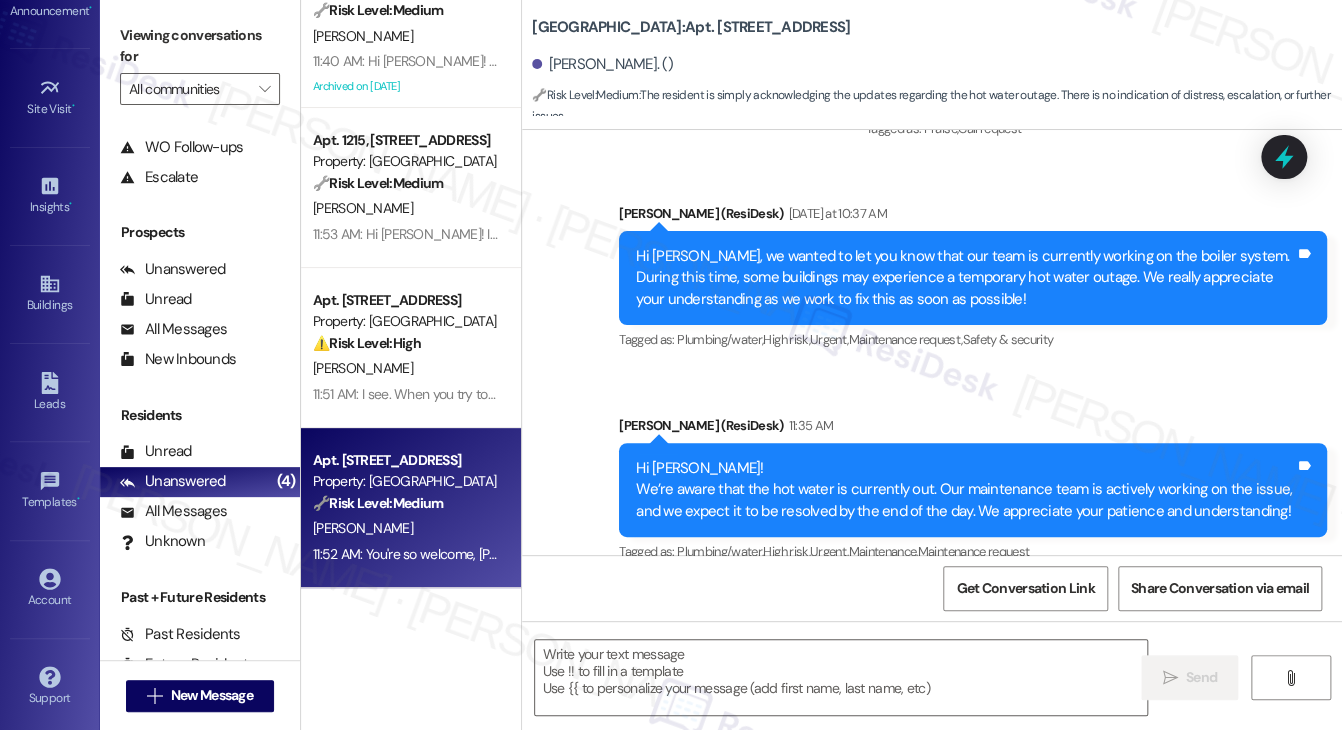 type on "Fetching suggested responses. Please feel free to read through the conversation in the meantime." 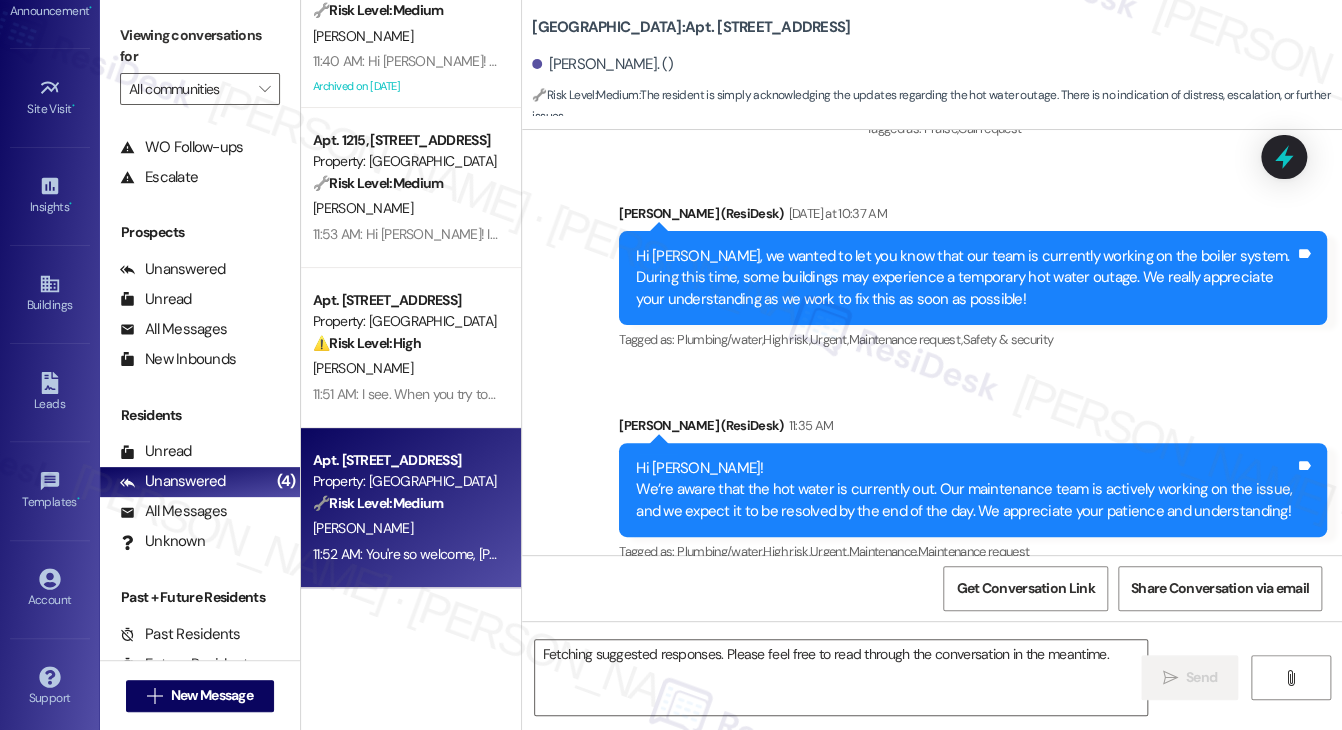 scroll, scrollTop: 10632, scrollLeft: 0, axis: vertical 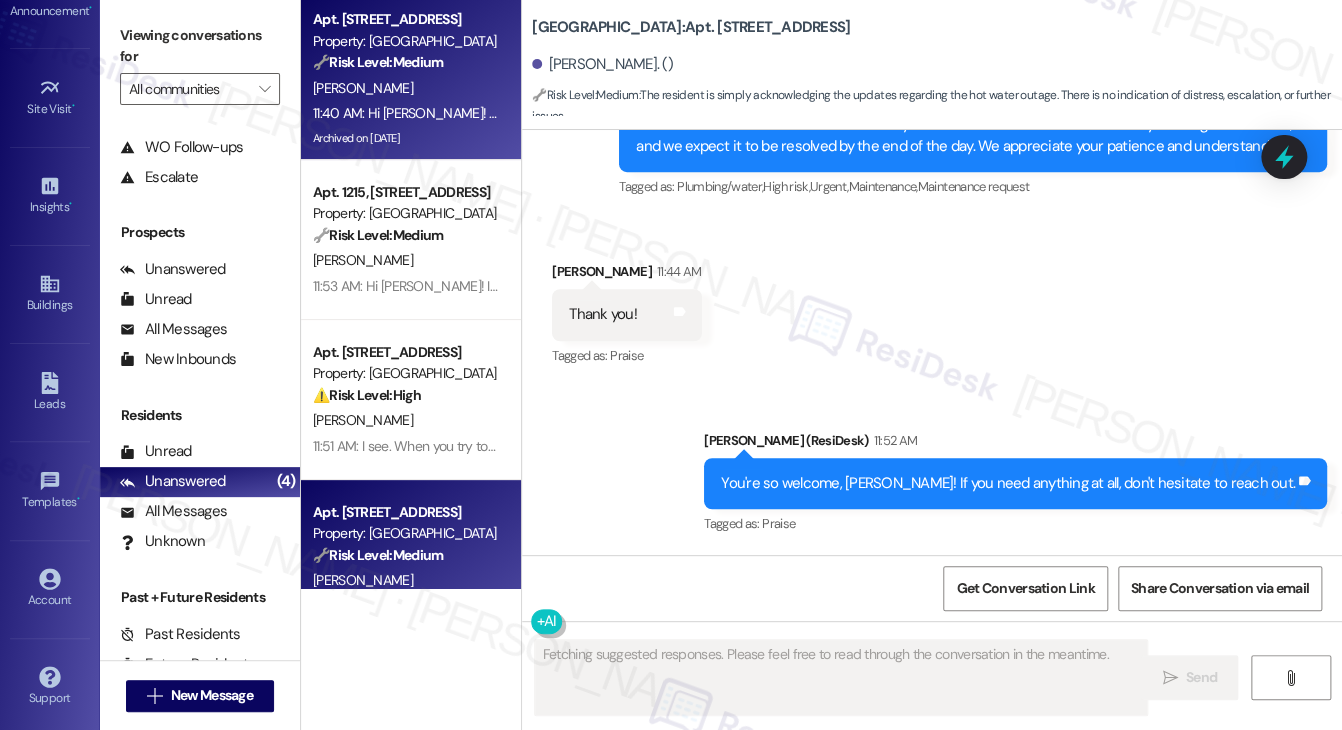 click on "11:40 AM: Hi [PERSON_NAME]!
We’re aware that the hot water is currently out. Our maintenance team is actively working on the issue, and we expect it to be resolved by the end of the day. We appreciate your patience and understanding! 11:40 AM: Hi [PERSON_NAME]!
We’re aware that the hot water is currently out. Our maintenance team is actively working on the issue, and we expect it to be resolved by the end of the day. We appreciate your patience and understanding!" at bounding box center (1003, 113) 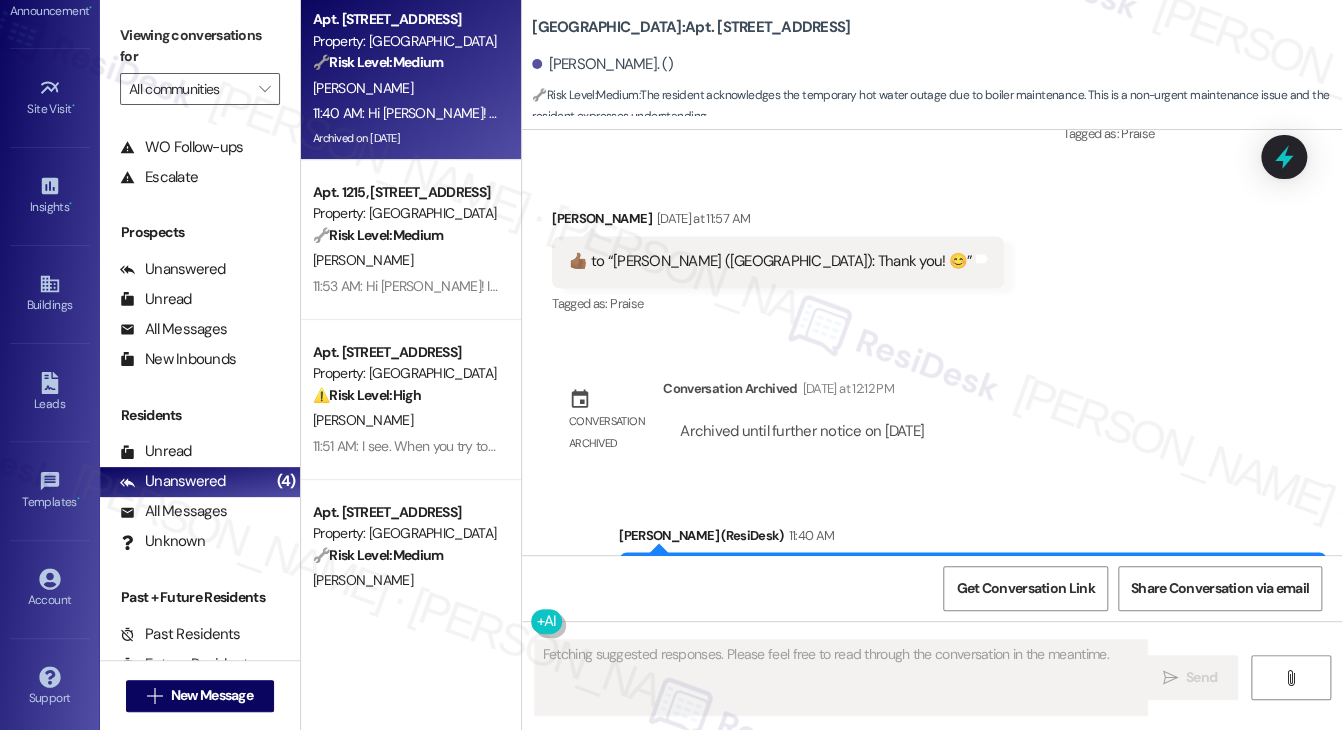 scroll, scrollTop: 25010, scrollLeft: 0, axis: vertical 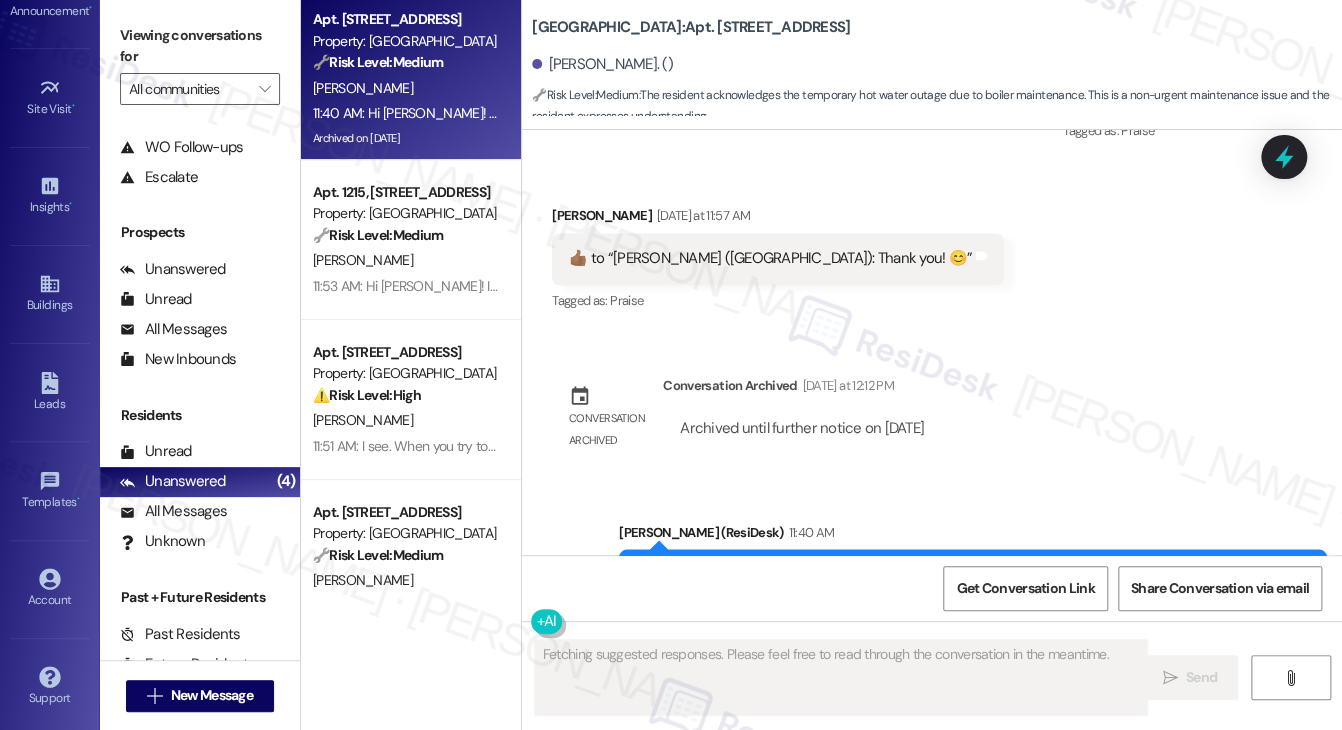 click on "Hi [PERSON_NAME]!
We’re aware that the hot water is currently out. Our maintenance team is actively working on the issue, and we expect it to be resolved by the end of the day. We appreciate your patience and understanding!" at bounding box center (965, 596) 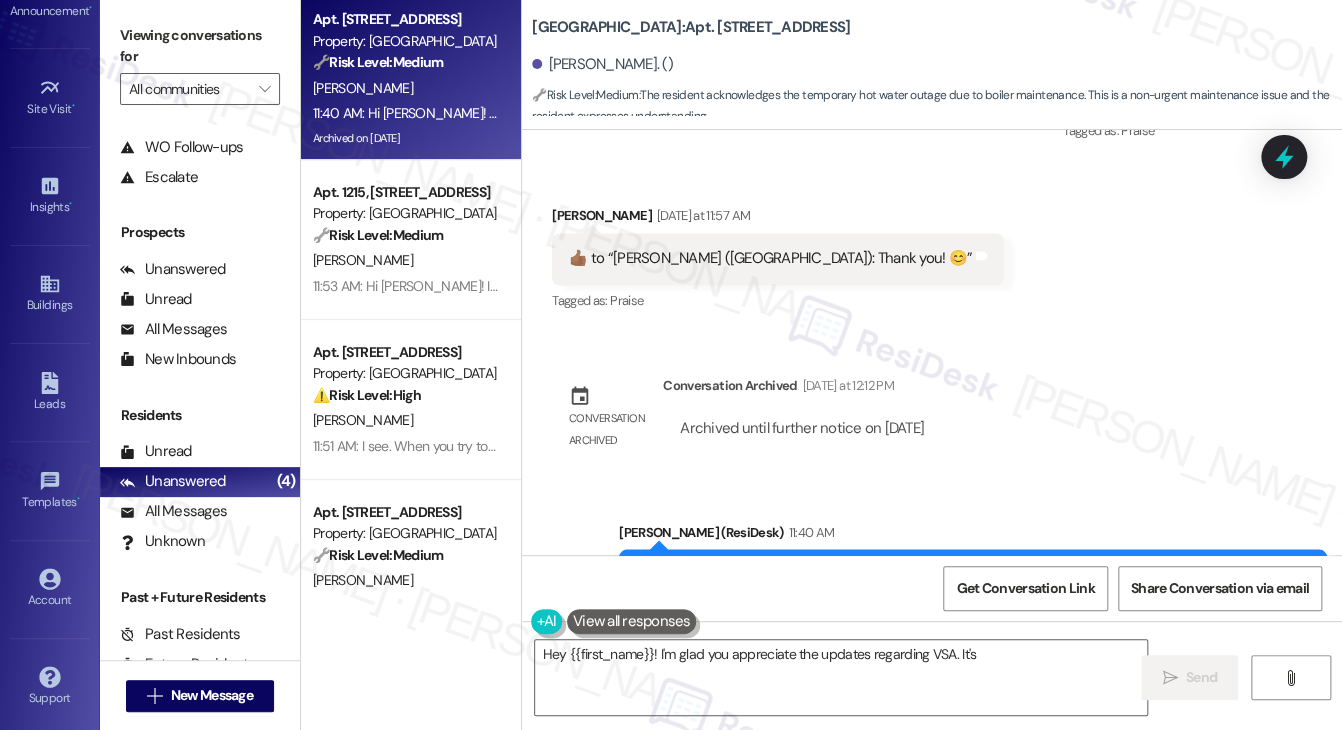 click on "Hi [PERSON_NAME]!
We’re aware that the hot water is currently out. Our maintenance team is actively working on the issue, and we expect it to be resolved by the end of the day. We appreciate your patience and understanding!" at bounding box center [965, 596] 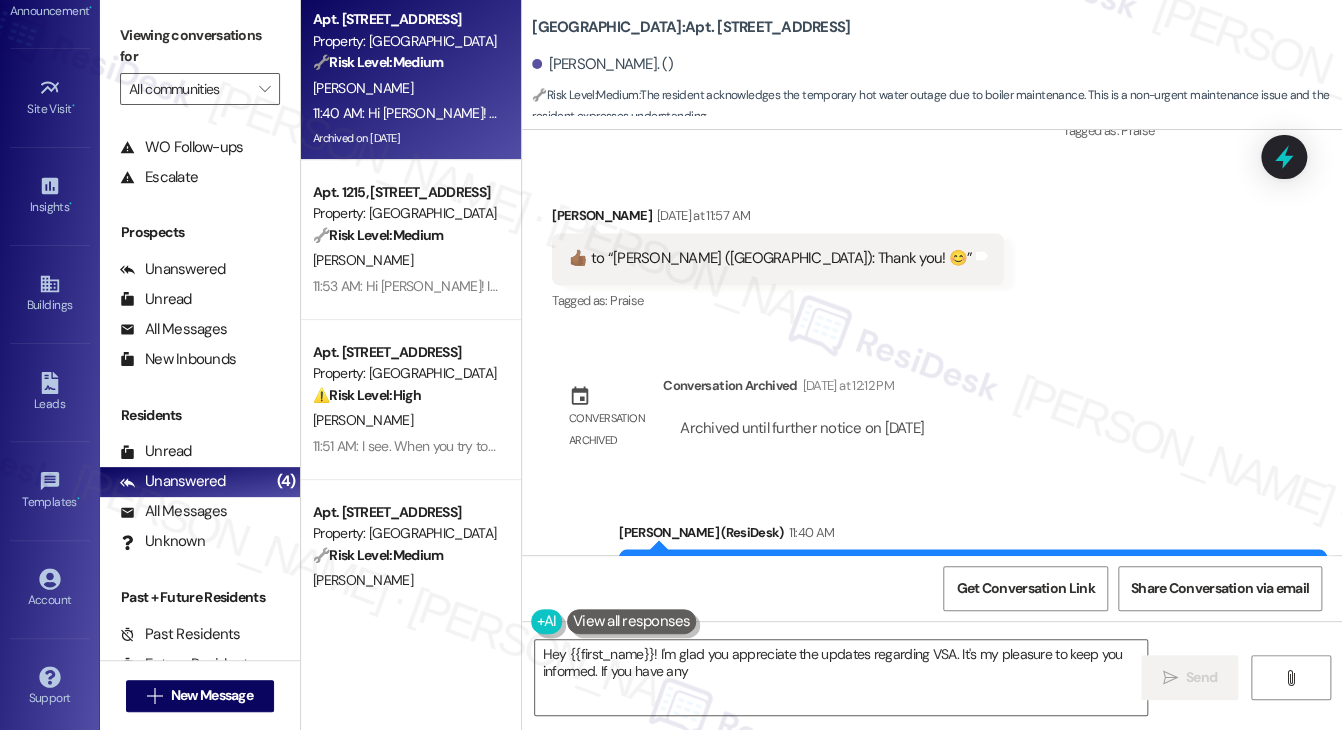 click on "Hi [PERSON_NAME]!
We’re aware that the hot water is currently out. Our maintenance team is actively working on the issue, and we expect it to be resolved by the end of the day. We appreciate your patience and understanding!" at bounding box center (965, 596) 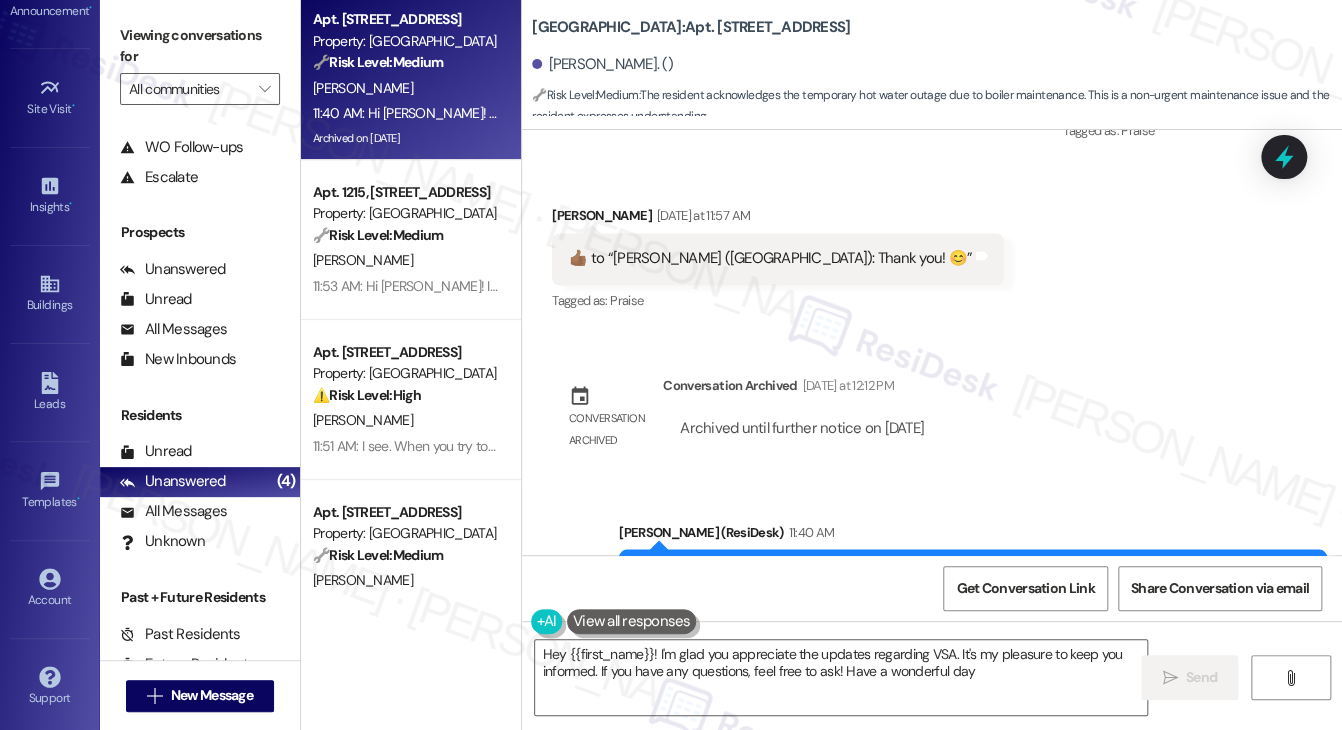 type on "Hey {{first_name}}! I'm glad you appreciate the updates regarding VSA. It's my pleasure to keep you informed. If you have any questions, feel free to ask! Have a wonderful day!" 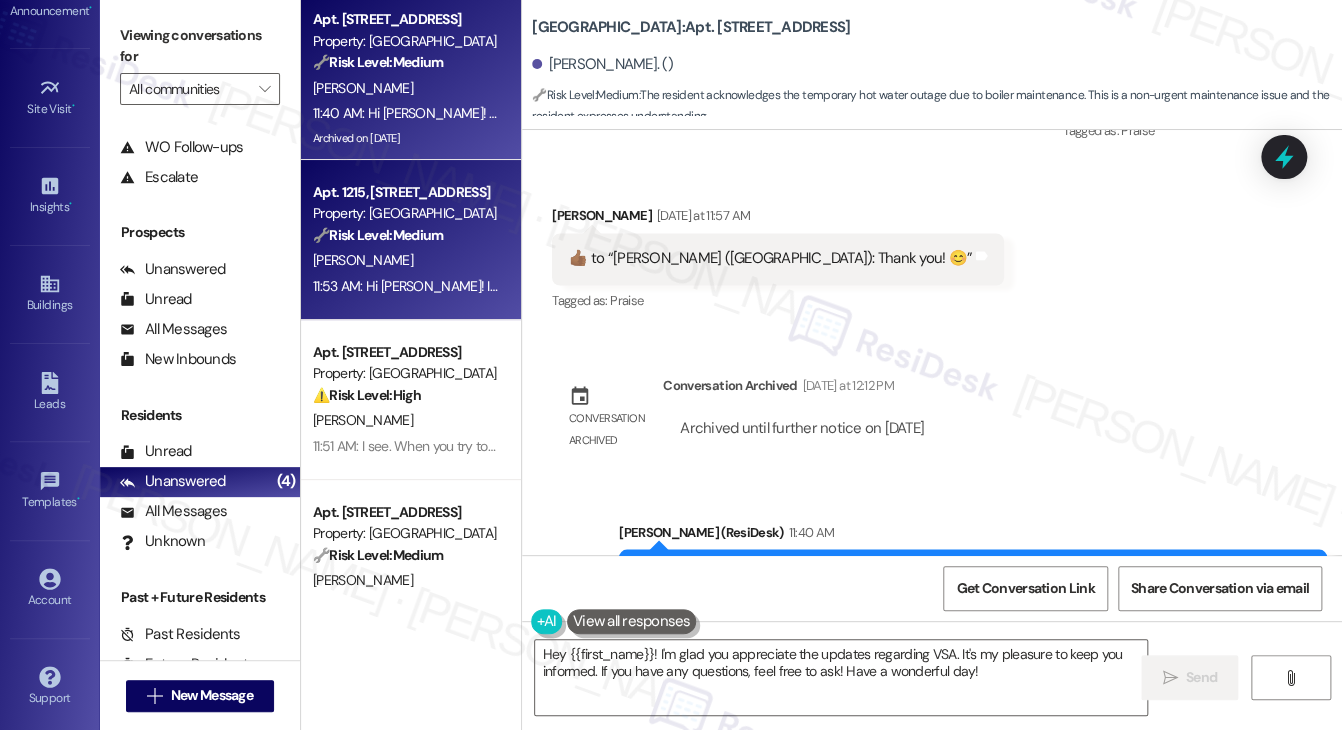 click on "Apt. 1215, [STREET_ADDRESS] Property: Village Square 🔧  Risk Level:  Medium The resident liked a message regarding an ongoing hot water outage. This indicates acknowledgment of the communication, and the issue is already being addressed by maintenance. No further action is needed at this time. [PERSON_NAME] 11:53 AM: Hi [PERSON_NAME]! If you have any other questions or need assistance with anything else [DATE],  feel free to let me know :) 11:53 AM: Hi [PERSON_NAME]! If you have any other questions or need assistance with anything else [DATE],  feel free to let me know :)" at bounding box center [411, 240] 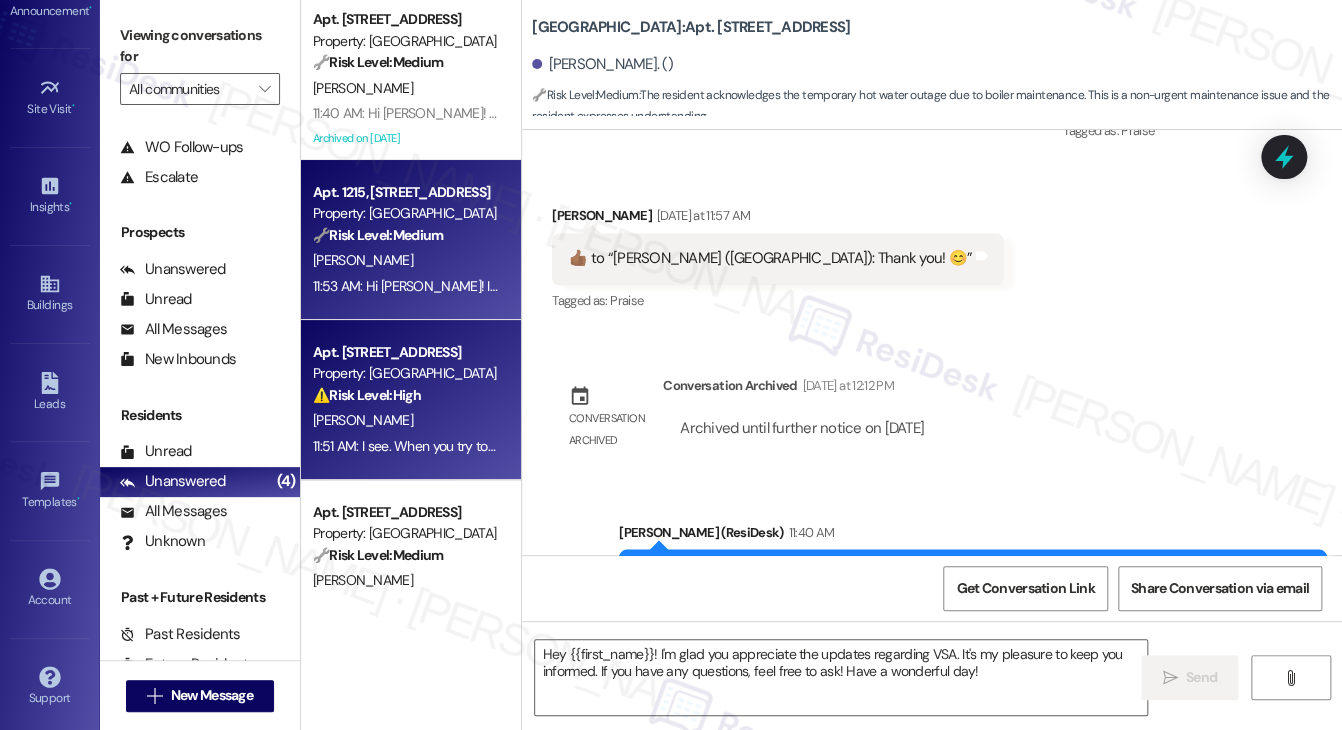 type on "Fetching suggested responses. Please feel free to read through the conversation in the meantime." 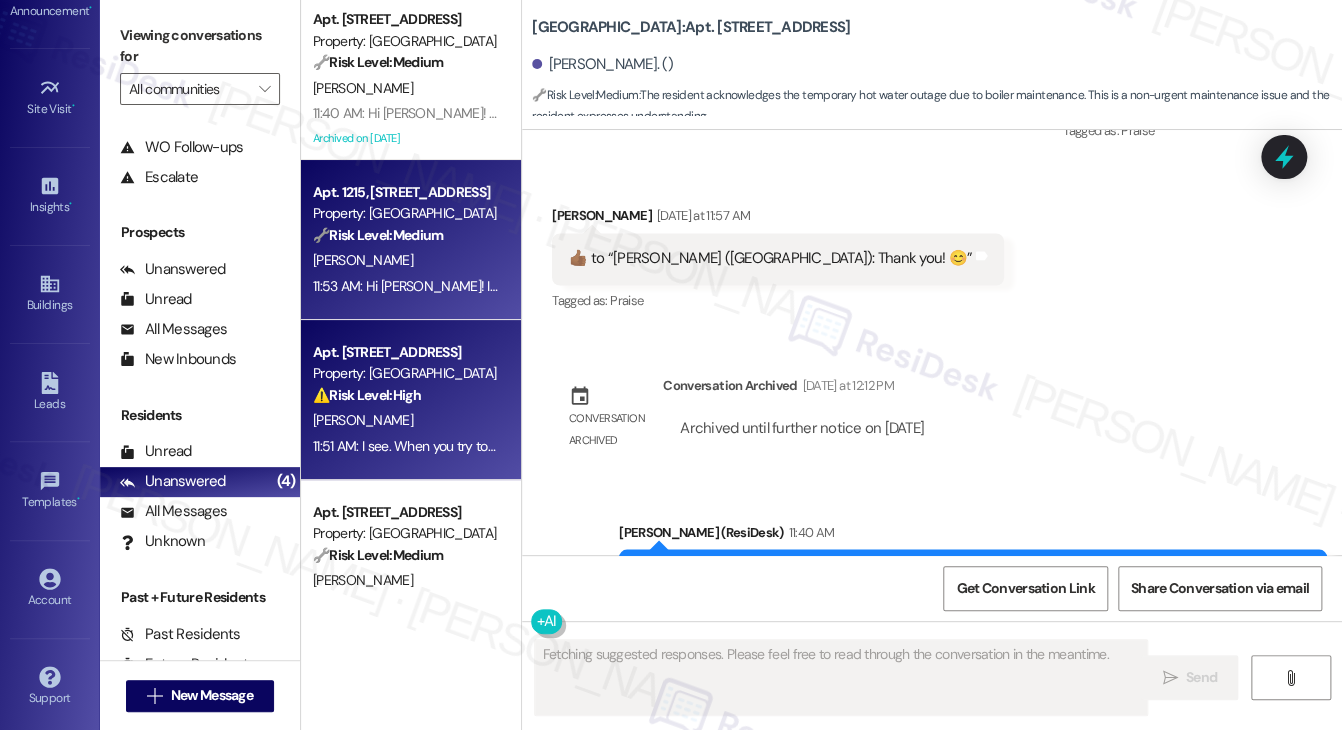 click on "[PERSON_NAME]" at bounding box center [405, 420] 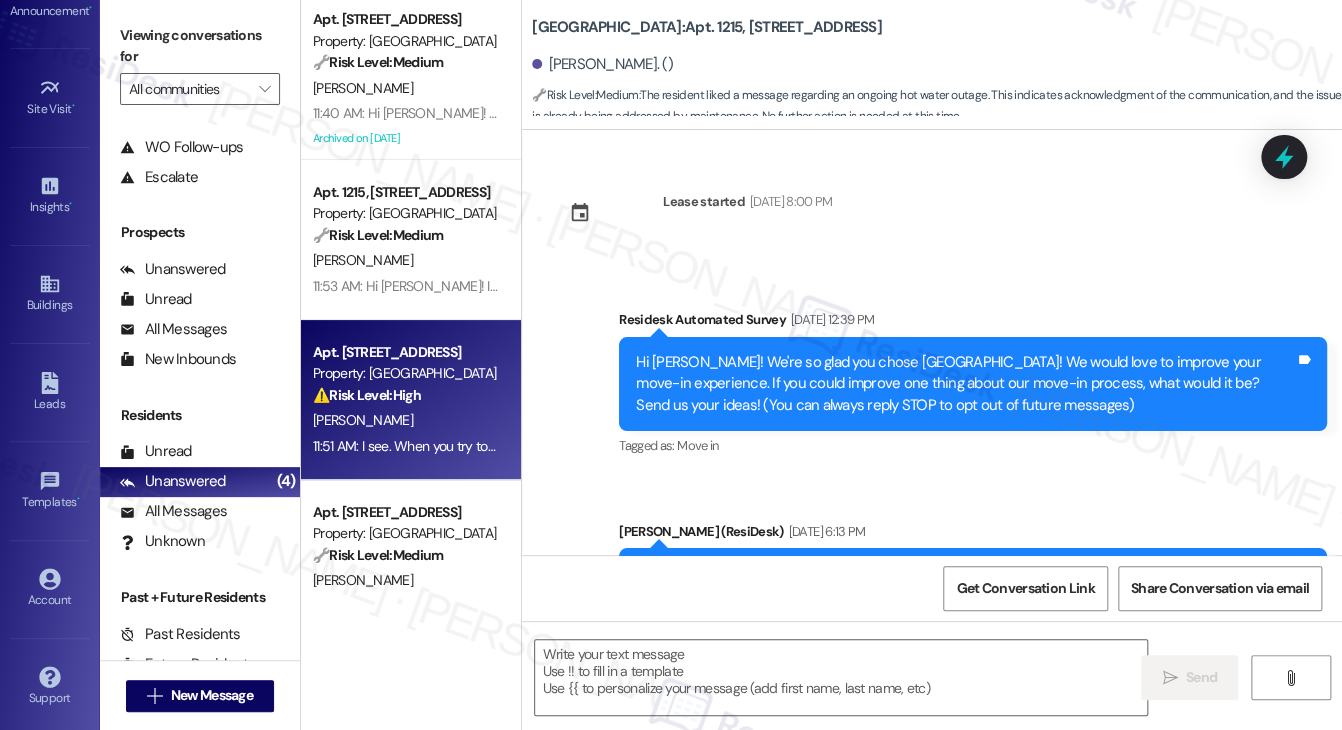 scroll, scrollTop: 0, scrollLeft: 0, axis: both 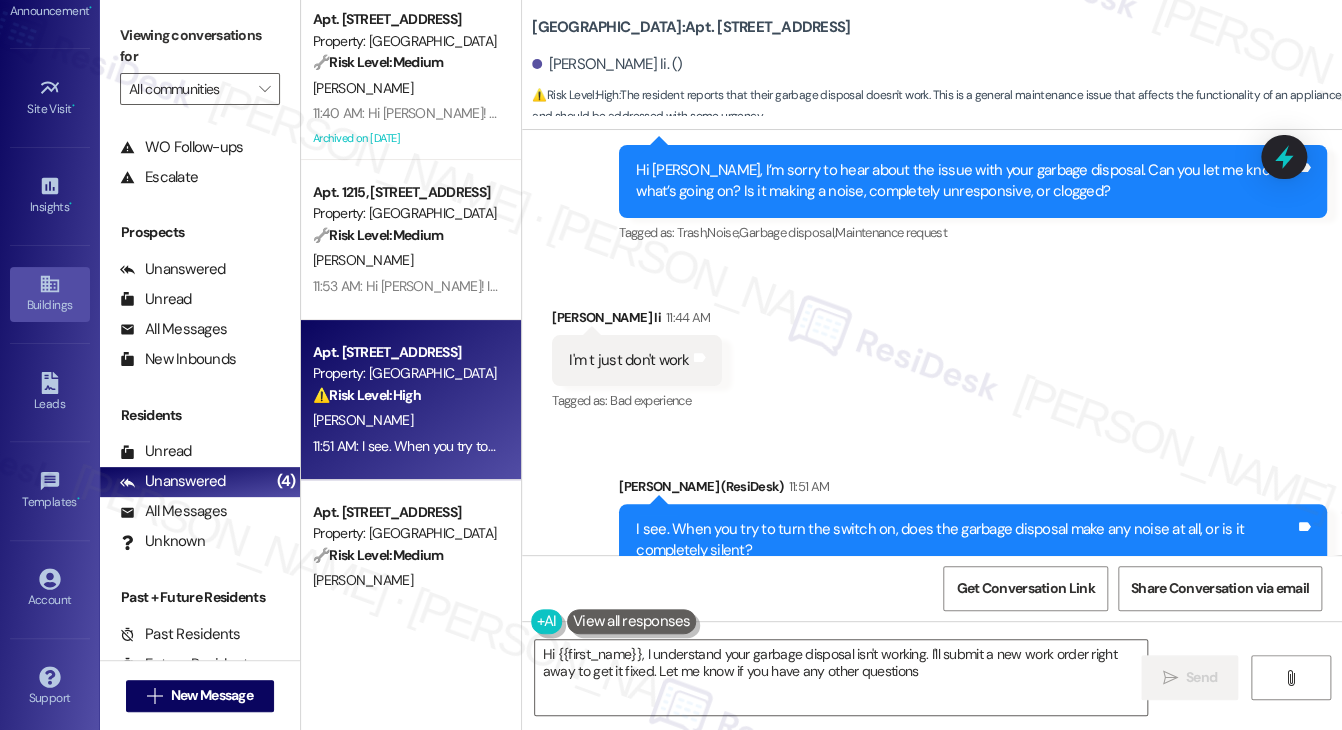 type on "Hi {{first_name}}, I understand your garbage disposal isn't working. I'll submit a new work order right away to get it fixed. Let me know if you have any other questions!" 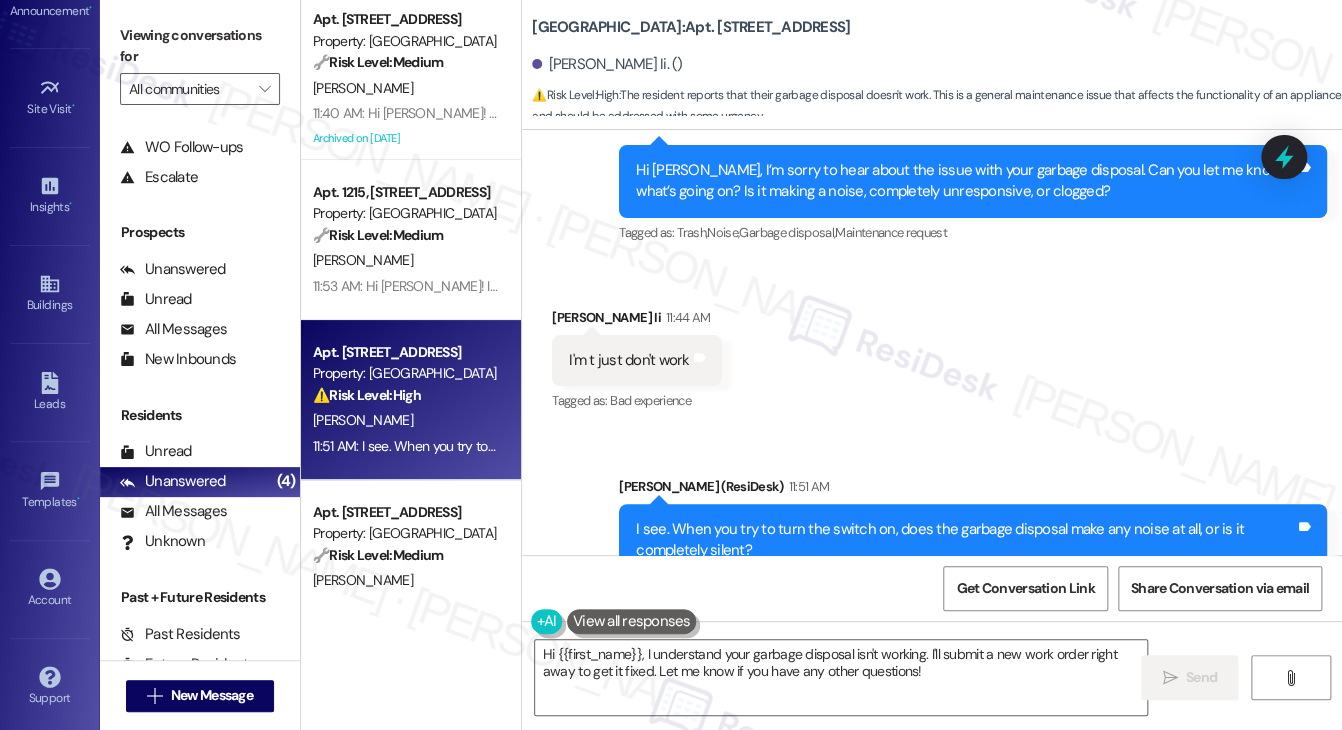 click on "Received via SMS [PERSON_NAME] Ii 11:44 AM I'm t just don't work  Tags and notes Tagged as:   Bad experience Click to highlight conversations about Bad experience" at bounding box center (932, 346) 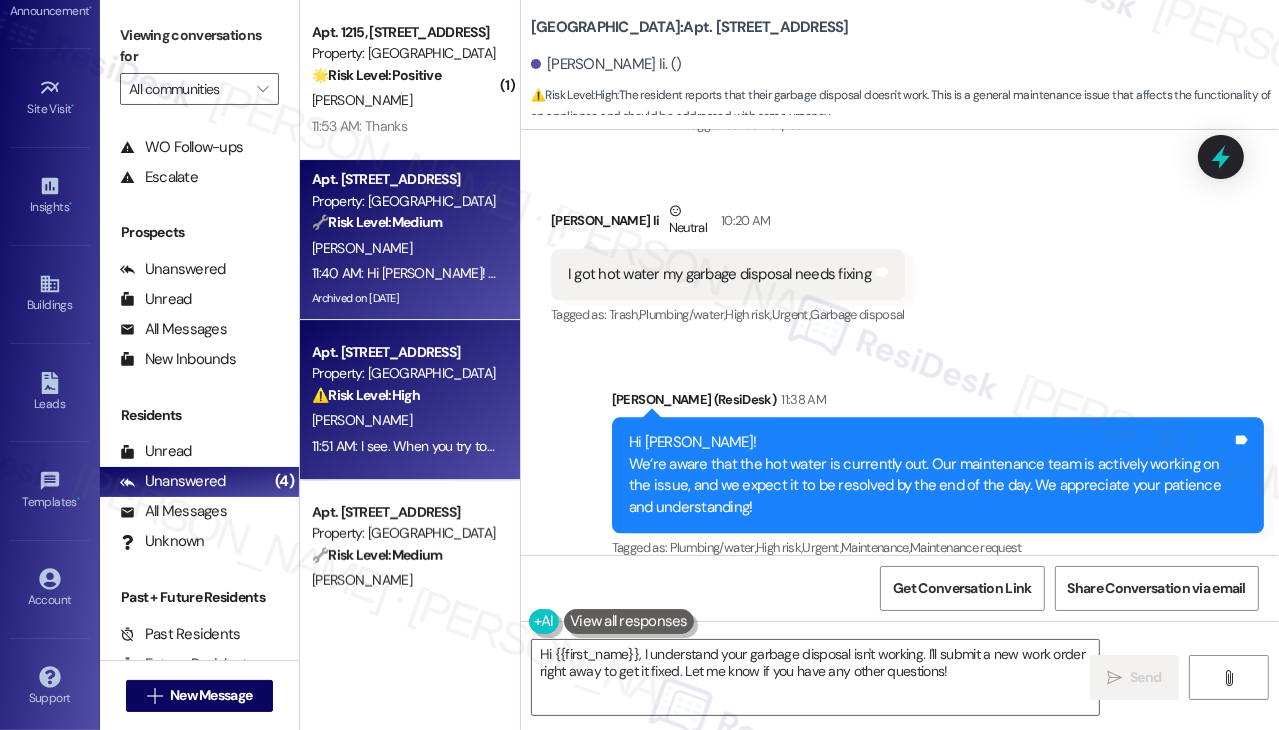 scroll, scrollTop: 16684, scrollLeft: 0, axis: vertical 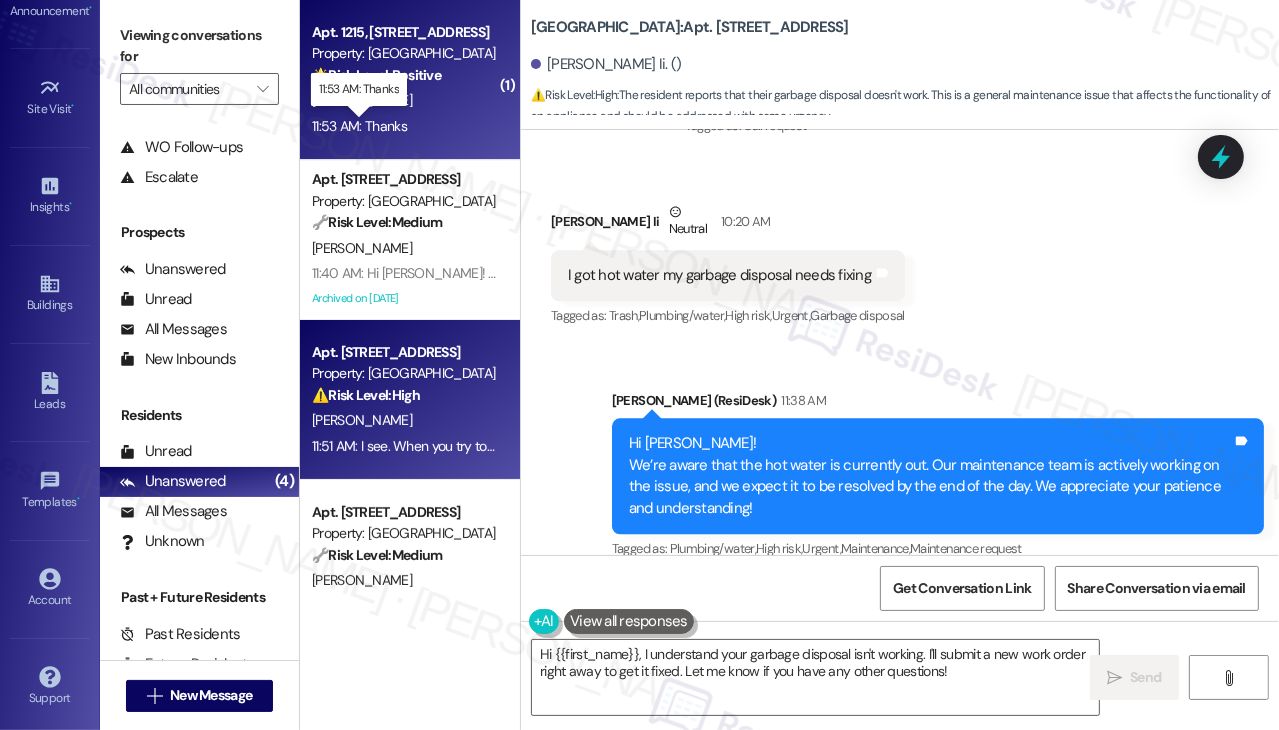click on "11:53 AM: Thanks 11:53 AM: Thanks" at bounding box center [404, 126] 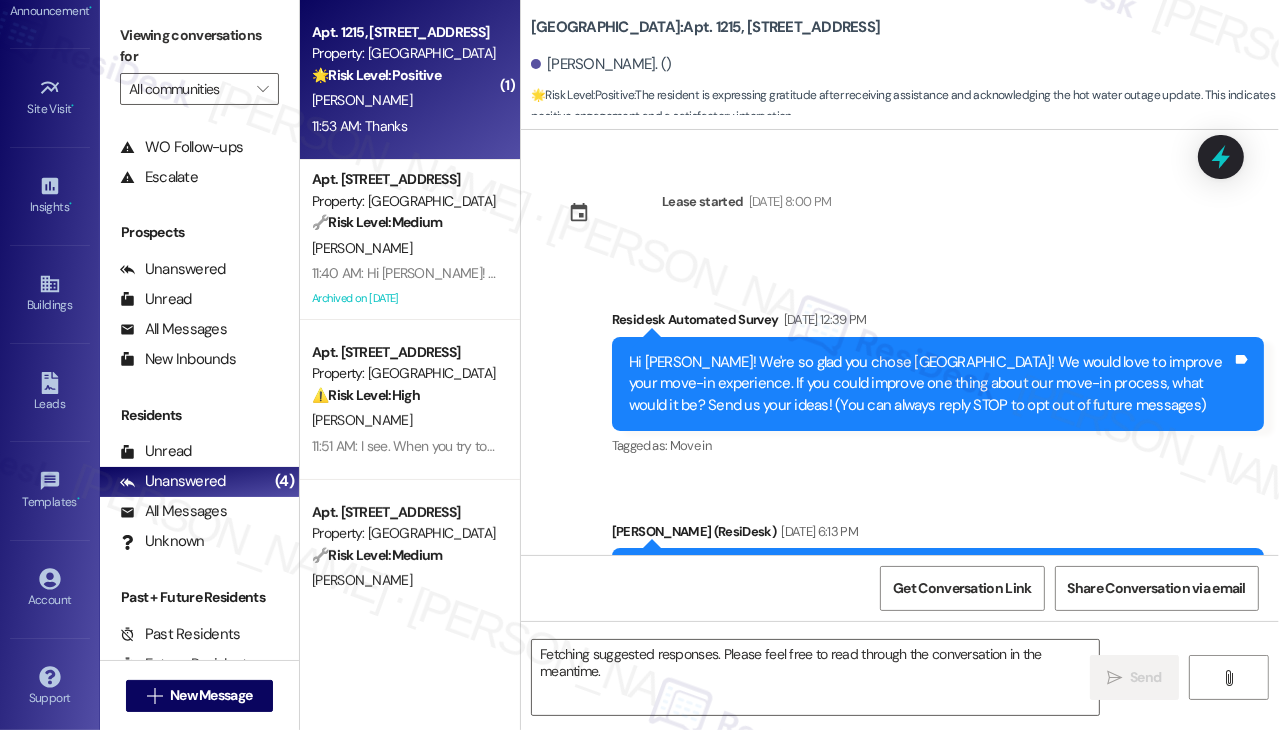 scroll, scrollTop: 18520, scrollLeft: 0, axis: vertical 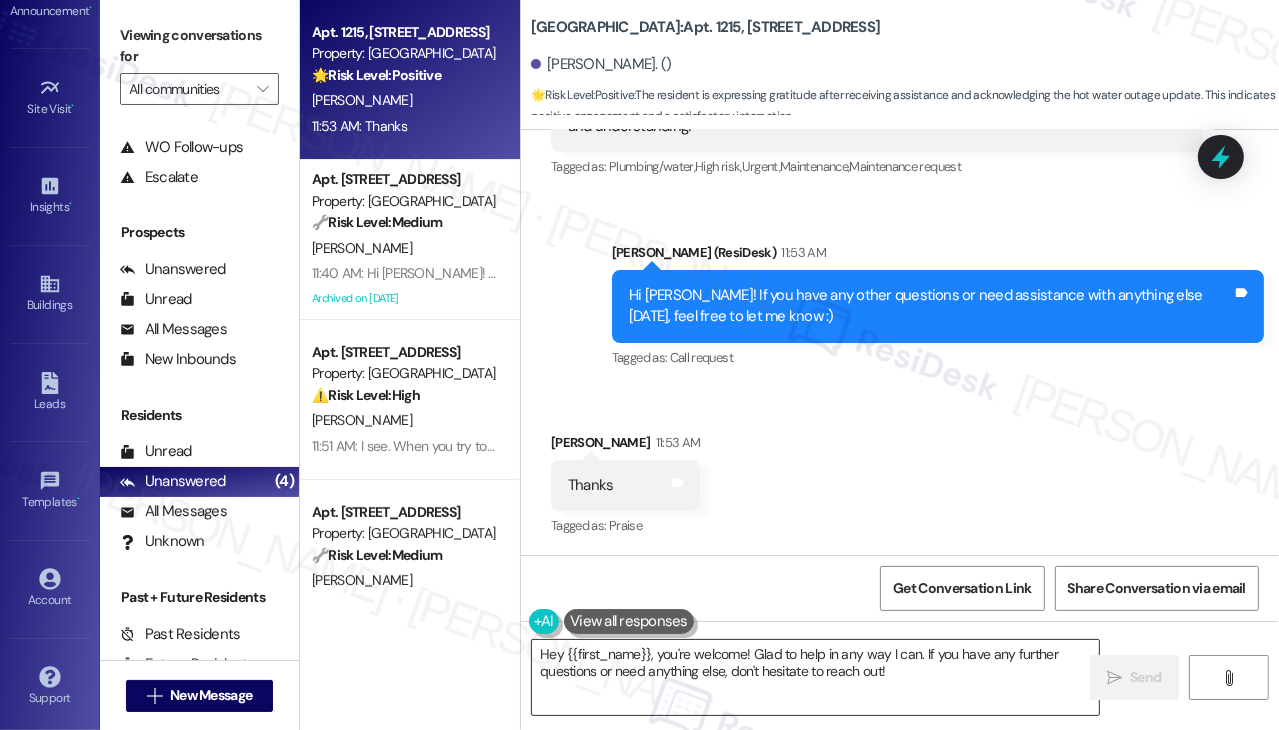 click on "Hey {{first_name}}, you're welcome! Glad to help in any way I can. If you have any further questions or need anything else, don't hesitate to reach out!" at bounding box center [815, 677] 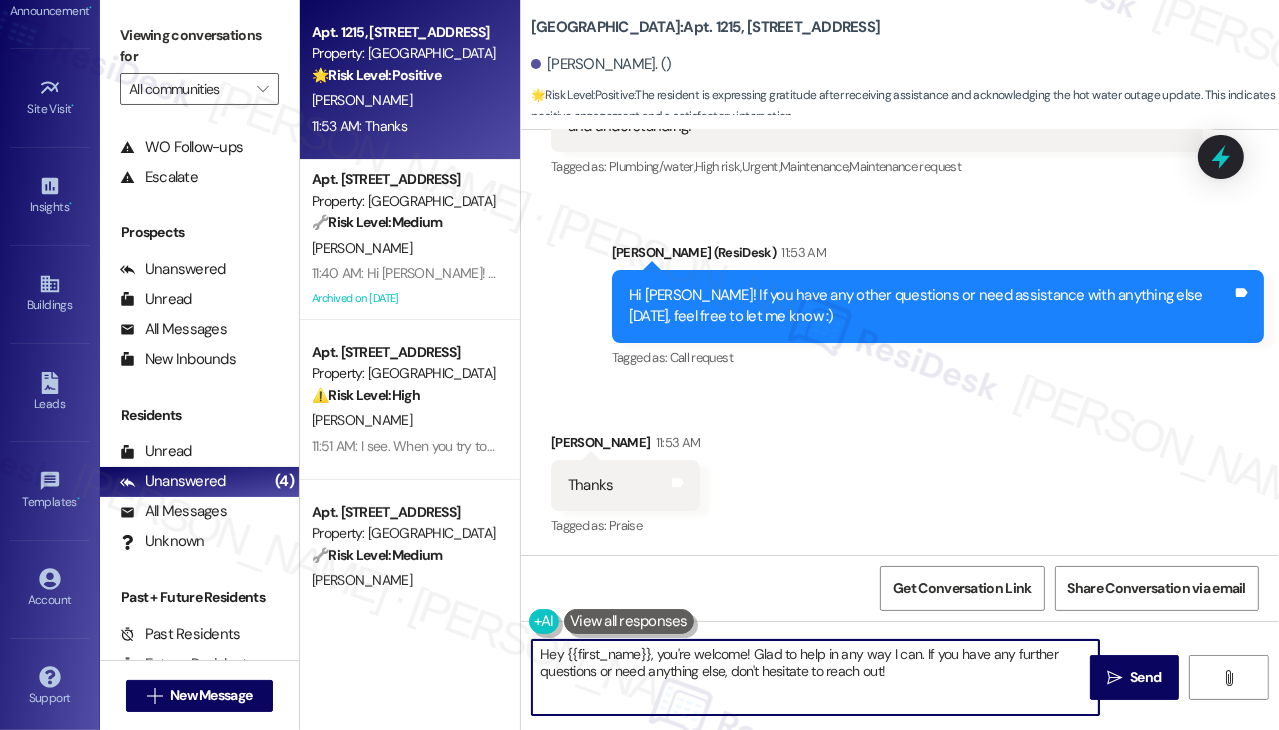 click on "Hey {{first_name}}, you're welcome! Glad to help in any way I can. If you have any further questions or need anything else, don't hesitate to reach out!" at bounding box center [815, 677] 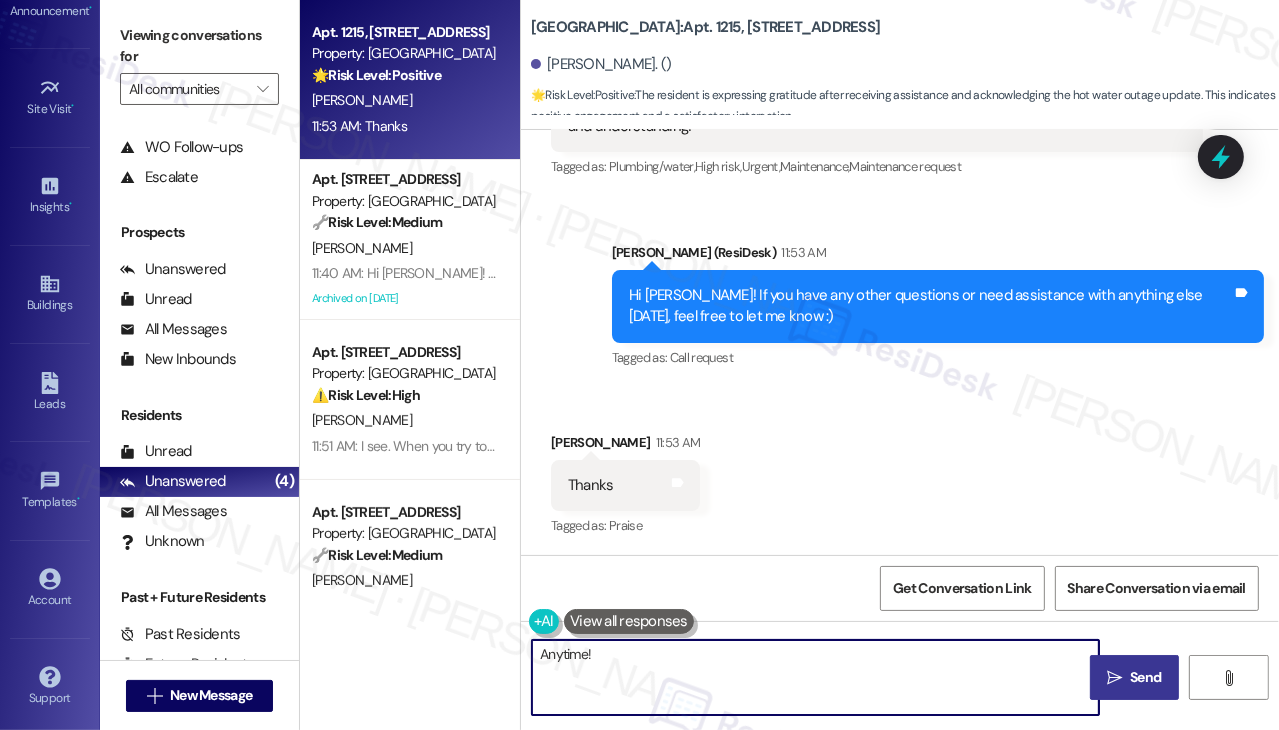 type on "Anytime!" 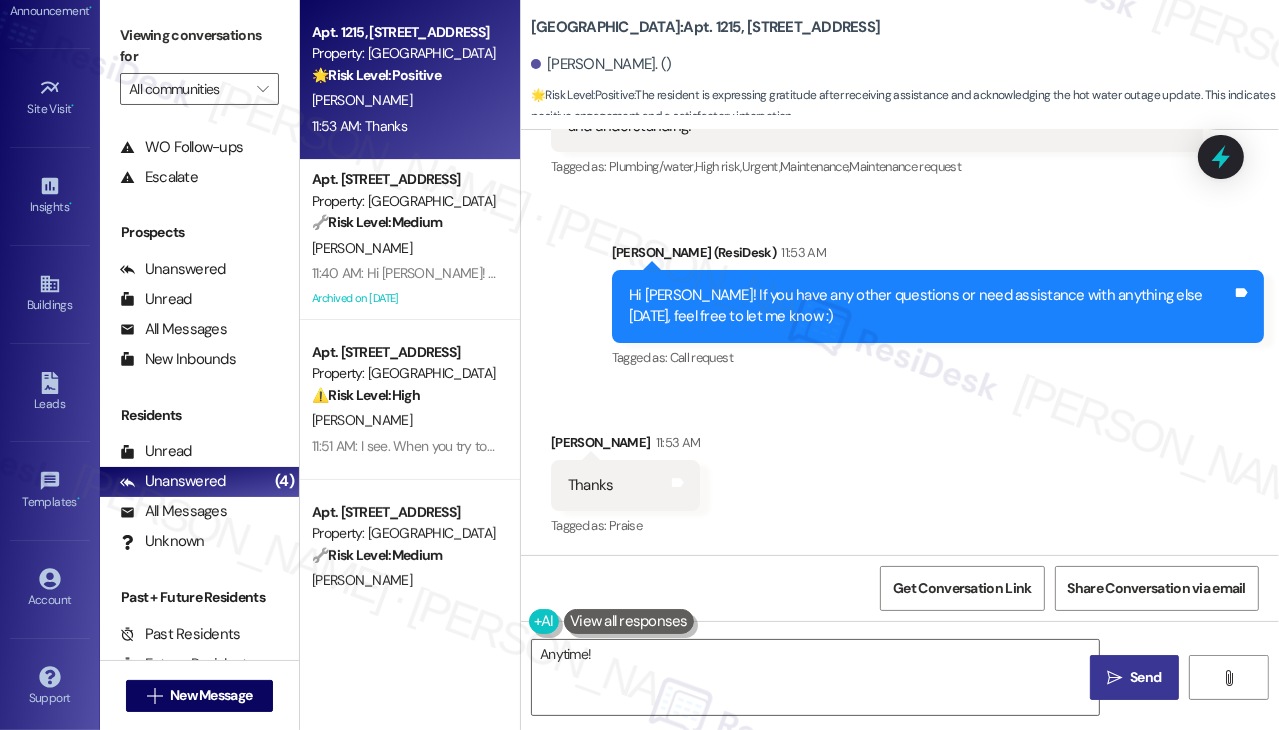 click on "" at bounding box center [1114, 678] 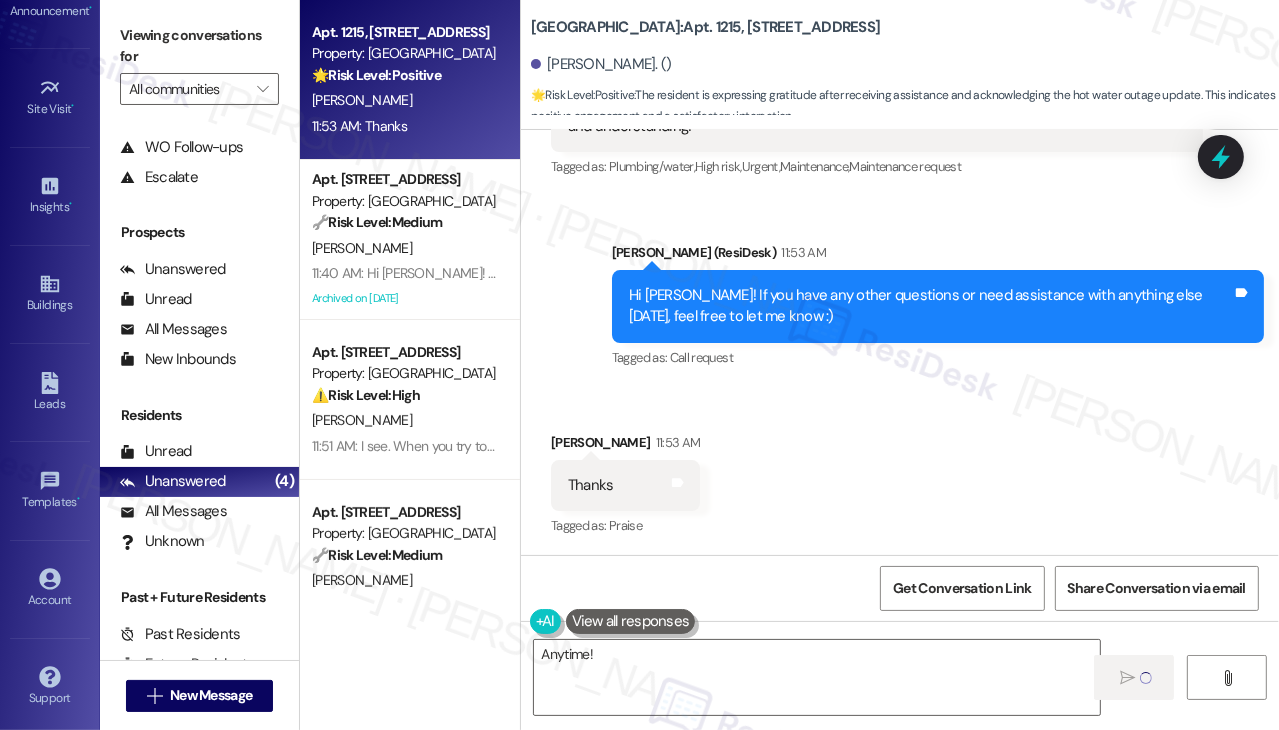 type 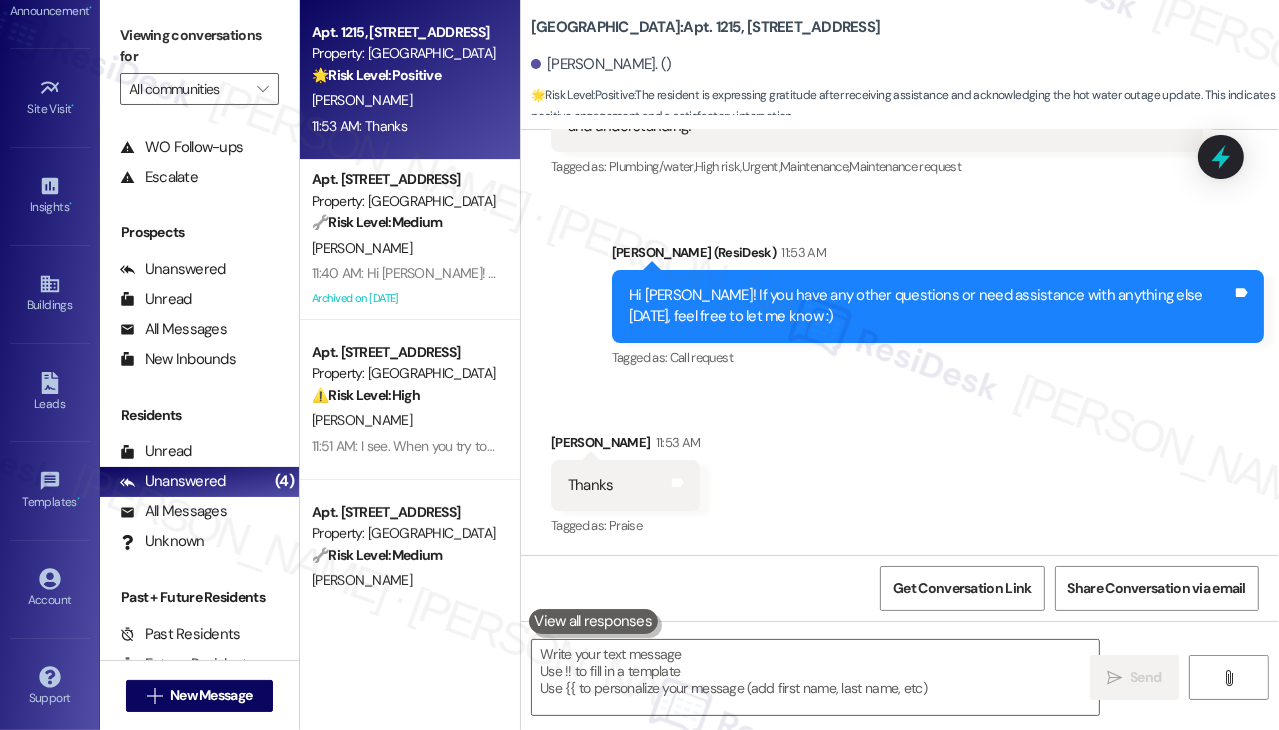 scroll, scrollTop: 18660, scrollLeft: 0, axis: vertical 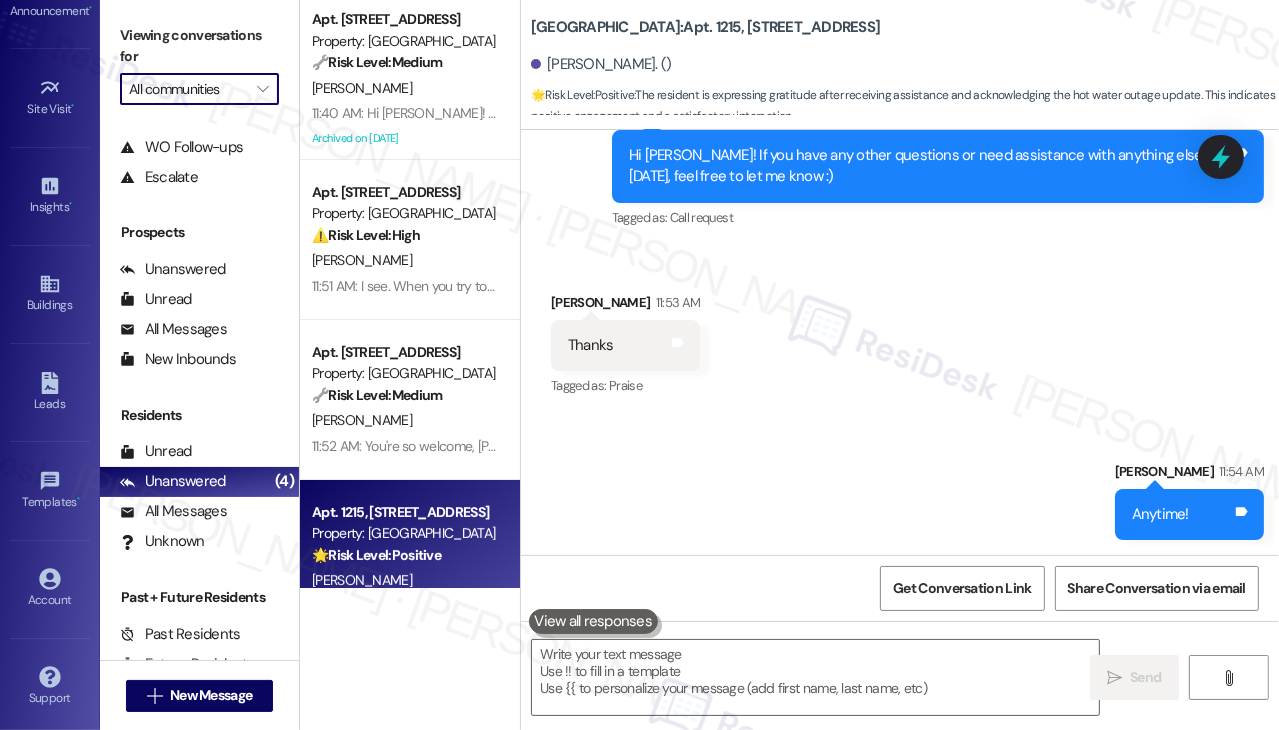 click on "All communities" at bounding box center [188, 89] 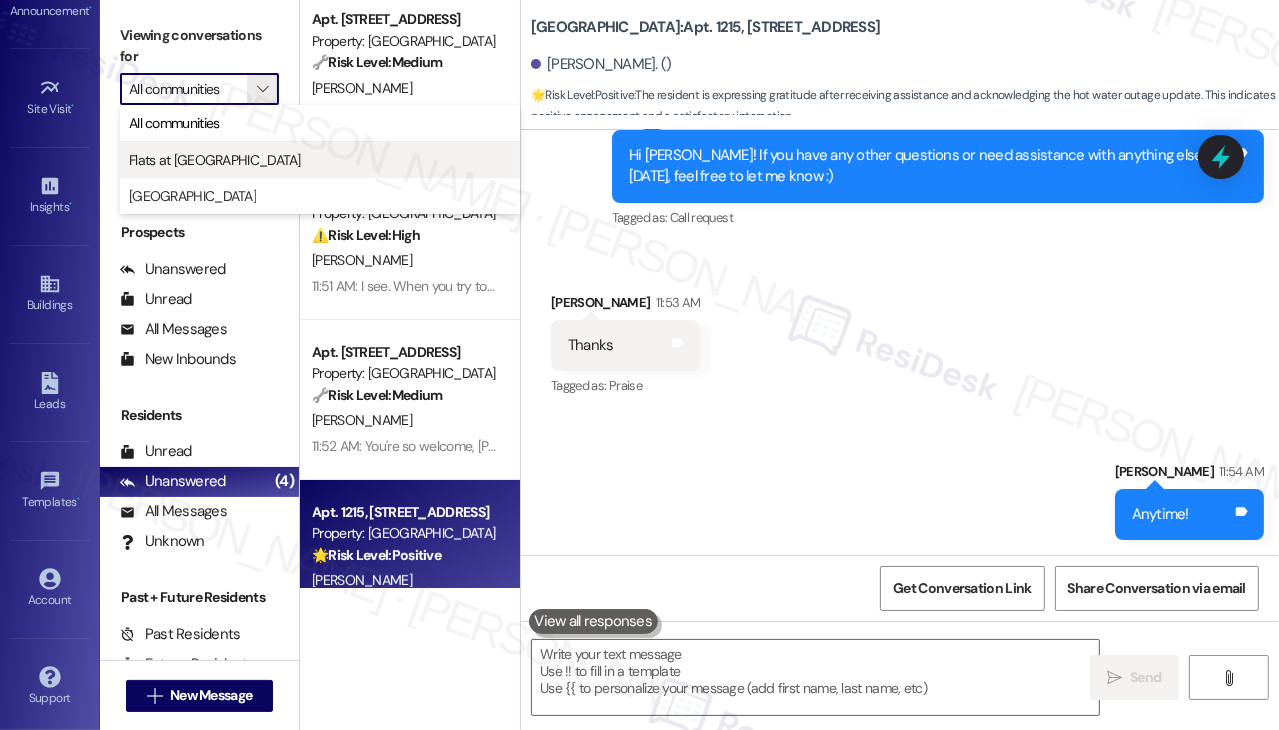 click on "Flats at [GEOGRAPHIC_DATA]" at bounding box center [215, 160] 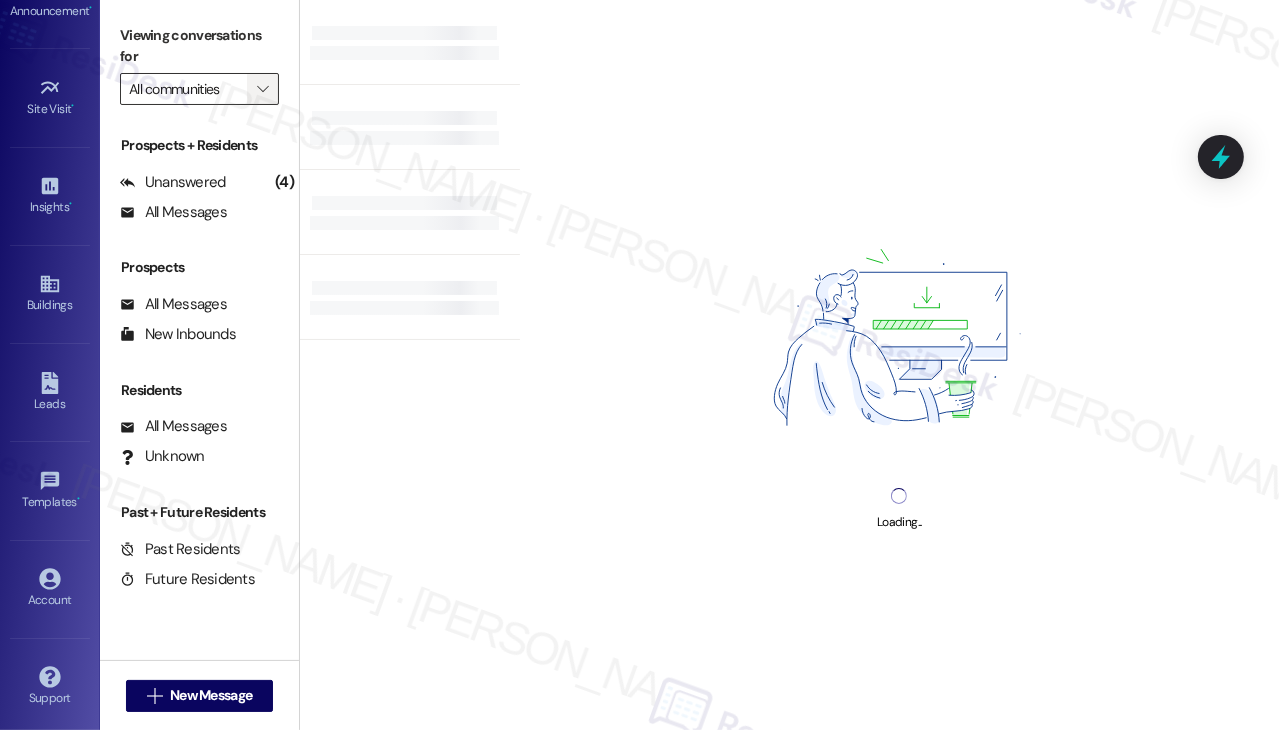 click on "" at bounding box center (262, 89) 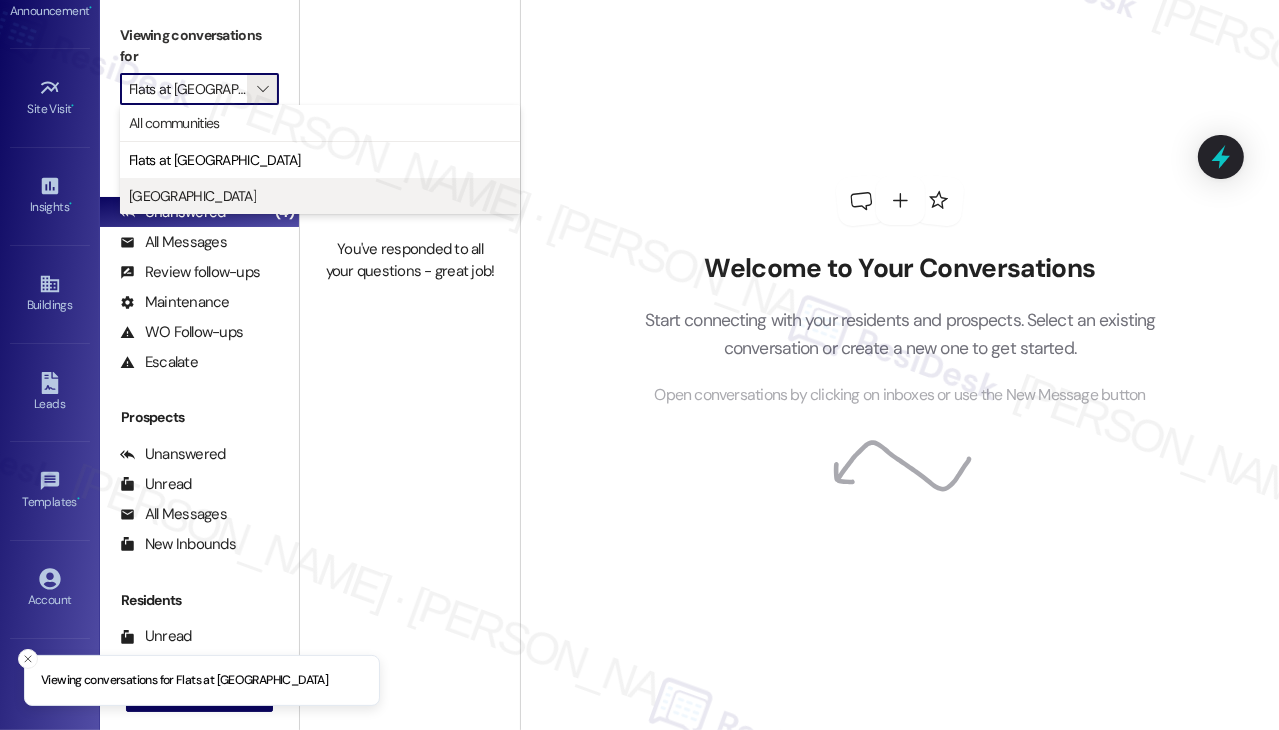 click on "[GEOGRAPHIC_DATA]" at bounding box center (320, 196) 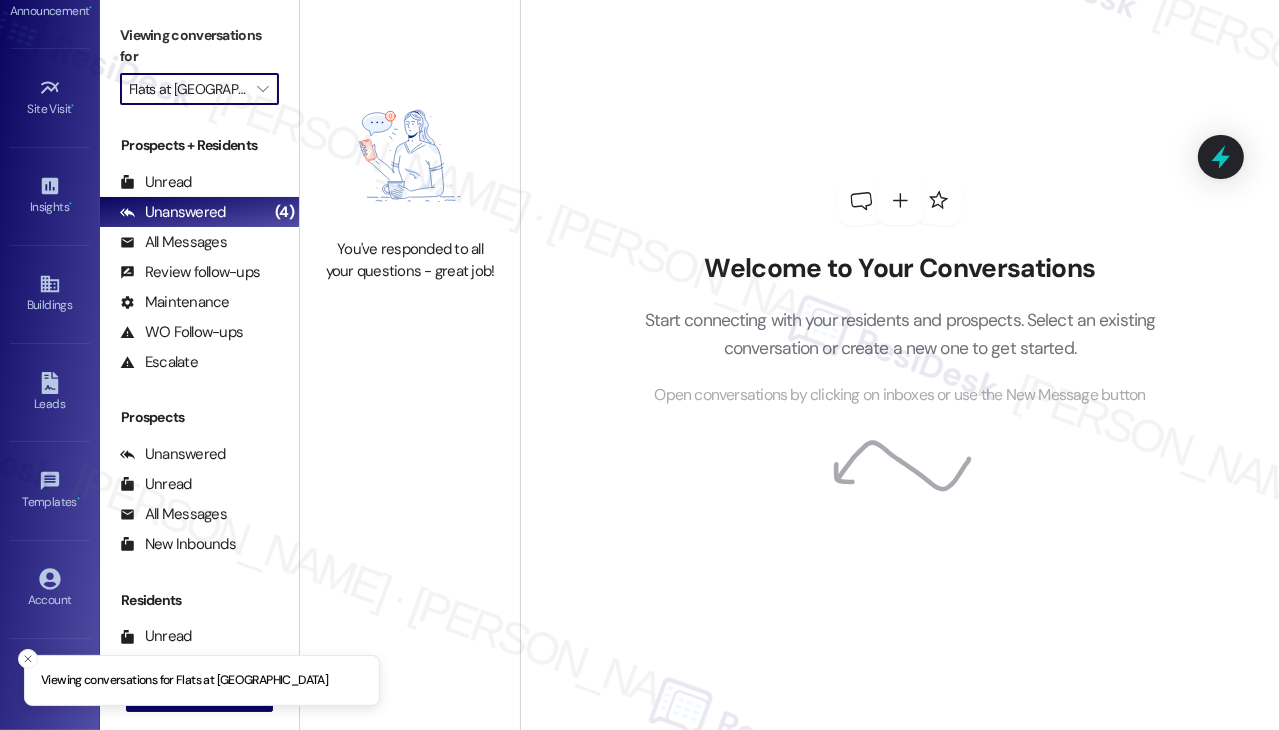 type on "[GEOGRAPHIC_DATA]" 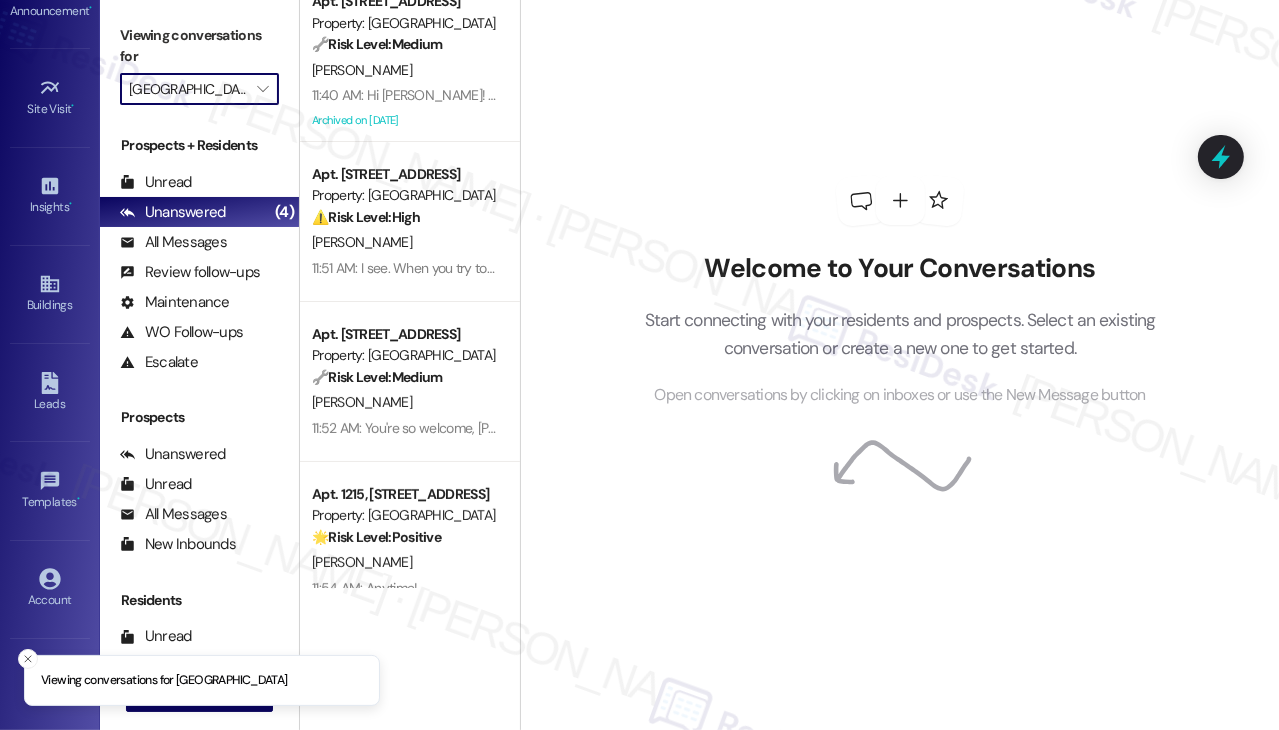 scroll, scrollTop: 0, scrollLeft: 0, axis: both 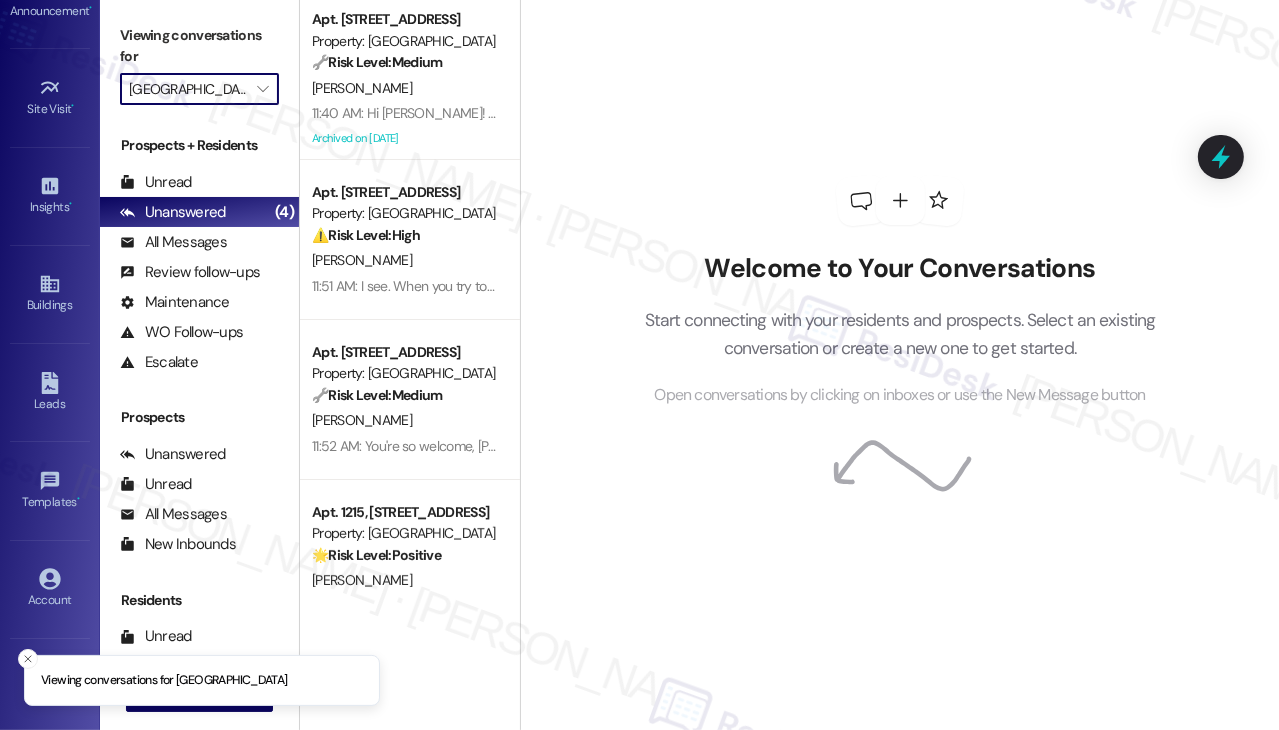 click on "[PERSON_NAME]" at bounding box center [404, 260] 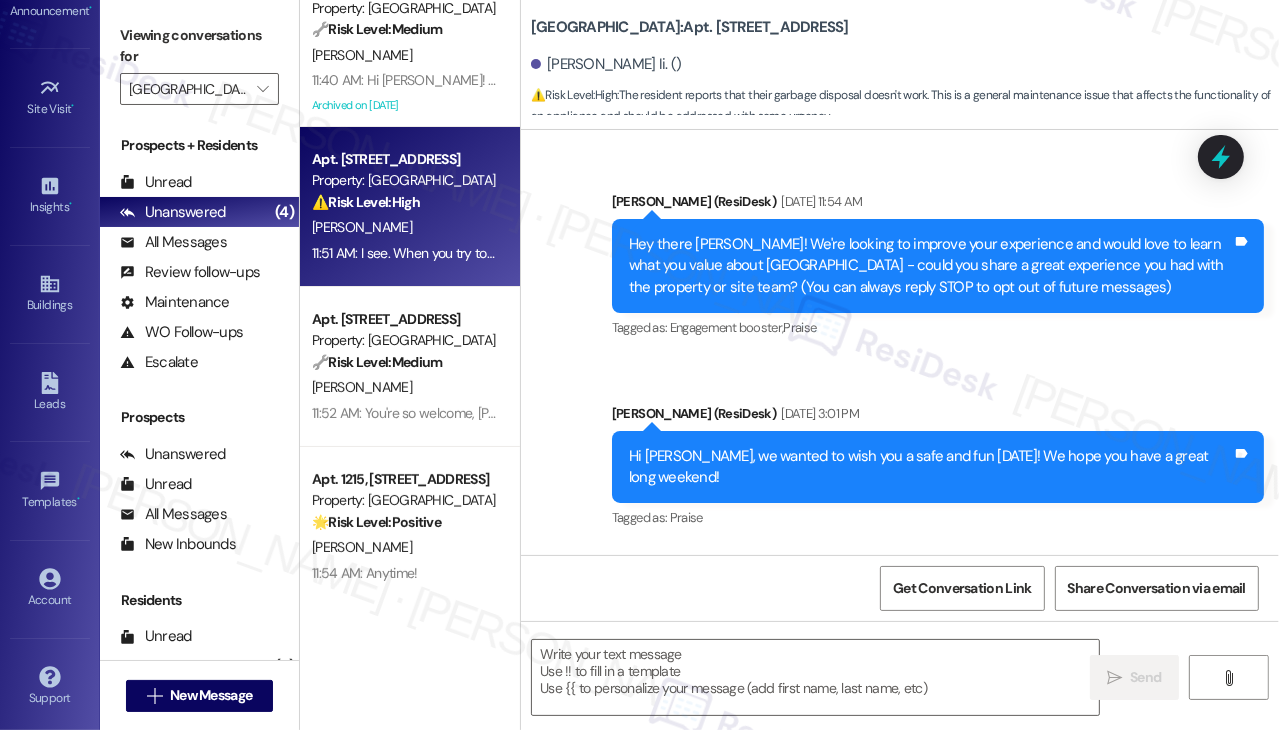 scroll, scrollTop: 52, scrollLeft: 0, axis: vertical 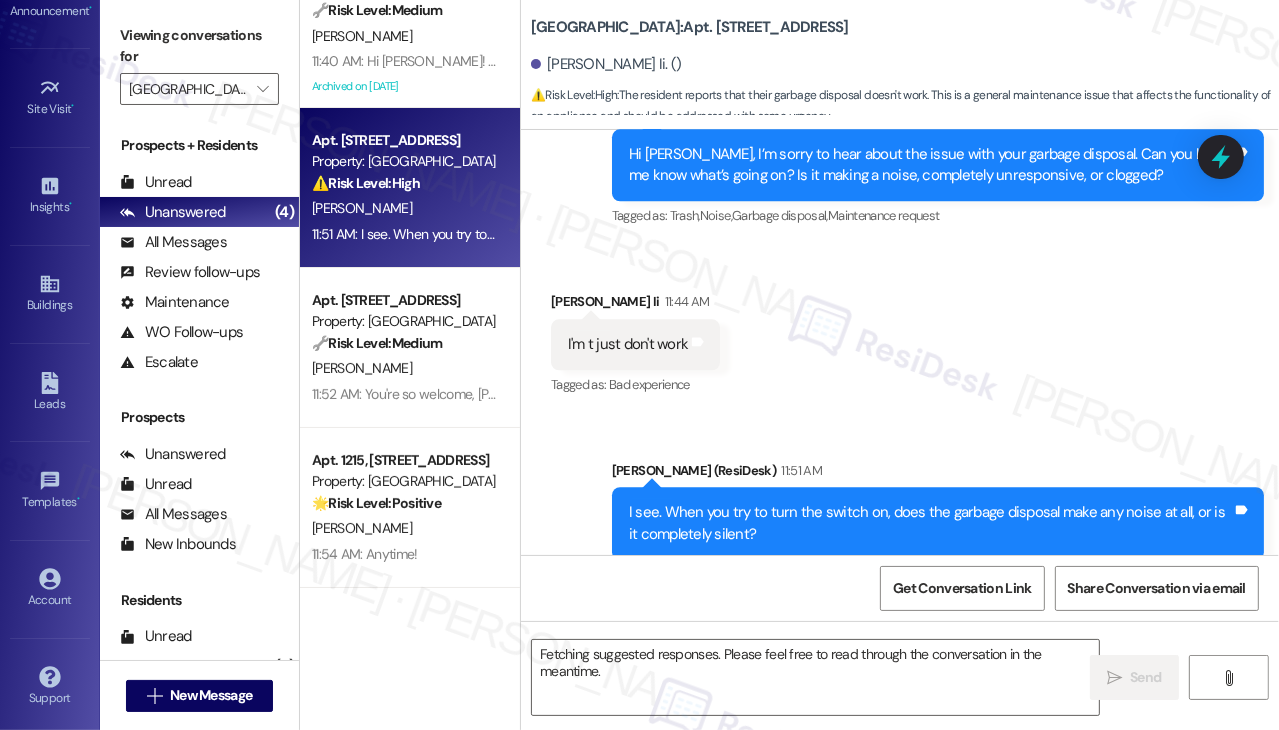 click on "11:54 AM: Anytime! 11:54 AM: Anytime!" at bounding box center [404, 554] 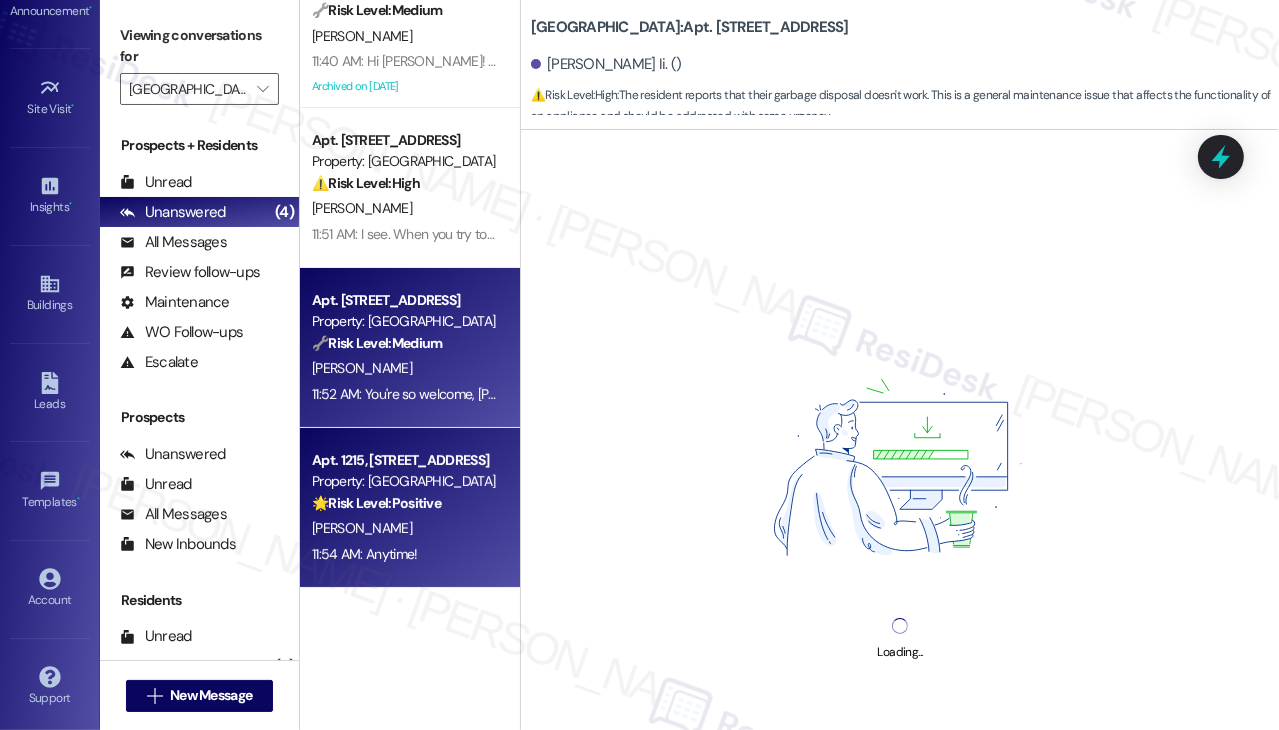click on "[PERSON_NAME]" at bounding box center [404, 368] 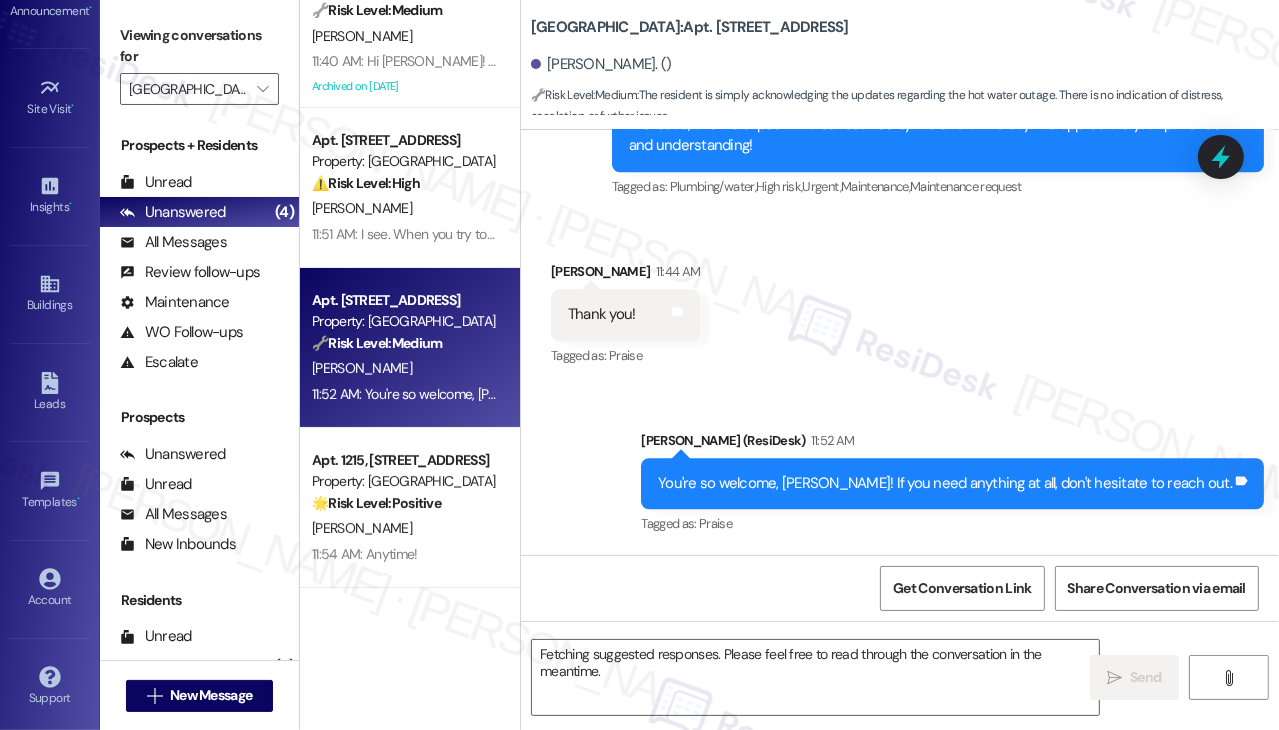 scroll, scrollTop: 10760, scrollLeft: 0, axis: vertical 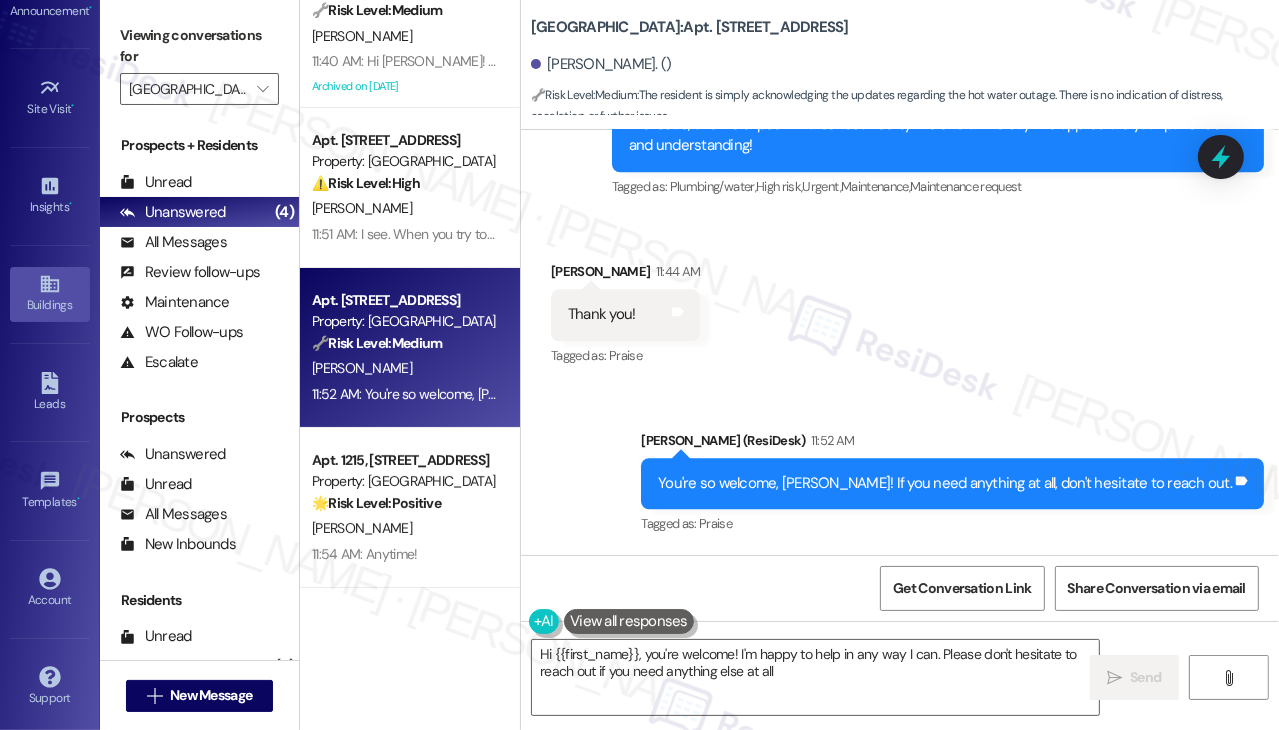 type on "Hi {{first_name}}, you're welcome! I'm happy to help in any way I can. Please don't hesitate to reach out if you need anything else at all!" 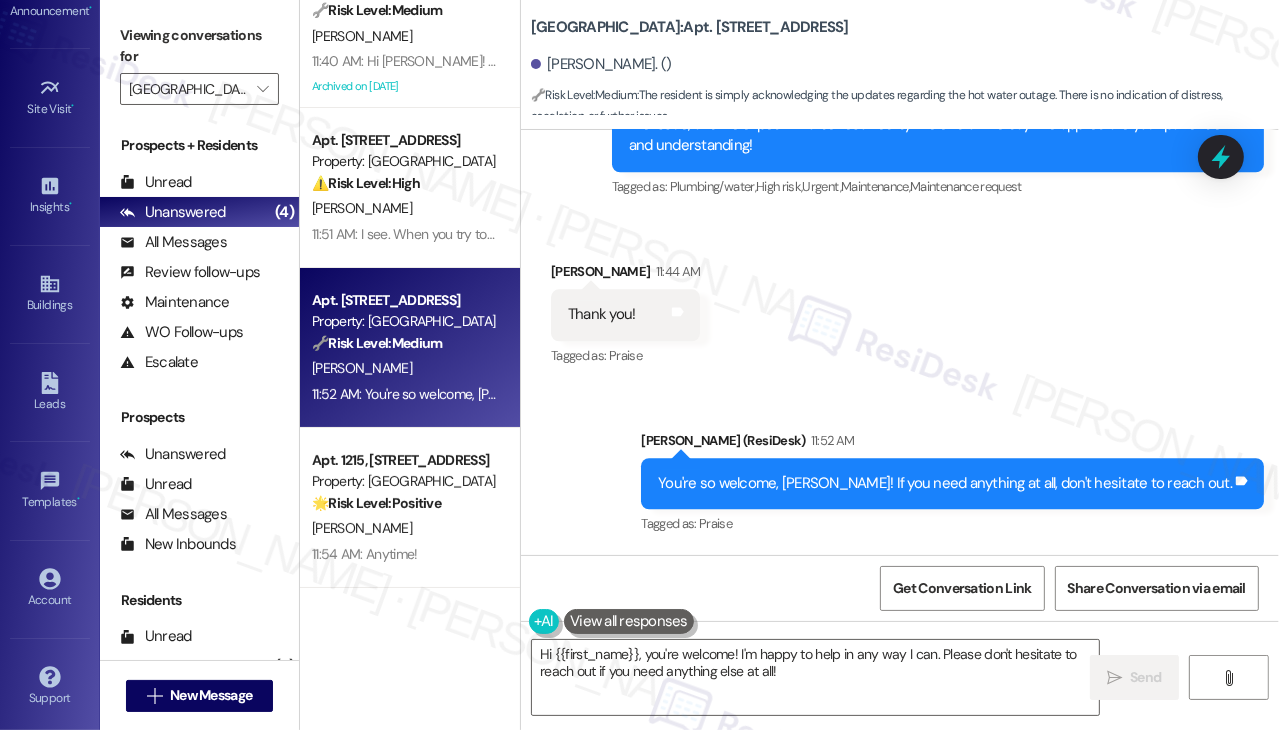 drag, startPoint x: 1140, startPoint y: 202, endPoint x: 991, endPoint y: 257, distance: 158.82695 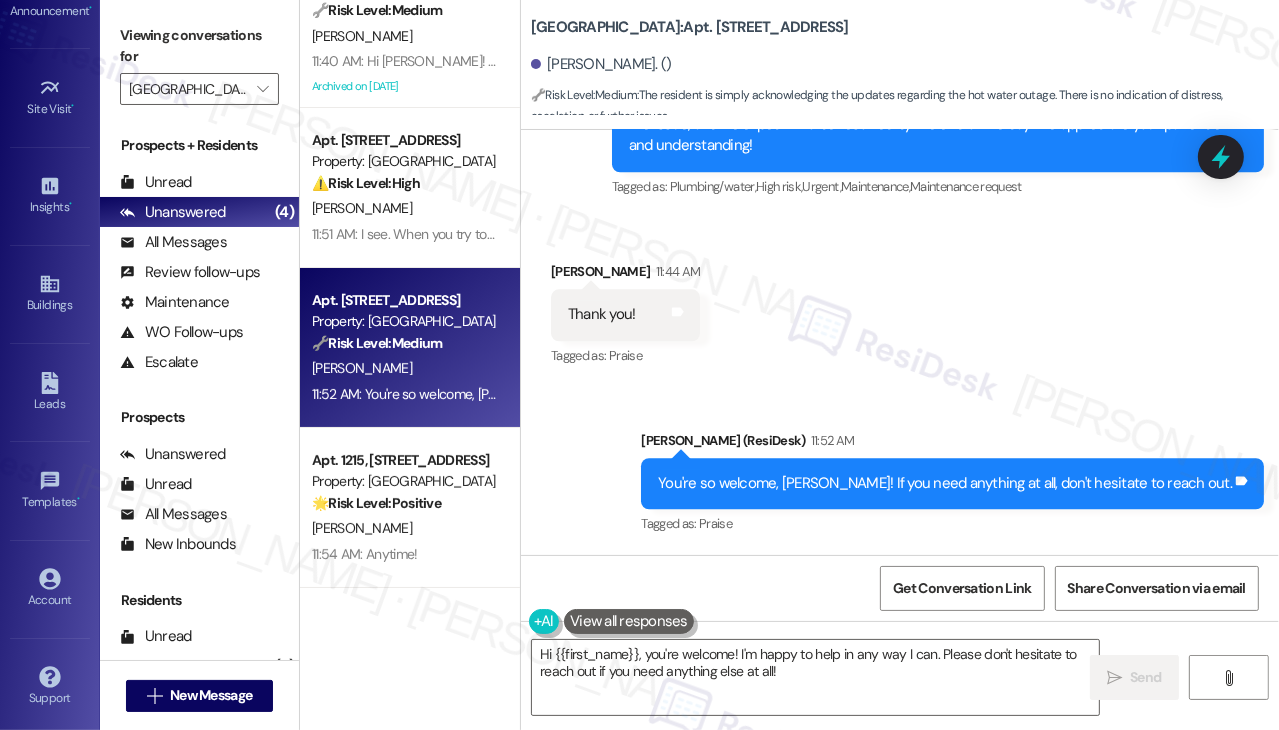 click on "Received via SMS [PERSON_NAME] 11:44 AM Thank you! Tags and notes Tagged as:   Praise Click to highlight conversations about Praise" at bounding box center (900, 300) 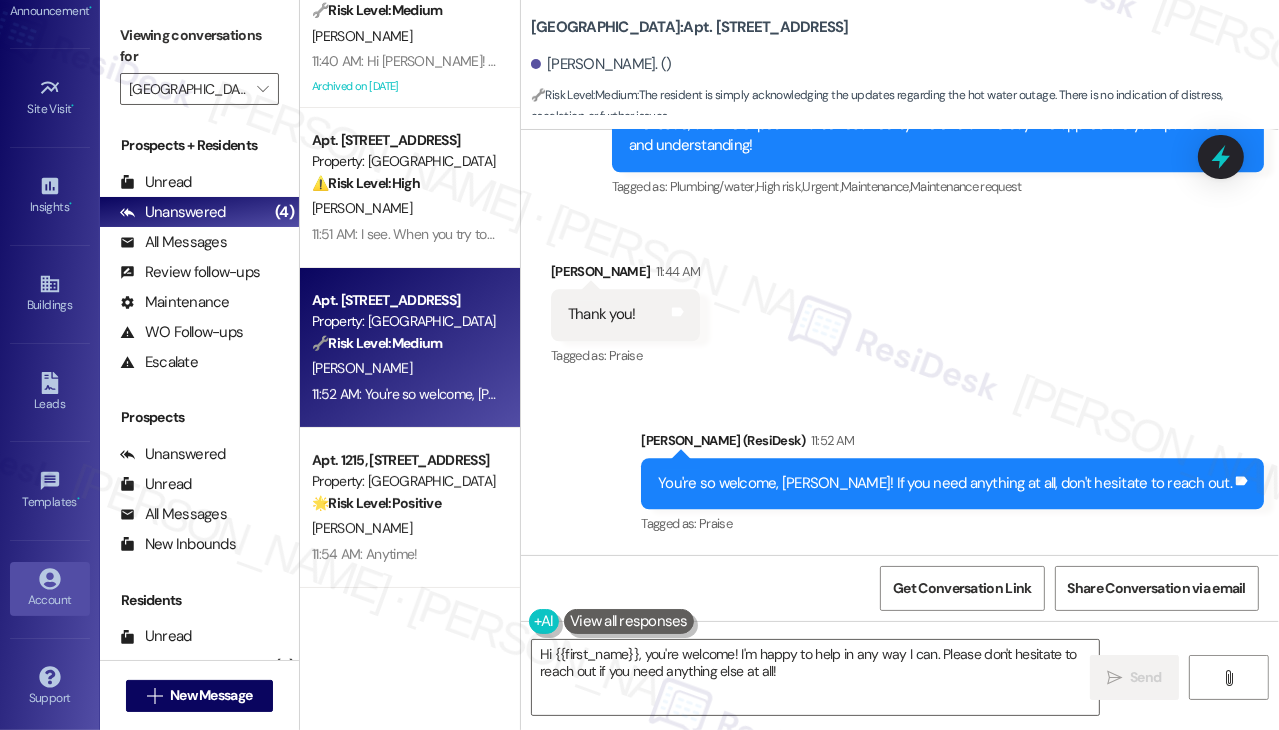 click on "Account" at bounding box center [50, 600] 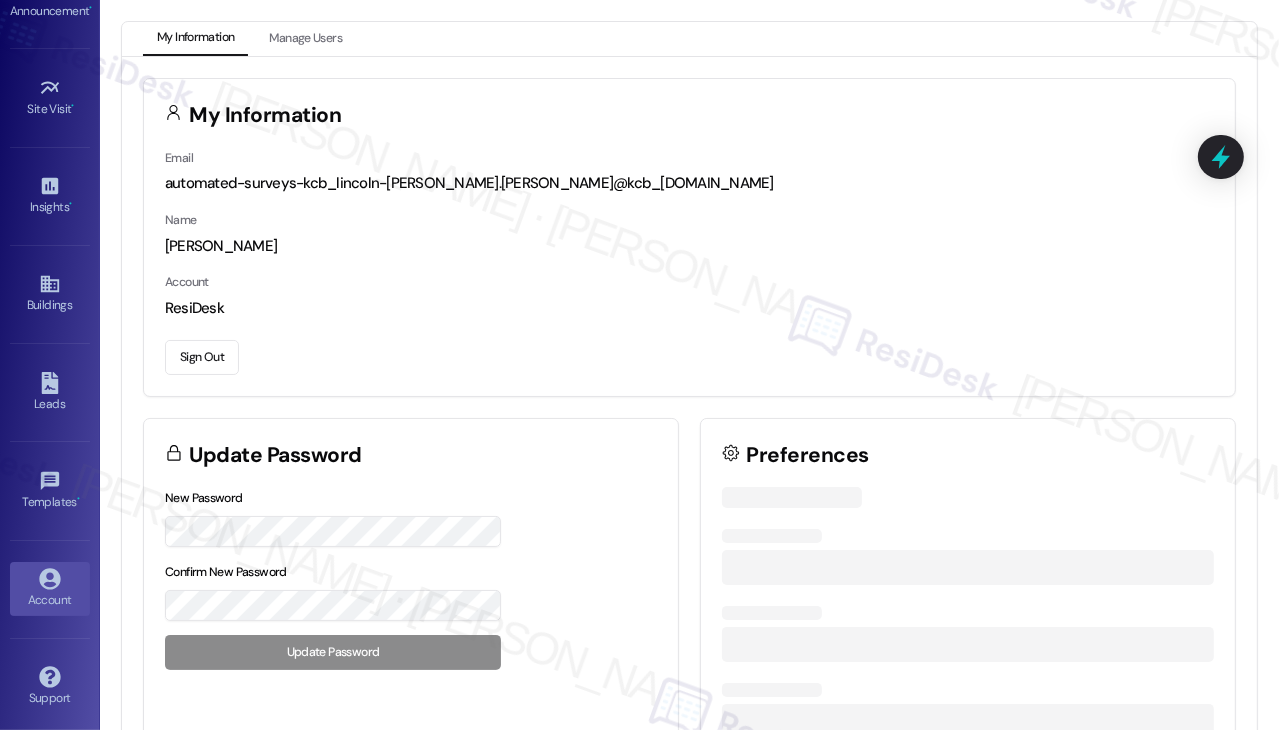 click on "Sign Out" at bounding box center (202, 357) 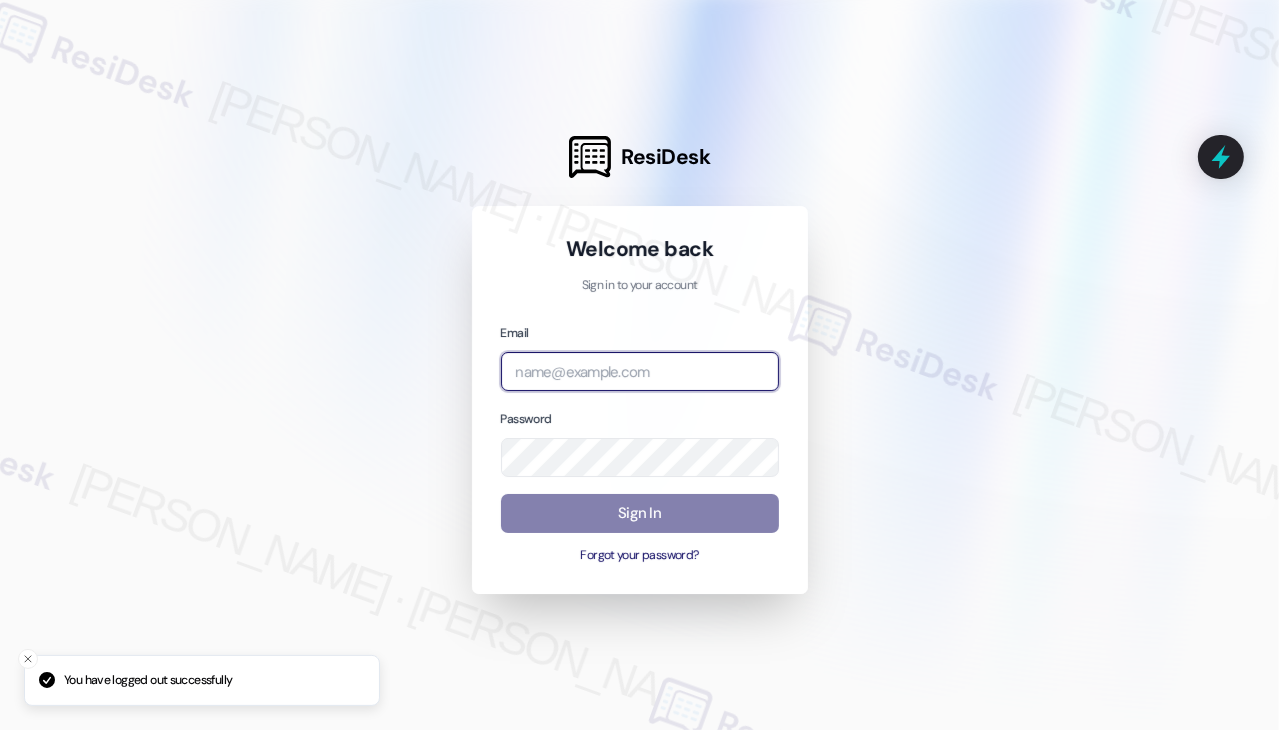 click at bounding box center (640, 371) 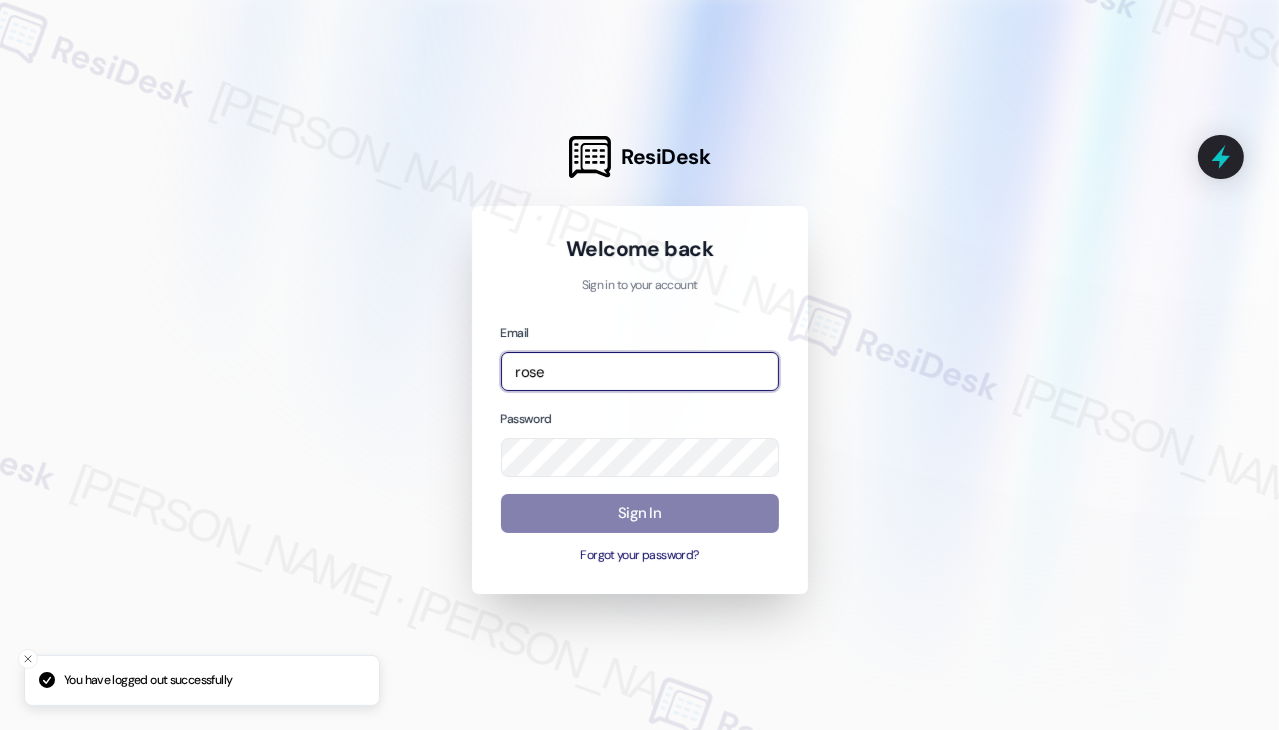 type on "automated-surveys-rose_life-[PERSON_NAME].[PERSON_NAME]@rose_[DOMAIN_NAME]" 